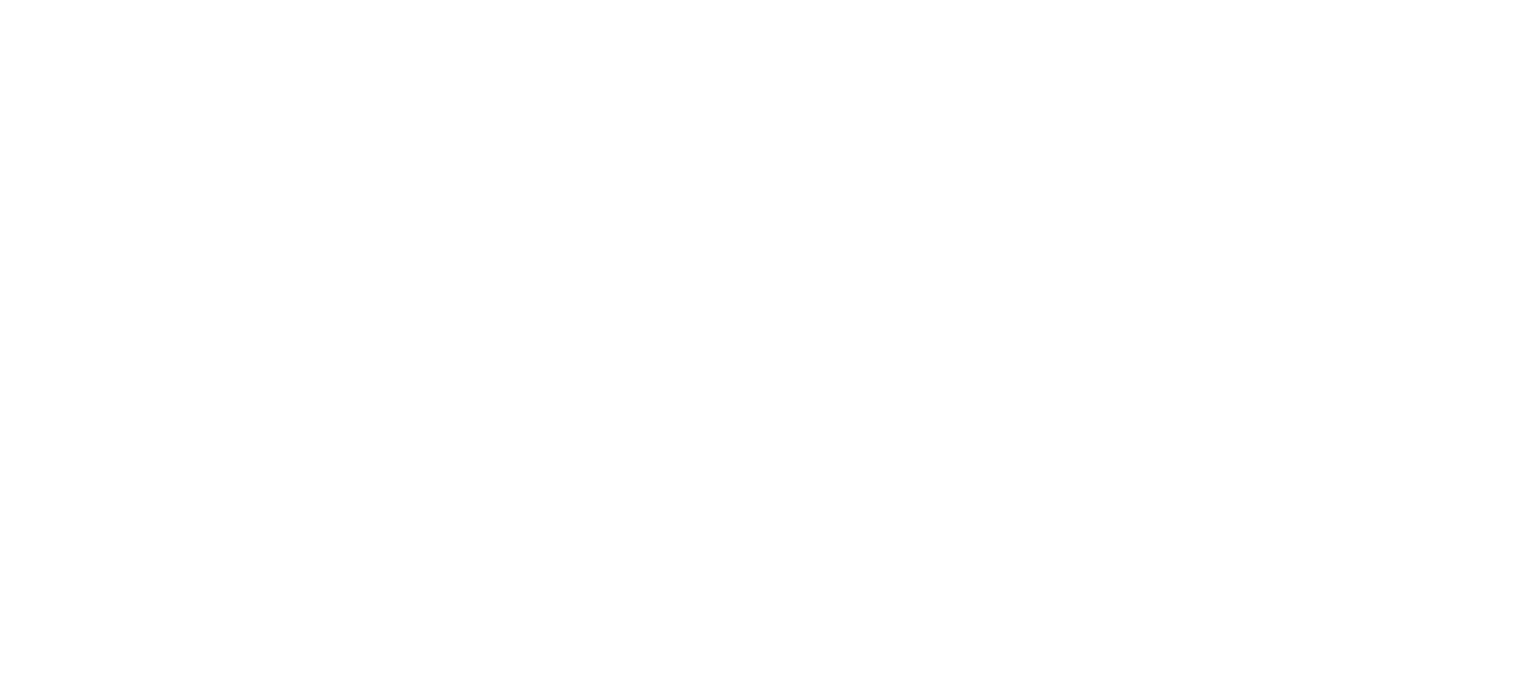 scroll, scrollTop: 0, scrollLeft: 0, axis: both 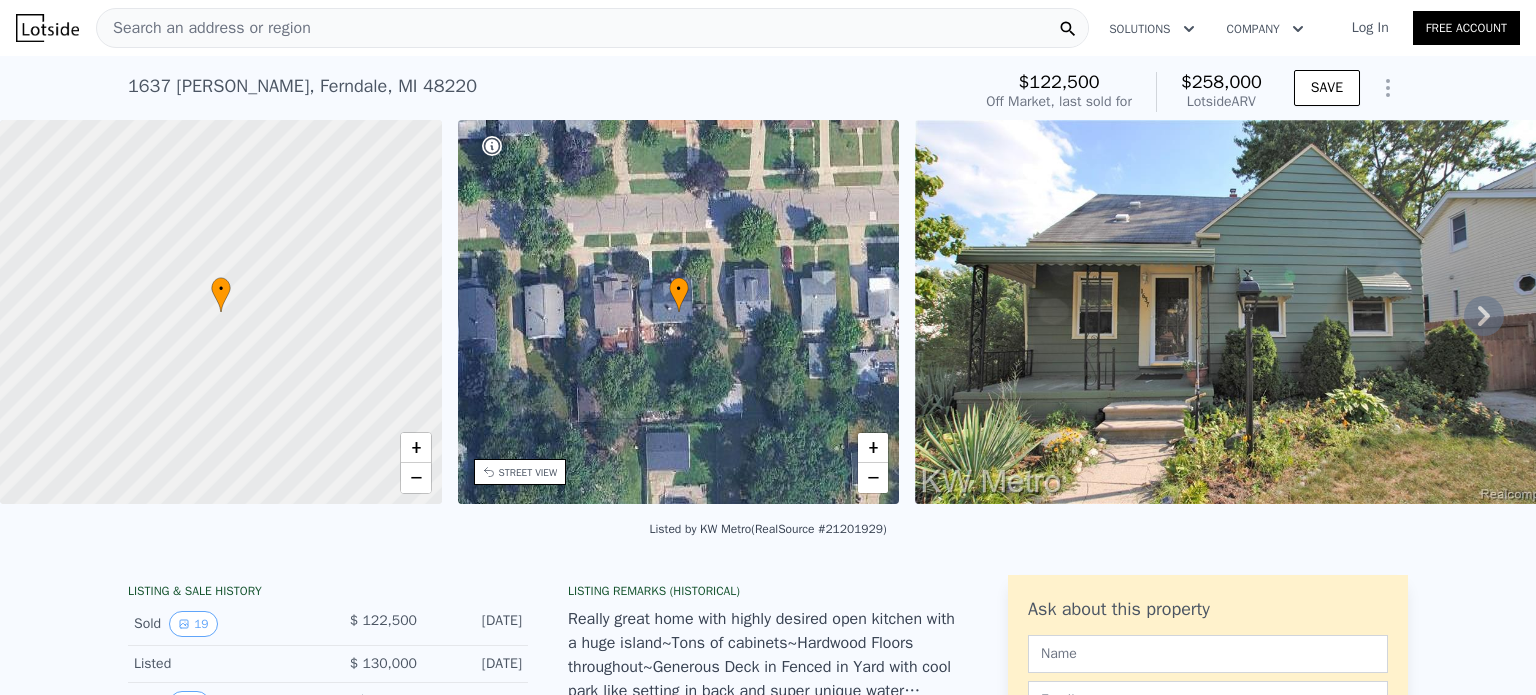 click 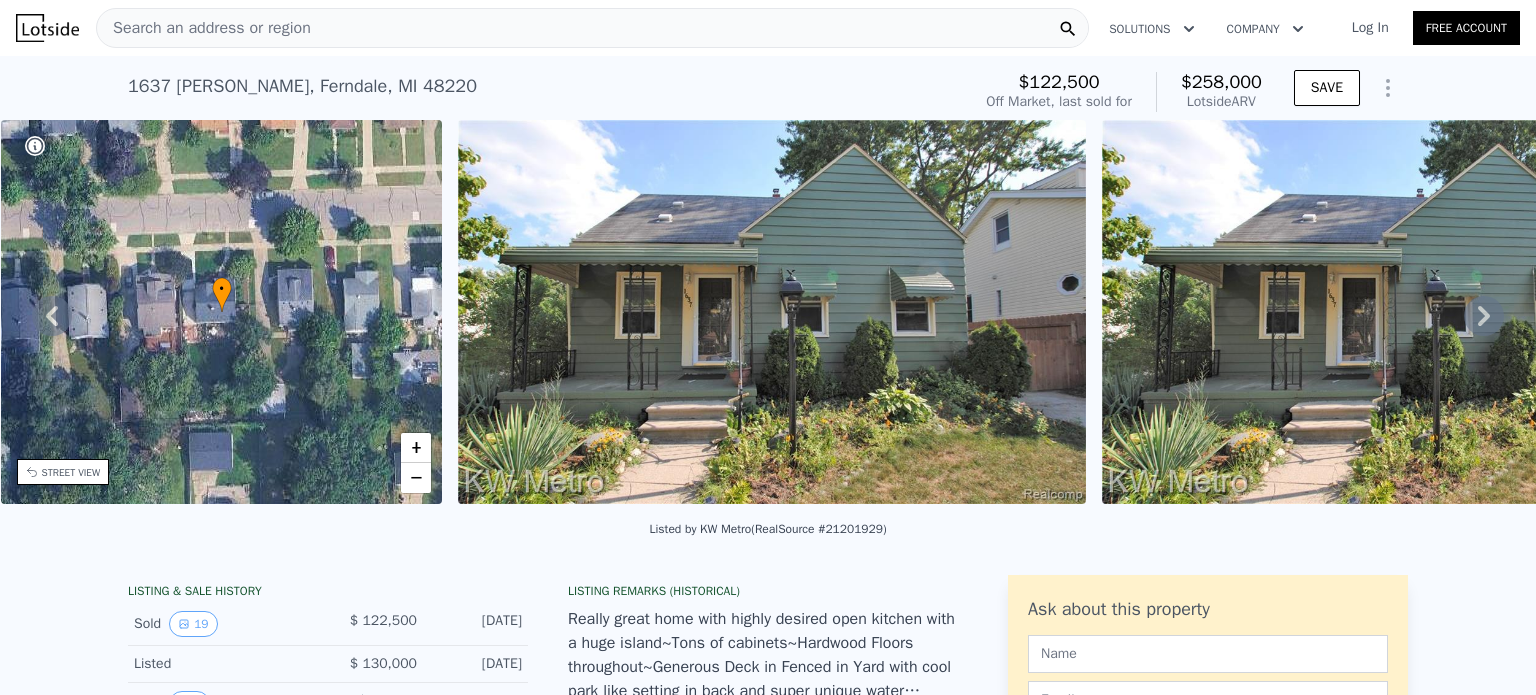 click 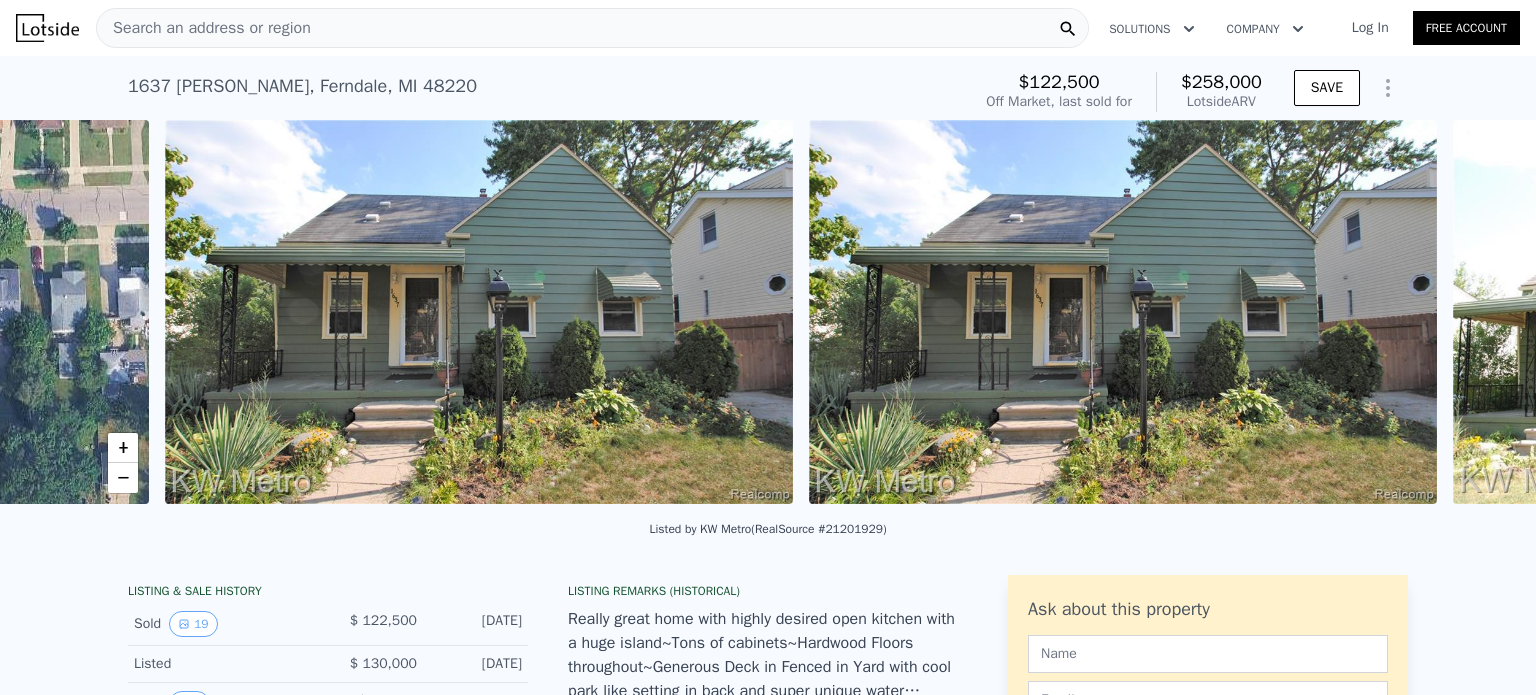 scroll, scrollTop: 0, scrollLeft: 915, axis: horizontal 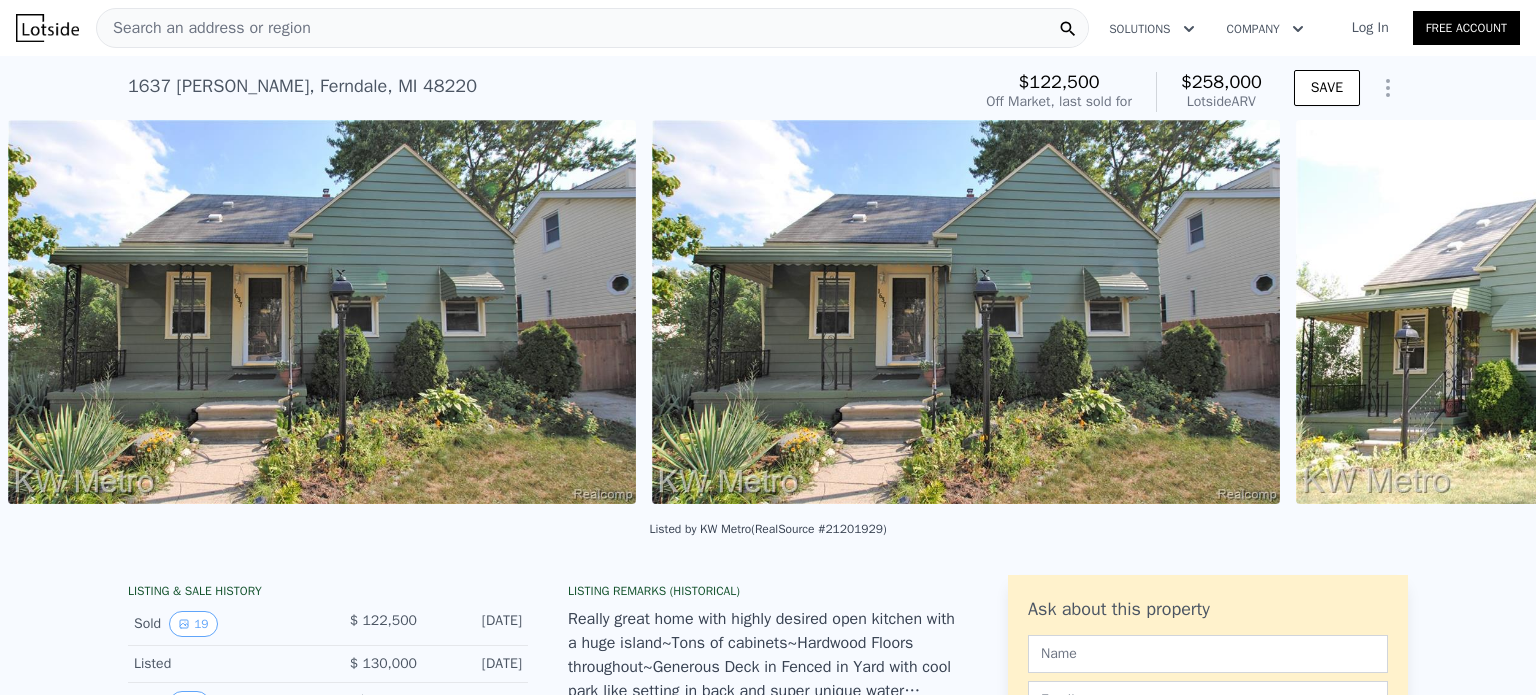 click at bounding box center (1626, 312) 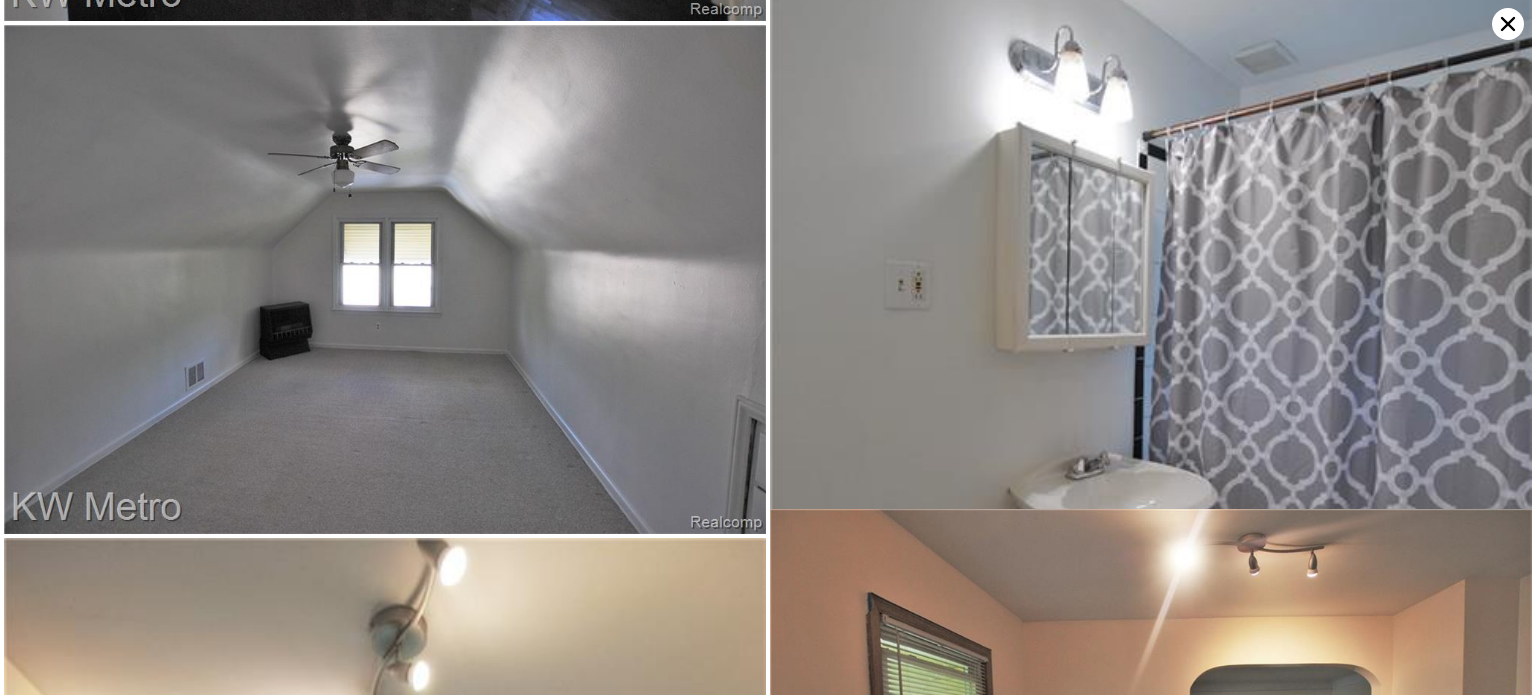 scroll, scrollTop: 2022, scrollLeft: 0, axis: vertical 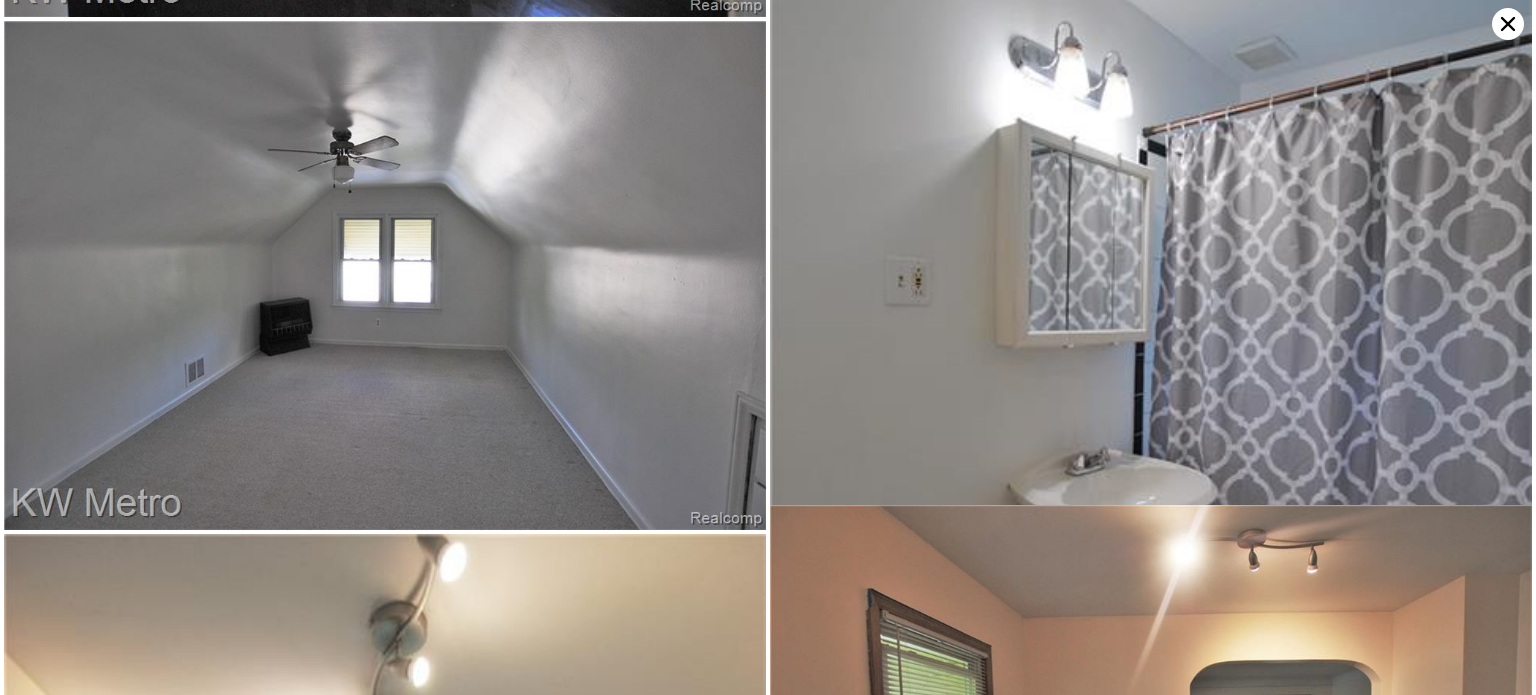 click at bounding box center [1151, 340] 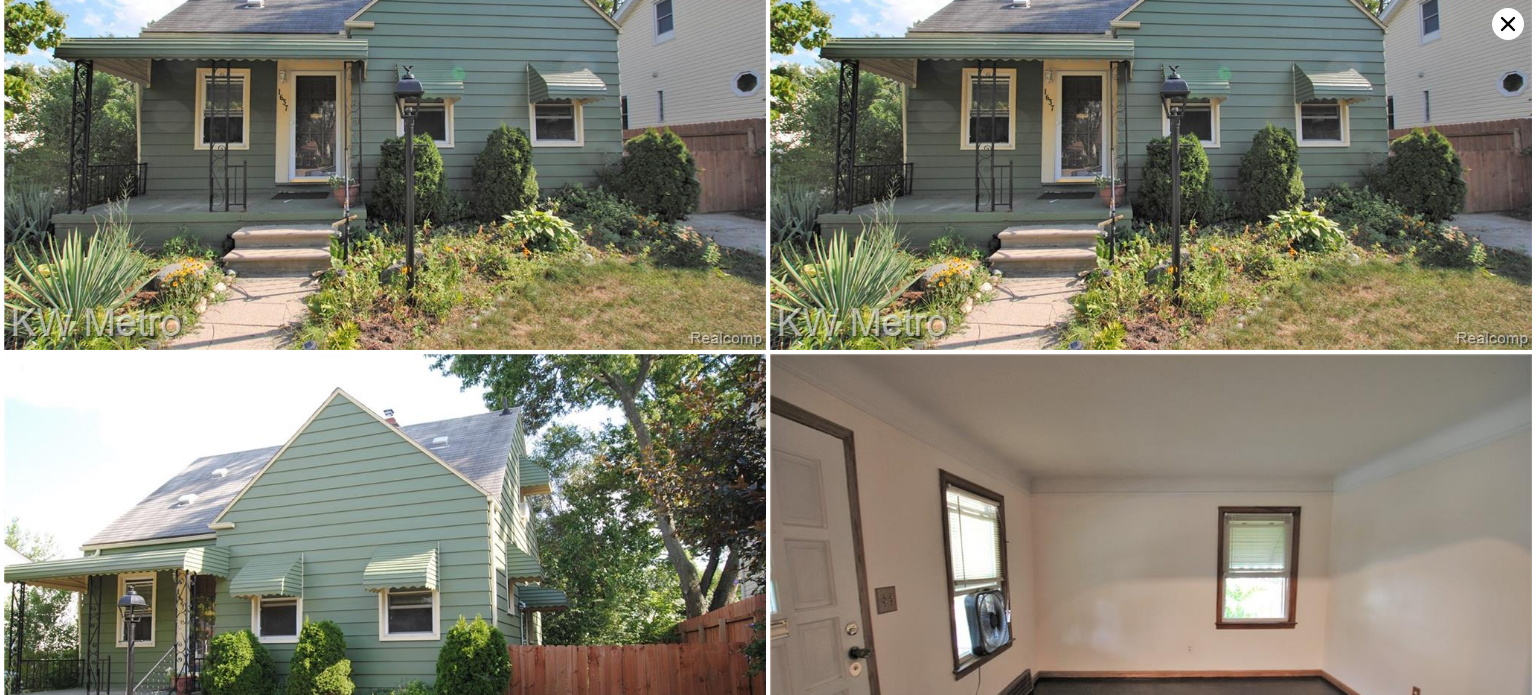 scroll, scrollTop: 0, scrollLeft: 0, axis: both 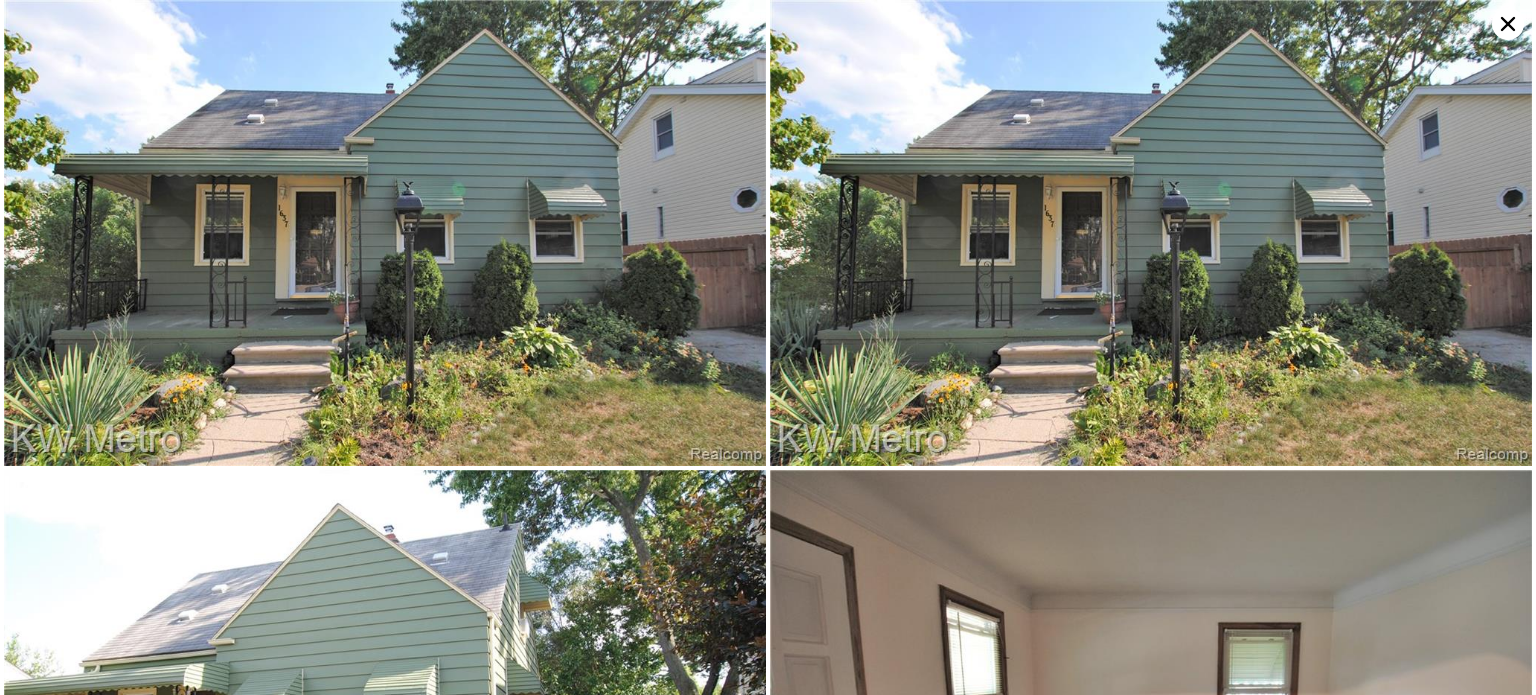 click 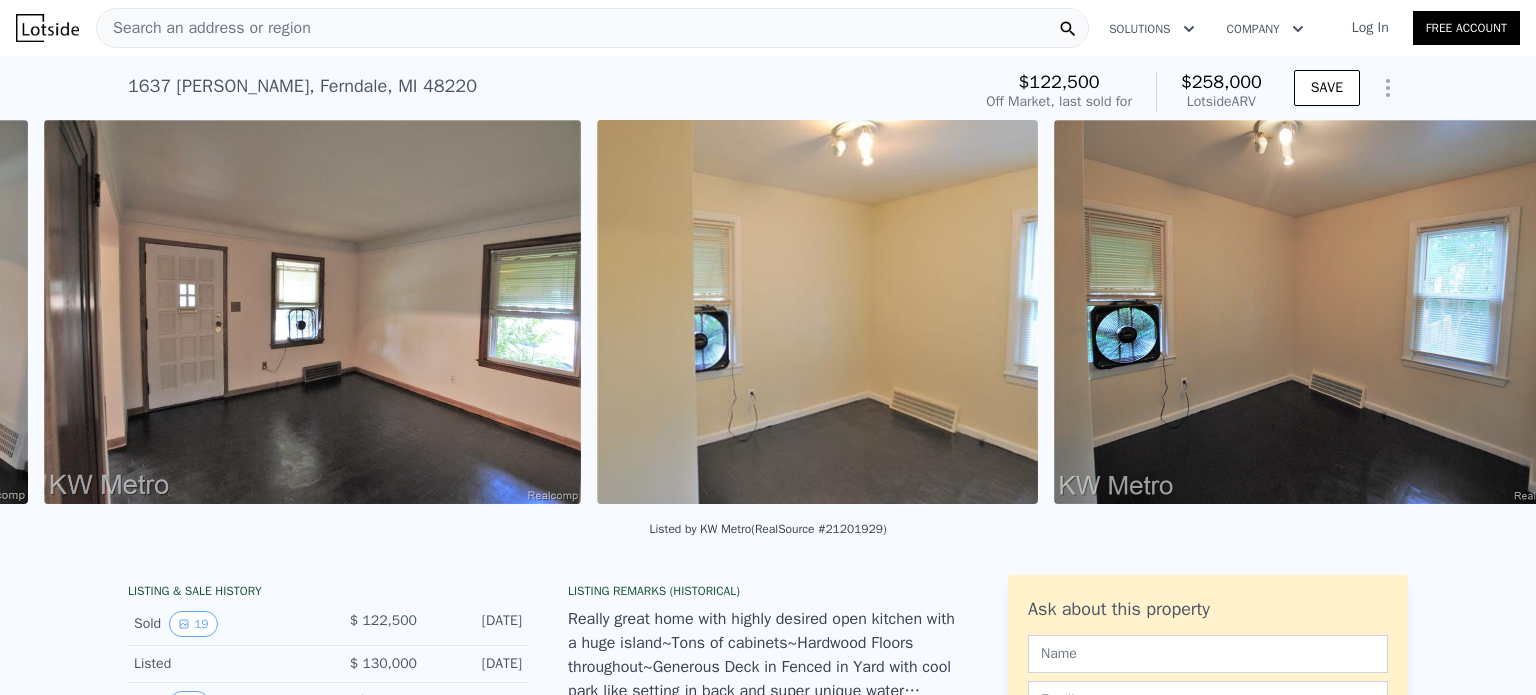 scroll, scrollTop: 0, scrollLeft: 3471, axis: horizontal 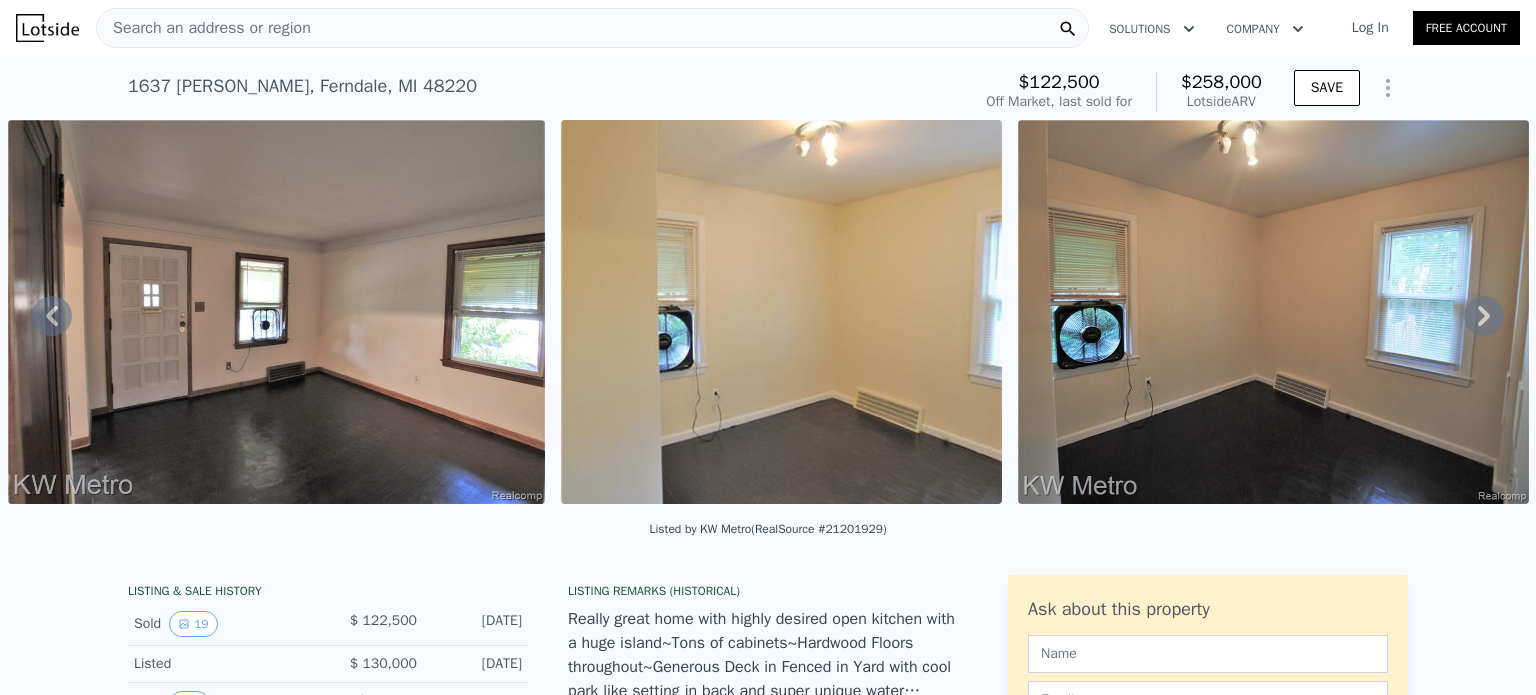 click at bounding box center [276, 312] 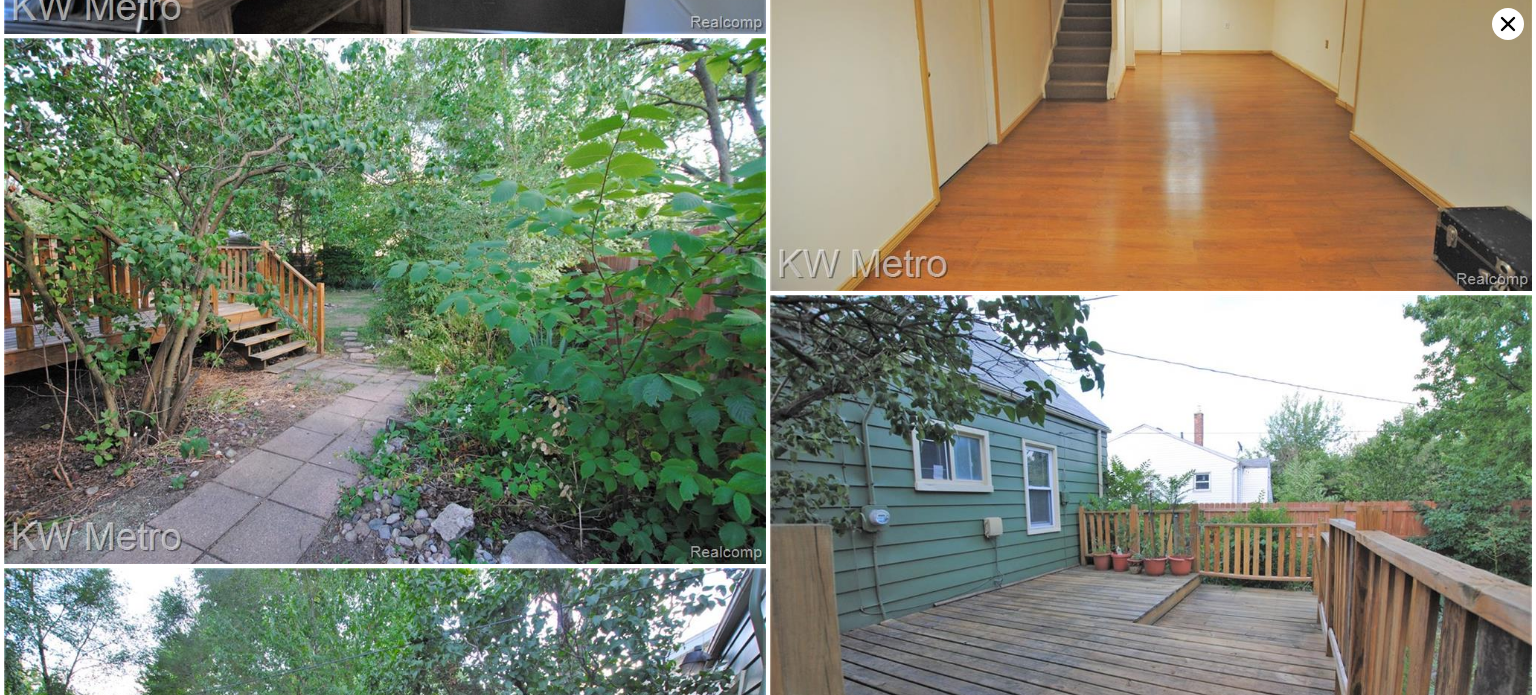 scroll, scrollTop: 4652, scrollLeft: 0, axis: vertical 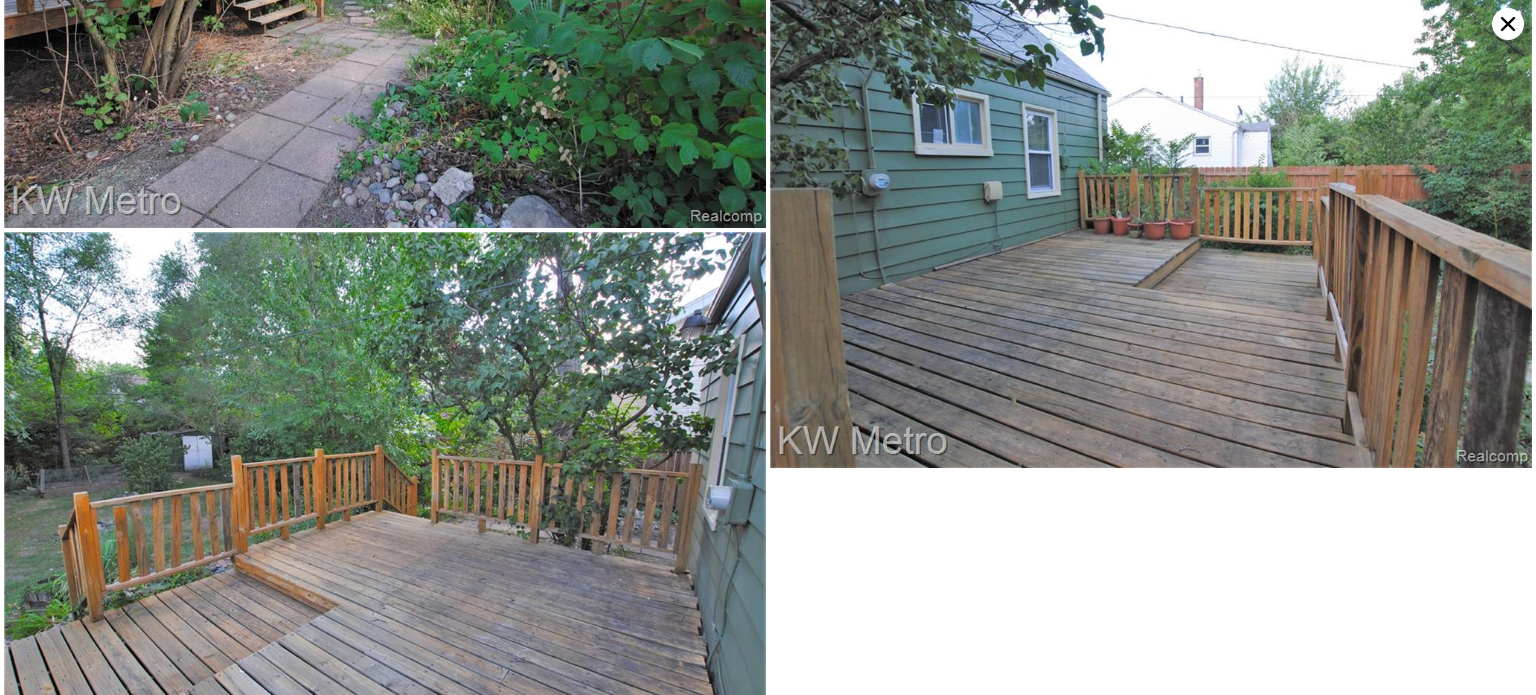 click 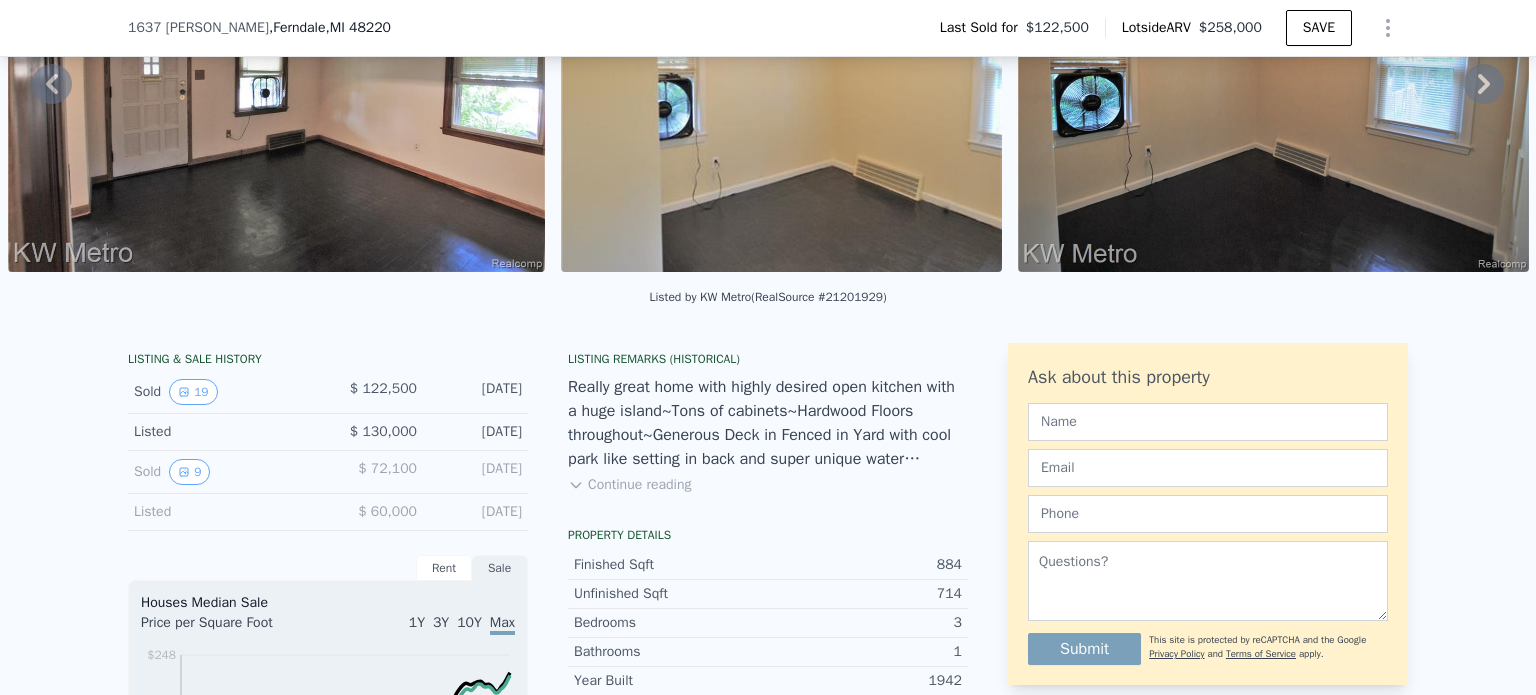 scroll, scrollTop: 224, scrollLeft: 0, axis: vertical 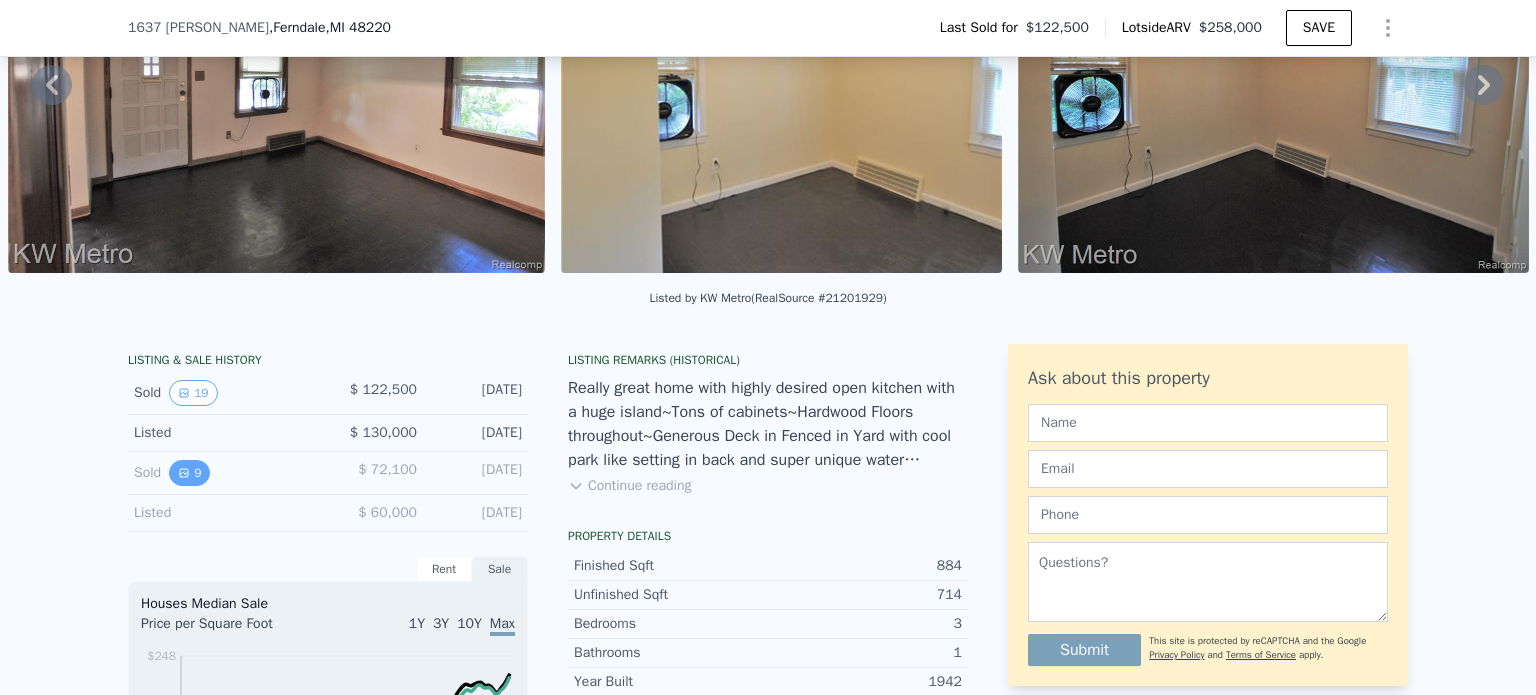 click on "9" at bounding box center (189, 473) 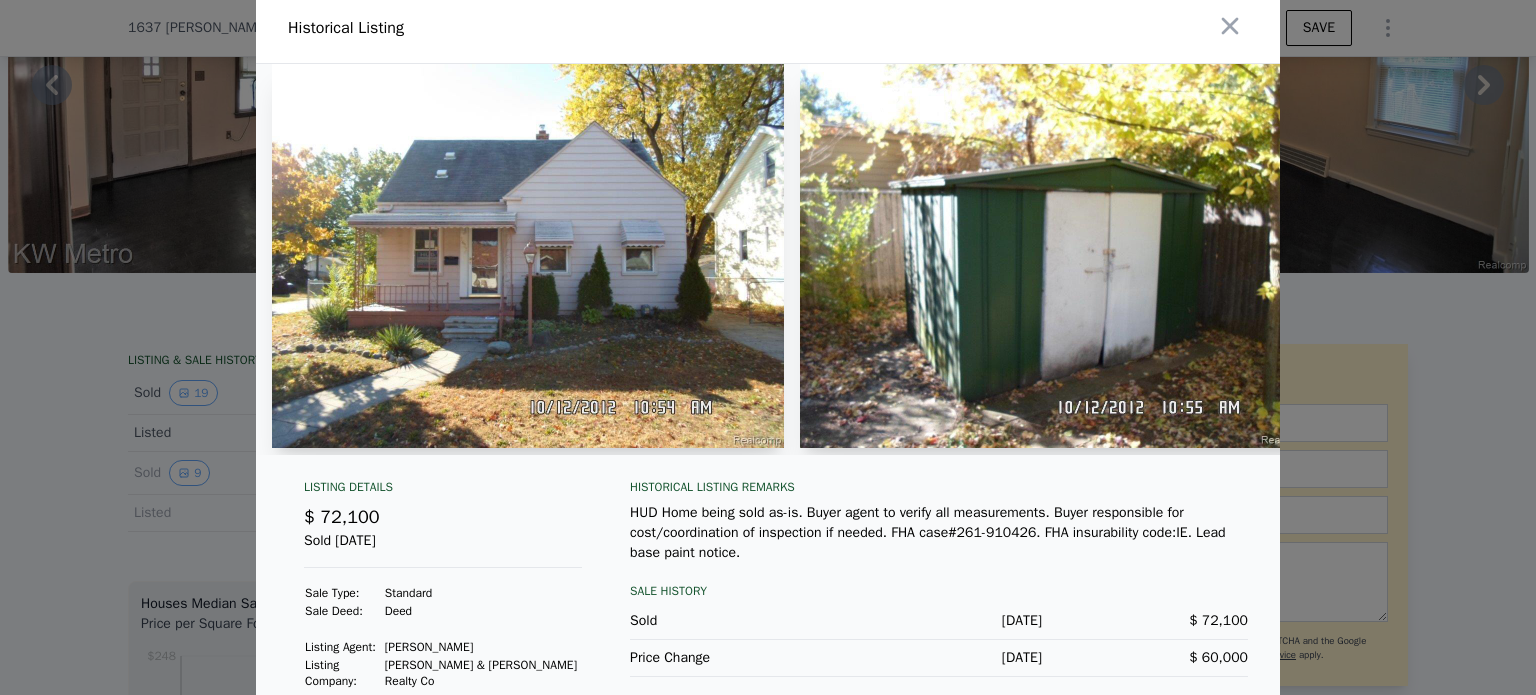scroll, scrollTop: 9, scrollLeft: 0, axis: vertical 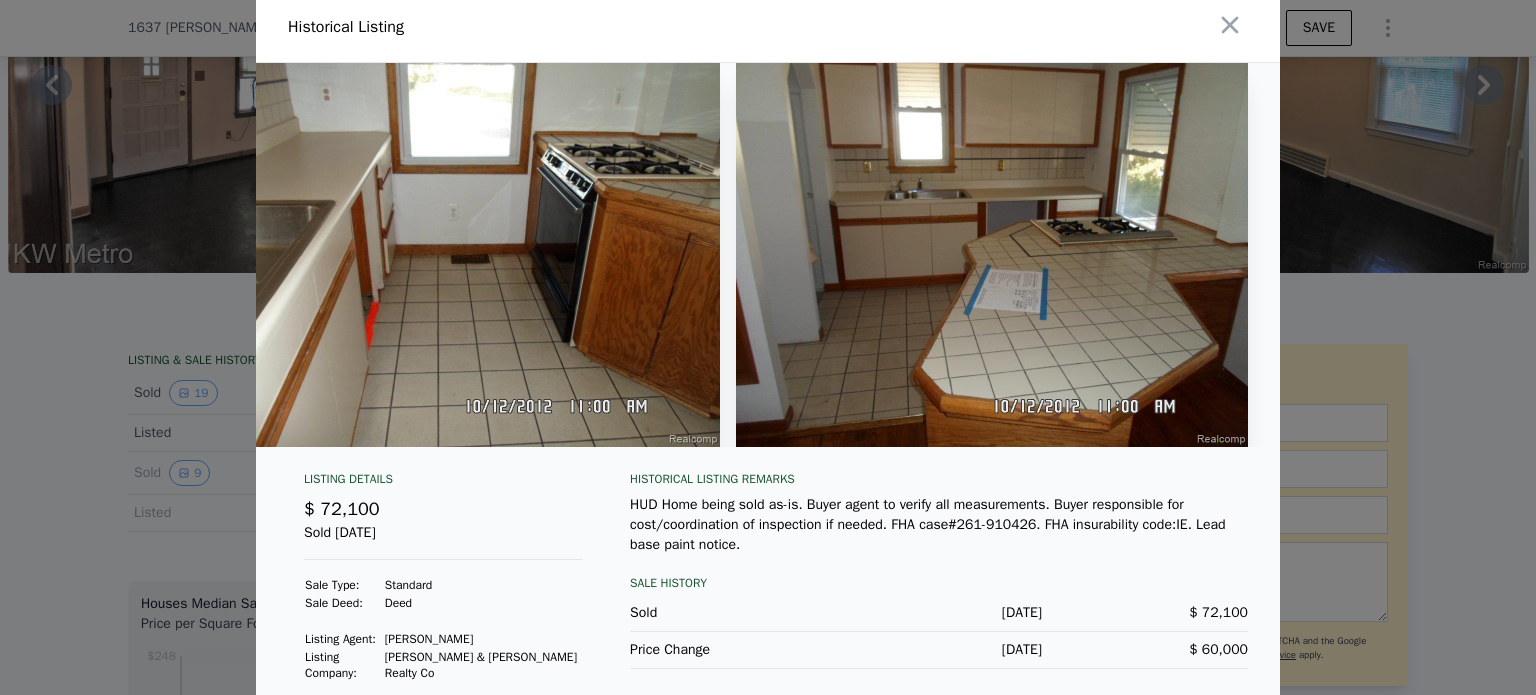 click at bounding box center (768, 347) 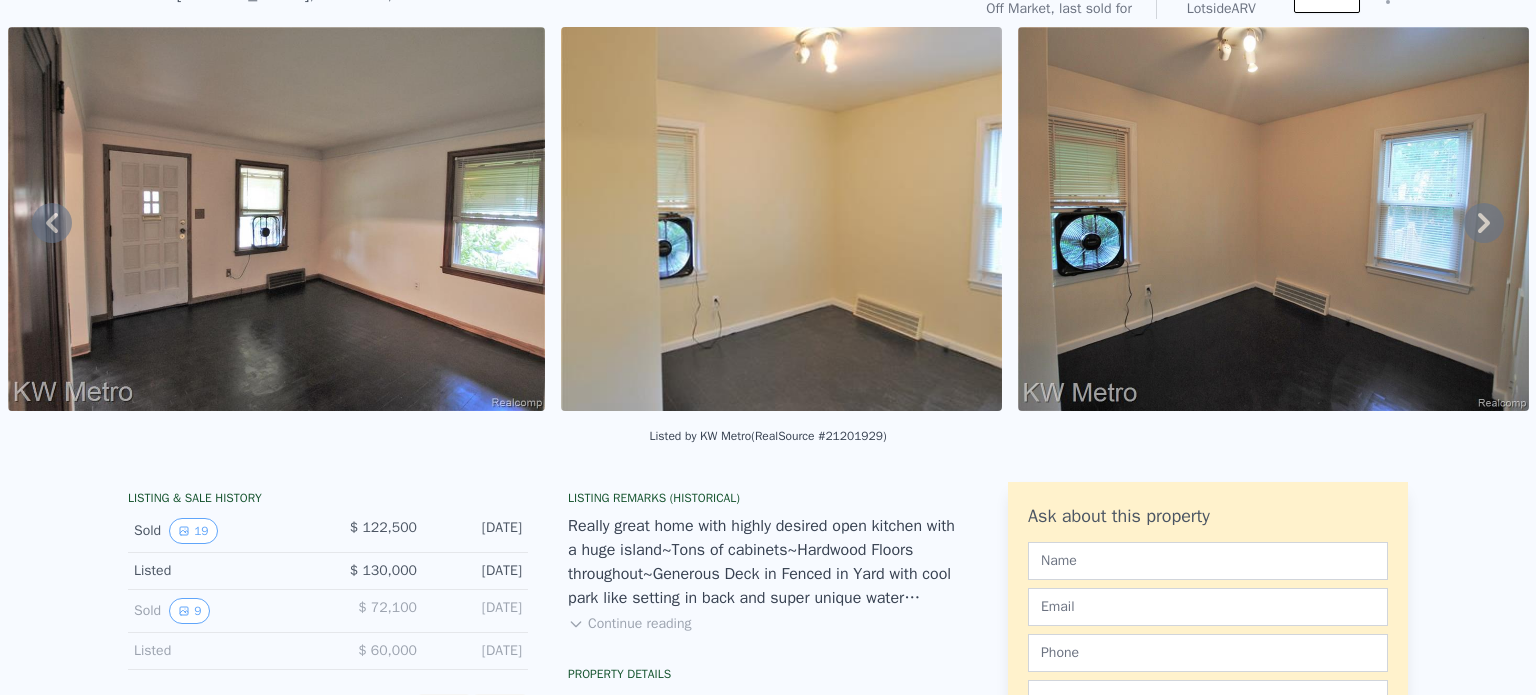 scroll, scrollTop: 0, scrollLeft: 0, axis: both 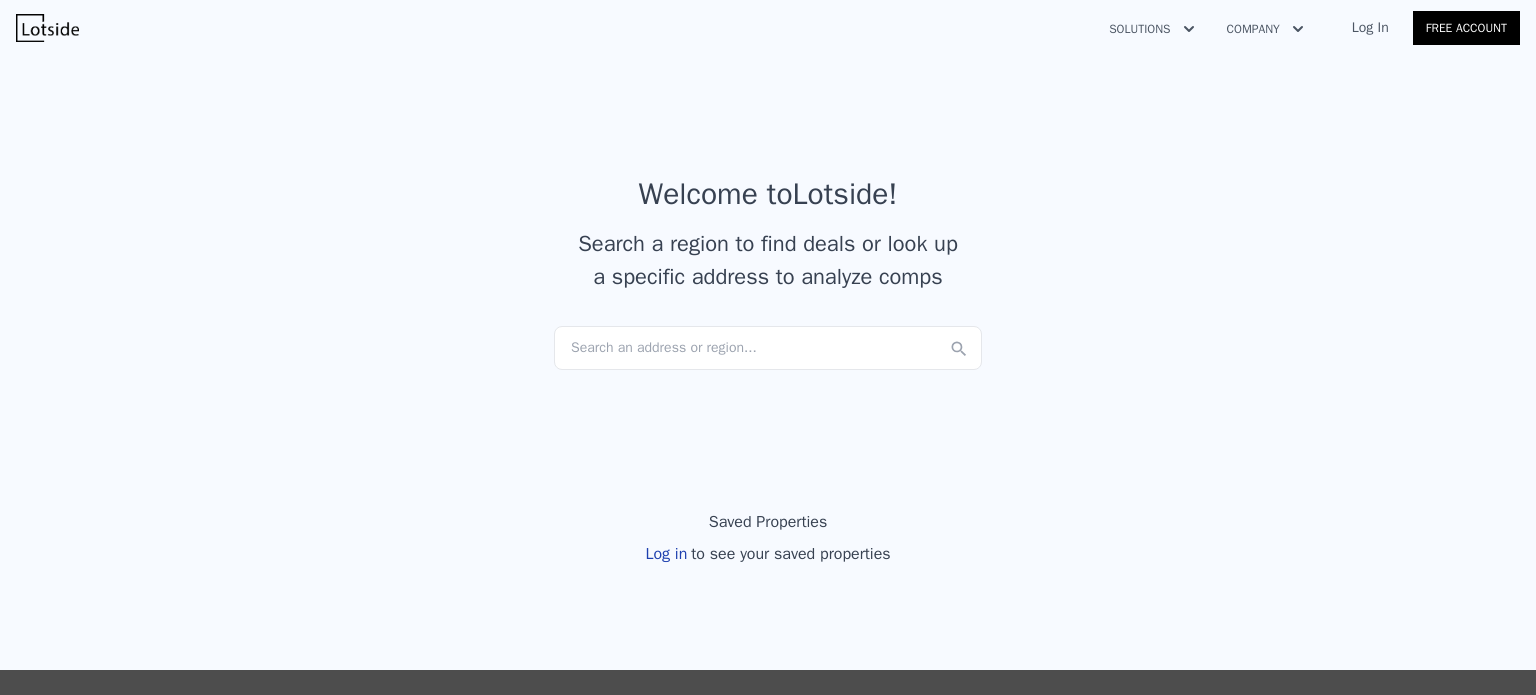 click on "Search an address or region..." at bounding box center (768, 348) 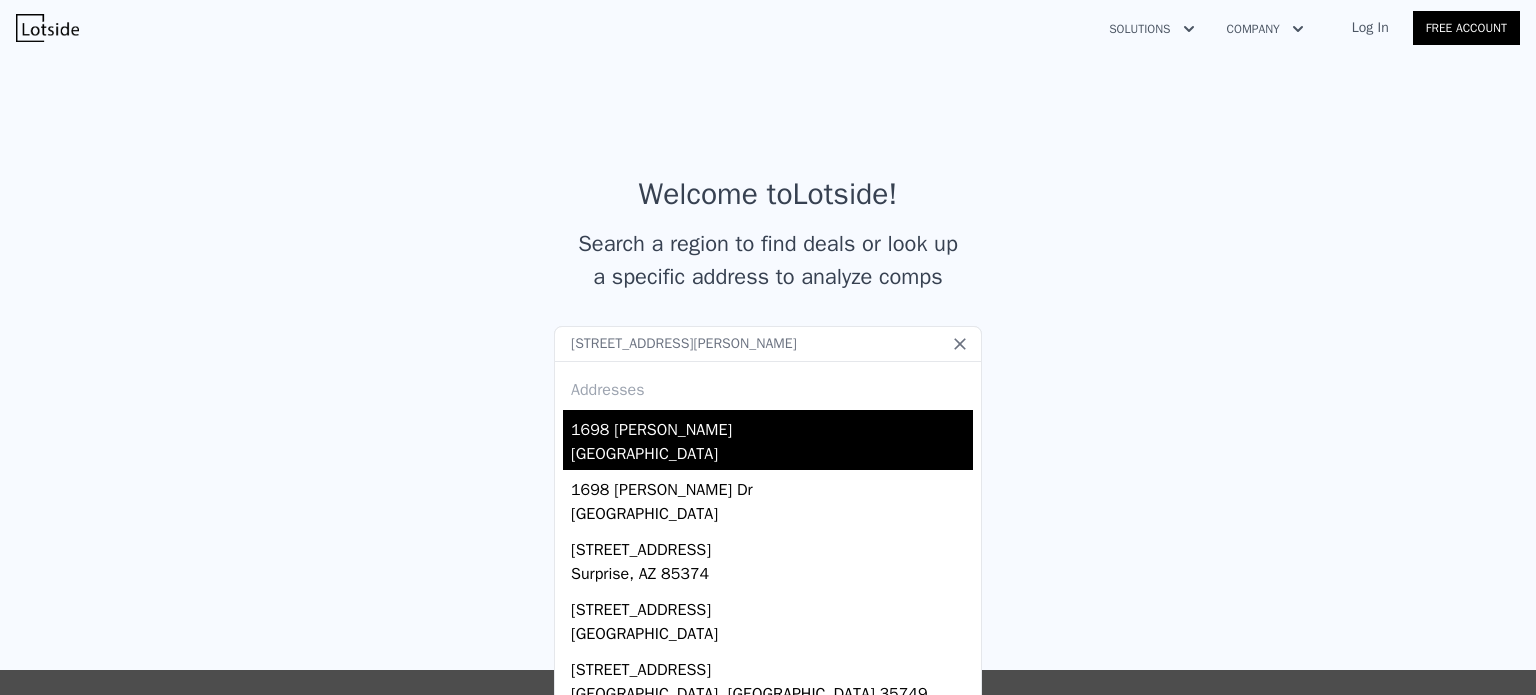type on "[STREET_ADDRESS][PERSON_NAME]" 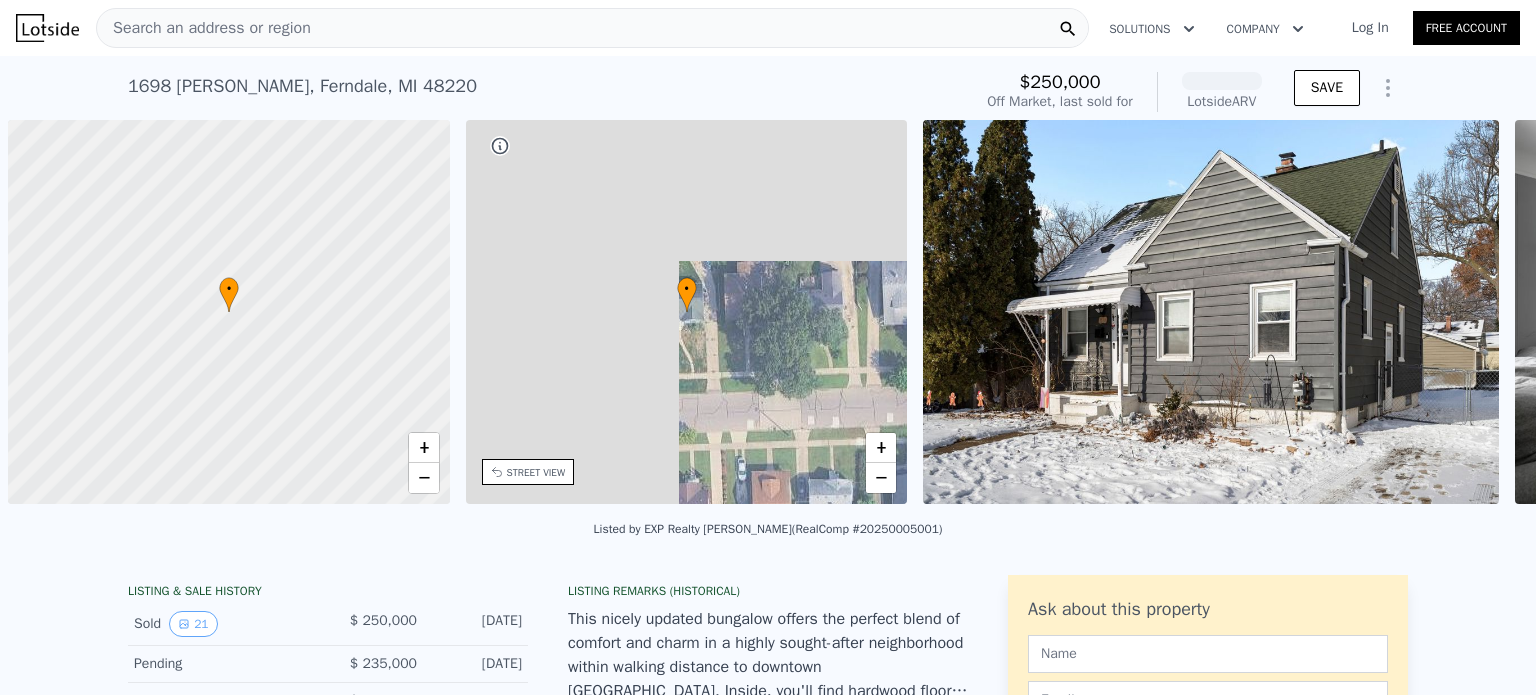 scroll, scrollTop: 0, scrollLeft: 8, axis: horizontal 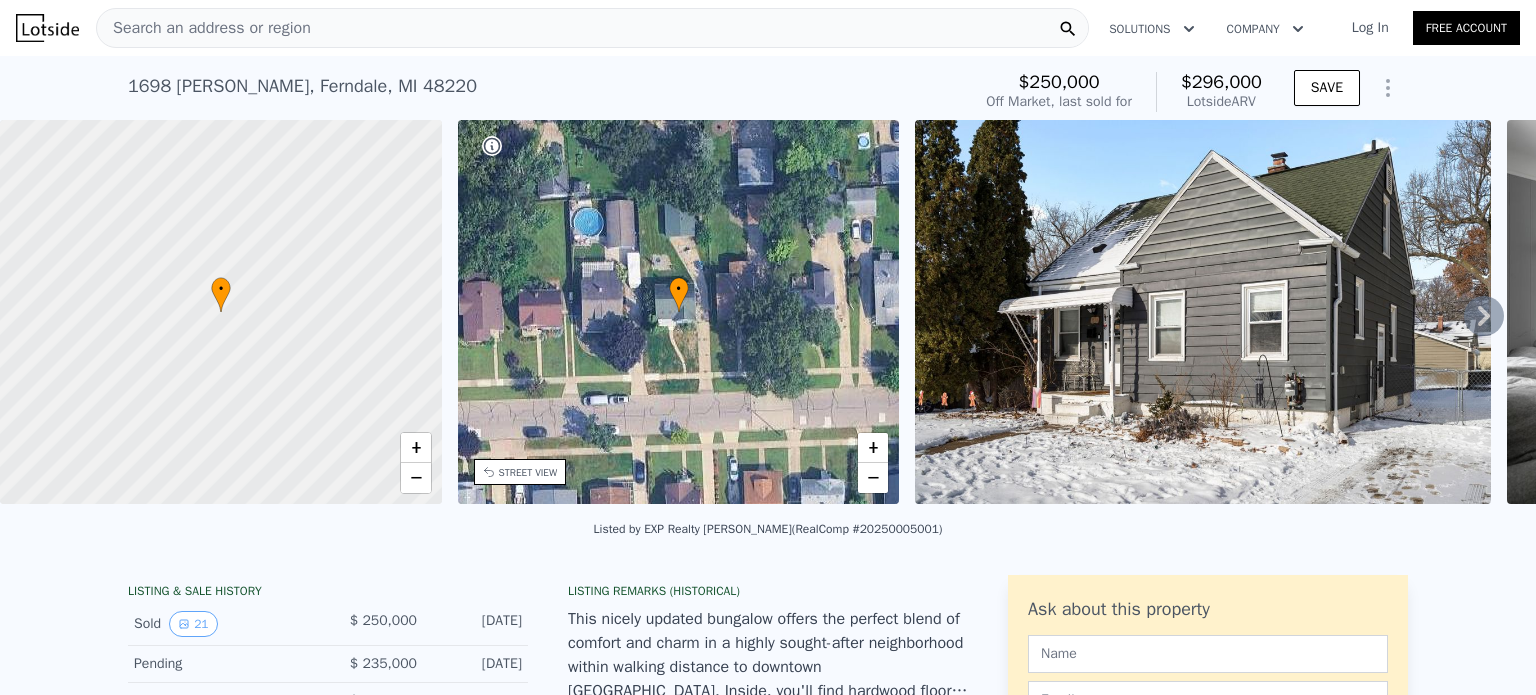click 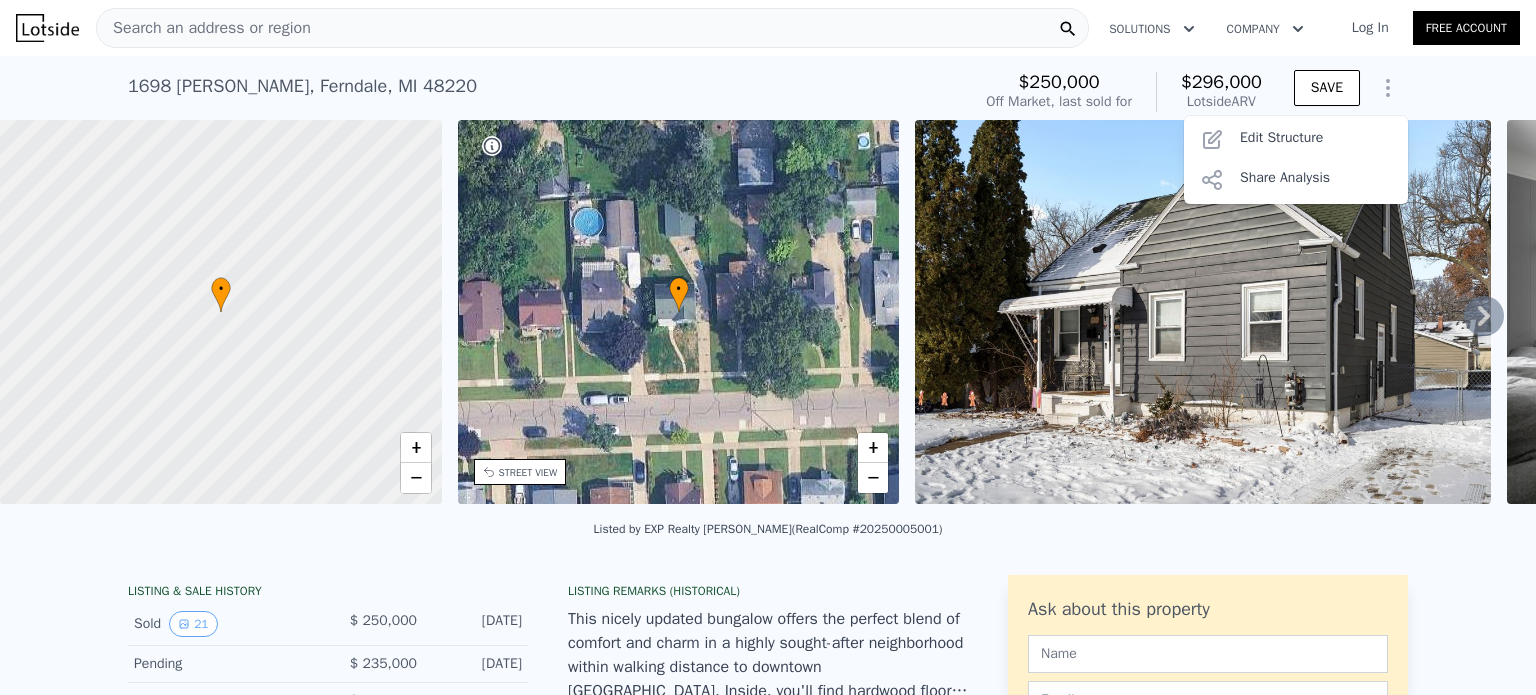 click 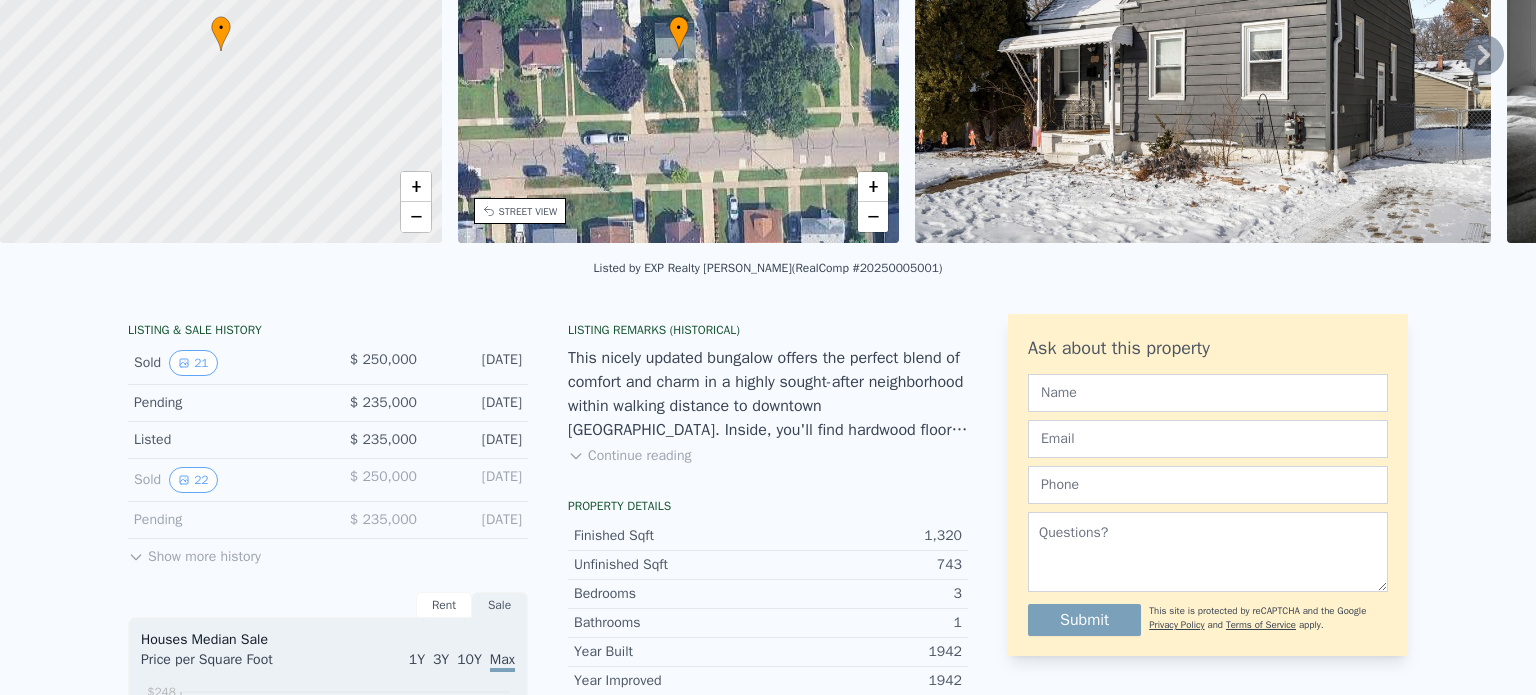 scroll, scrollTop: 8, scrollLeft: 0, axis: vertical 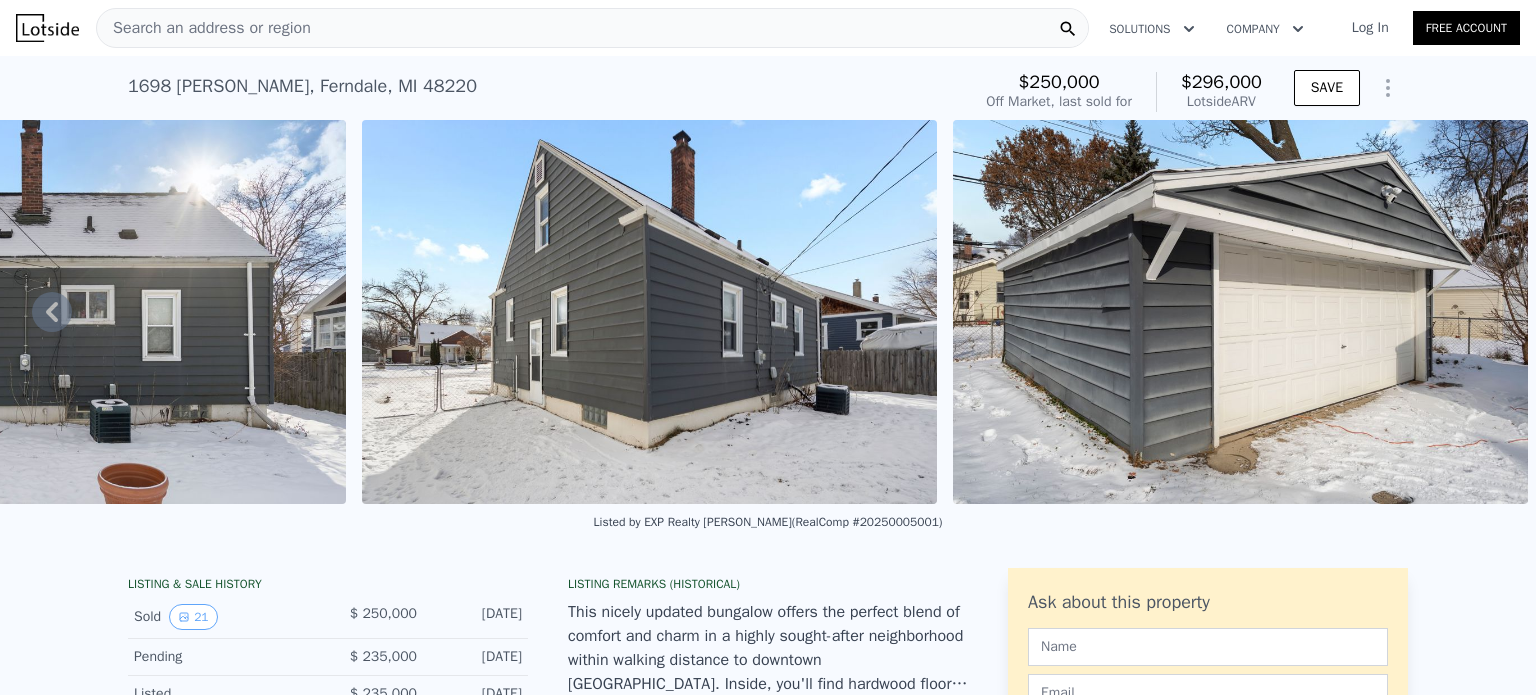 click on "Search an address or region" at bounding box center (592, 28) 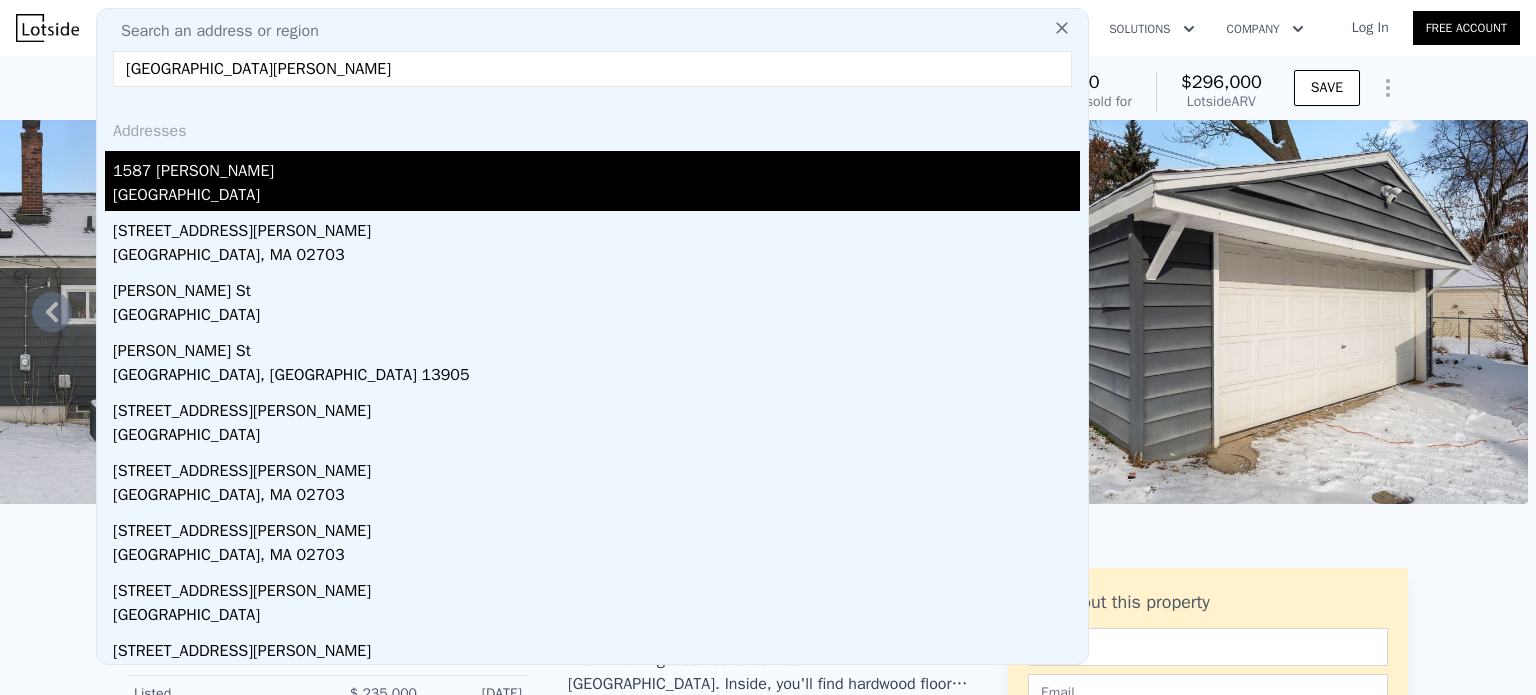 type on "[GEOGRAPHIC_DATA][PERSON_NAME]" 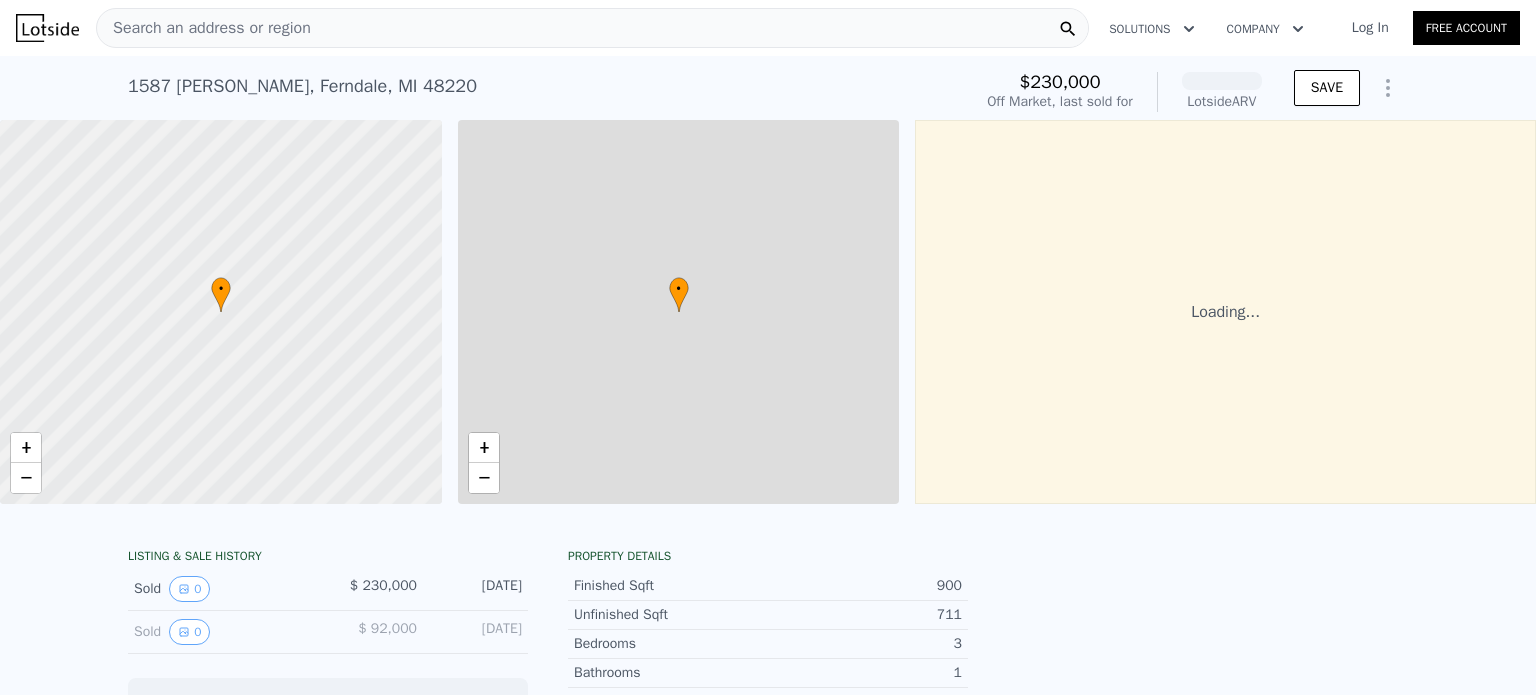 scroll, scrollTop: 0, scrollLeft: 8, axis: horizontal 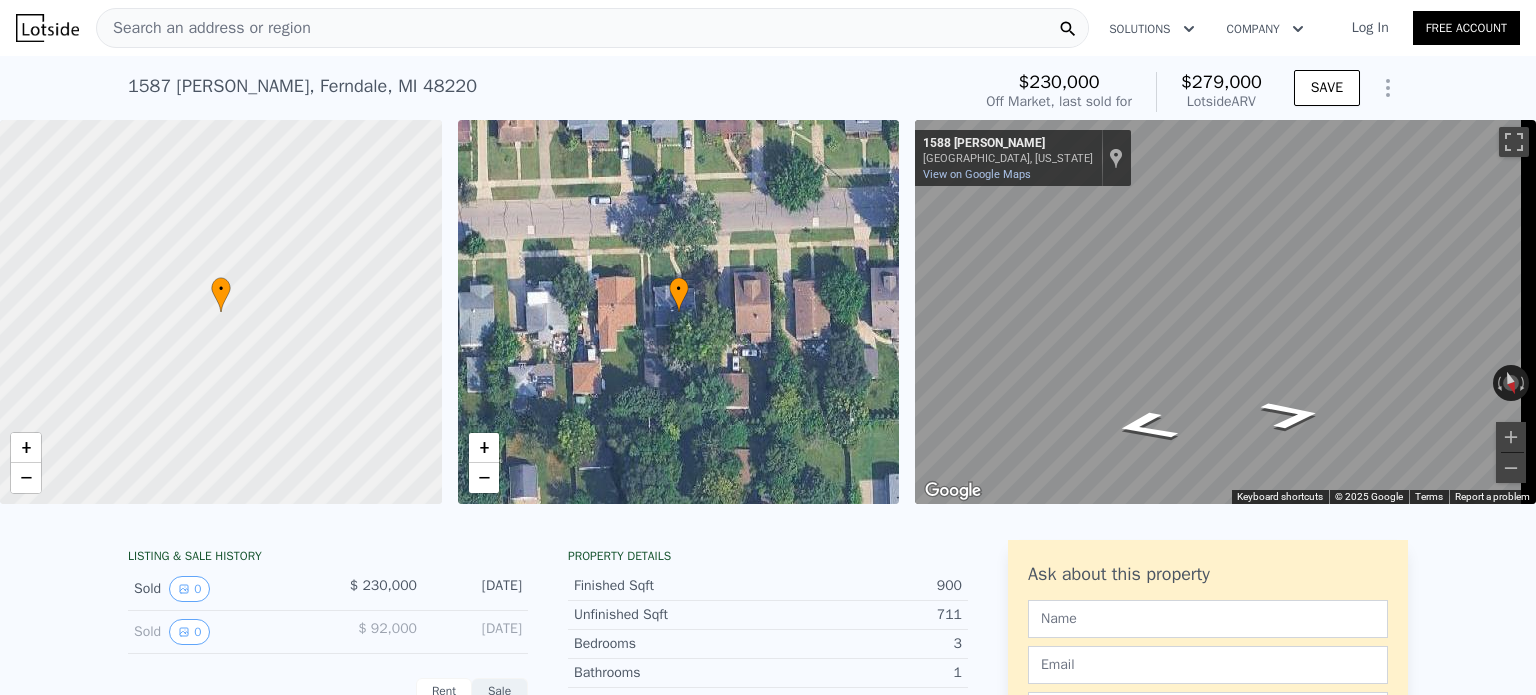 click on "•
+ −
•
+ −                 ← Move left → Move right ↑ Move up ↓ Move down + Zoom in - Zoom out             1588 Leroy St   Ferndale, Michigan       1588 Leroy St            View on Google Maps        Custom Imagery                 This image is no longer available                                      Rotate the view          Keyboard shortcuts Map Data © 2025 Google © 2025 Google Terms Report a problem" at bounding box center (768, 312) 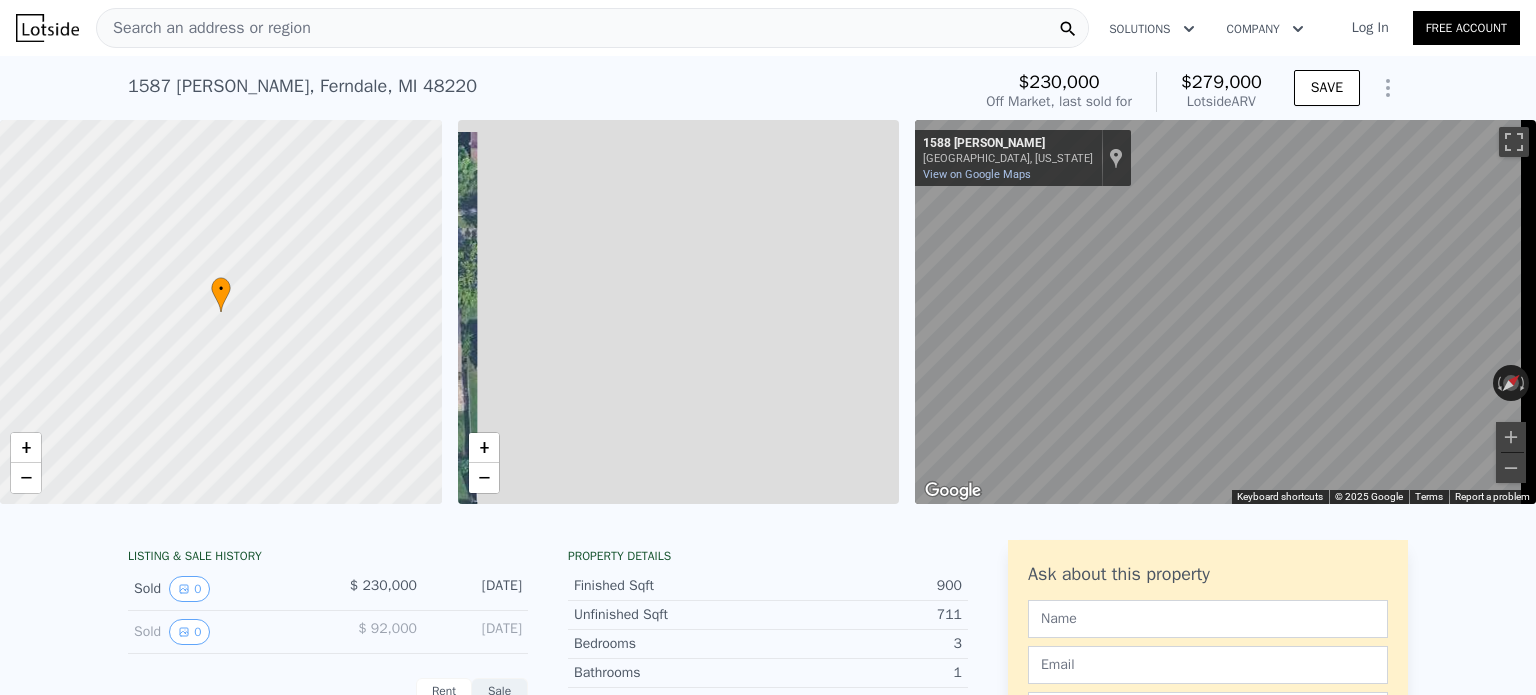 drag, startPoint x: 710, startPoint y: 324, endPoint x: 227, endPoint y: 382, distance: 486.46994 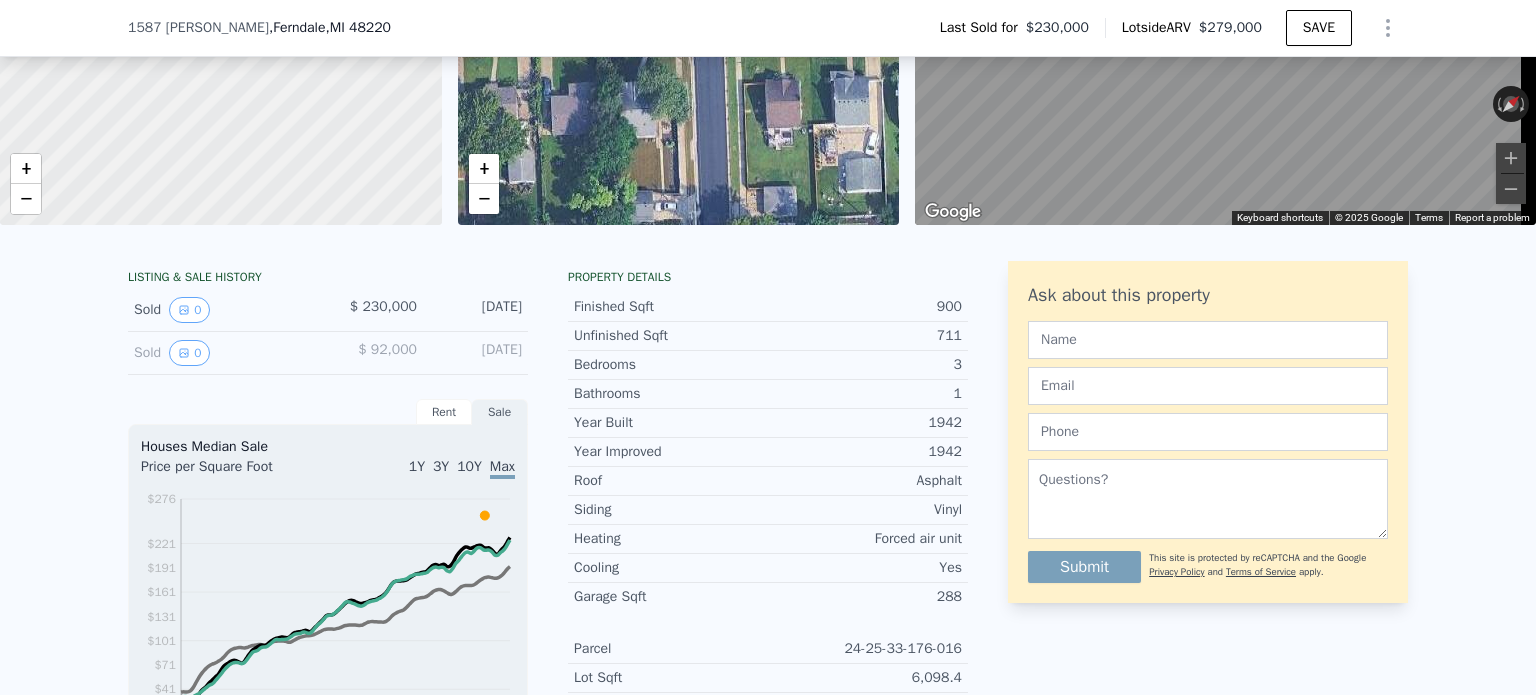 scroll, scrollTop: 0, scrollLeft: 0, axis: both 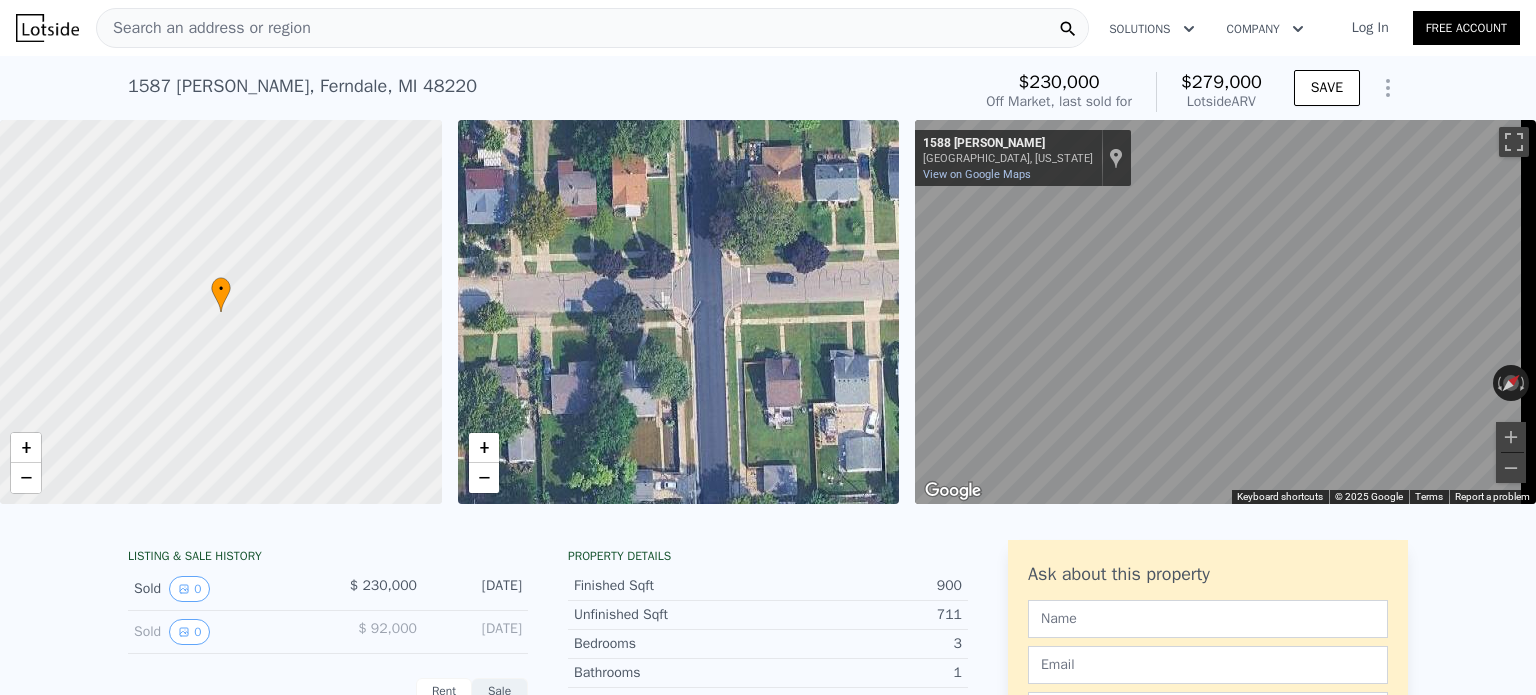 click on "•
+ −" at bounding box center (679, 312) 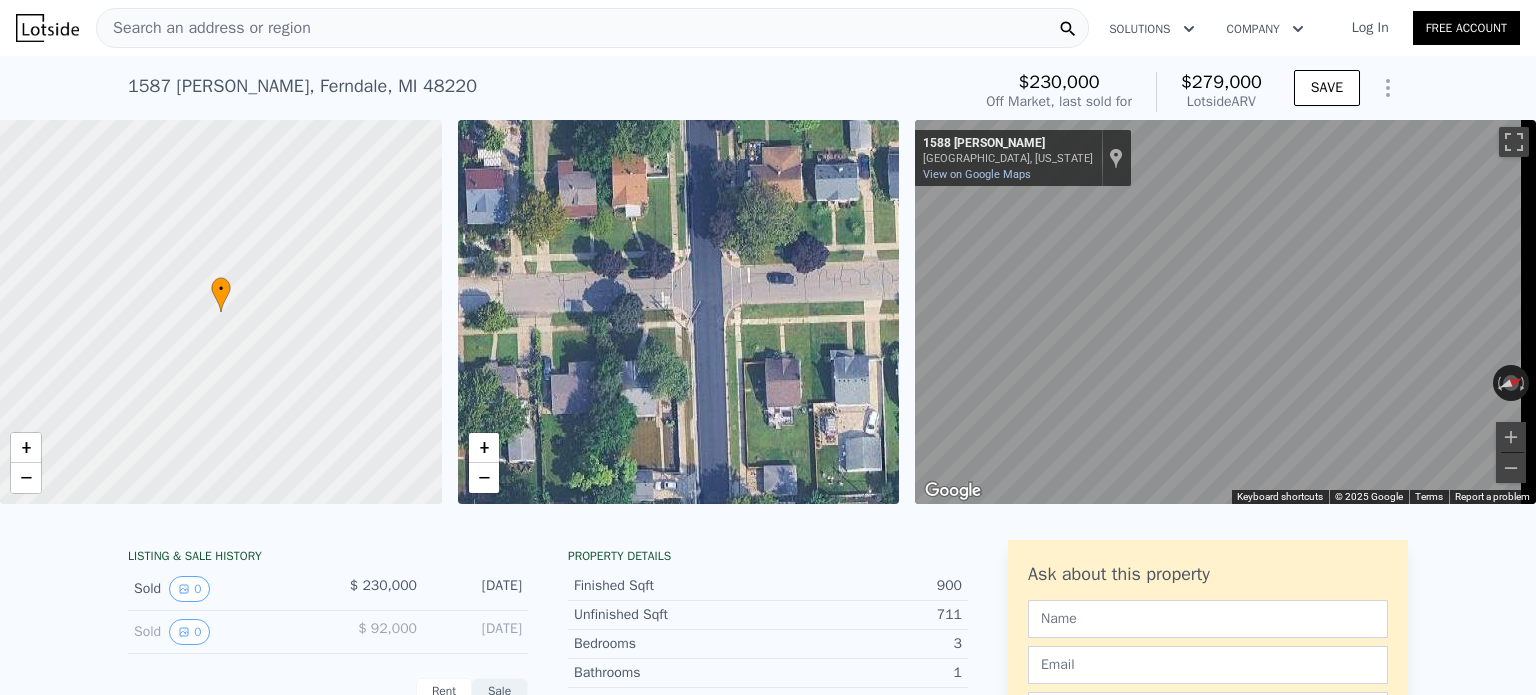 click on "Search an address or region Solutions Company Open main menu Log In Free Account 1587 Leroy St ,   Ferndale ,   MI   48220 Sold May 2024 for  $230k (~ARV  $279k ) $230,000 Off Market, last sold for $279,000 Lotside  ARV SAVE
•
+ −
•
+ −                 ← Move left → Move right ↑ Move up ↓ Move down + Zoom in - Zoom out             1588 Leroy St   Ferndale, Michigan       1588 Leroy St            View on Google Maps        Custom Imagery                 This image is no longer available                                      Rotate the view          Keyboard shortcuts Map Data © 2025 Google © 2025 Google Terms Report a problem   LISTING & SALE HISTORY Sold 0 $ 230,000 May 2, 2024 Sold 0 $ 92,000 Feb 22, 2001 Rent Sale Rent over time Price per Square Foot 1Y 3Y 10Y Max 2012 2013 2014 2016 2017 2019 2020 2022 2023 2024 $0.83 $0.98 $1.13 $1.28 $1.43 $1.58 $1.76 Oakland Co. Ferndale Metro 1Y 3Y 10Y" at bounding box center (768, 347) 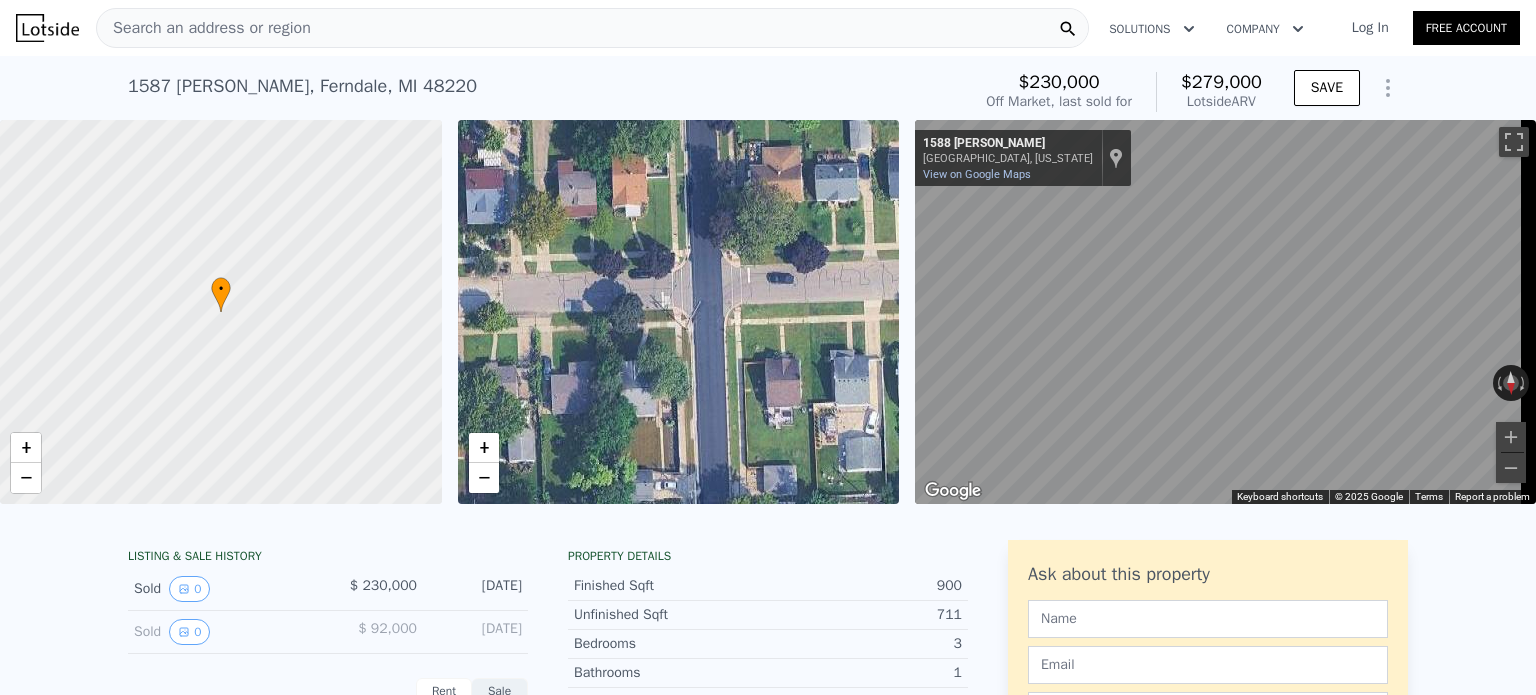 click on "Search an address or region" at bounding box center (204, 28) 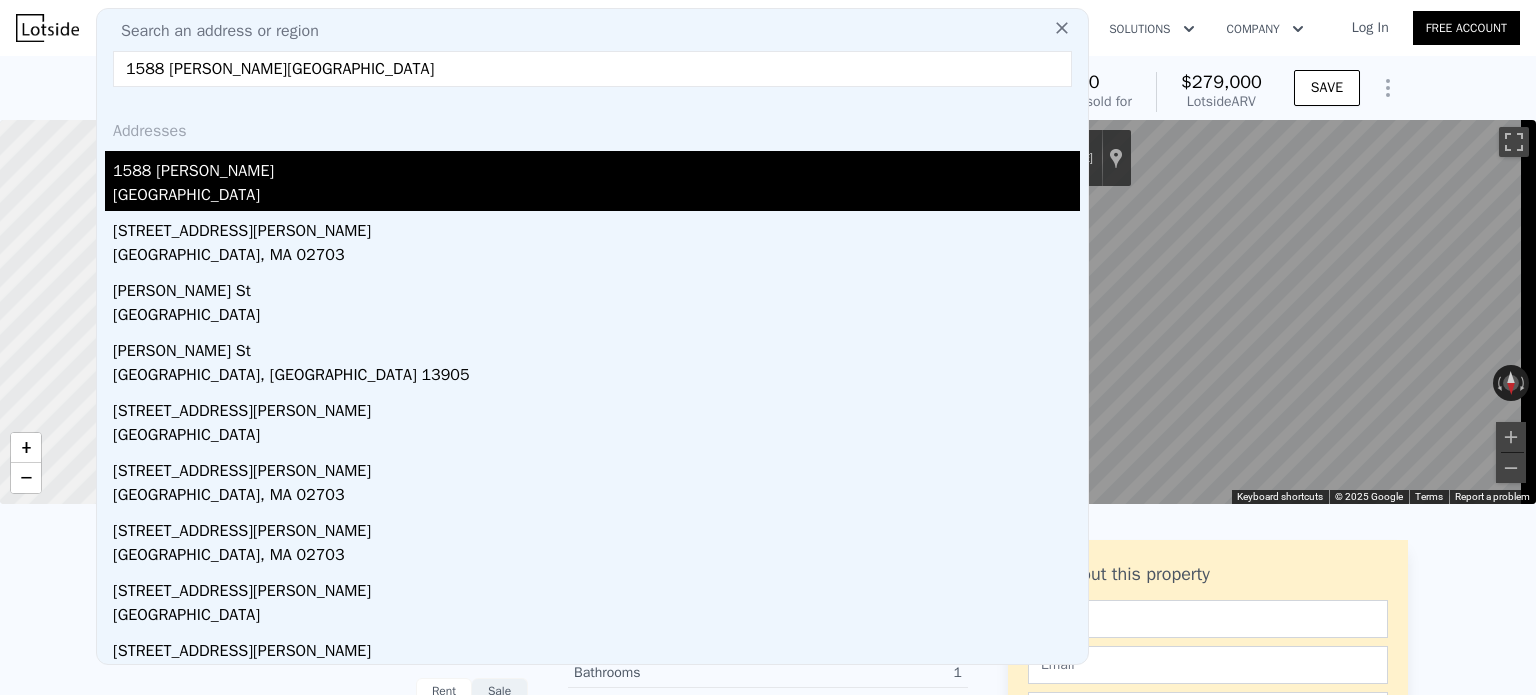 type on "1588 leroy street" 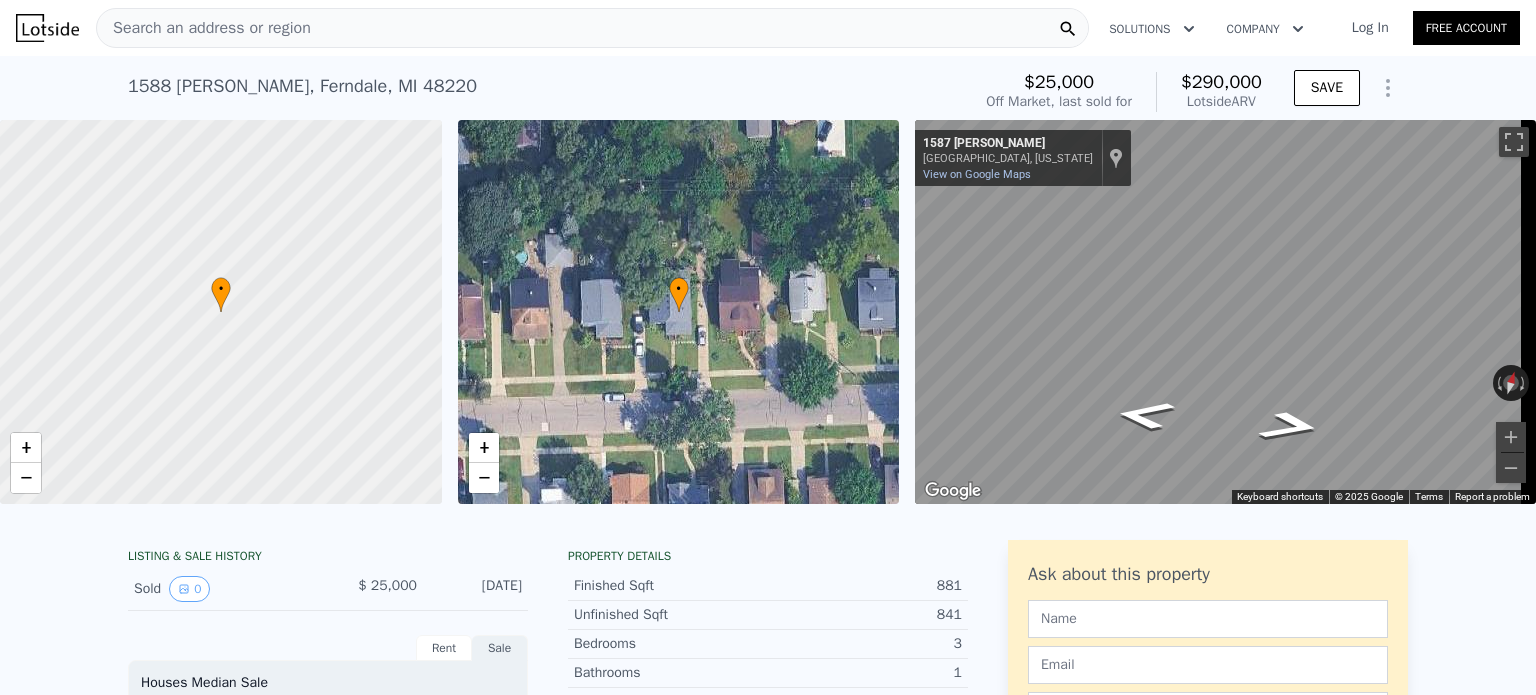 click on "Search an address or region" at bounding box center (204, 28) 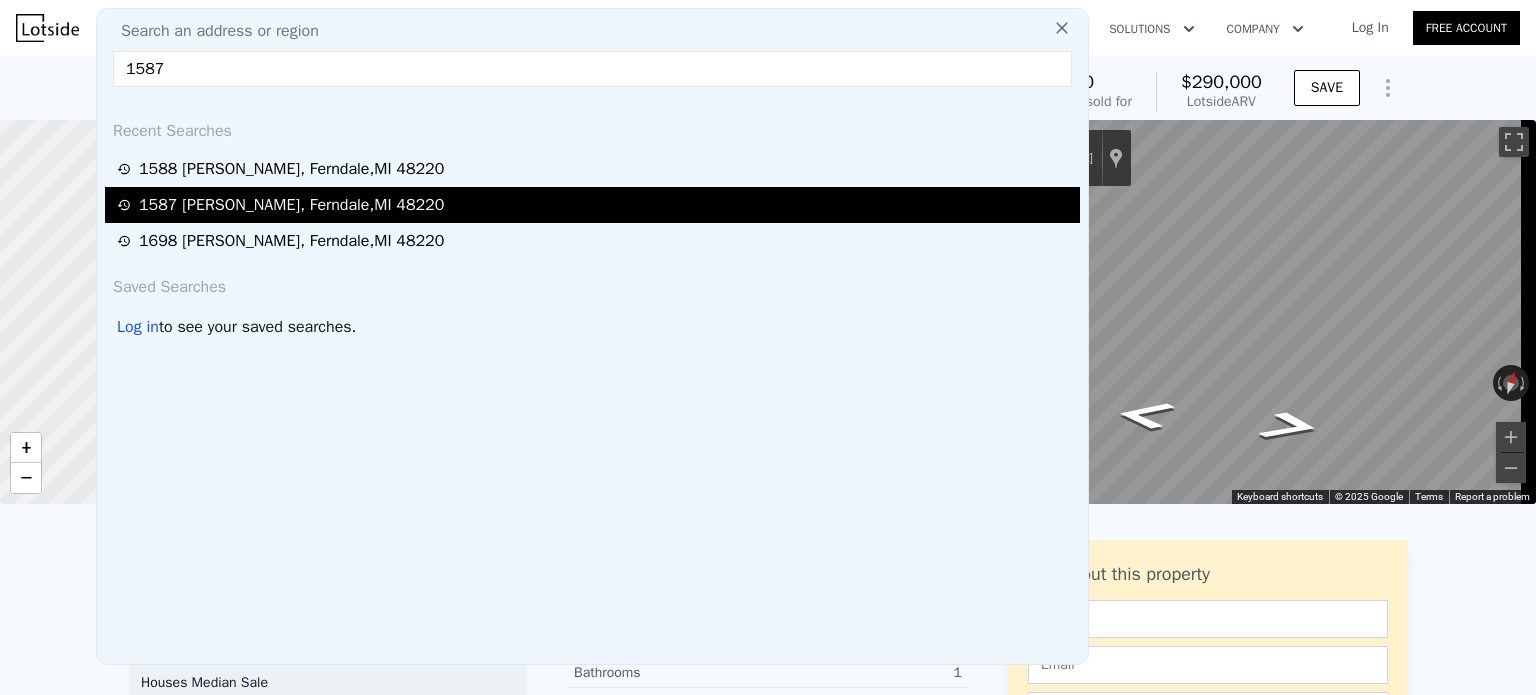 type on "1587" 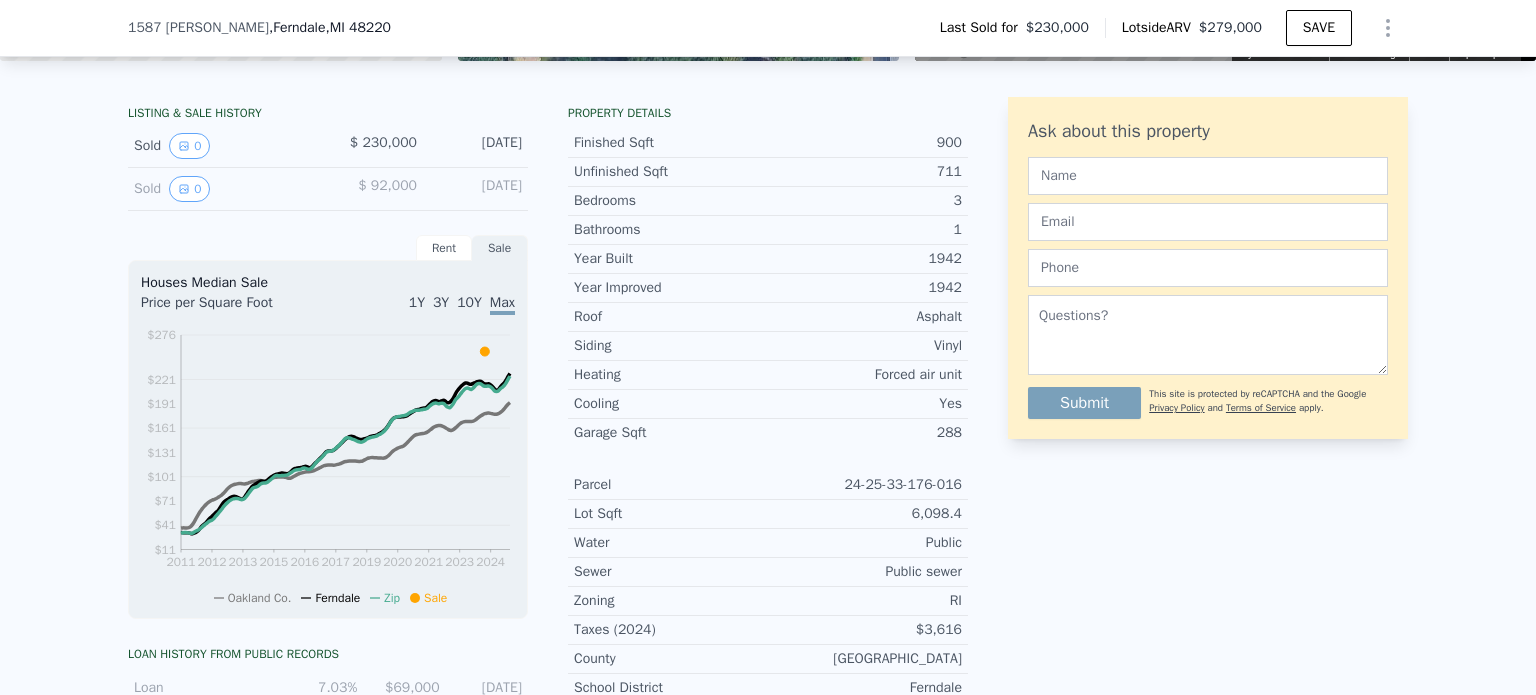 scroll, scrollTop: 0, scrollLeft: 0, axis: both 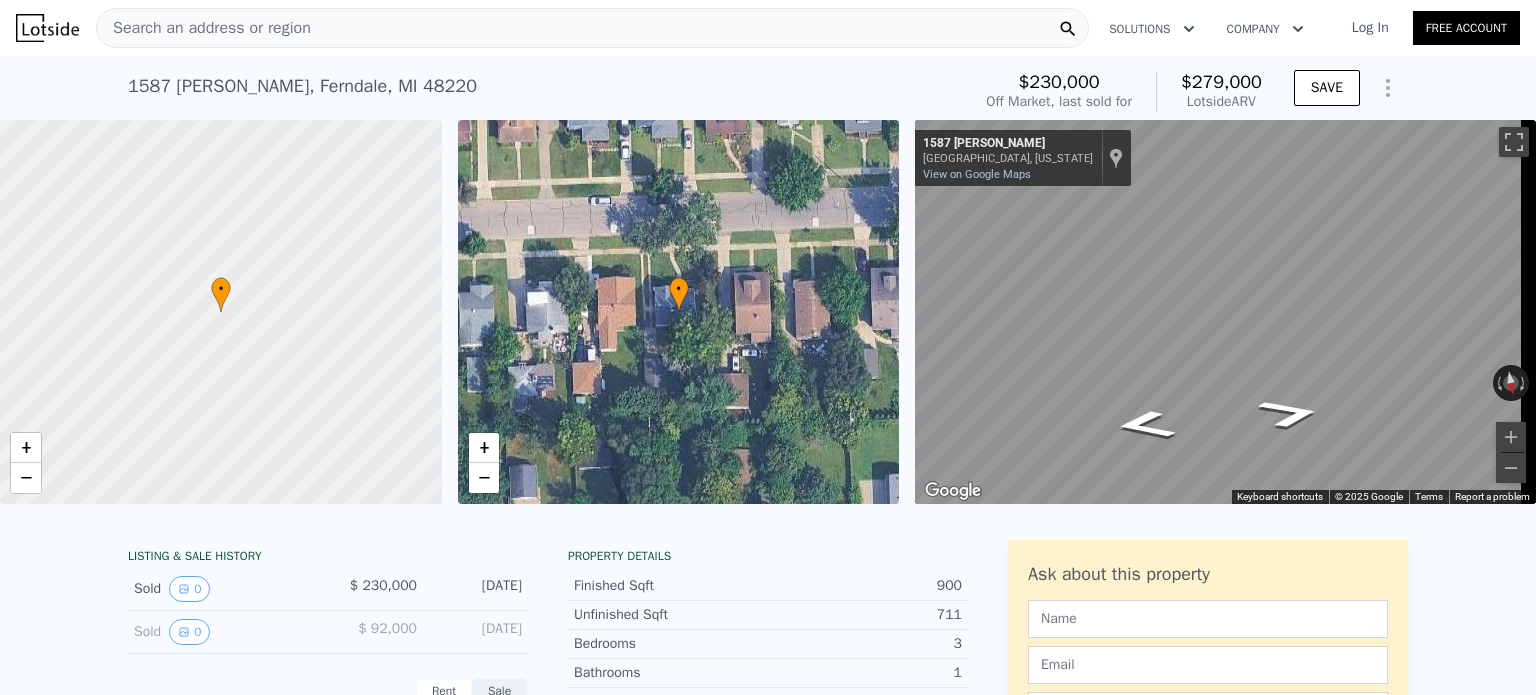 click on "Search an address or region" at bounding box center (592, 28) 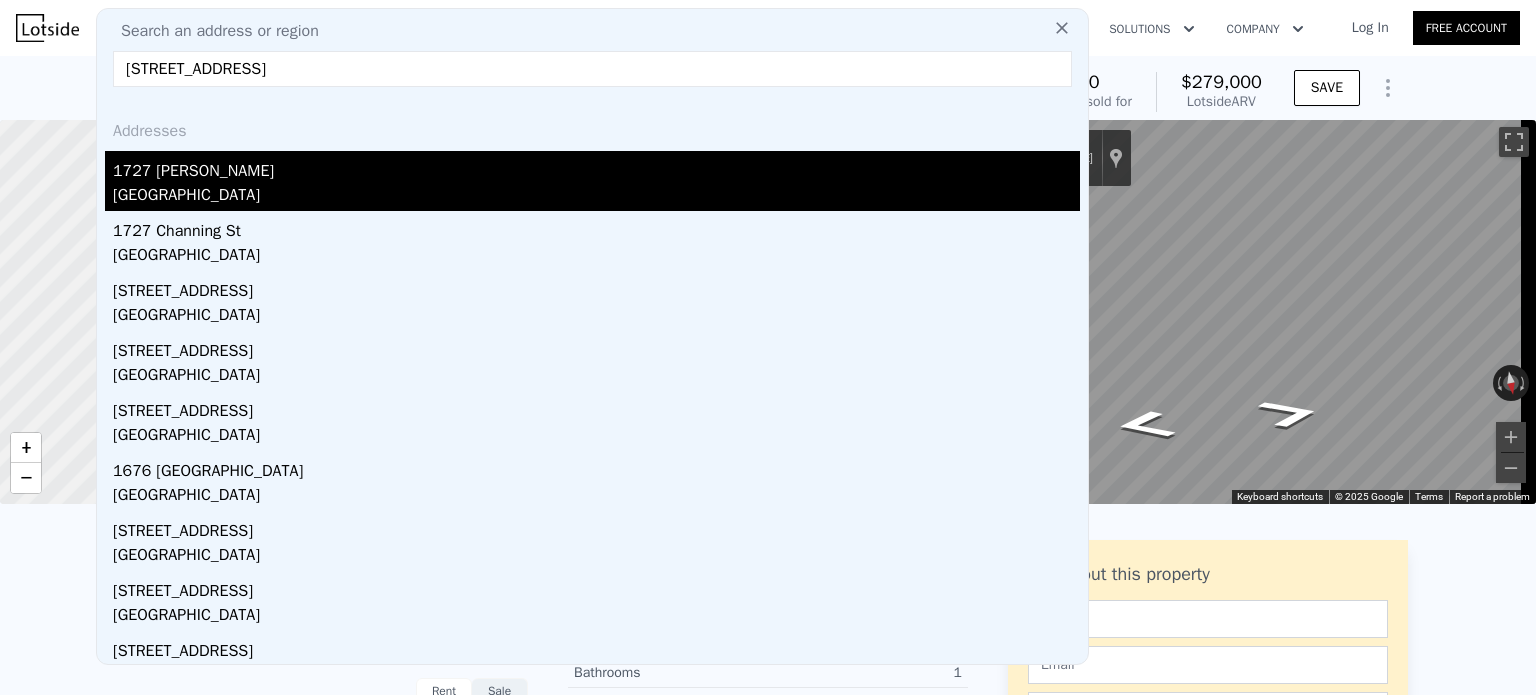 type on "1727 Albany St, ferndale, mi 48220" 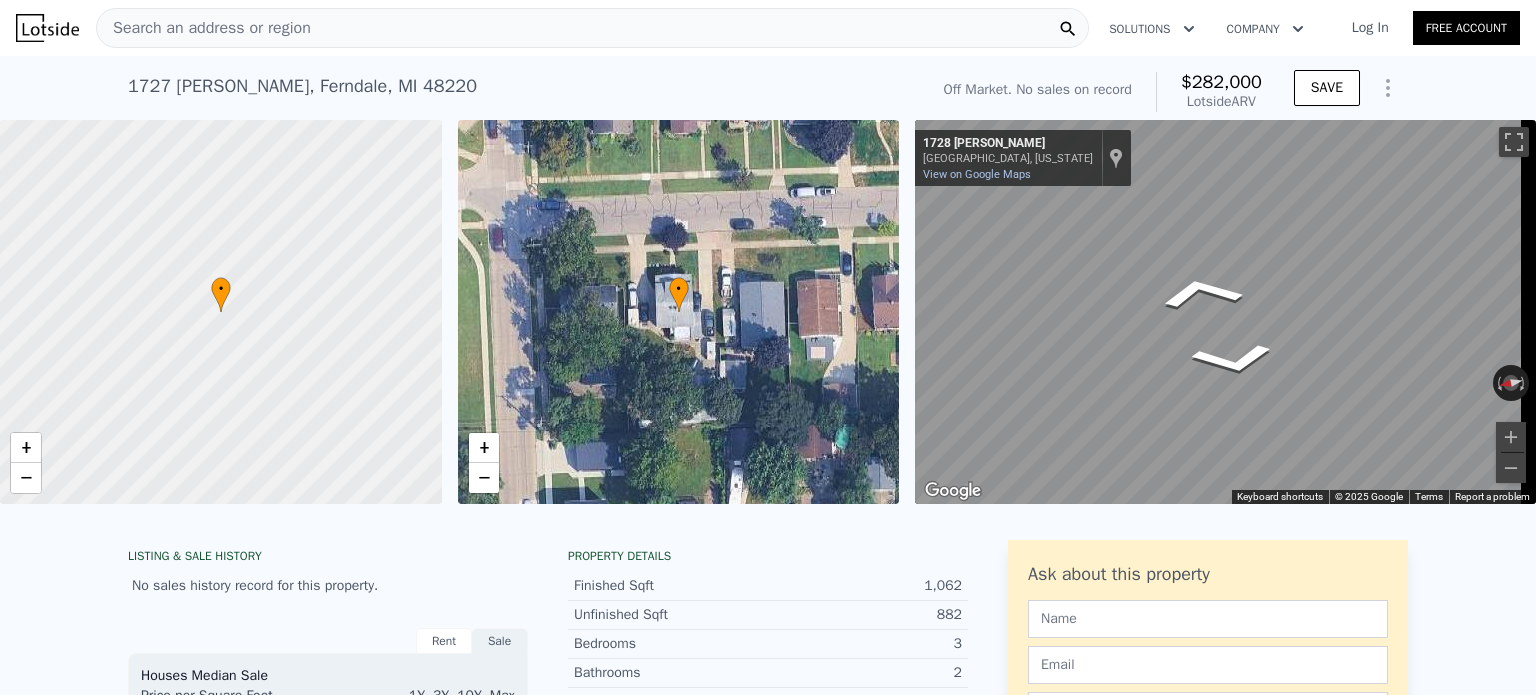 click on "Search an address or region Solutions Company Open main menu Log In Free Account 1727 Leroy St ,   Ferndale ,   MI   48220 No sales on record (~ARV  $282k ) Off Market. No sales on record $282,000 Lotside  ARV SAVE
•
+ −
•
+ −                 ← Move left → Move right ↑ Move up ↓ Move down + Zoom in - Zoom out             1588 Leroy St   Ferndale, Michigan       1588 Leroy St            View on Google Maps        Custom Imagery                 This image is no longer available                                      Rotate the view          Keyboard shortcuts Map Data © 2025 Google © 2025 Google Terms Report a problem                 ← Move left → Move right ↑ Move up ↓ Move down + Zoom in - Zoom out             1587 Leroy St   Ferndale, Michigan       1587 Leroy St            View on Google Maps        Custom Imagery                 This image is no longer available" at bounding box center (768, 347) 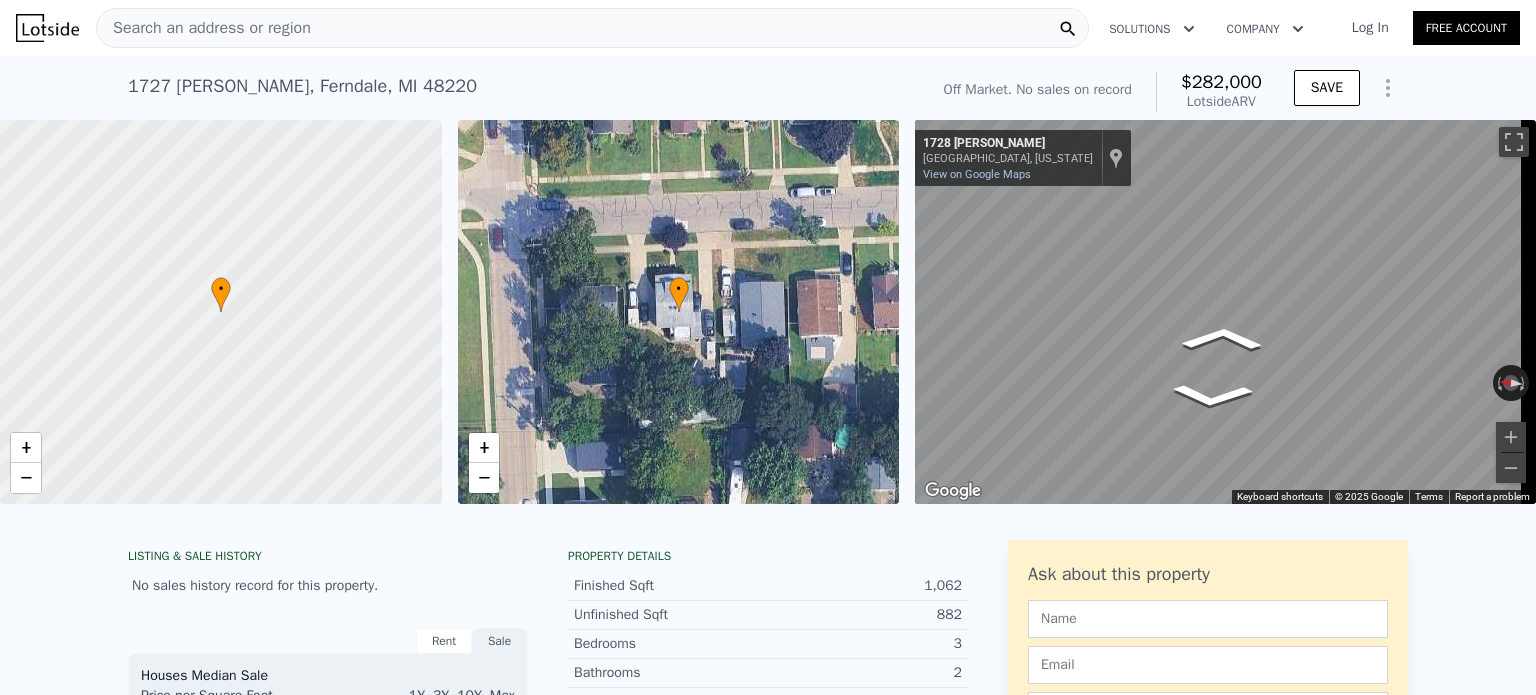 click on "Search an address or region Solutions Company Open main menu Log In Free Account 1727 Leroy St ,   Ferndale ,   MI   48220 No sales on record (~ARV  $282k ) Off Market. No sales on record $282,000 Lotside  ARV SAVE
•
+ −
•
+ −                 ← Move left → Move right ↑ Move up ↓ Move down + Zoom in - Zoom out             1588 Leroy St   Ferndale, Michigan       1588 Leroy St            View on Google Maps        Custom Imagery                 This image is no longer available                                      Rotate the view          Keyboard shortcuts Map Data © 2025 Google © 2025 Google Terms Report a problem                 ← Move left → Move right ↑ Move up ↓ Move down + Zoom in - Zoom out             1587 Leroy St   Ferndale, Michigan       1587 Leroy St            View on Google Maps        Custom Imagery                 This image is no longer available" at bounding box center [768, 347] 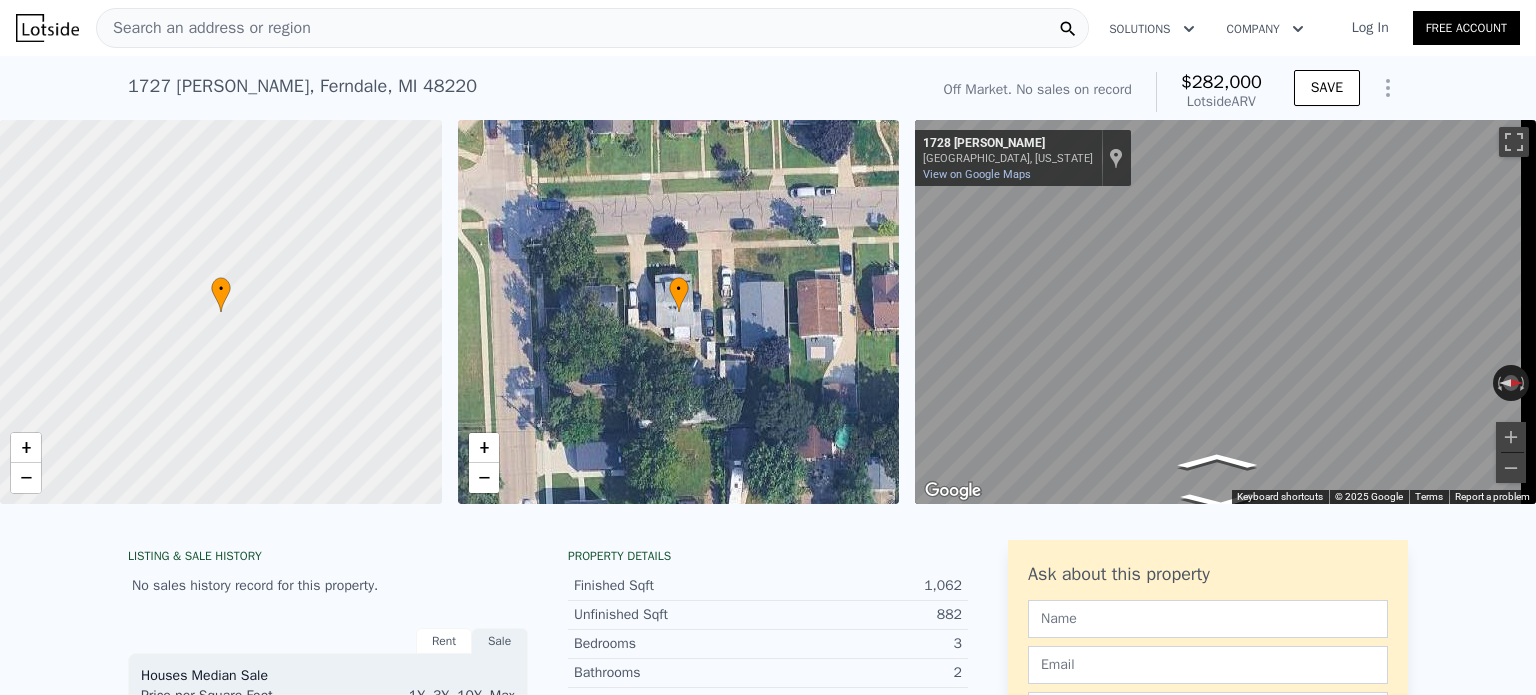 click on "Search an address or region Solutions Company Open main menu Log In Free Account 1727 Leroy St ,   Ferndale ,   MI   48220 No sales on record (~ARV  $282k ) Off Market. No sales on record $282,000 Lotside  ARV SAVE
•
+ −
•
+ −                 ← Move left → Move right ↑ Move up ↓ Move down + Zoom in - Zoom out             1588 Leroy St   Ferndale, Michigan       1588 Leroy St            View on Google Maps        Custom Imagery                 This image is no longer available                                      Rotate the view          Keyboard shortcuts Map Data © 2025 Google © 2025 Google Terms Report a problem                 ← Move left → Move right ↑ Move up ↓ Move down + Zoom in - Zoom out             1587 Leroy St   Ferndale, Michigan       1587 Leroy St            View on Google Maps        Custom Imagery                 This image is no longer available" at bounding box center [768, 347] 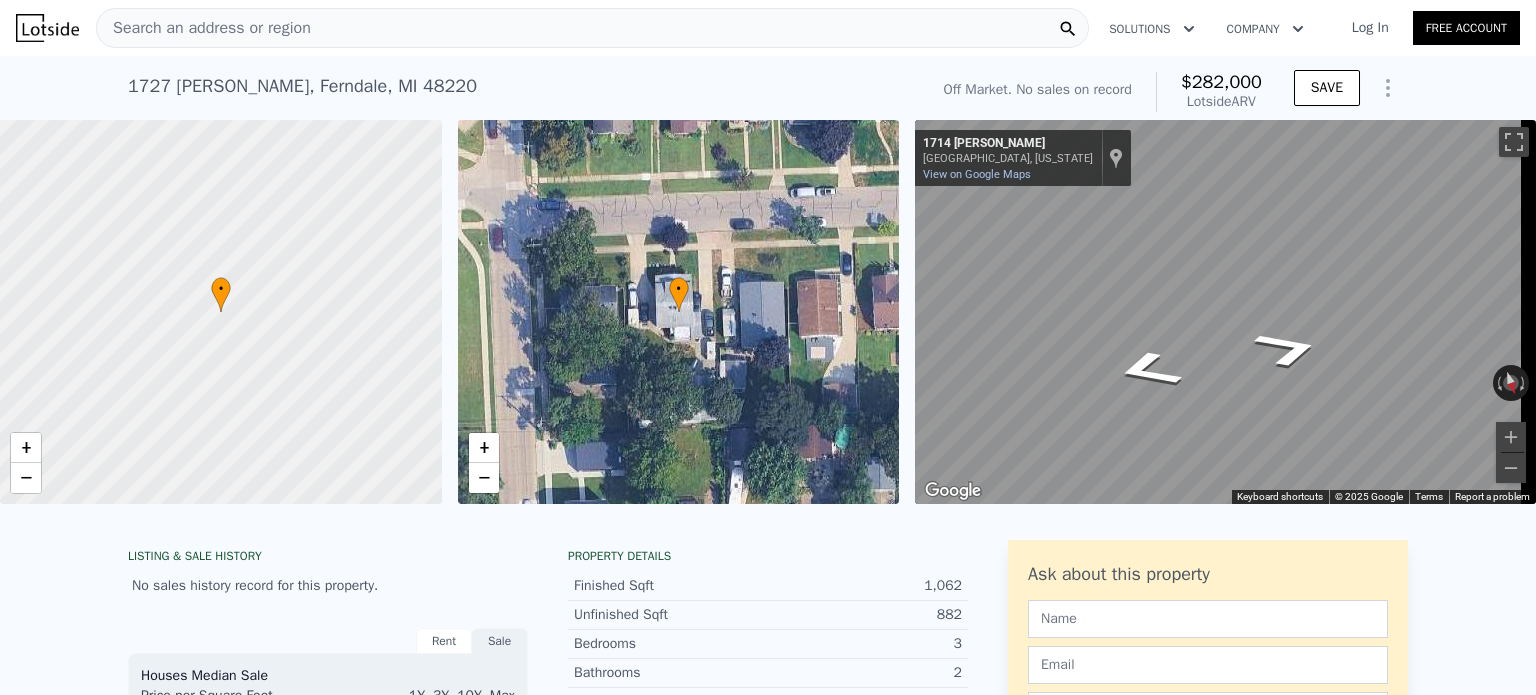 click on "Search an address or region" at bounding box center (592, 28) 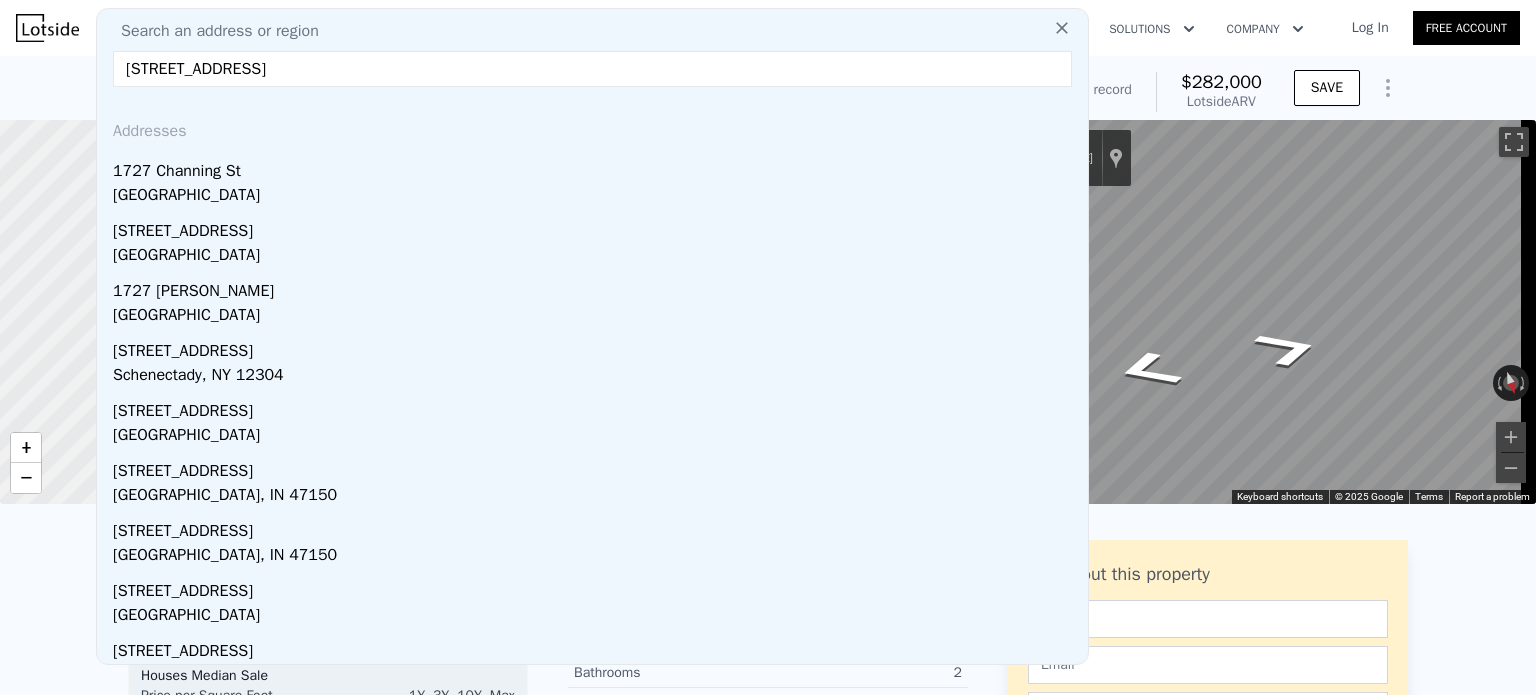 type on "1727 Albany St, ferndale" 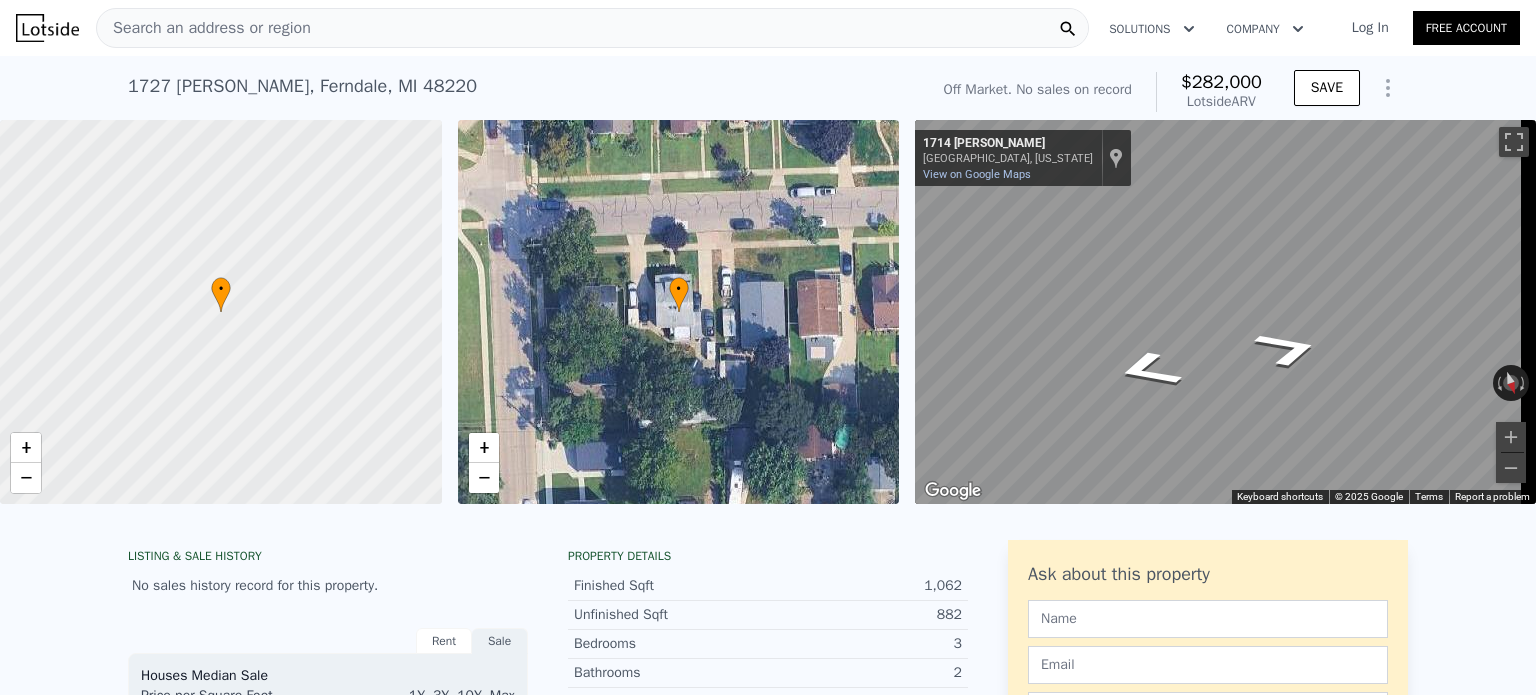 click on "1727 Leroy St ,   Ferndale ,   MI   48220 No sales on record (~ARV  $282k ) Off Market. No sales on record $282,000 Lotside  ARV SAVE" at bounding box center [768, 88] 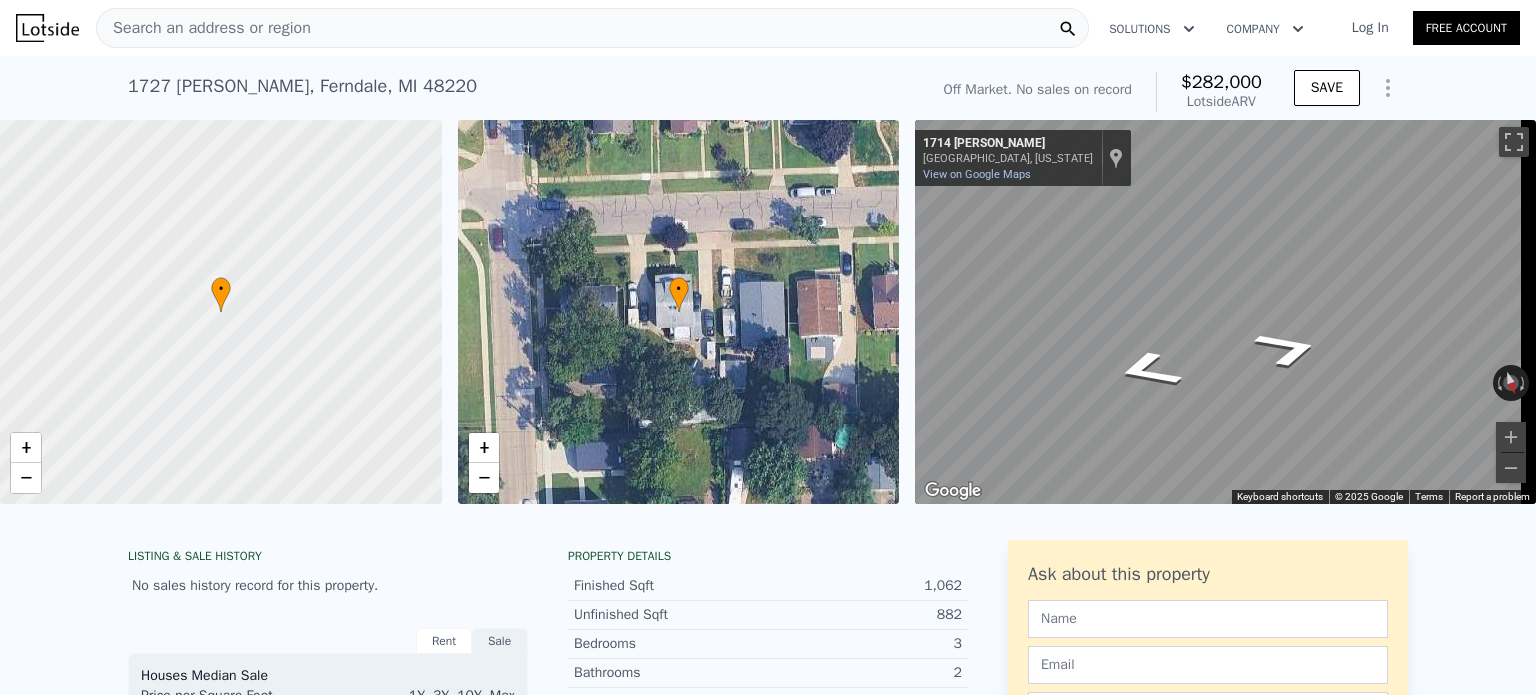 click at bounding box center (47, 28) 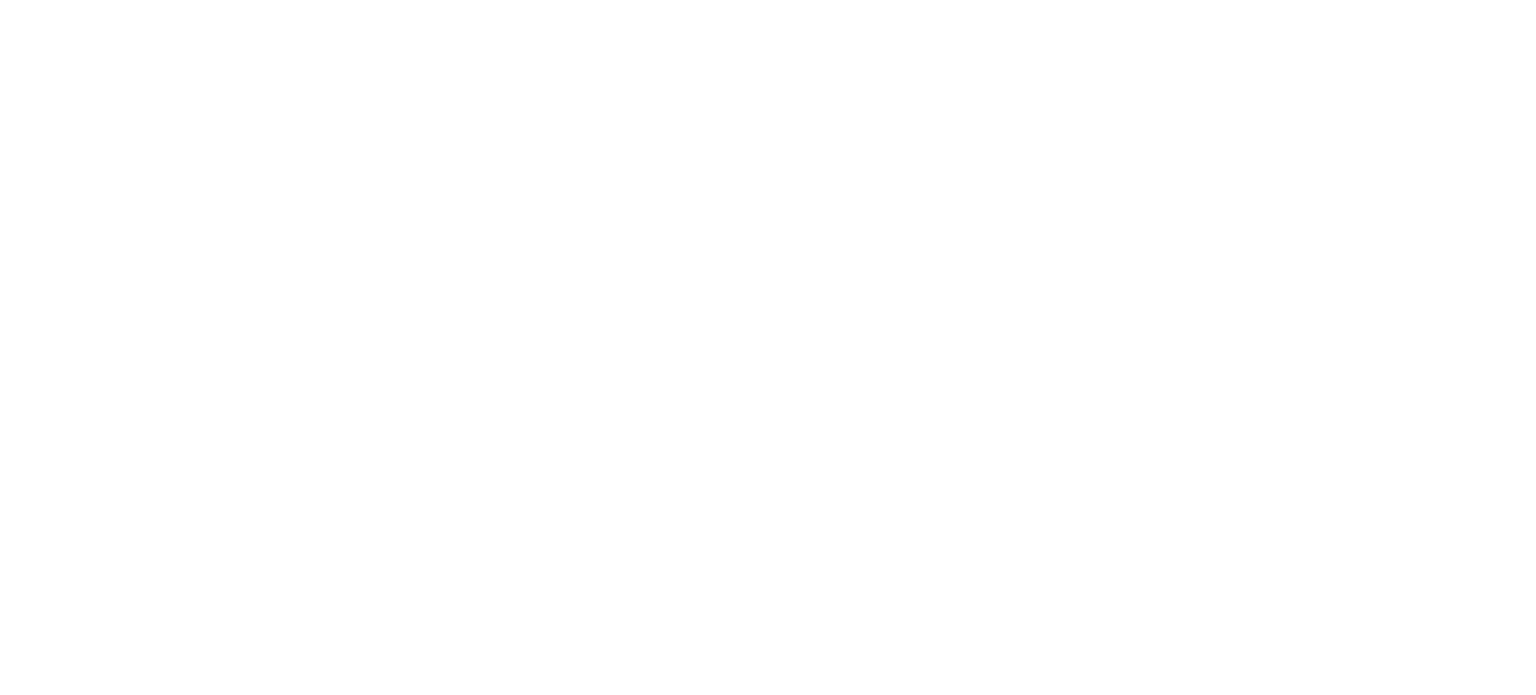 scroll, scrollTop: 0, scrollLeft: 0, axis: both 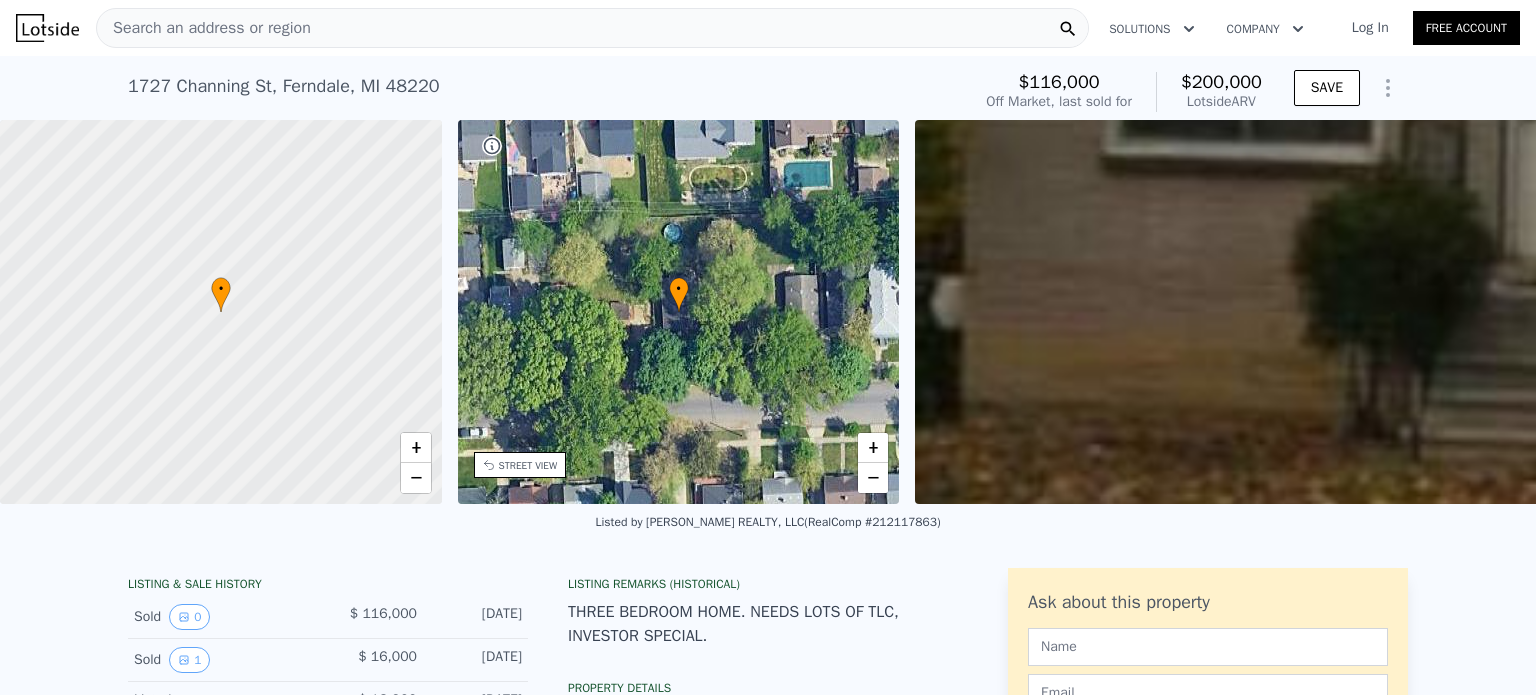 click at bounding box center [1675, 312] 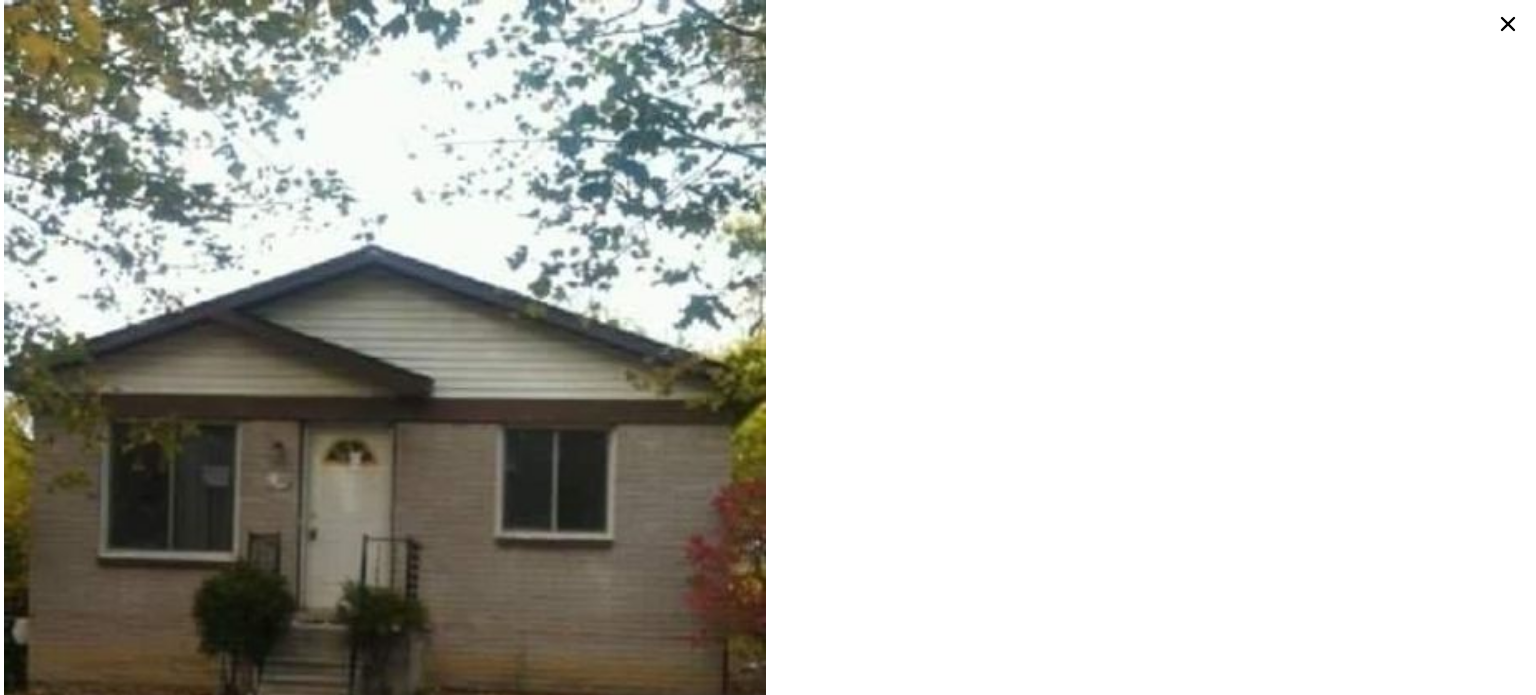 scroll, scrollTop: 0, scrollLeft: 465, axis: horizontal 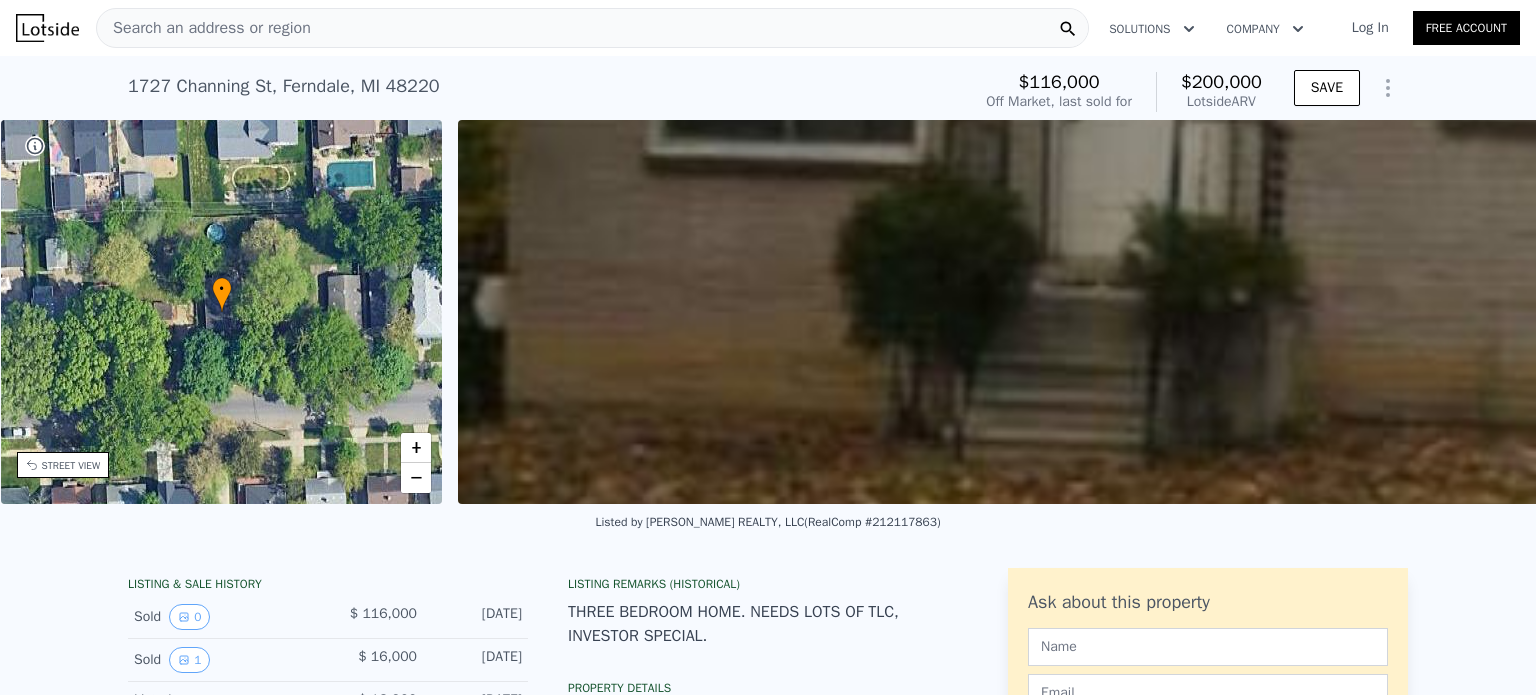 click on "Search an address or region Solutions Company Open main menu Log In Free Account" at bounding box center [768, 28] 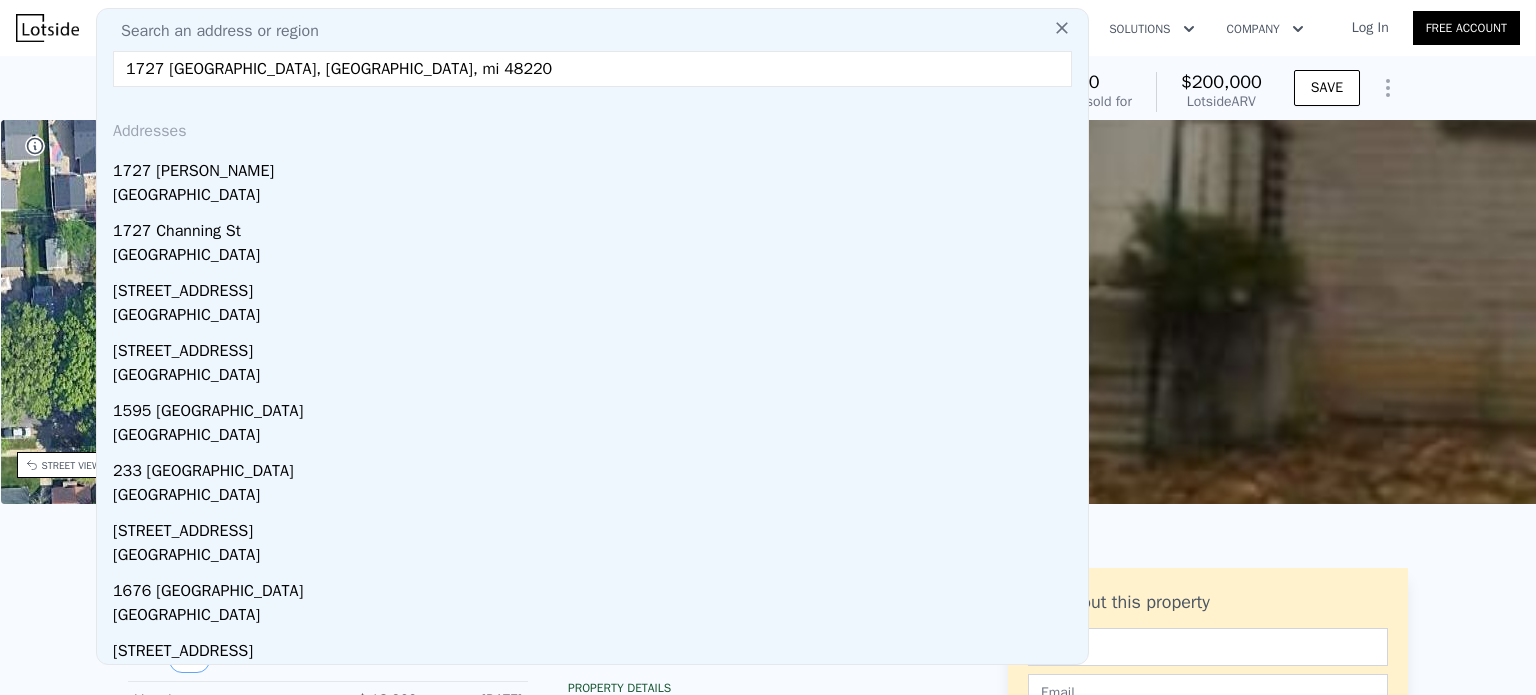 type on "1727 albany, ferndale, mi 48220" 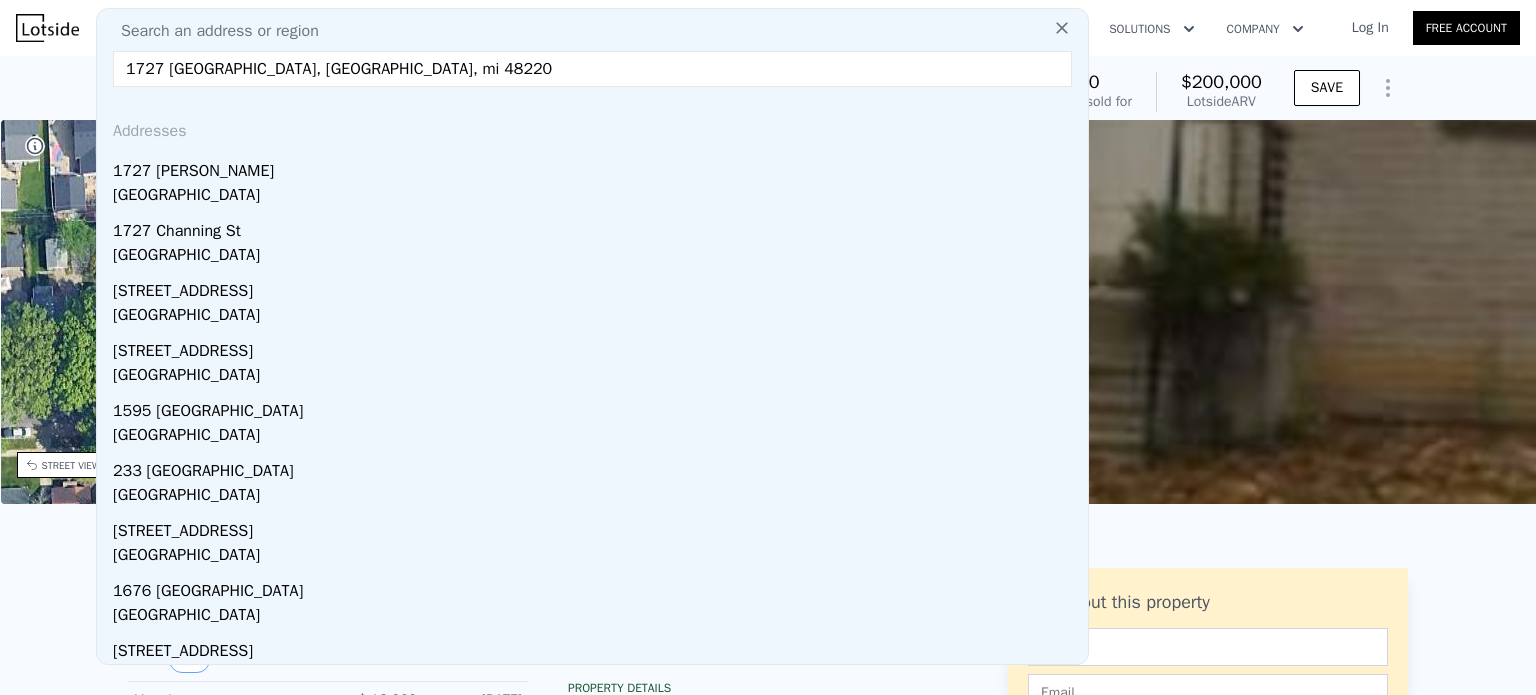 click on "Listed by JOHN GRAHAM REALTY, LLC  (RealComp #212117863)" at bounding box center [768, 528] 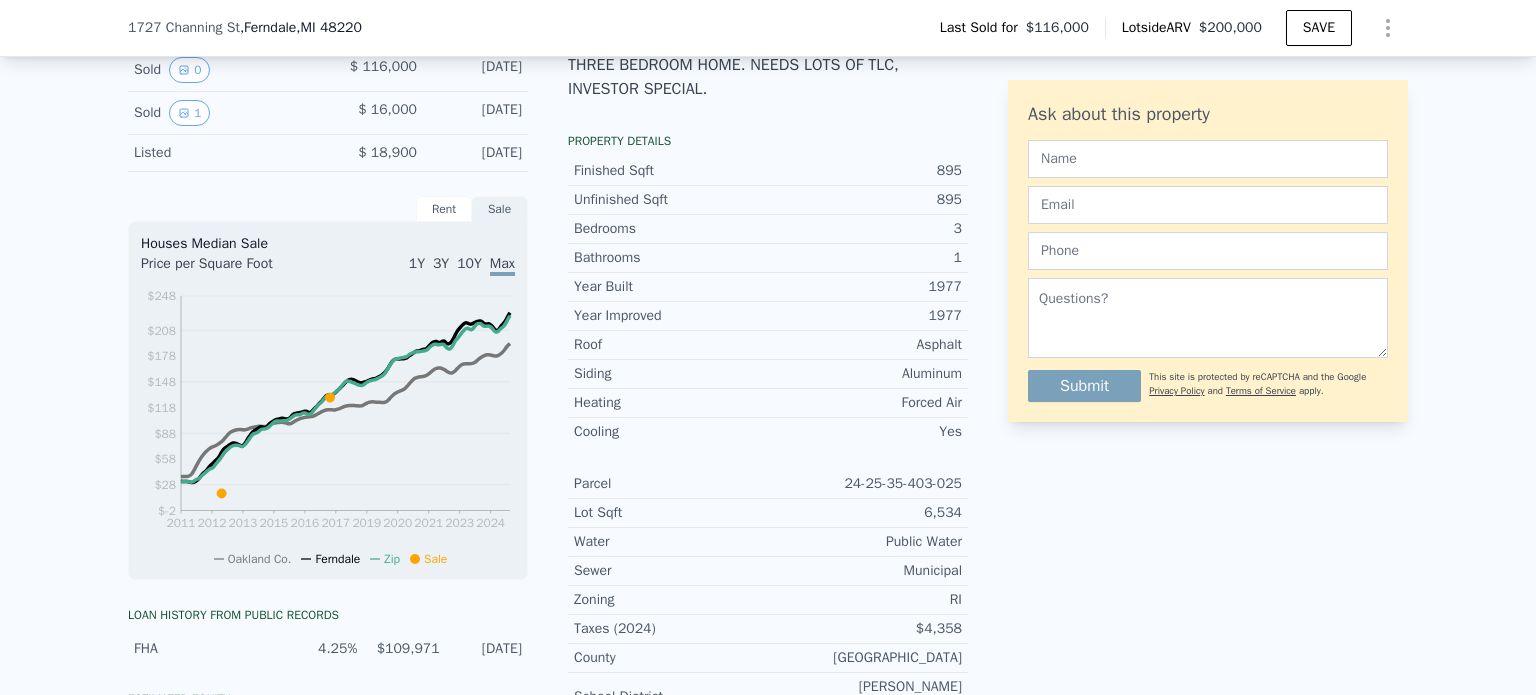 scroll, scrollTop: 541, scrollLeft: 0, axis: vertical 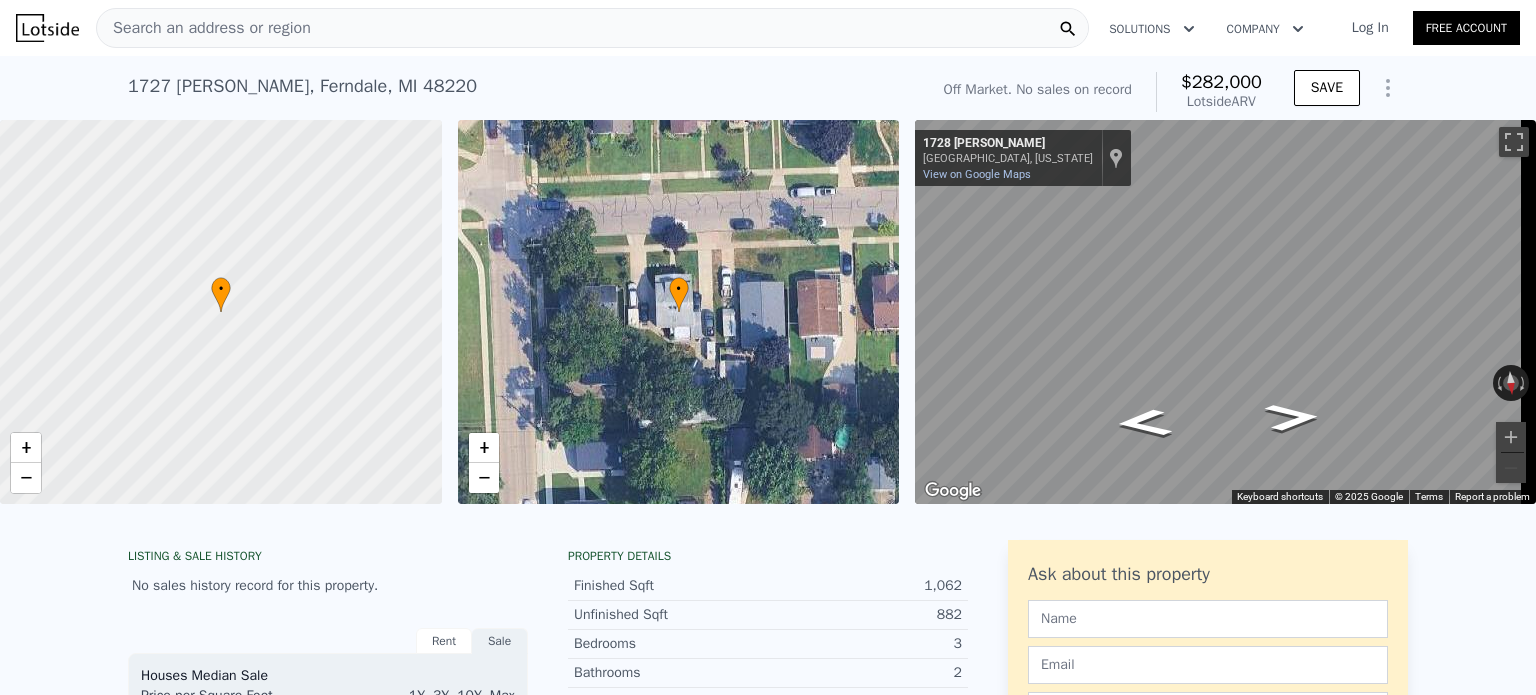 click on "Search an address or region" at bounding box center [592, 28] 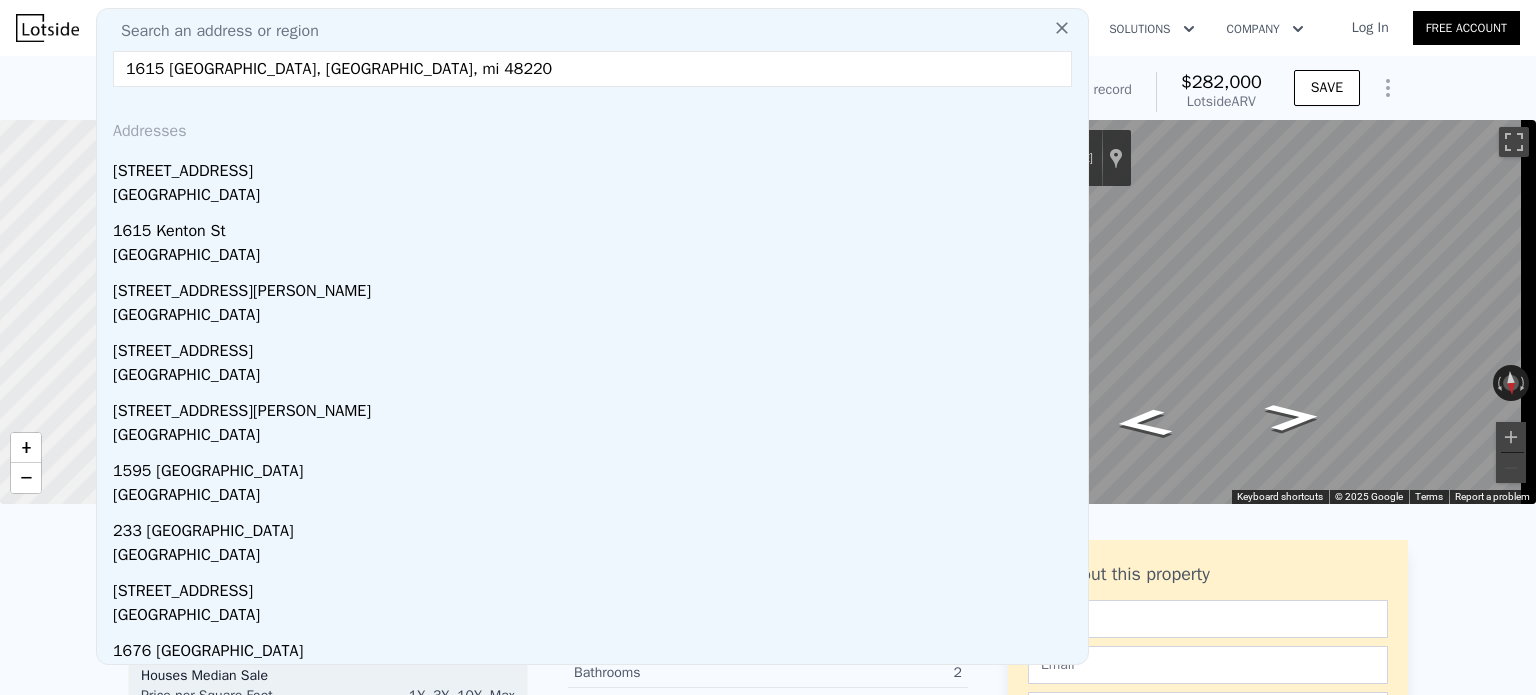 click on "1615 albany, ferndale, mi 48220" at bounding box center (592, 69) 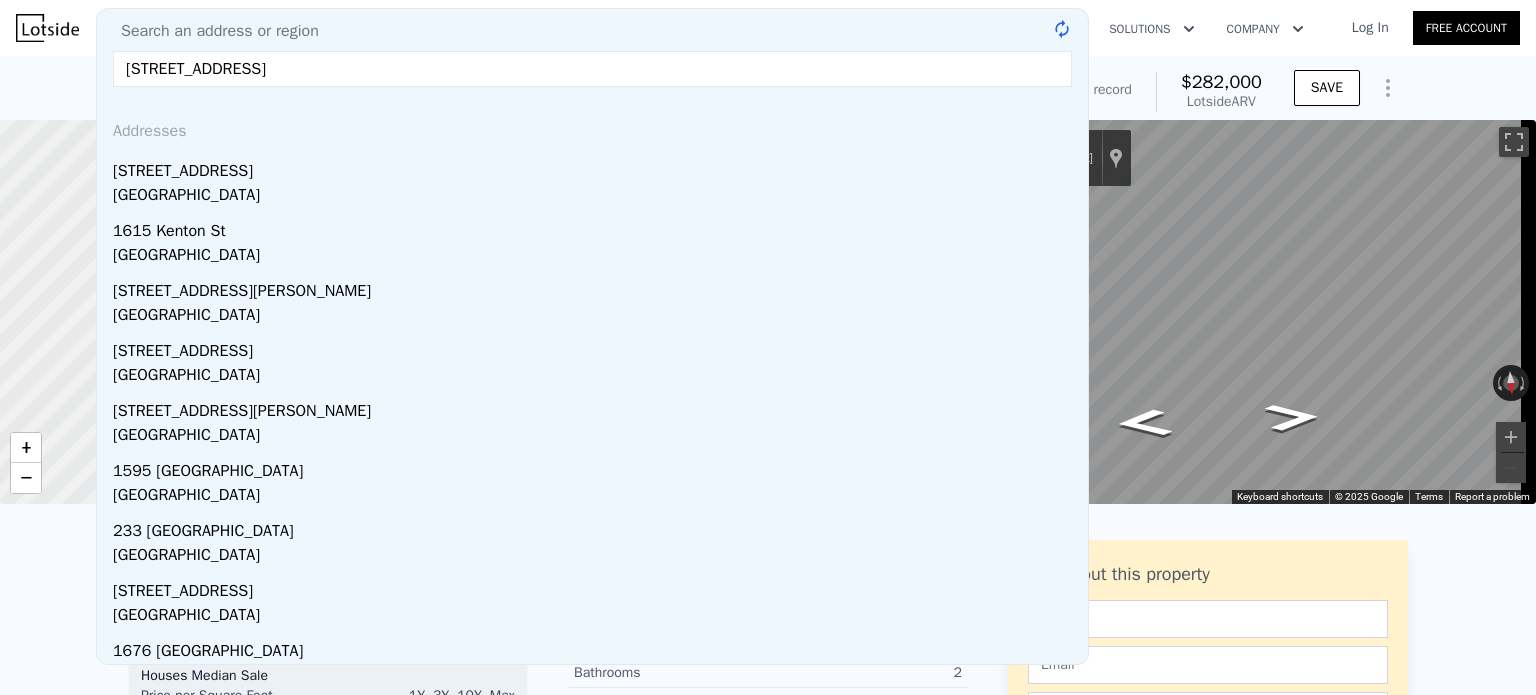 type on "1615 albany street, ferndale, mi 48220" 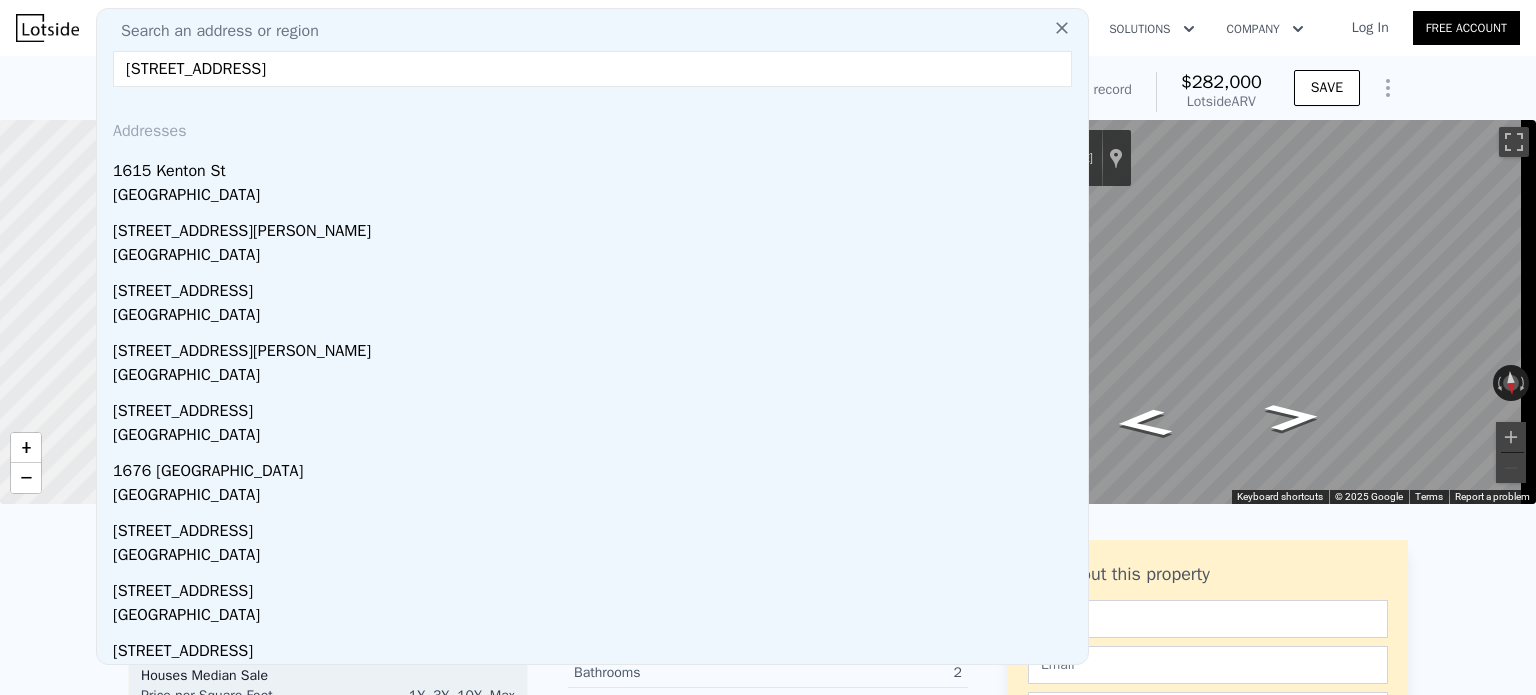 click on "1615 albany street, ferndale, mi 48220" at bounding box center (592, 69) 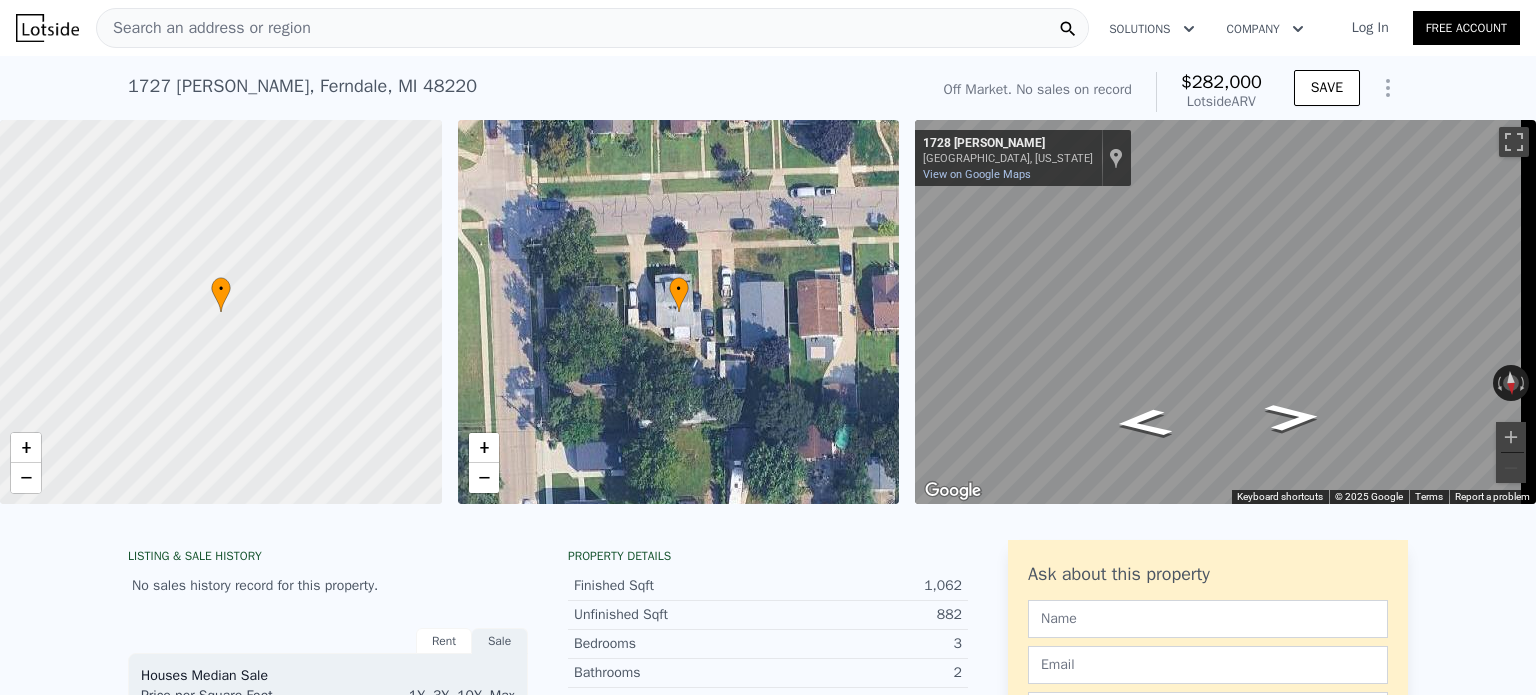click at bounding box center (47, 28) 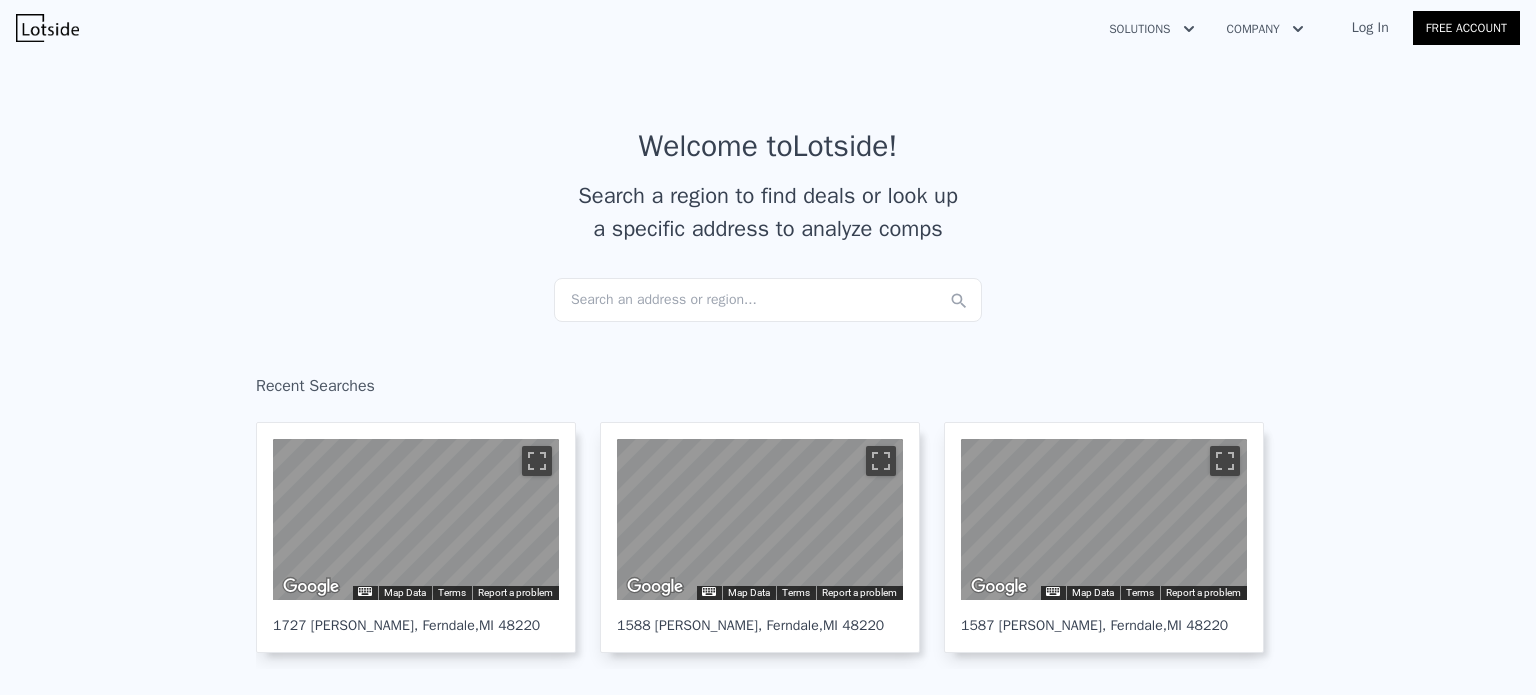 click on "Search an address or region..." at bounding box center (768, 300) 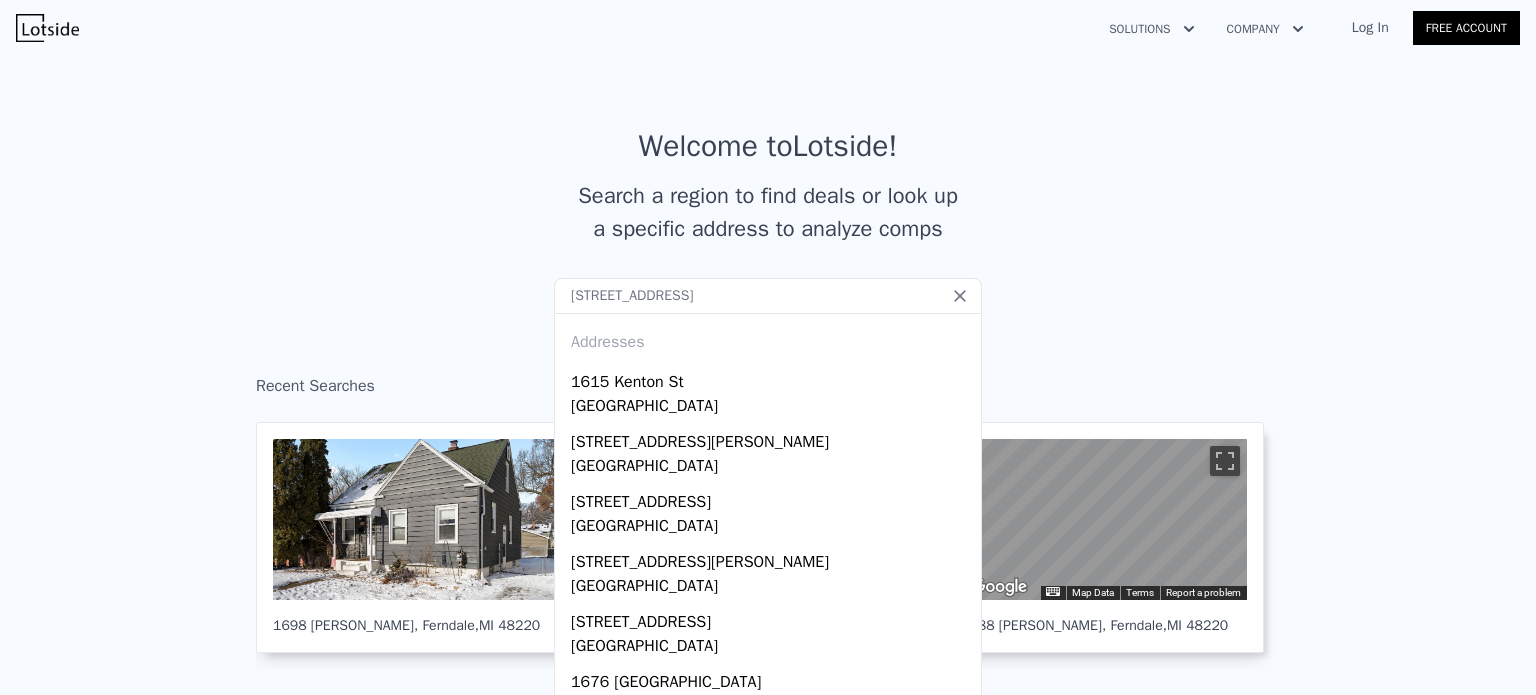 click on "1615 albany street, ferndale, mi 48220" at bounding box center (768, 296) 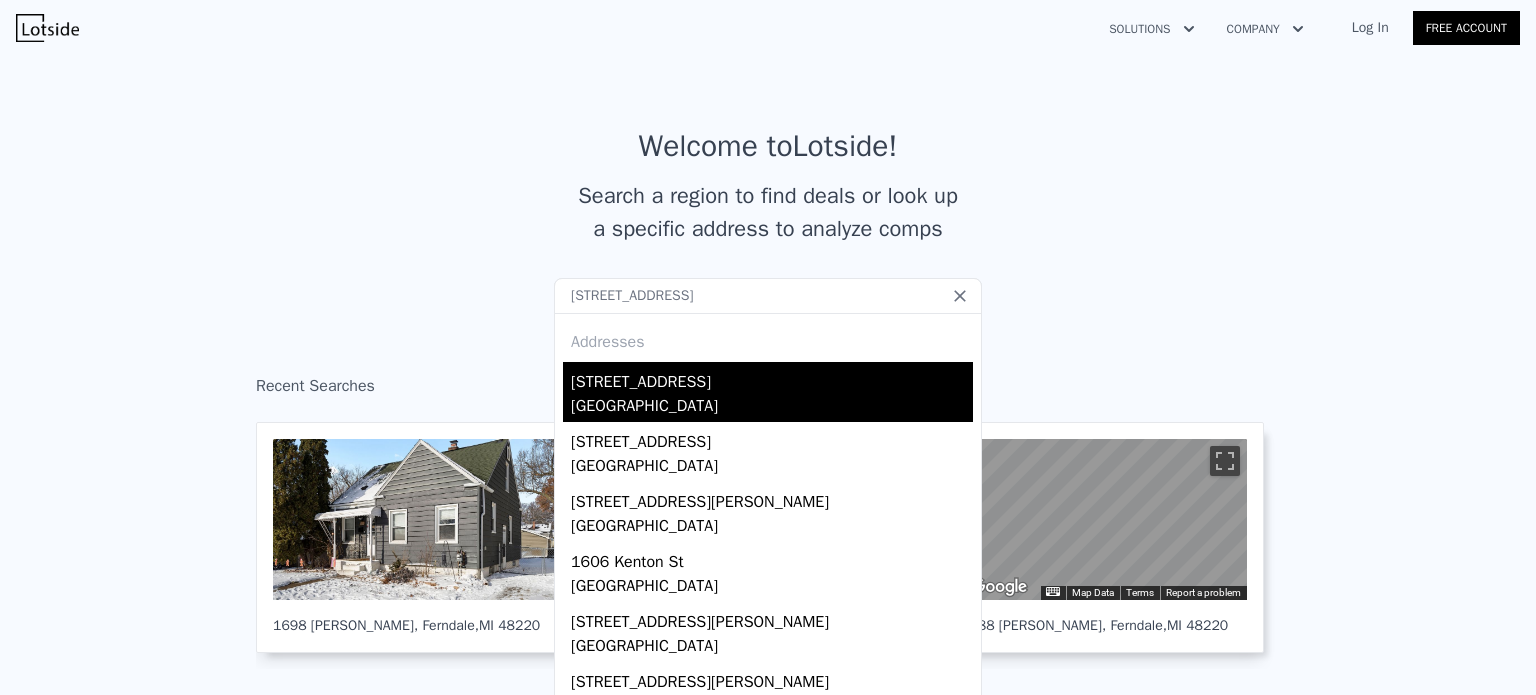 type on "1606 albany street, ferndale, mi 48220" 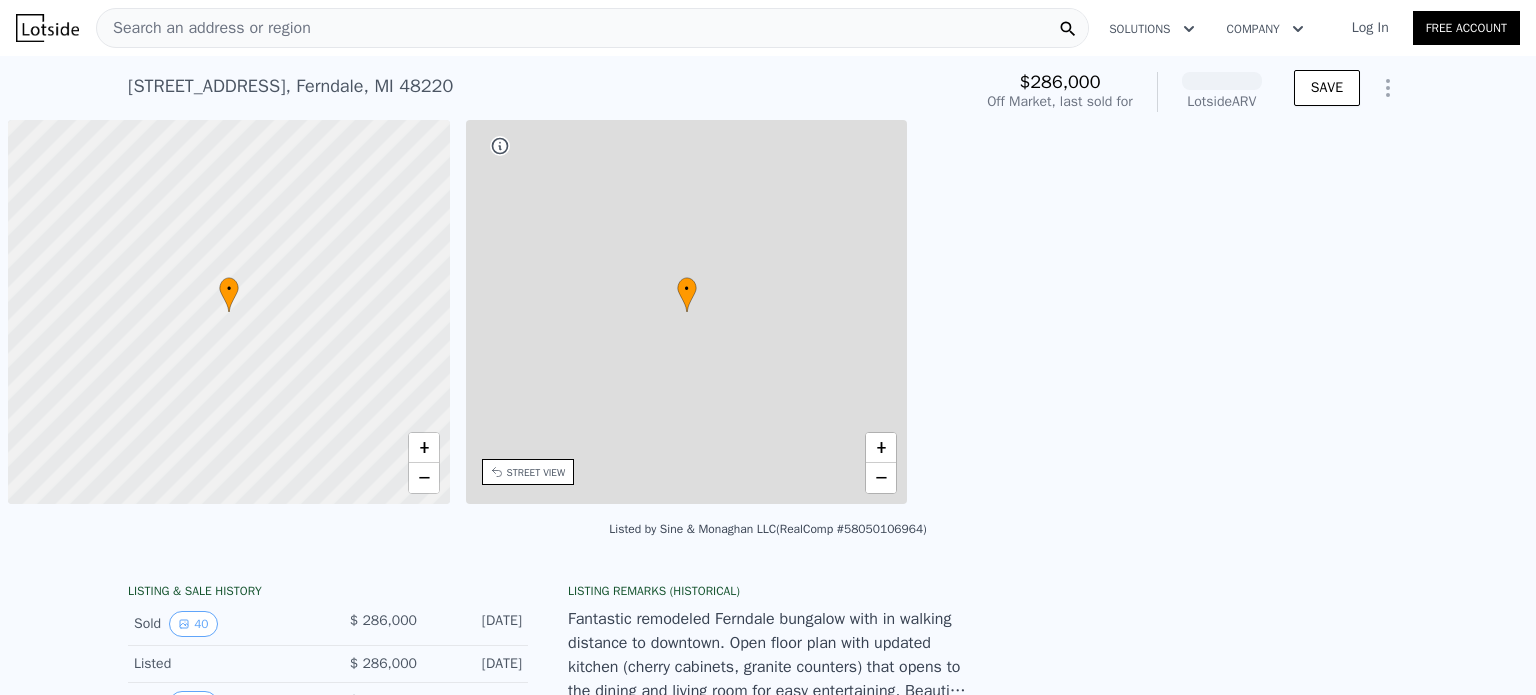 scroll, scrollTop: 0, scrollLeft: 8, axis: horizontal 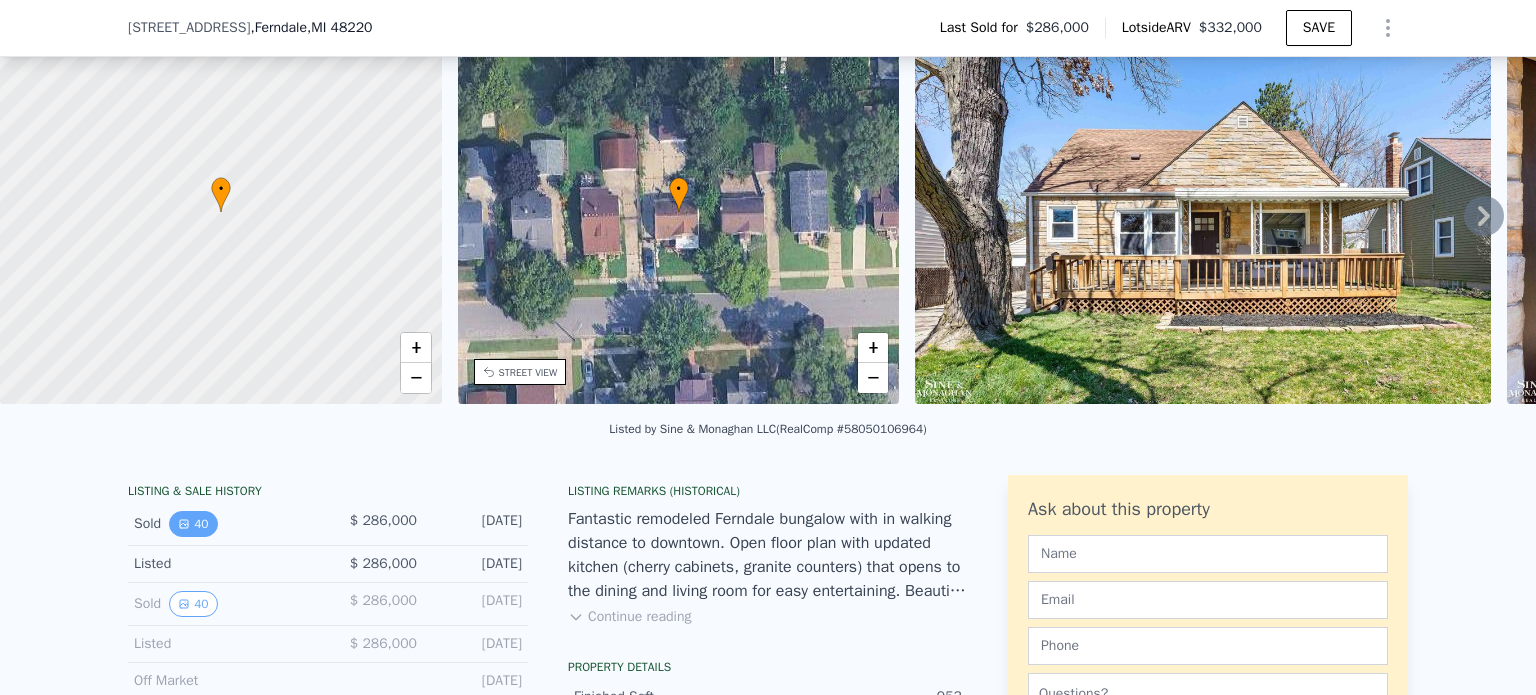 click on "40" at bounding box center [193, 524] 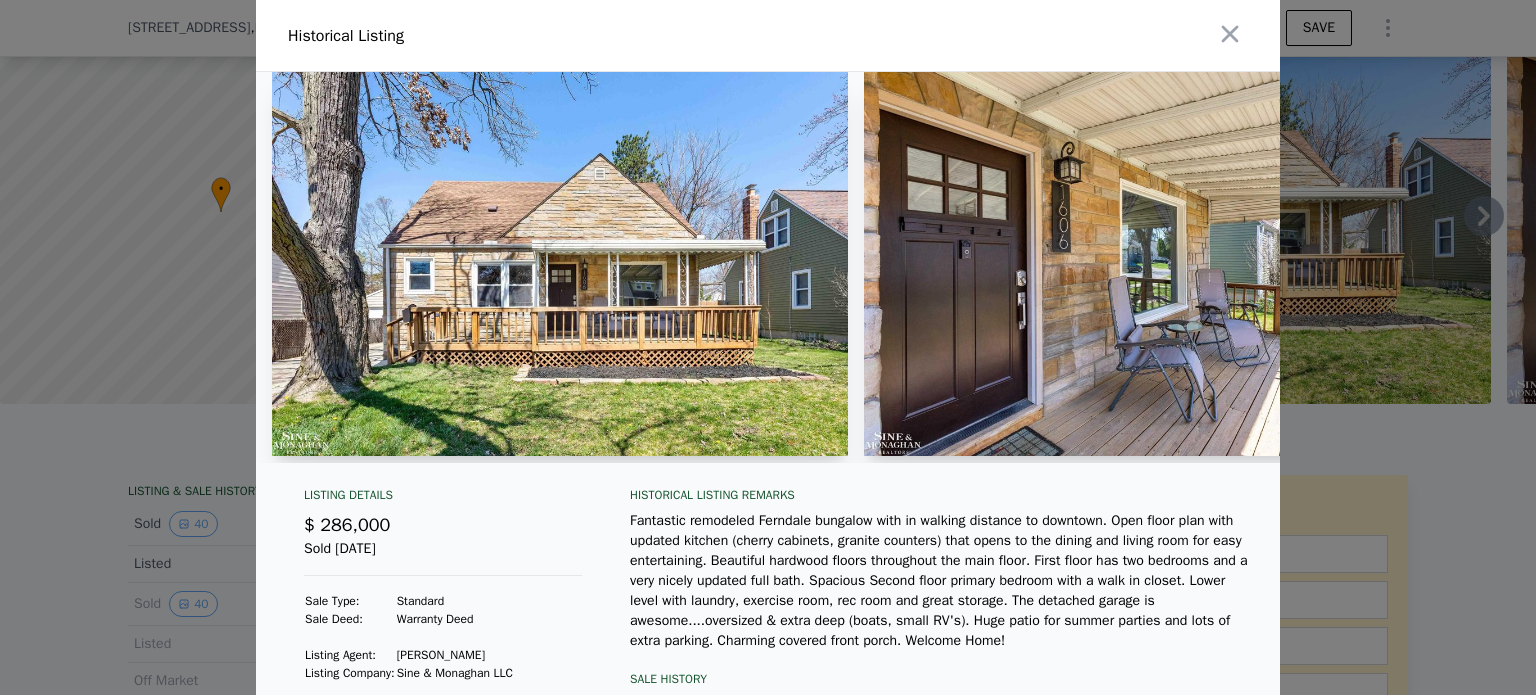 type 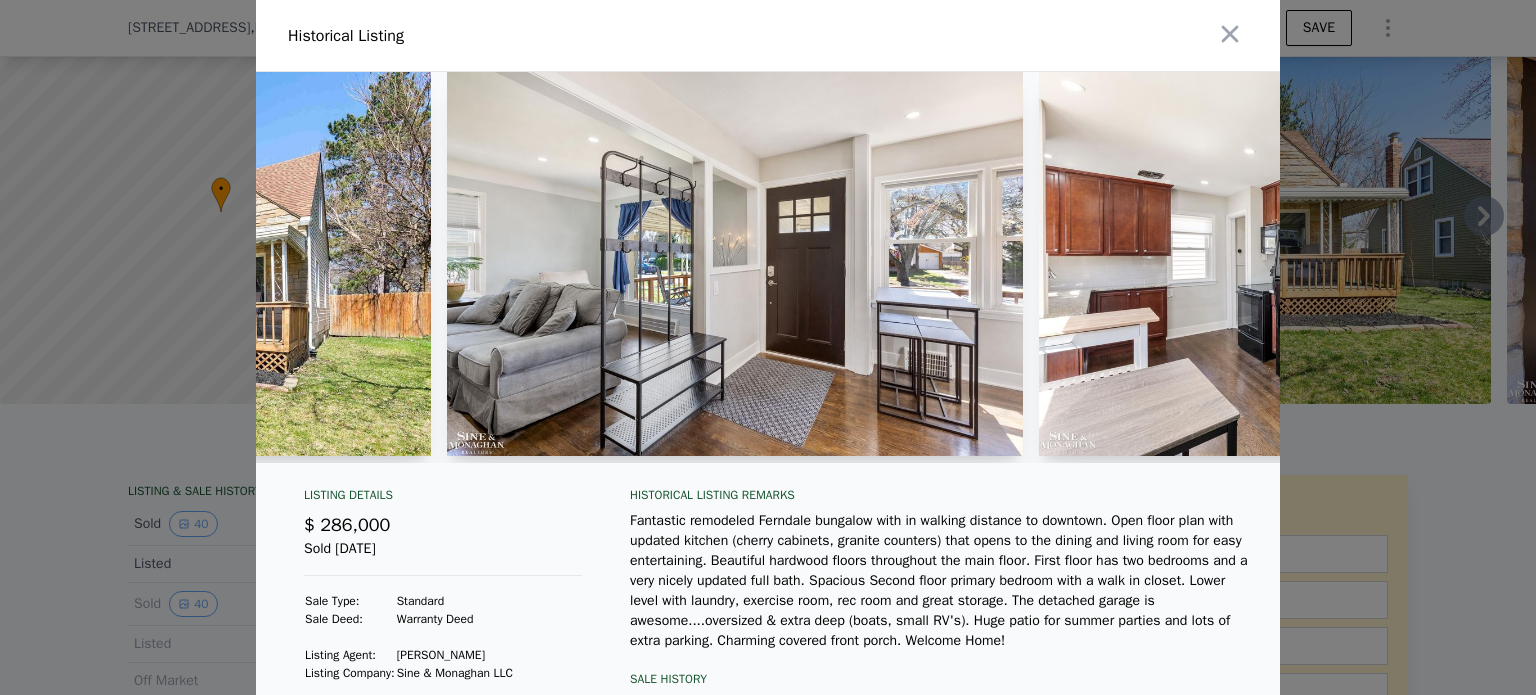 scroll, scrollTop: 0, scrollLeft: 1680, axis: horizontal 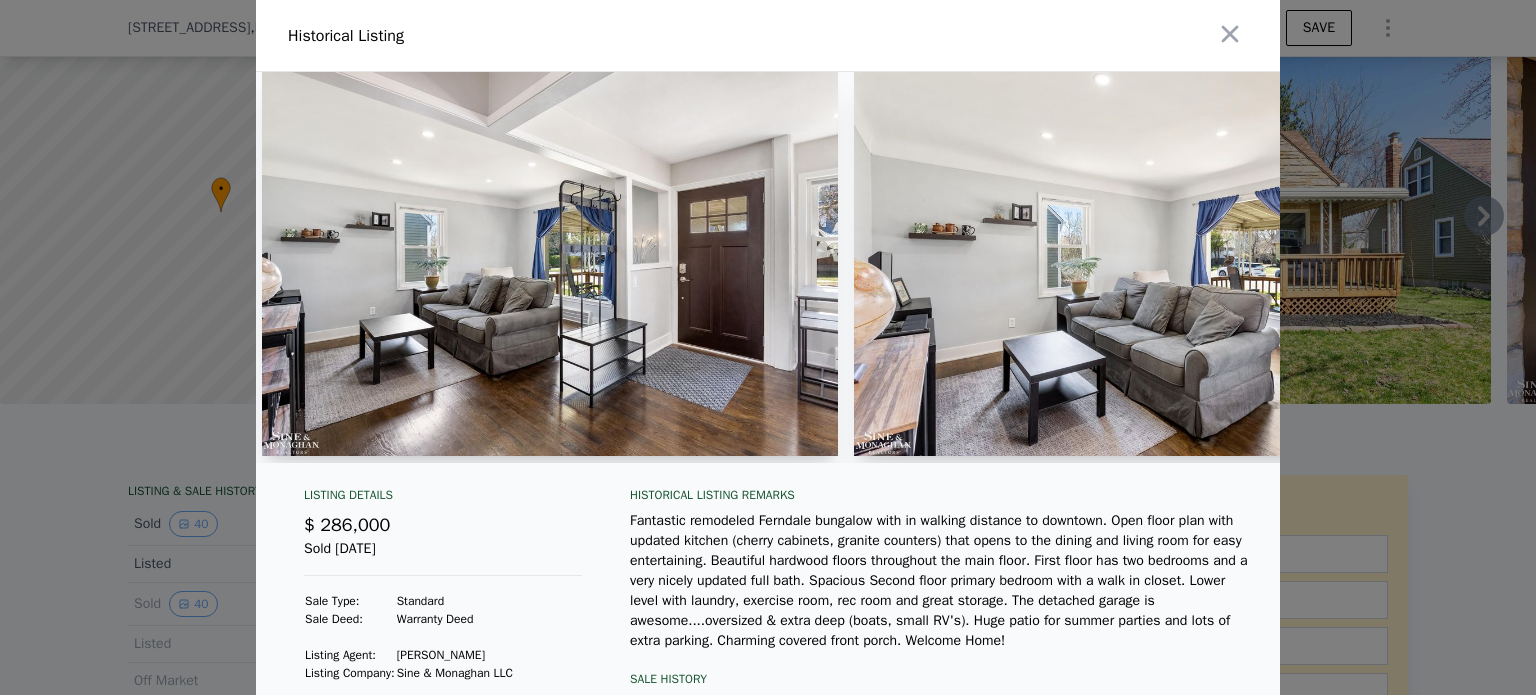 click at bounding box center [768, 347] 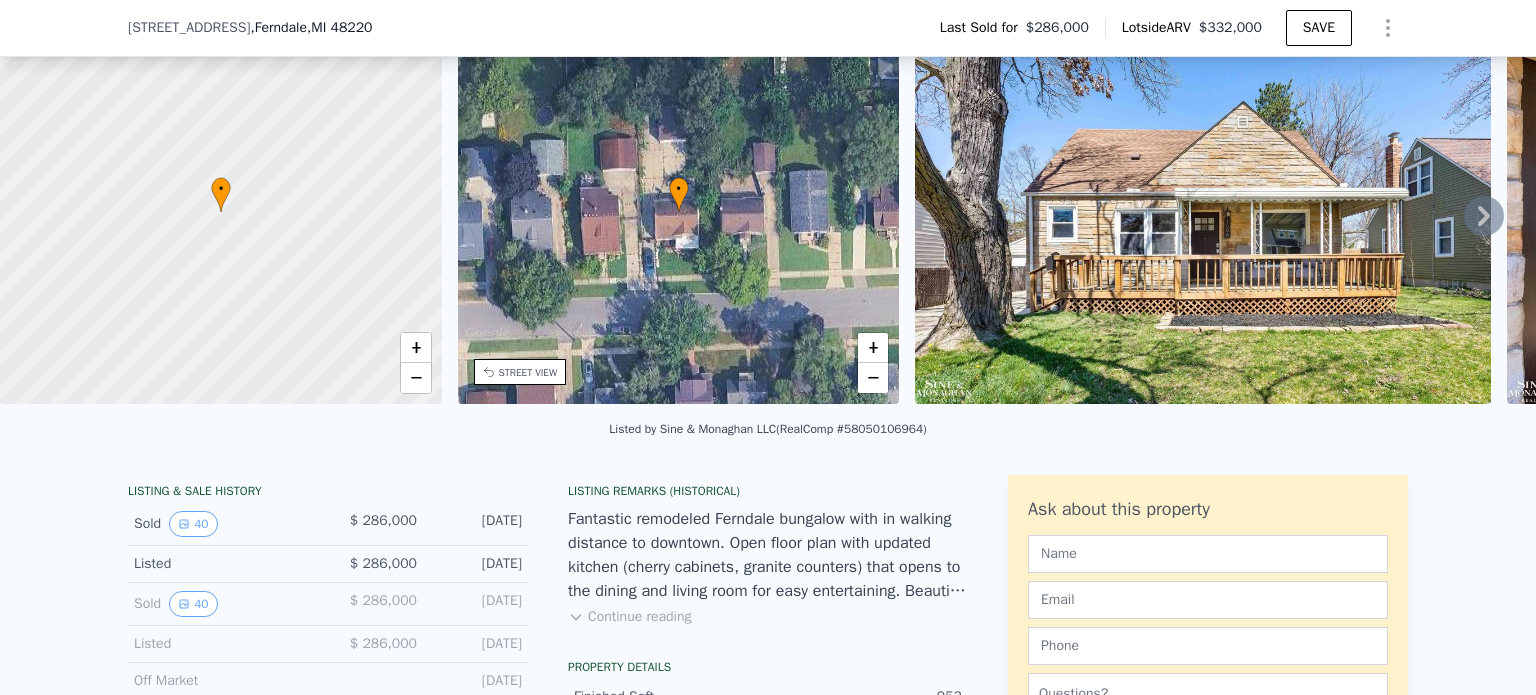click on ",  MI   48220" at bounding box center (340, 27) 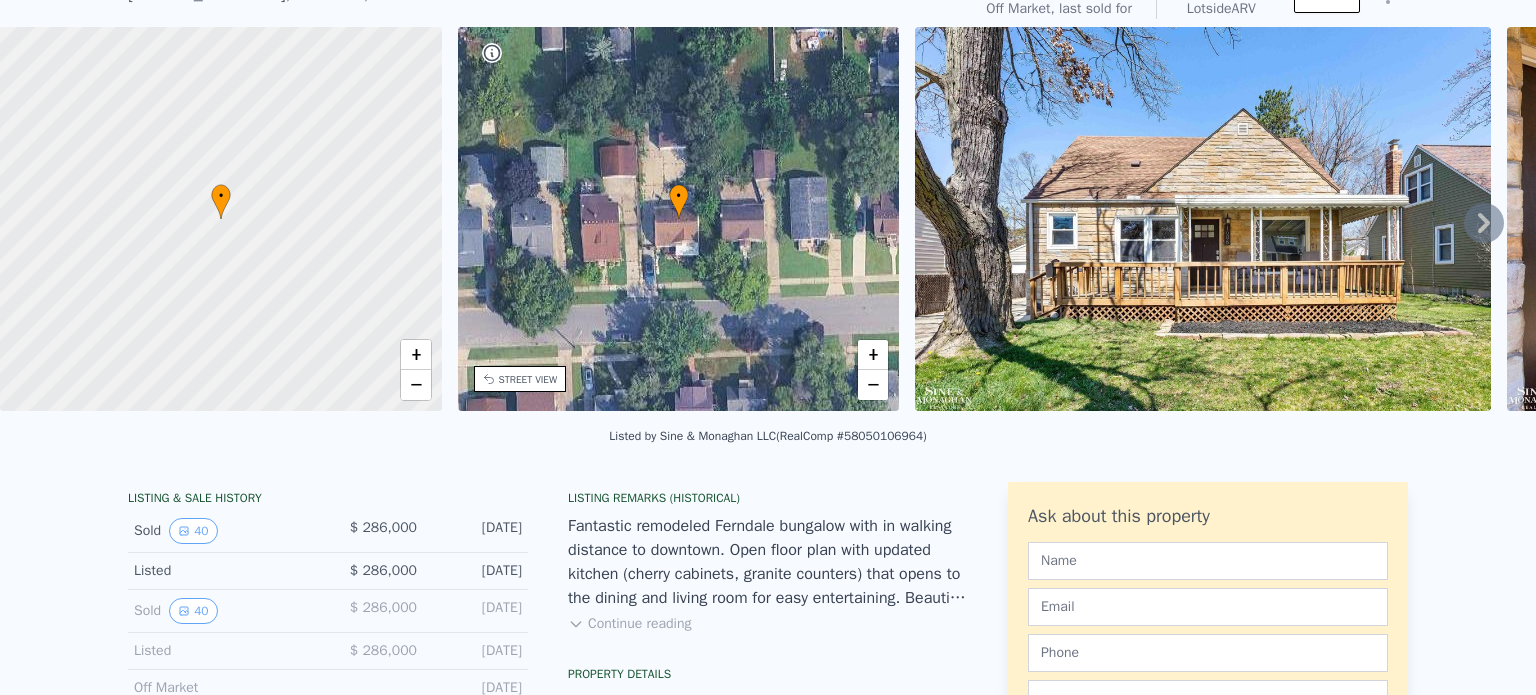 scroll, scrollTop: 0, scrollLeft: 0, axis: both 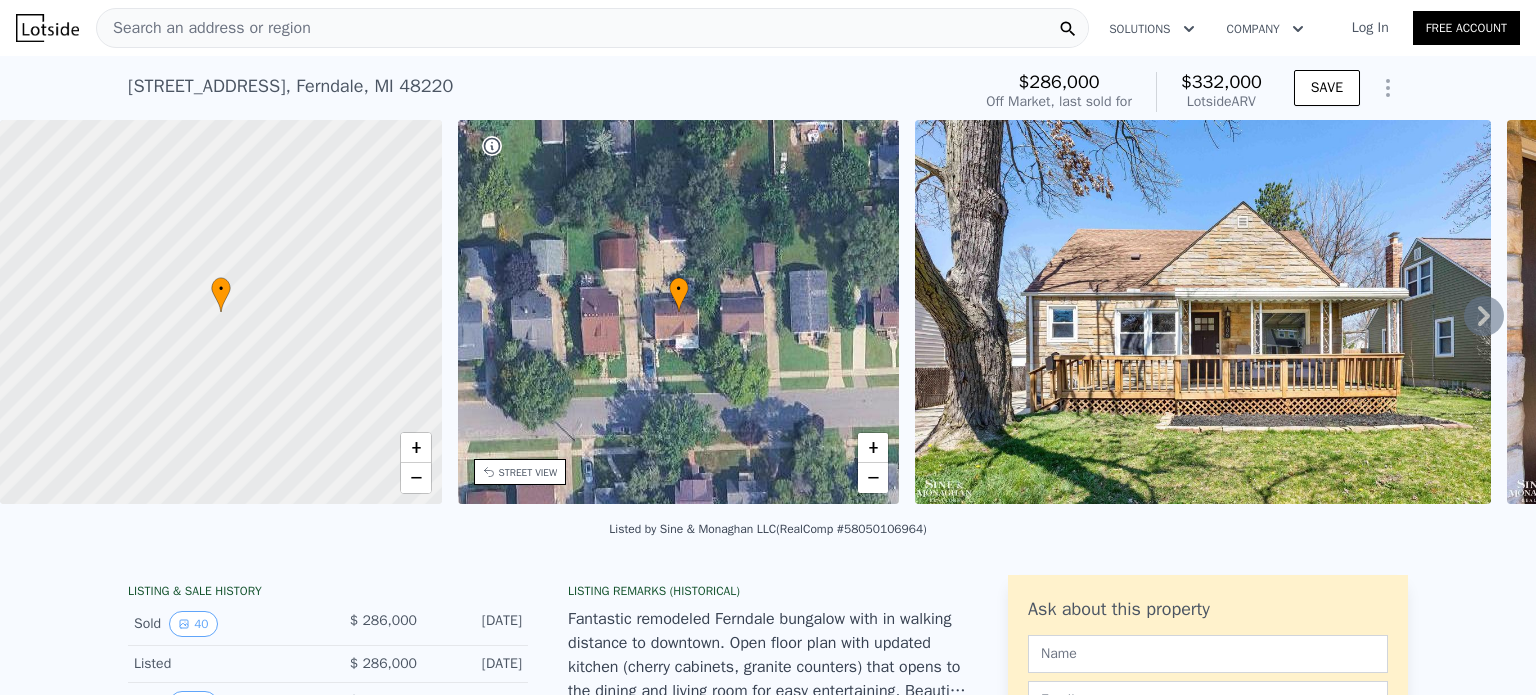 click on "Search an address or region" at bounding box center [204, 28] 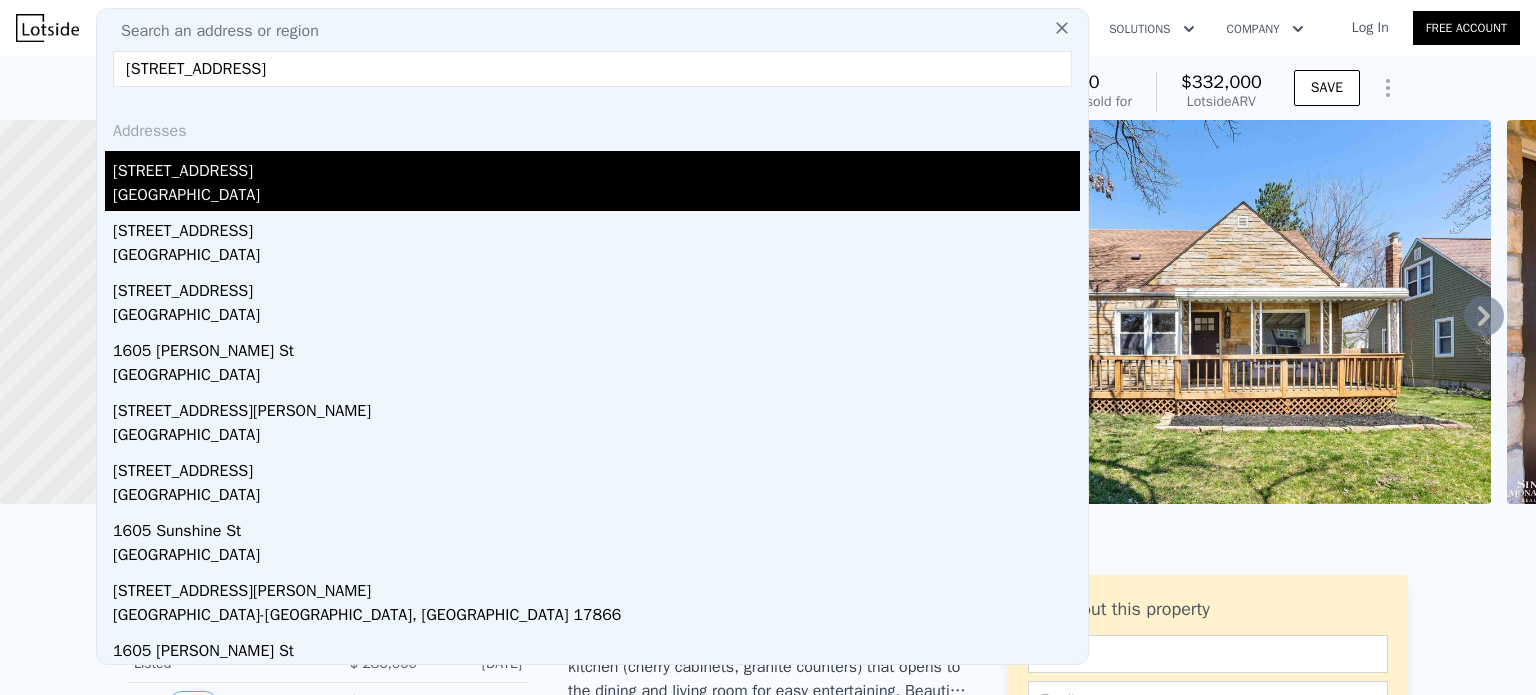 type on "1605 albany street, ferndale" 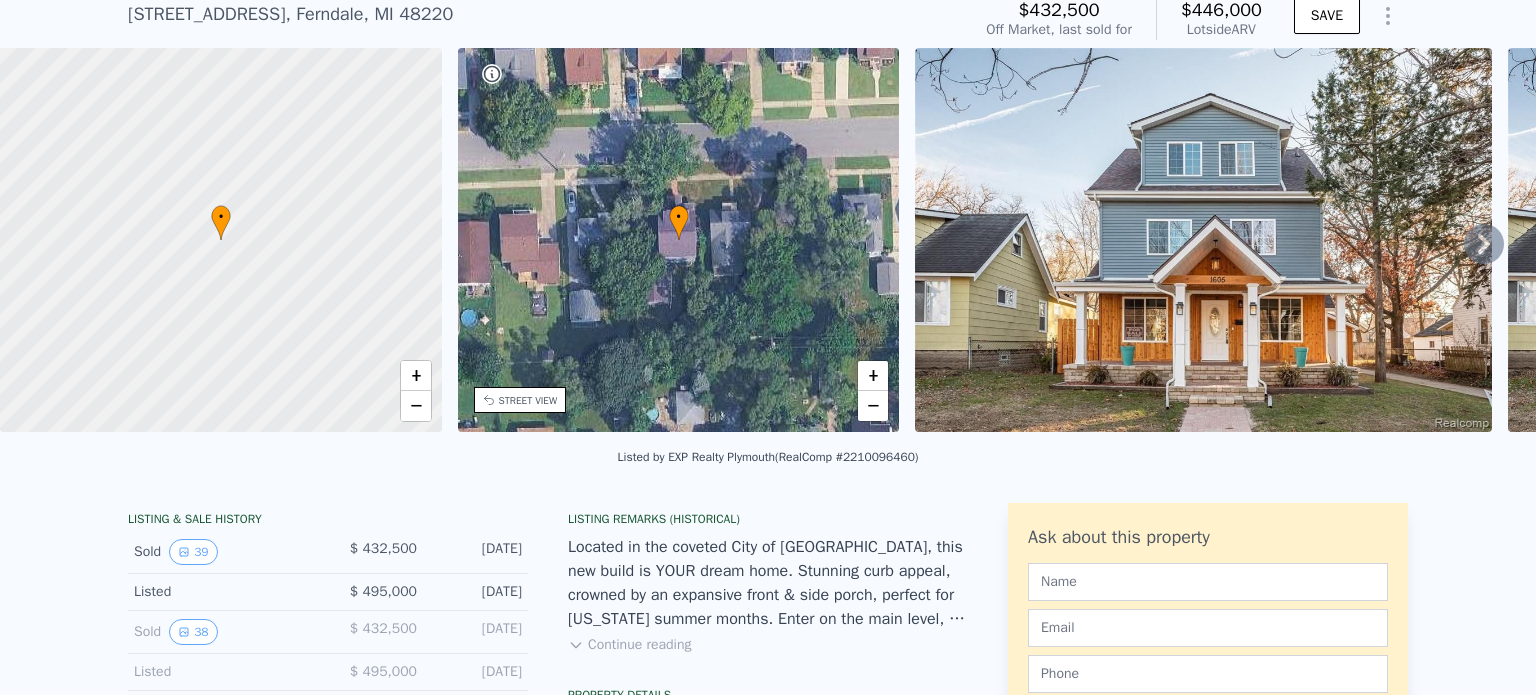 scroll, scrollTop: 75, scrollLeft: 0, axis: vertical 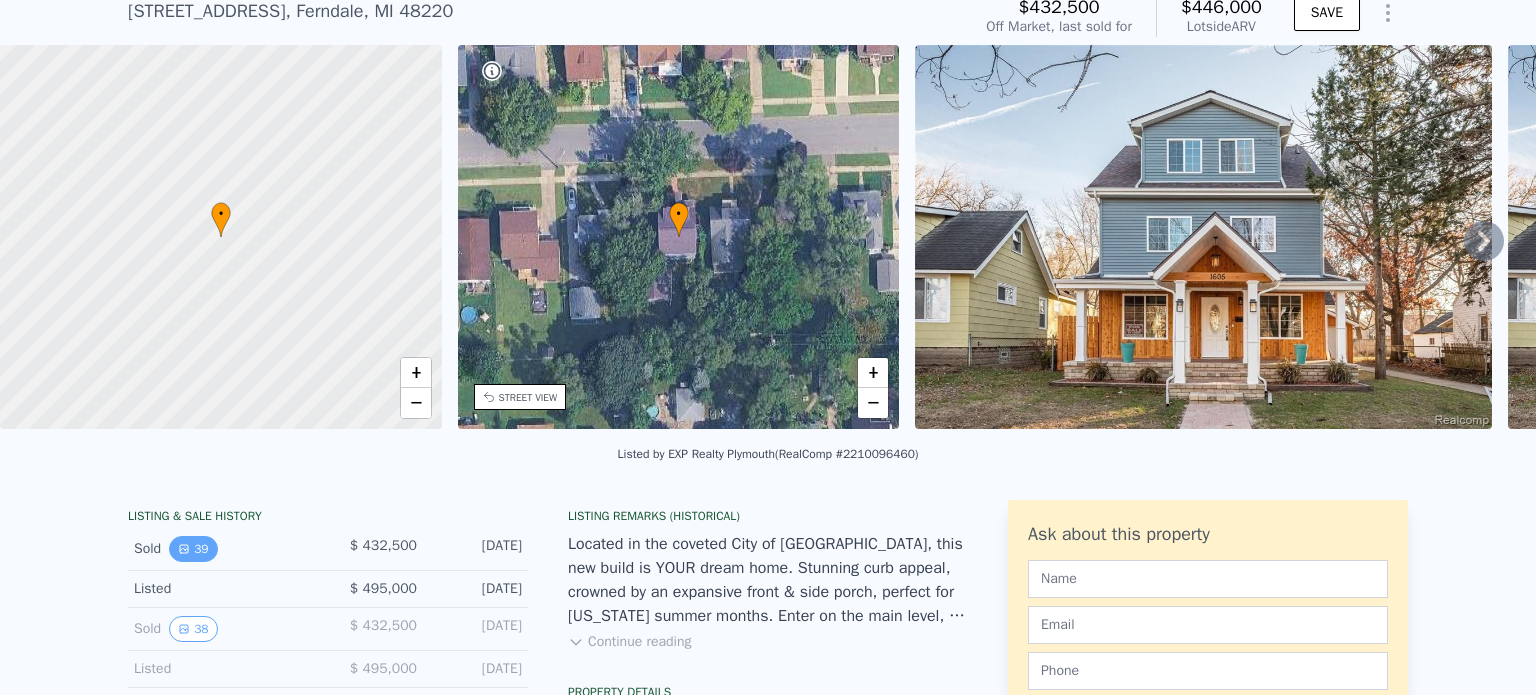 click on "39" at bounding box center [193, 549] 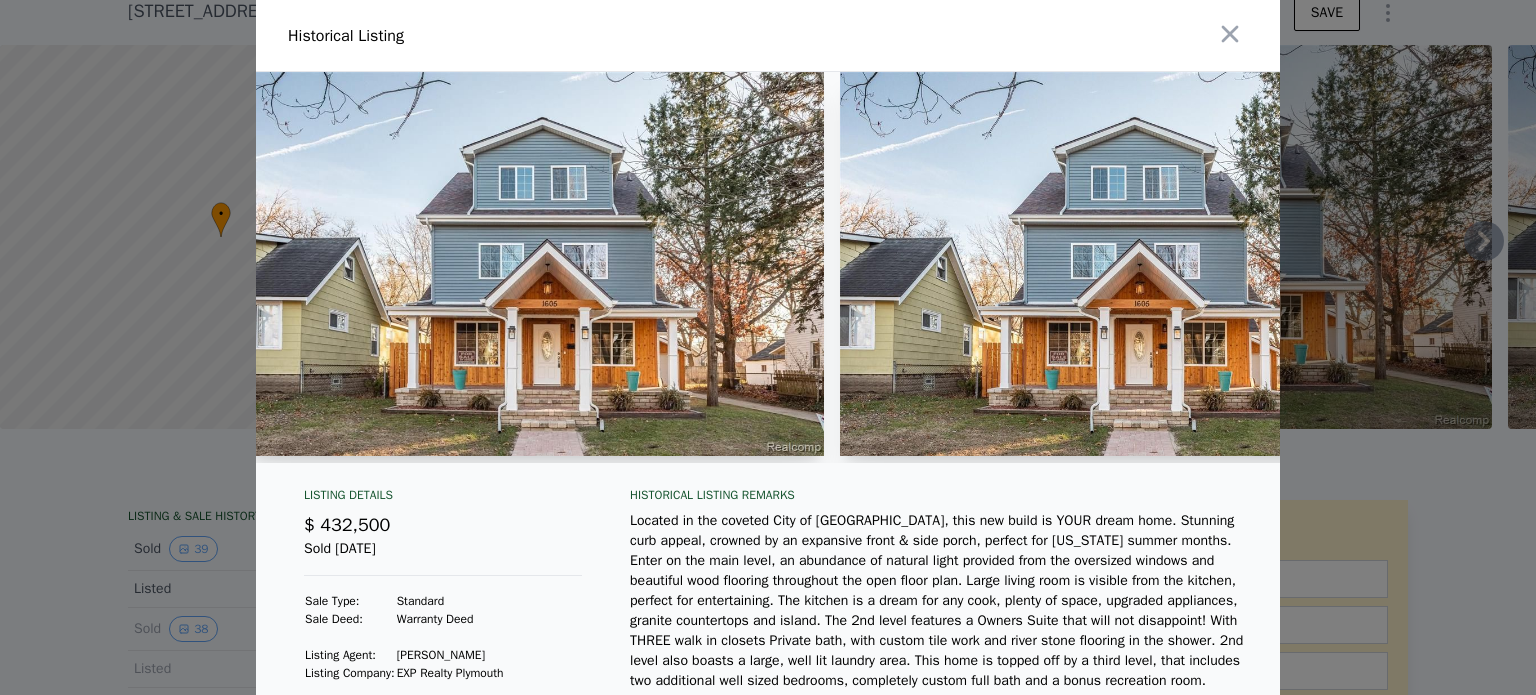 scroll, scrollTop: 0, scrollLeft: 40, axis: horizontal 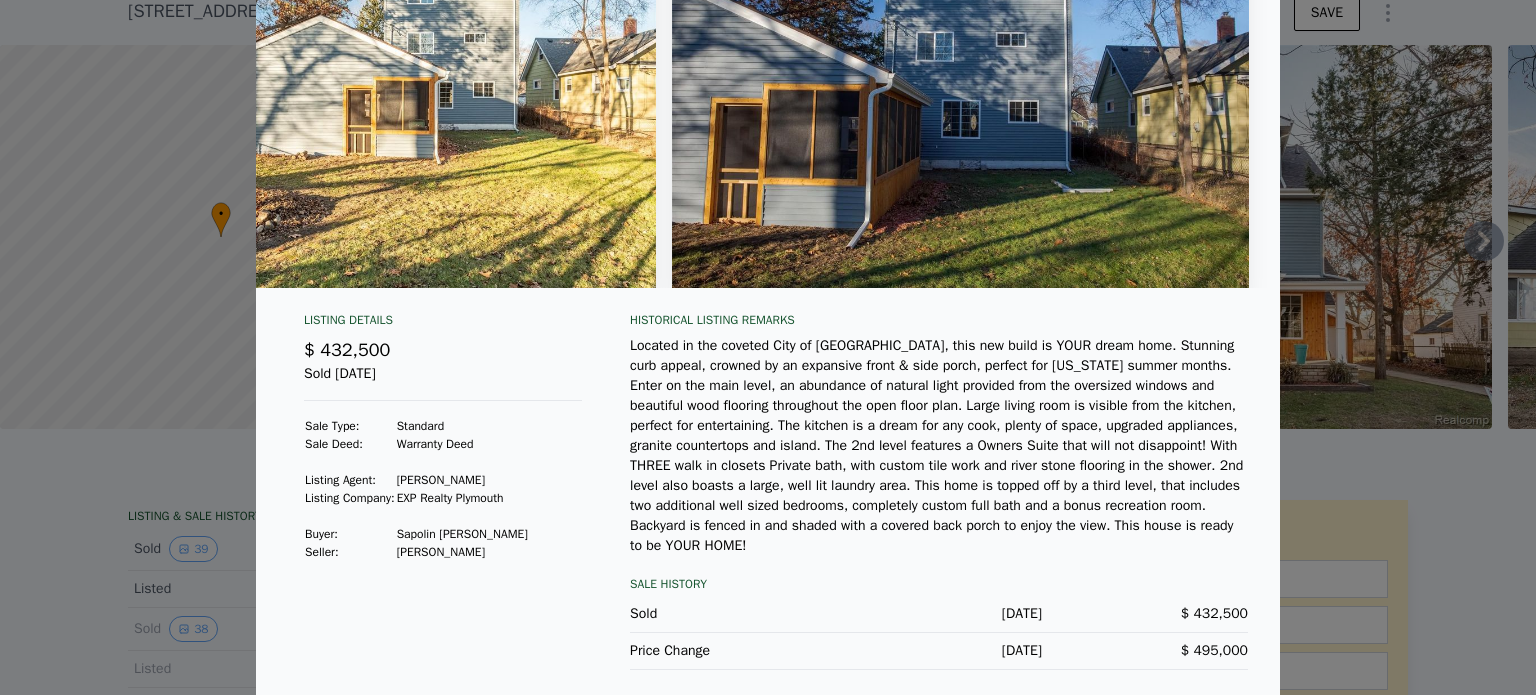 click at bounding box center [768, 347] 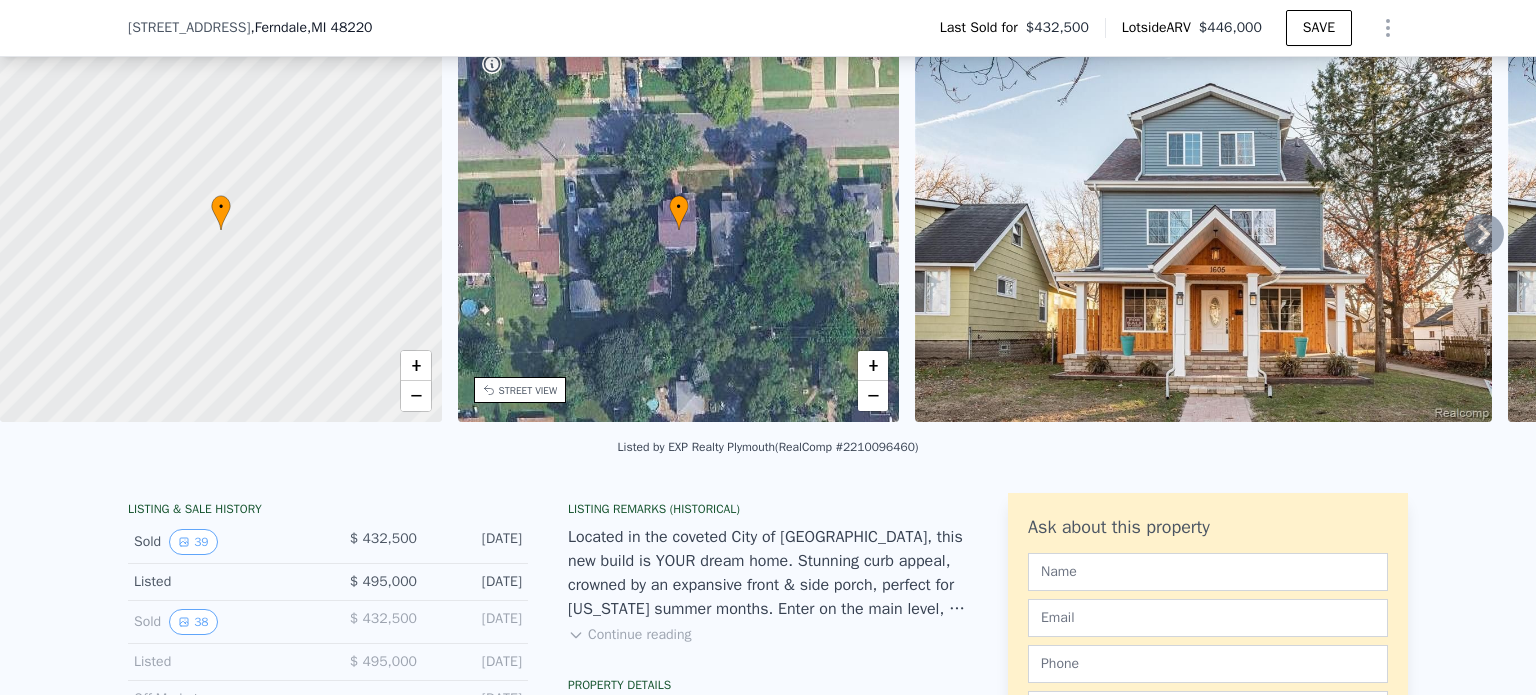 scroll, scrollTop: 192, scrollLeft: 0, axis: vertical 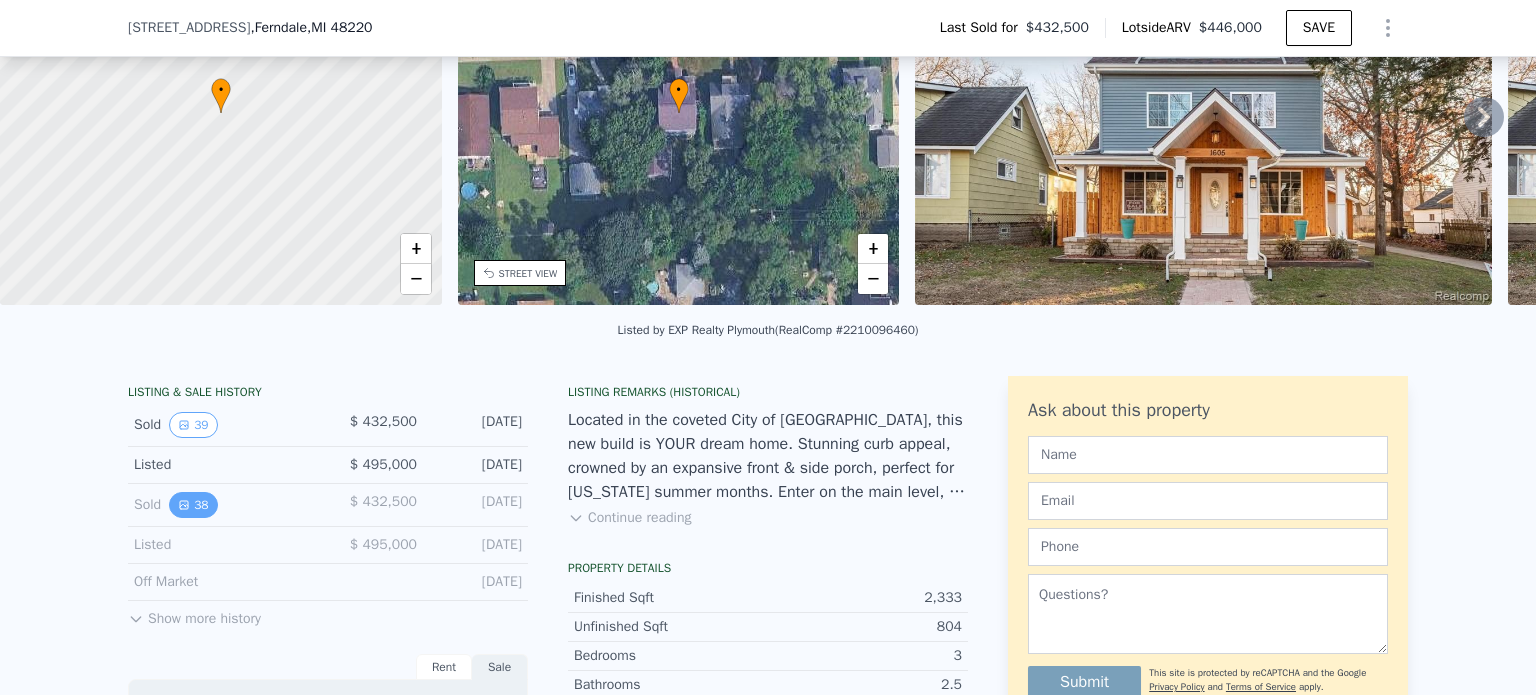 click on "38" at bounding box center [193, 505] 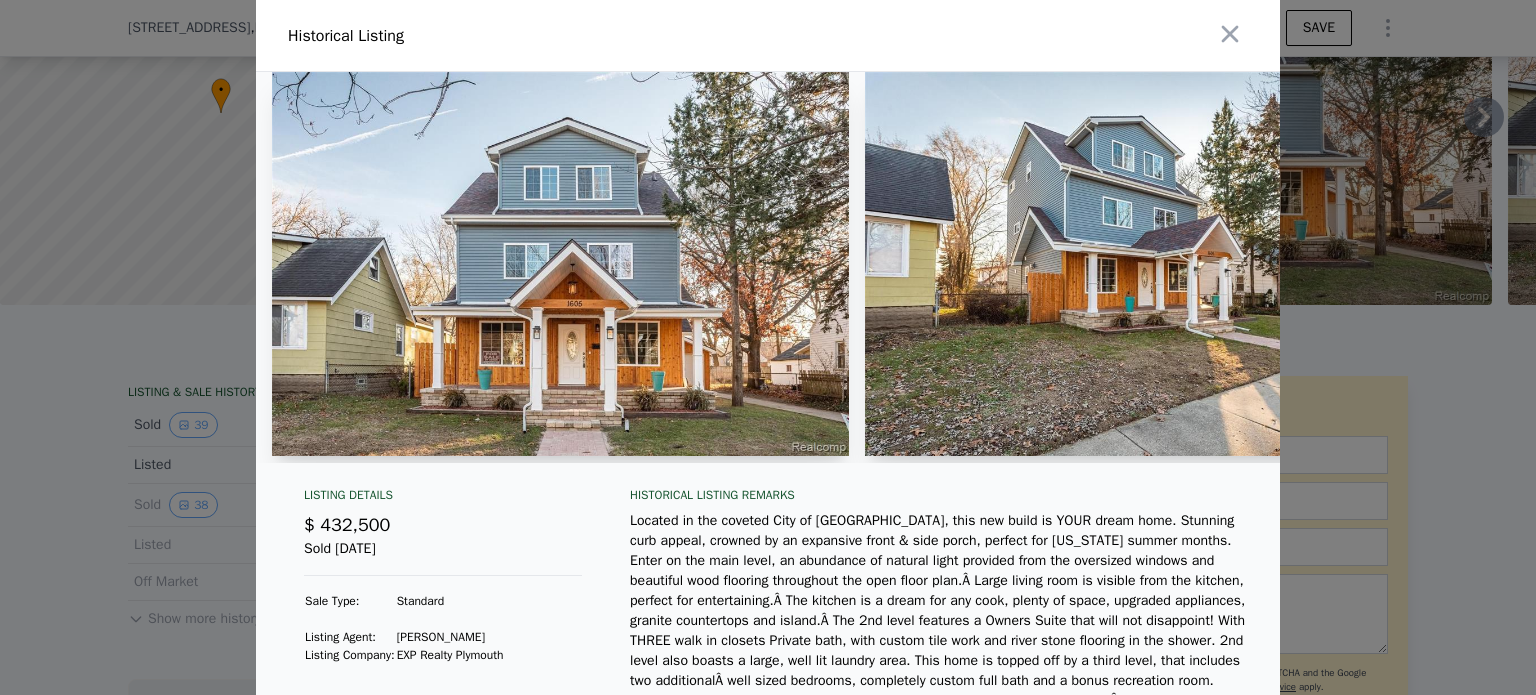 click at bounding box center (768, 347) 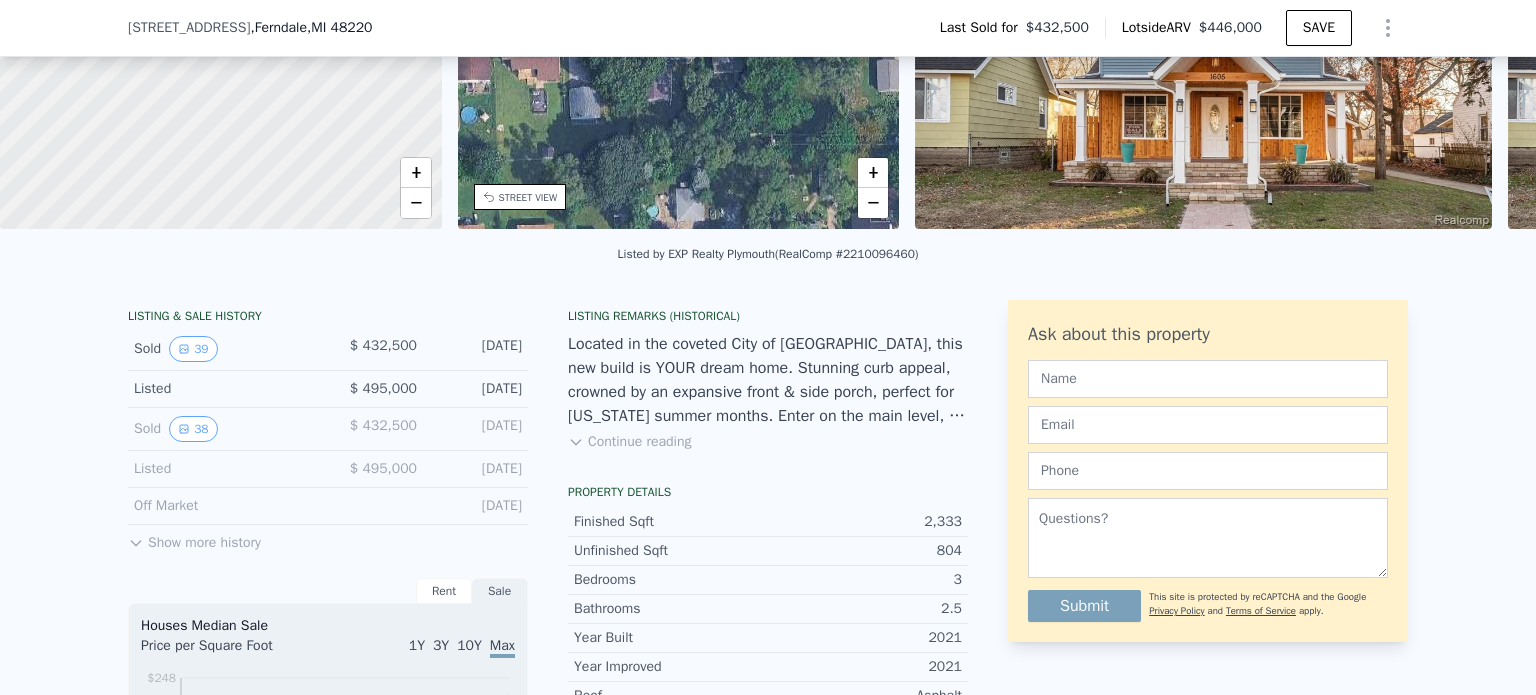 scroll, scrollTop: 296, scrollLeft: 0, axis: vertical 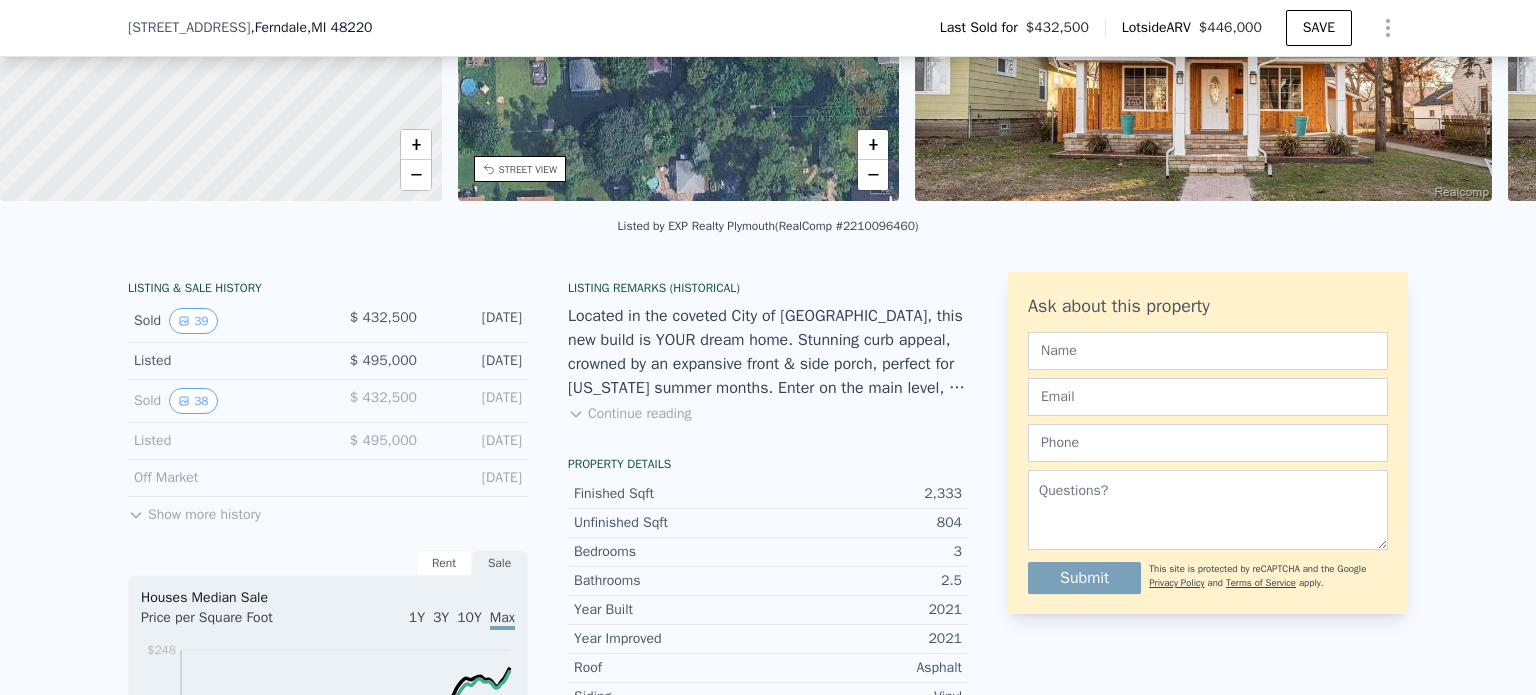 click on "Show more history" at bounding box center (194, 511) 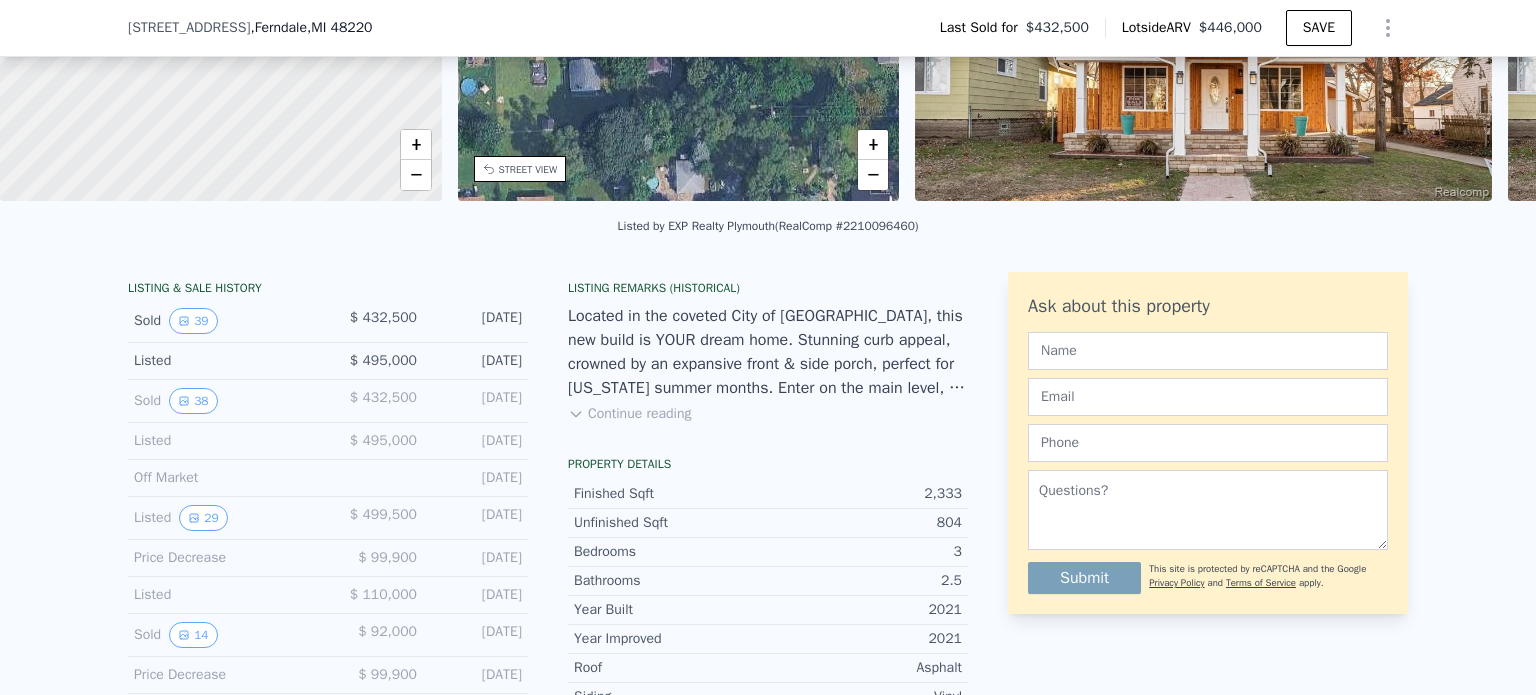 click on "29" at bounding box center (203, 518) 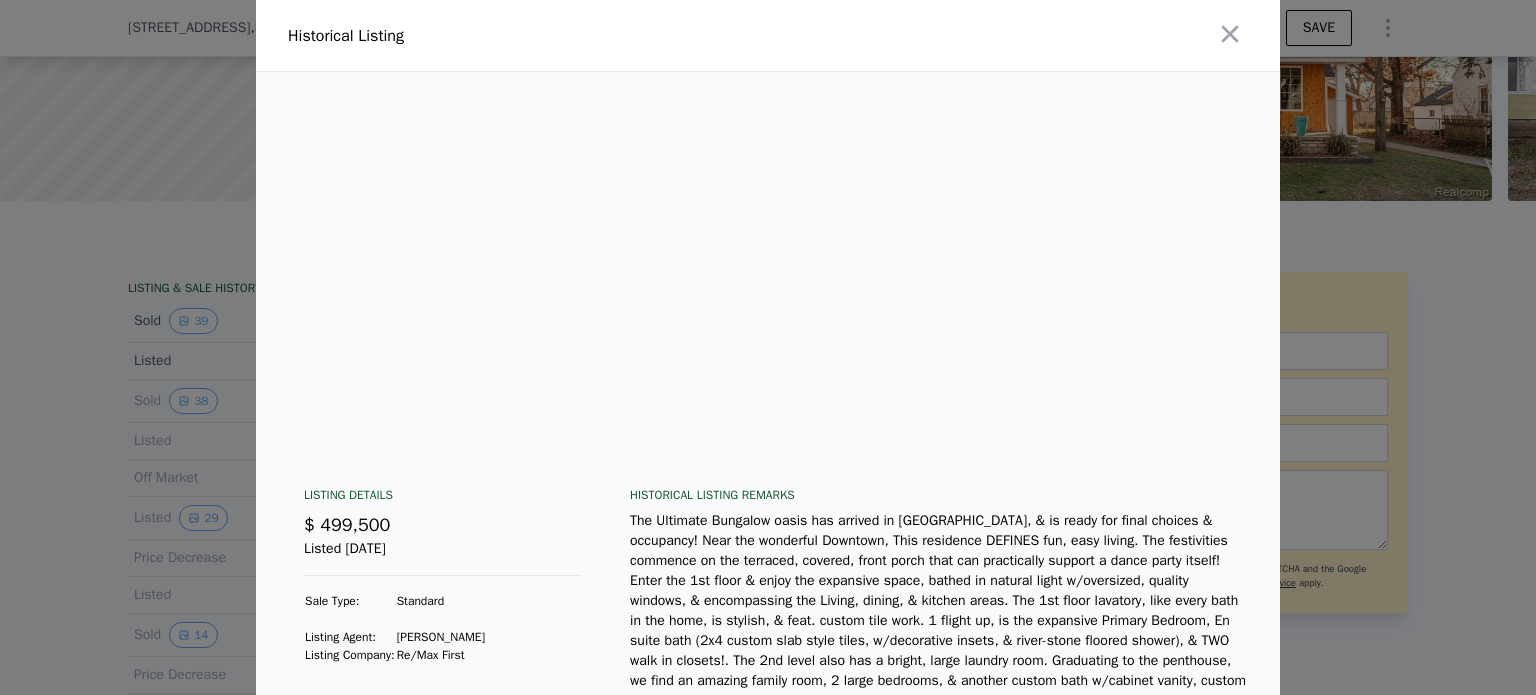 click at bounding box center [768, 347] 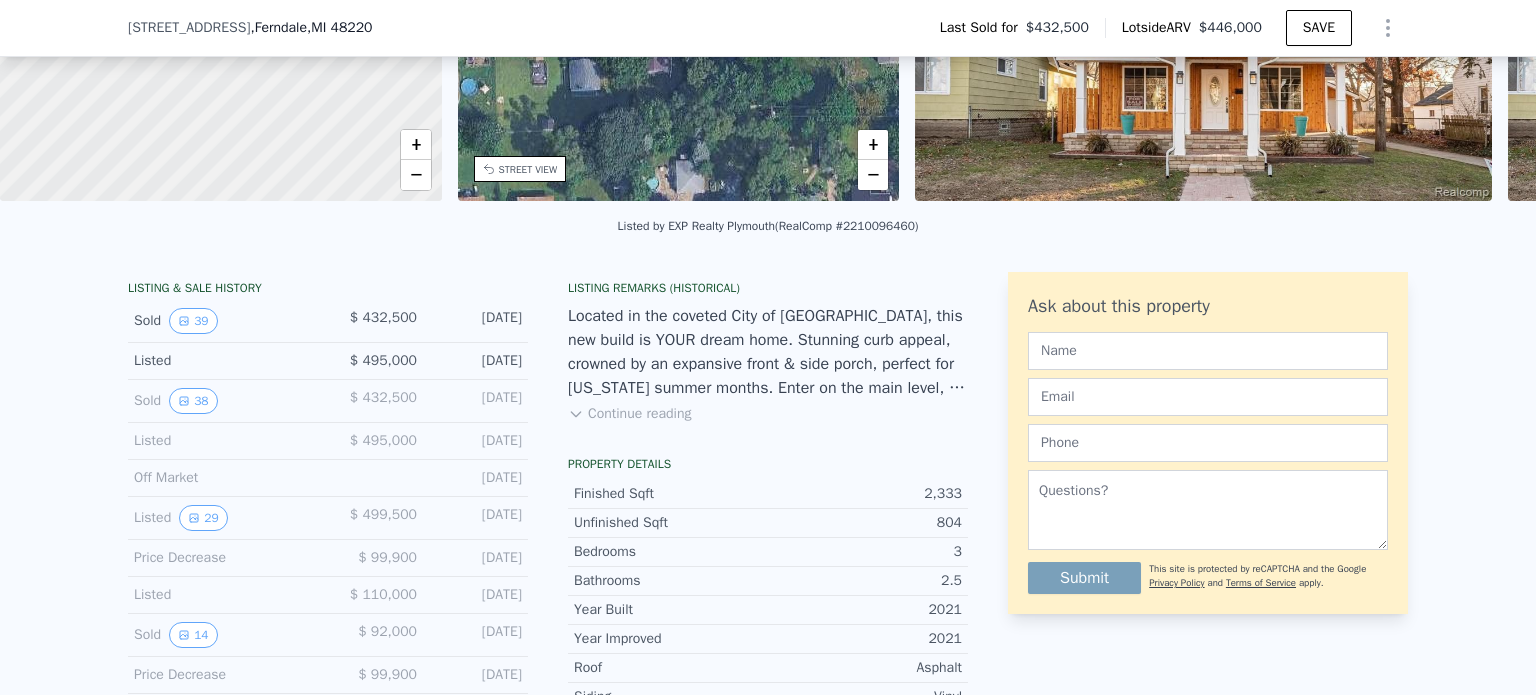 scroll, scrollTop: 325, scrollLeft: 0, axis: vertical 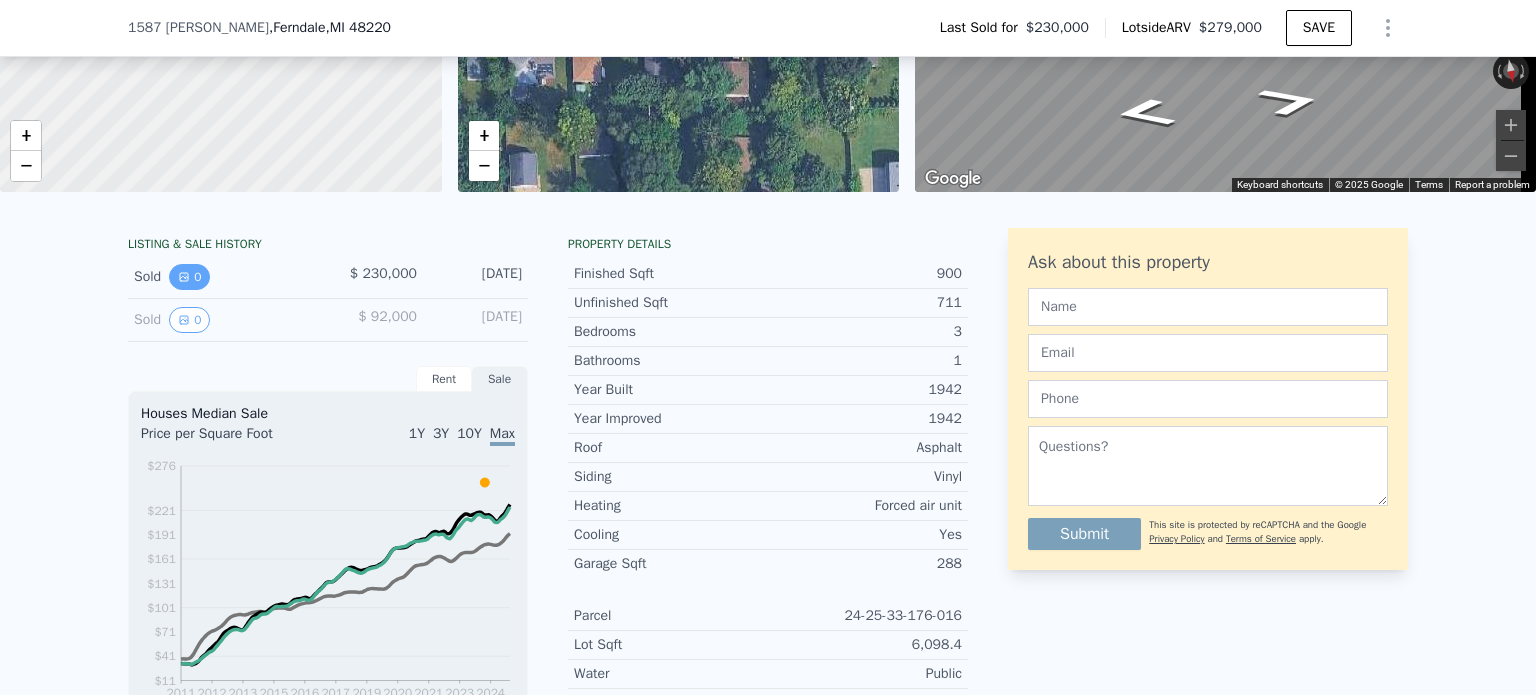 click on "0" at bounding box center [189, 277] 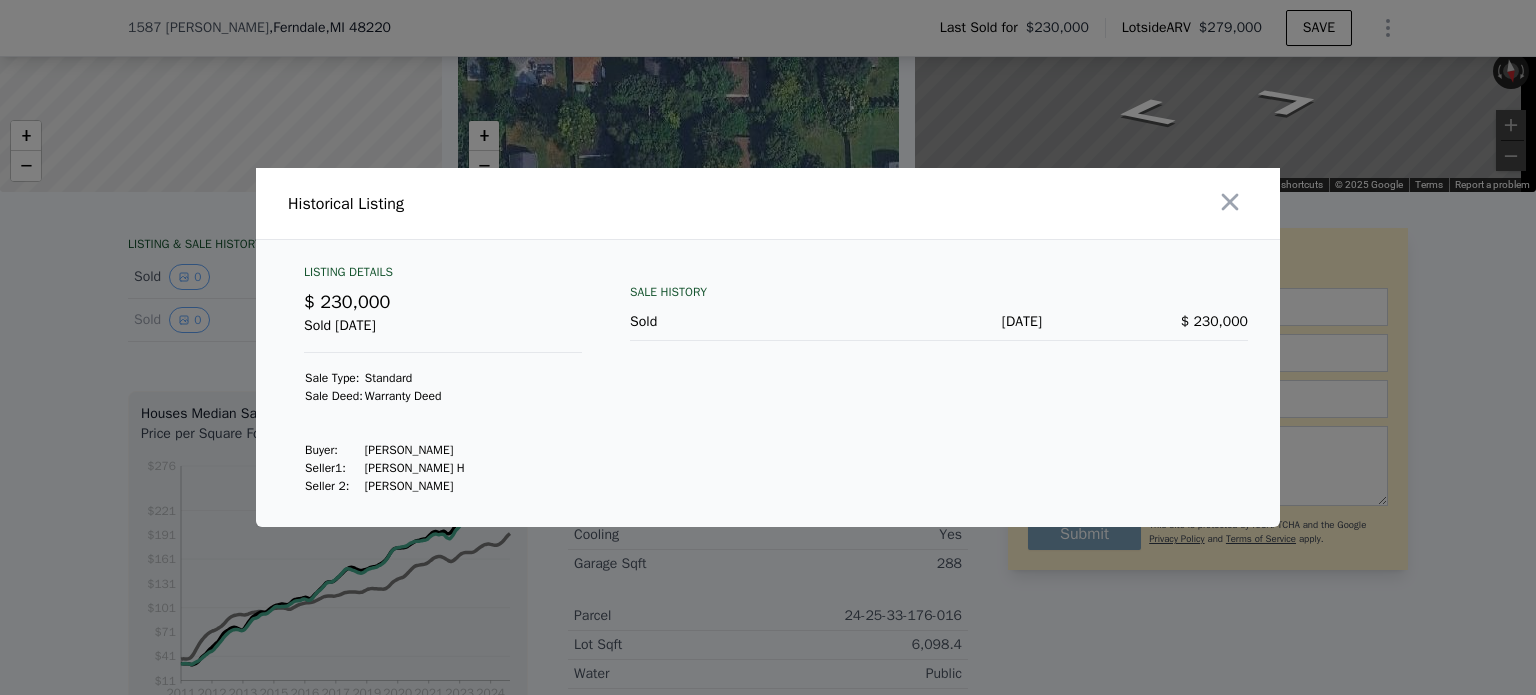 click at bounding box center [768, 347] 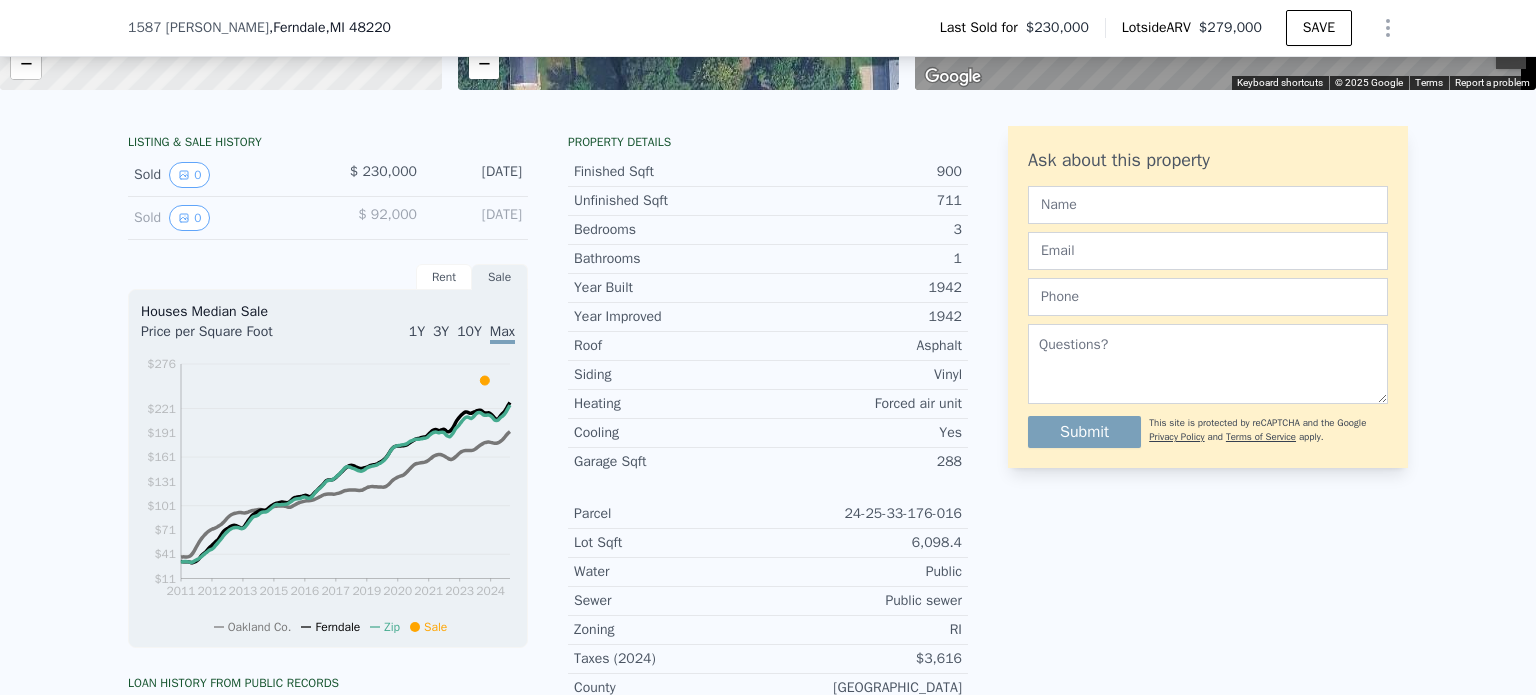 scroll, scrollTop: 643, scrollLeft: 0, axis: vertical 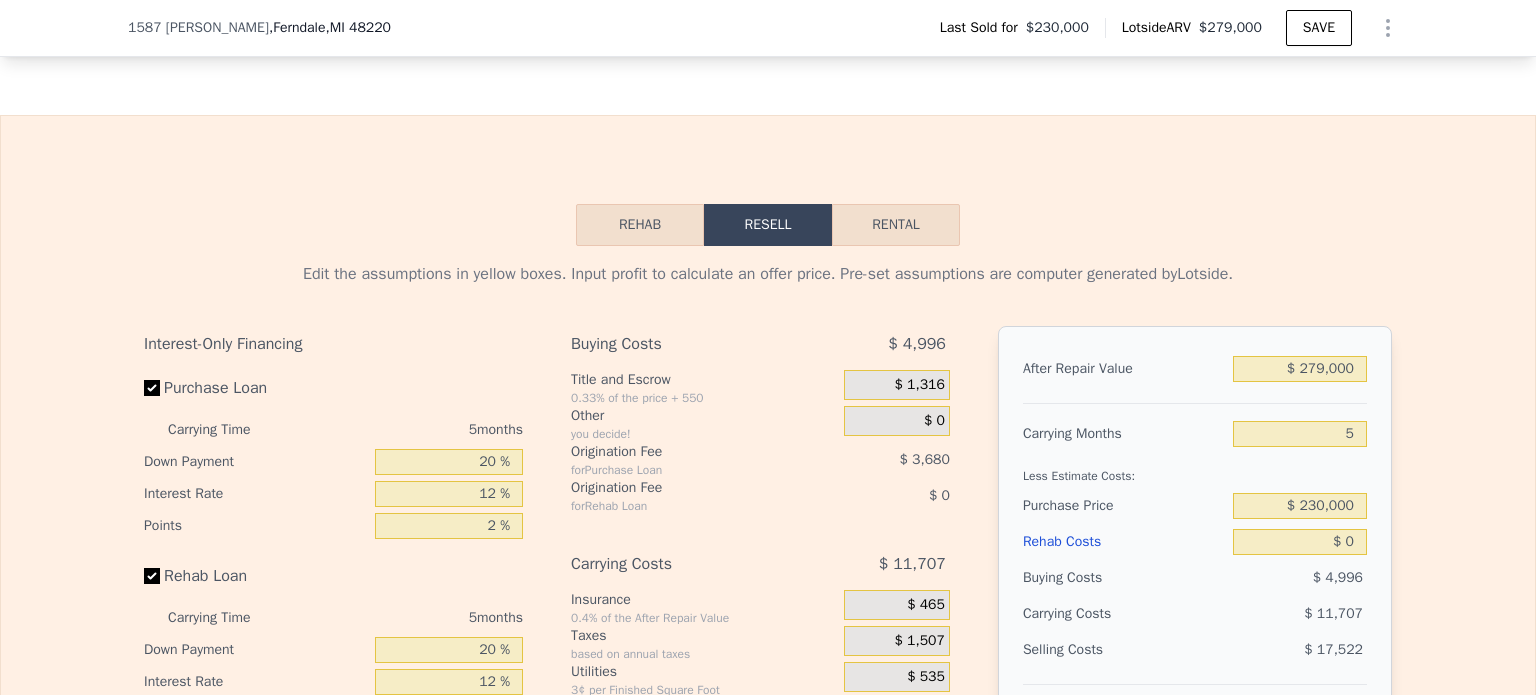 click on "Rehab" at bounding box center (640, 225) 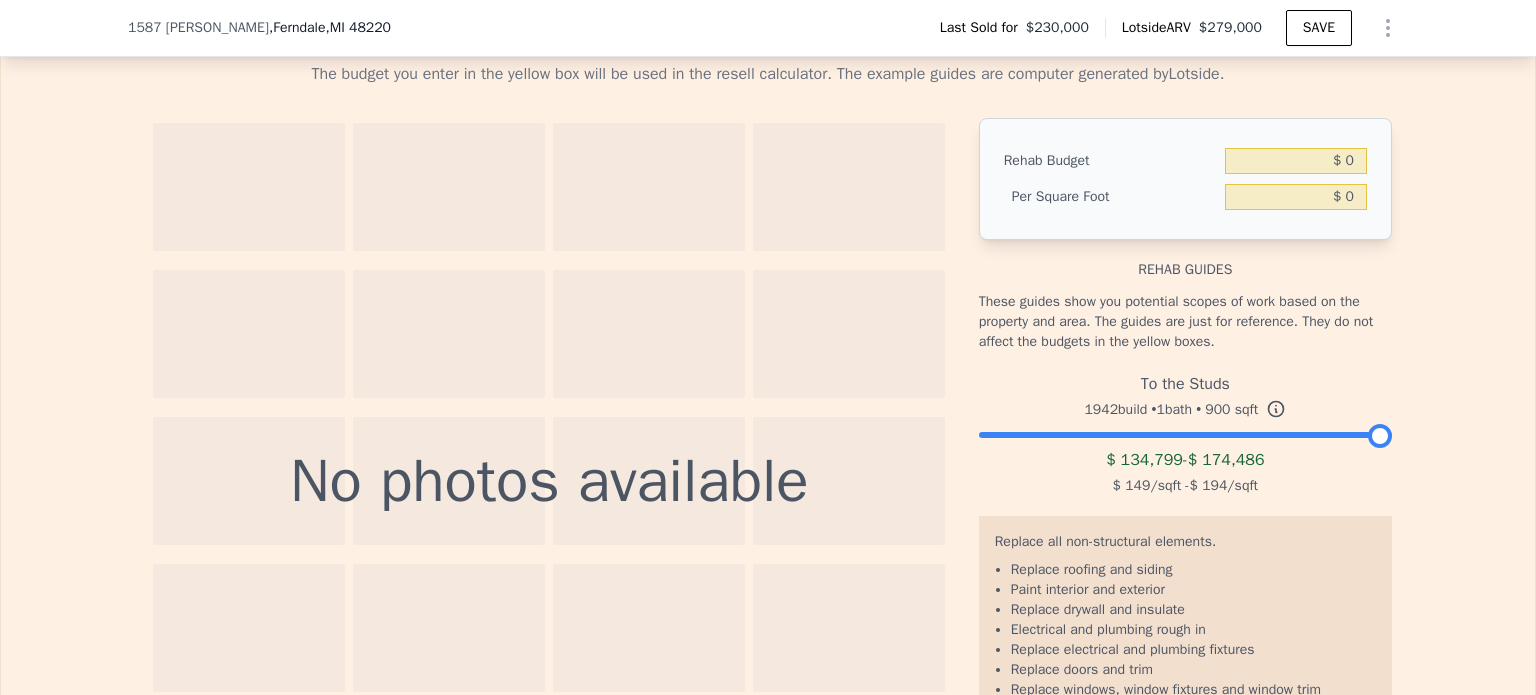 scroll, scrollTop: 2985, scrollLeft: 0, axis: vertical 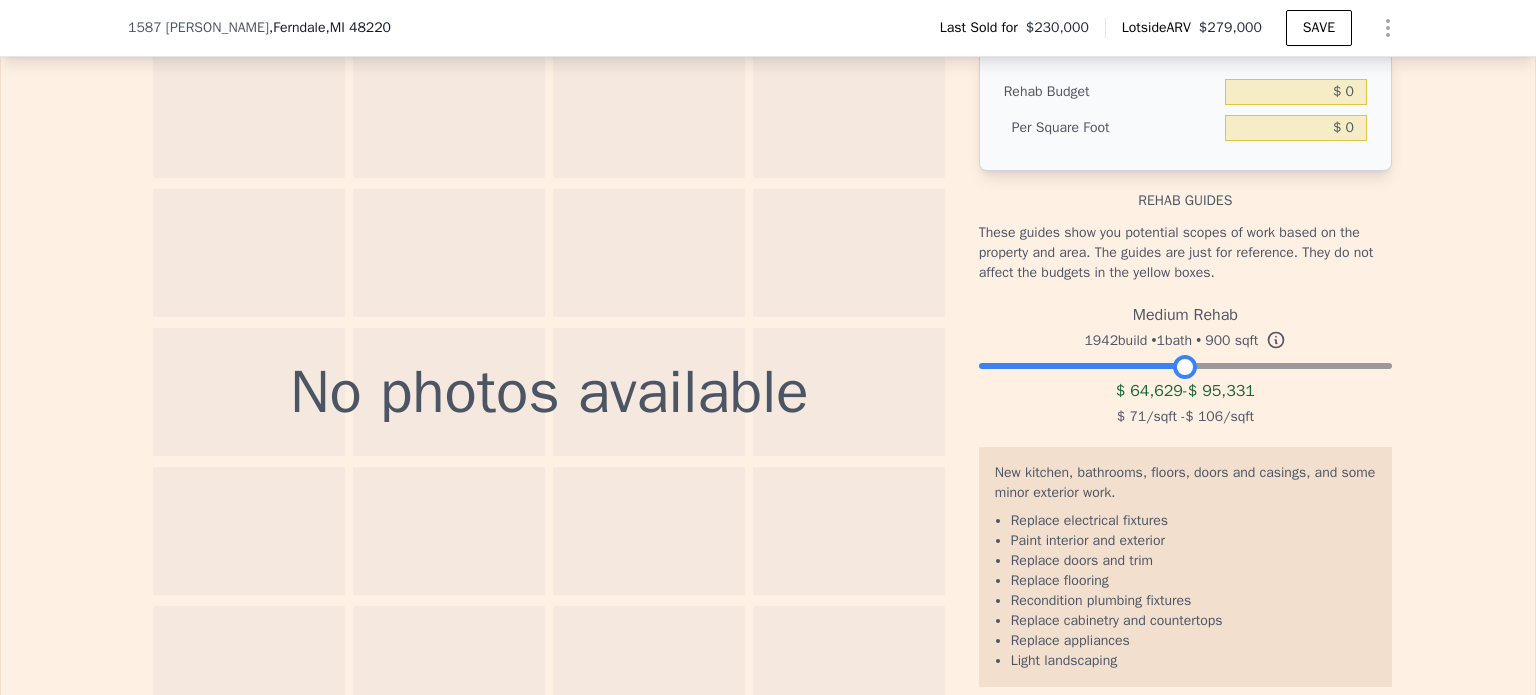 click at bounding box center (1185, 361) 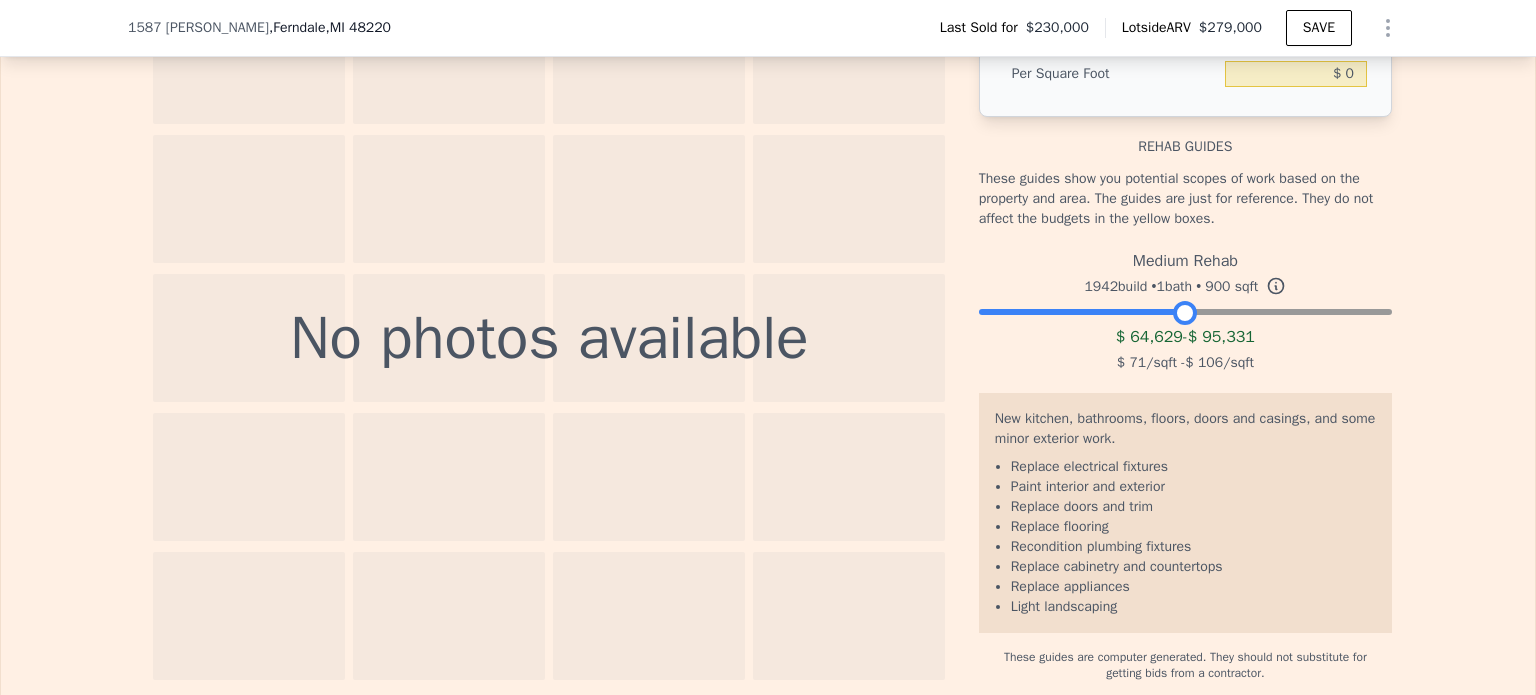 scroll, scrollTop: 3040, scrollLeft: 0, axis: vertical 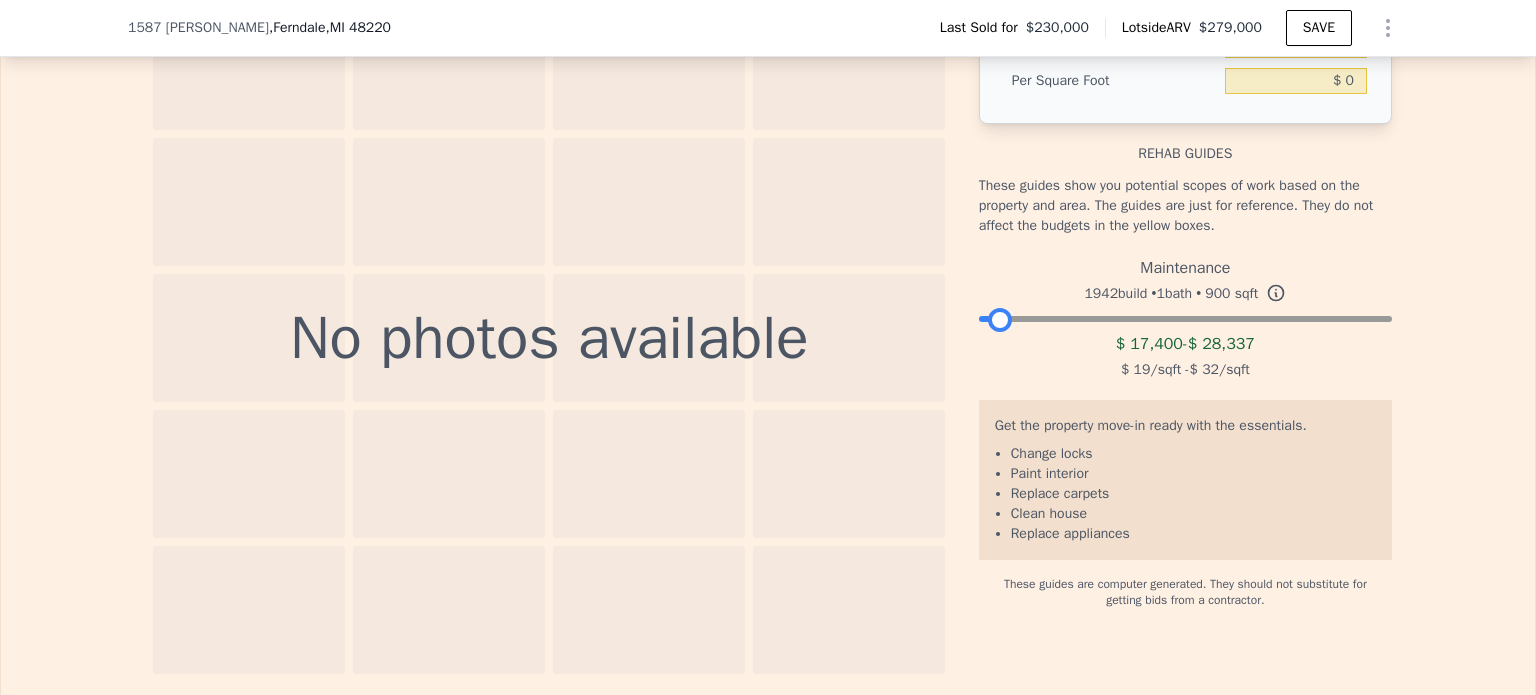 click at bounding box center [1185, 314] 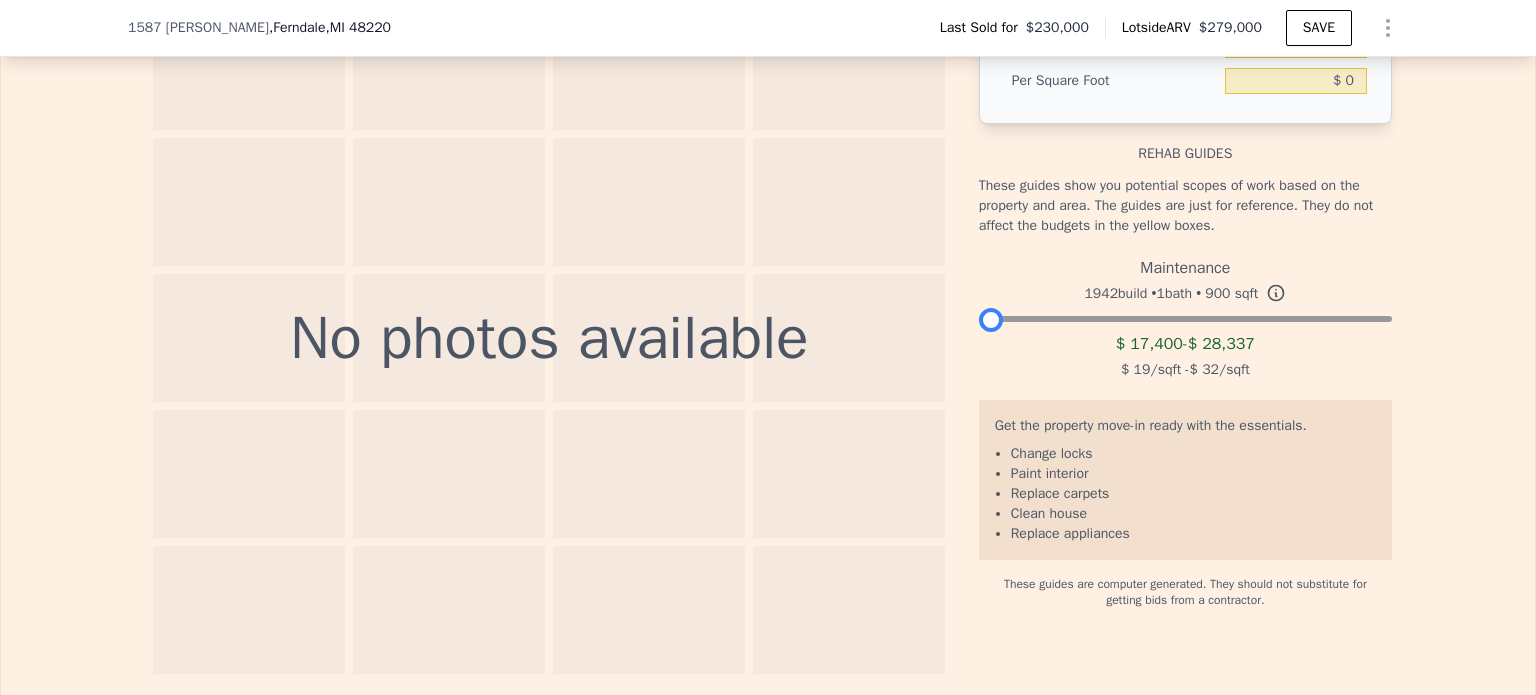 drag, startPoint x: 992, startPoint y: 335, endPoint x: 904, endPoint y: 366, distance: 93.30059 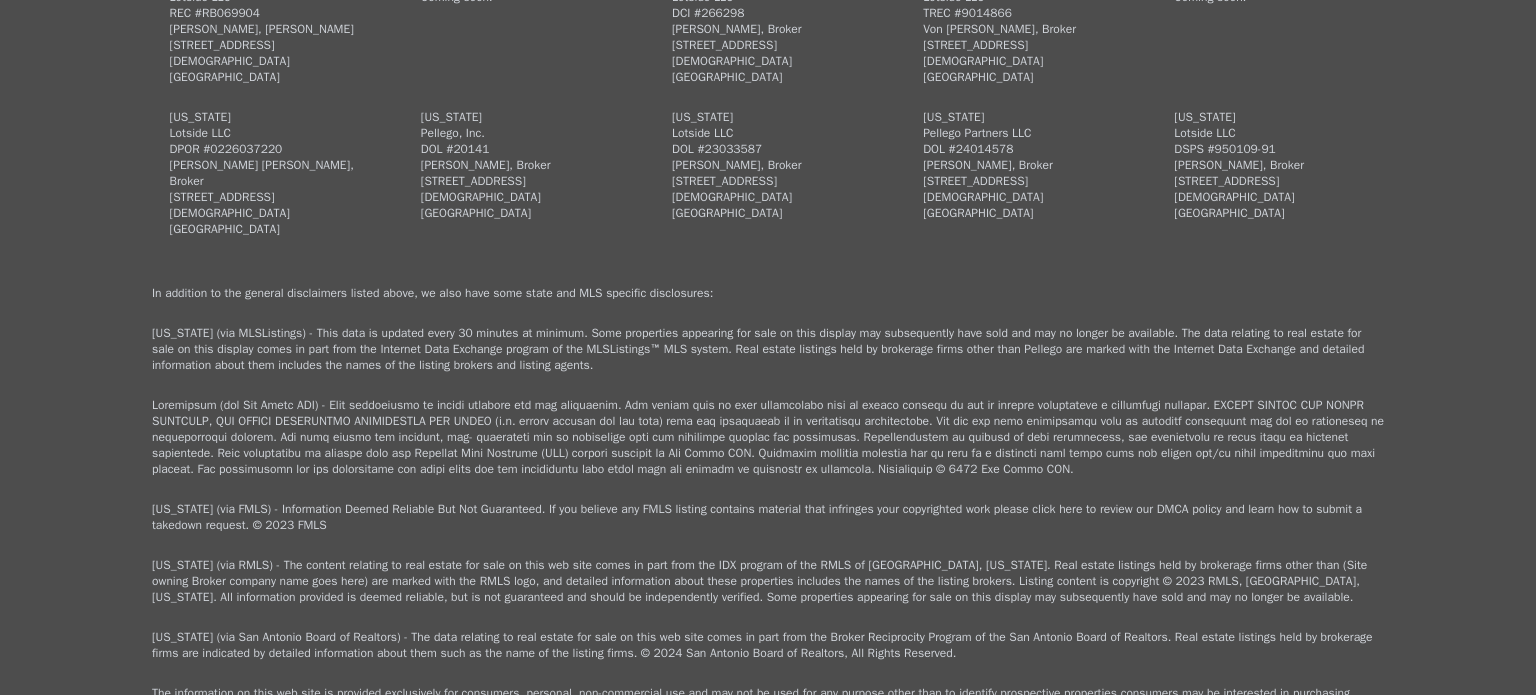 scroll, scrollTop: 5728, scrollLeft: 0, axis: vertical 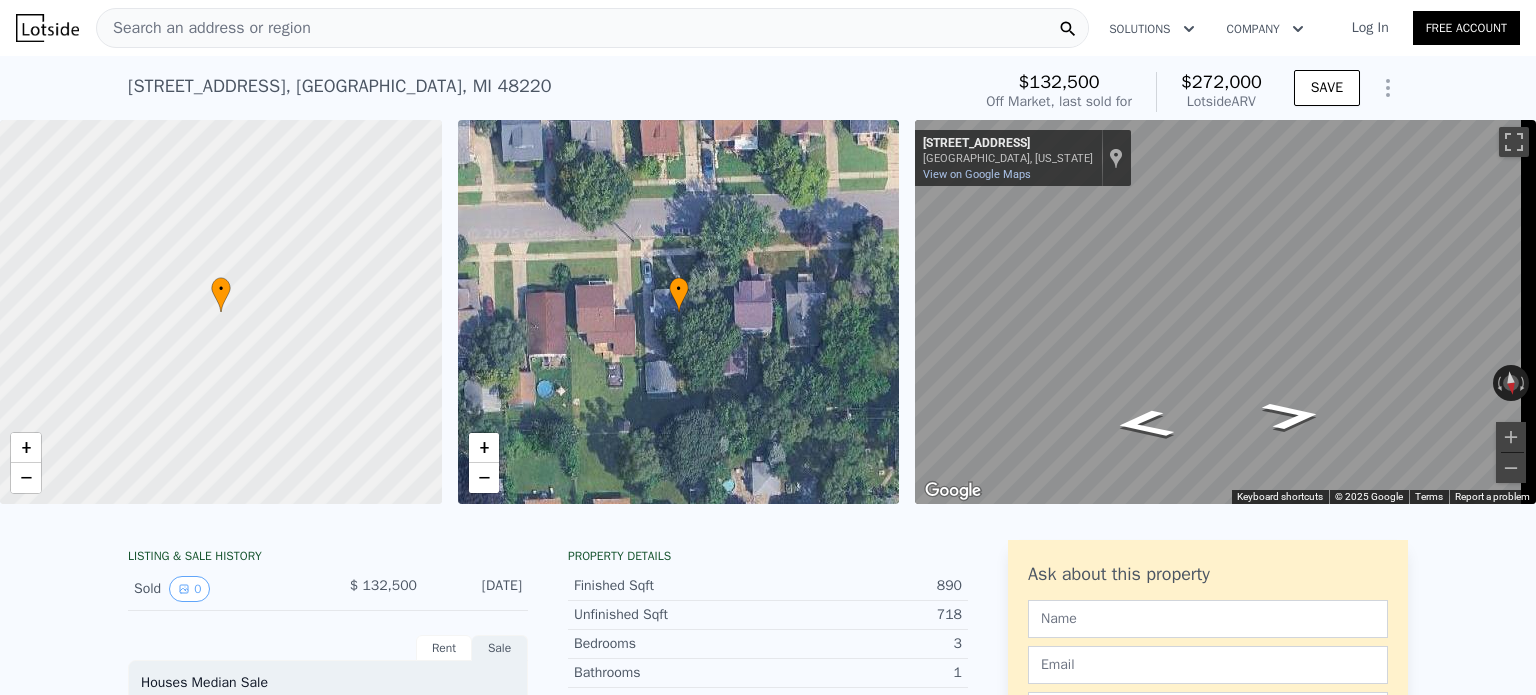 click on "Search an address or region" at bounding box center [592, 28] 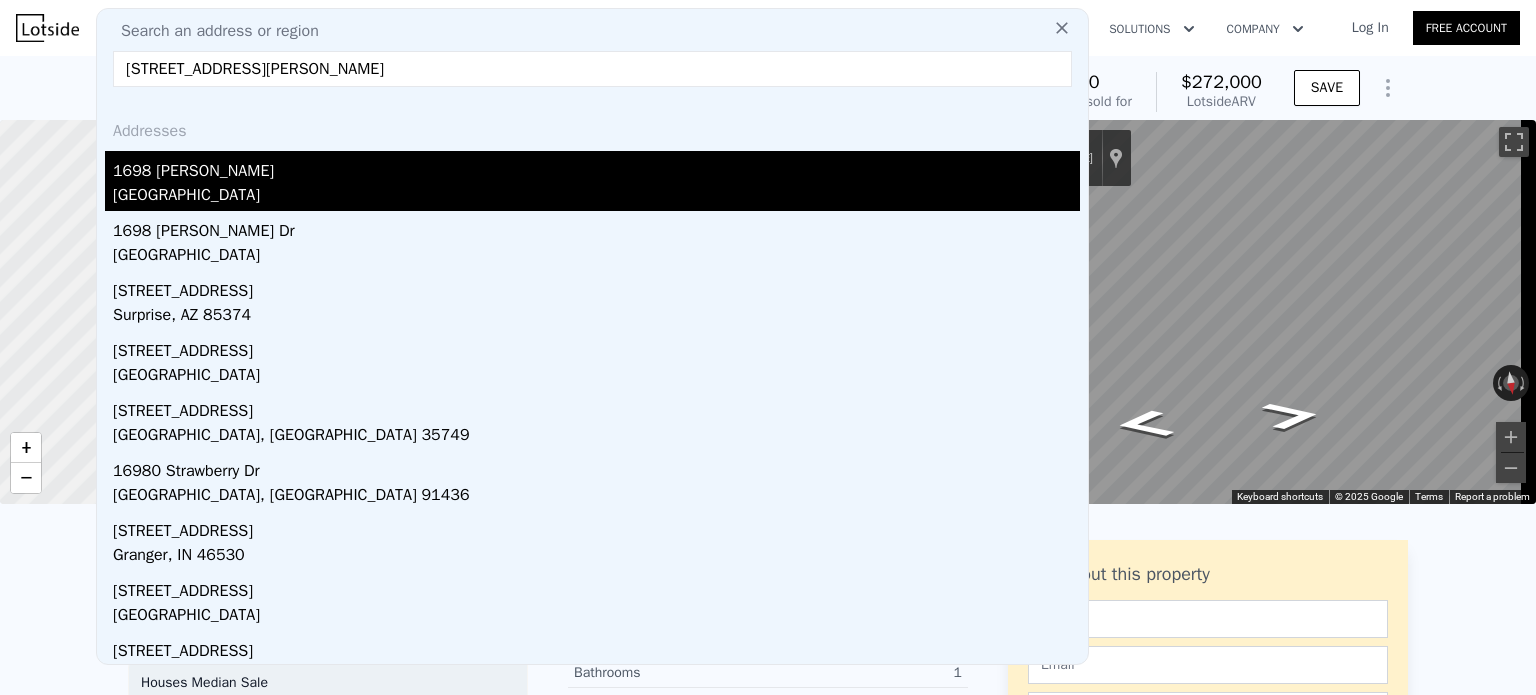 type on "1698 leroy street" 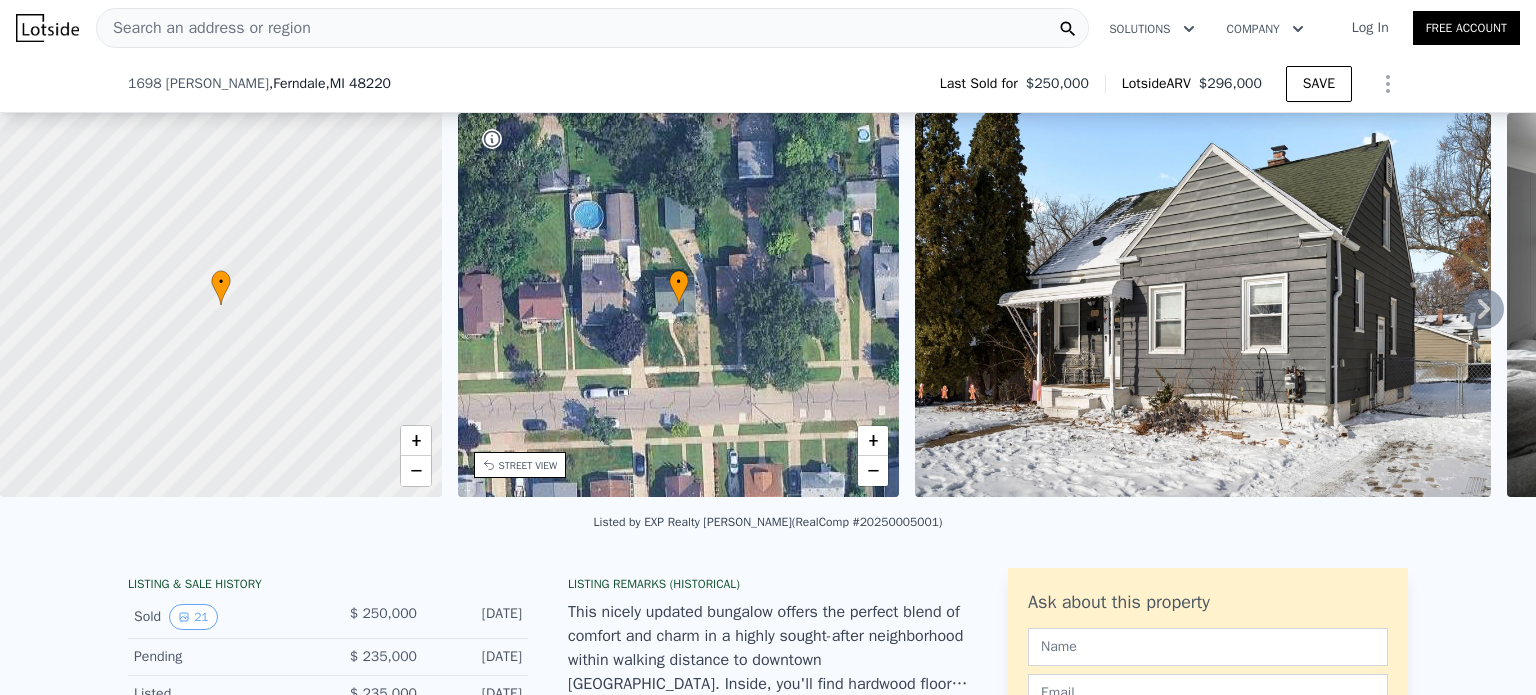 scroll, scrollTop: 317, scrollLeft: 0, axis: vertical 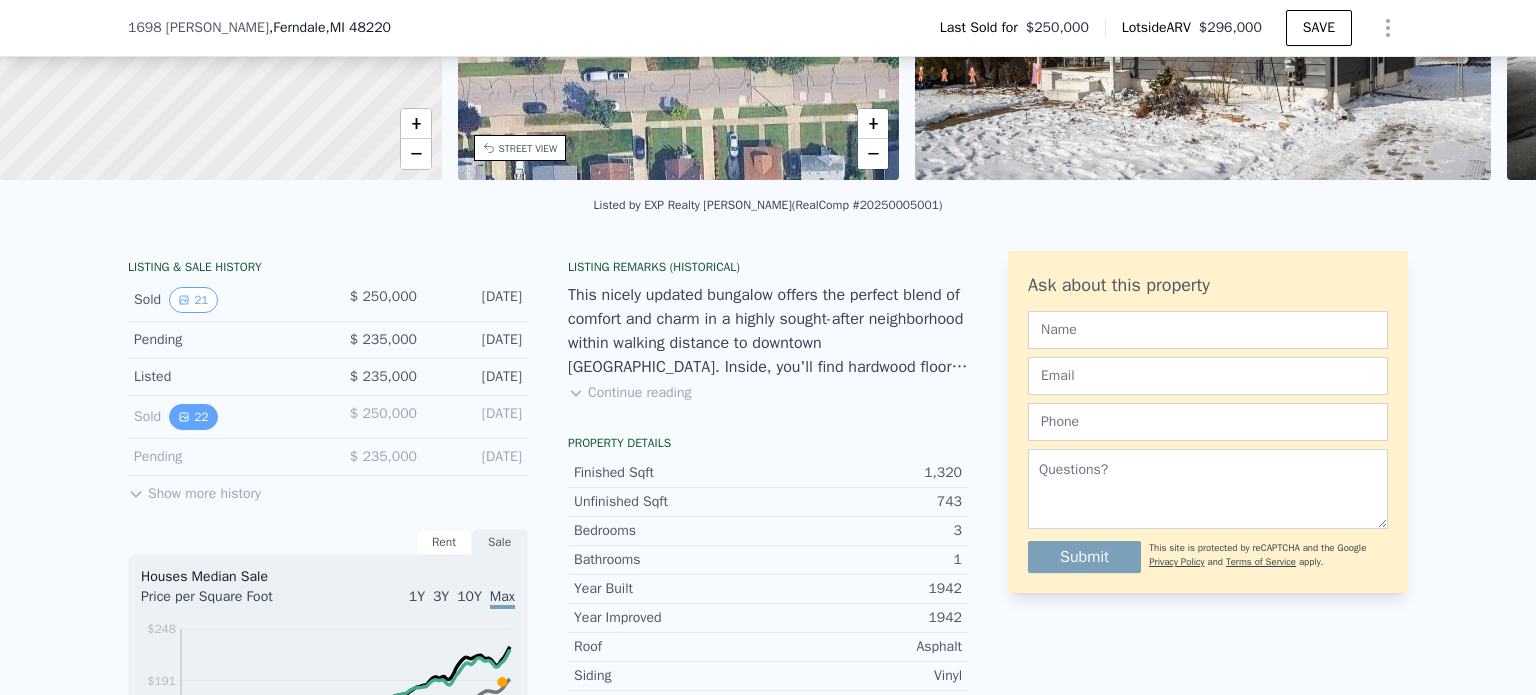 click on "22" at bounding box center (193, 417) 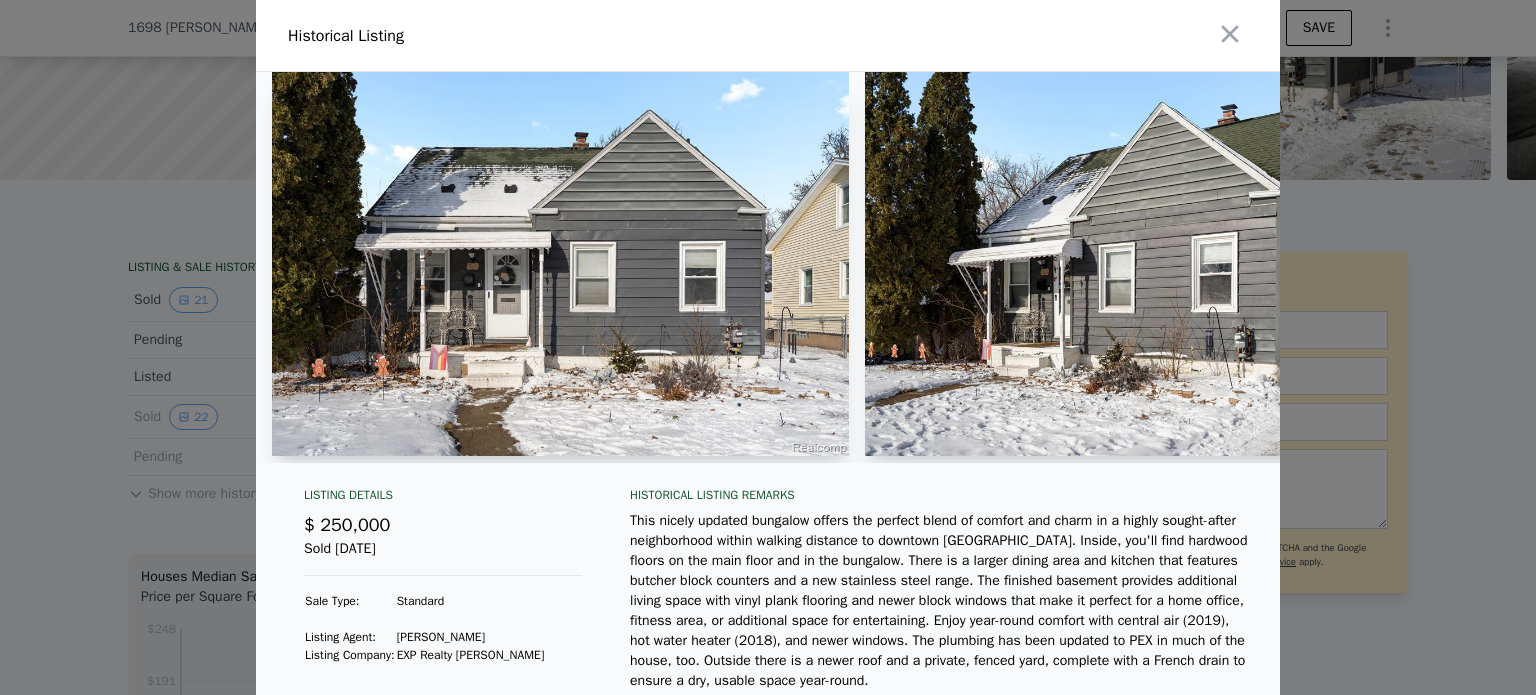 click at bounding box center (768, 347) 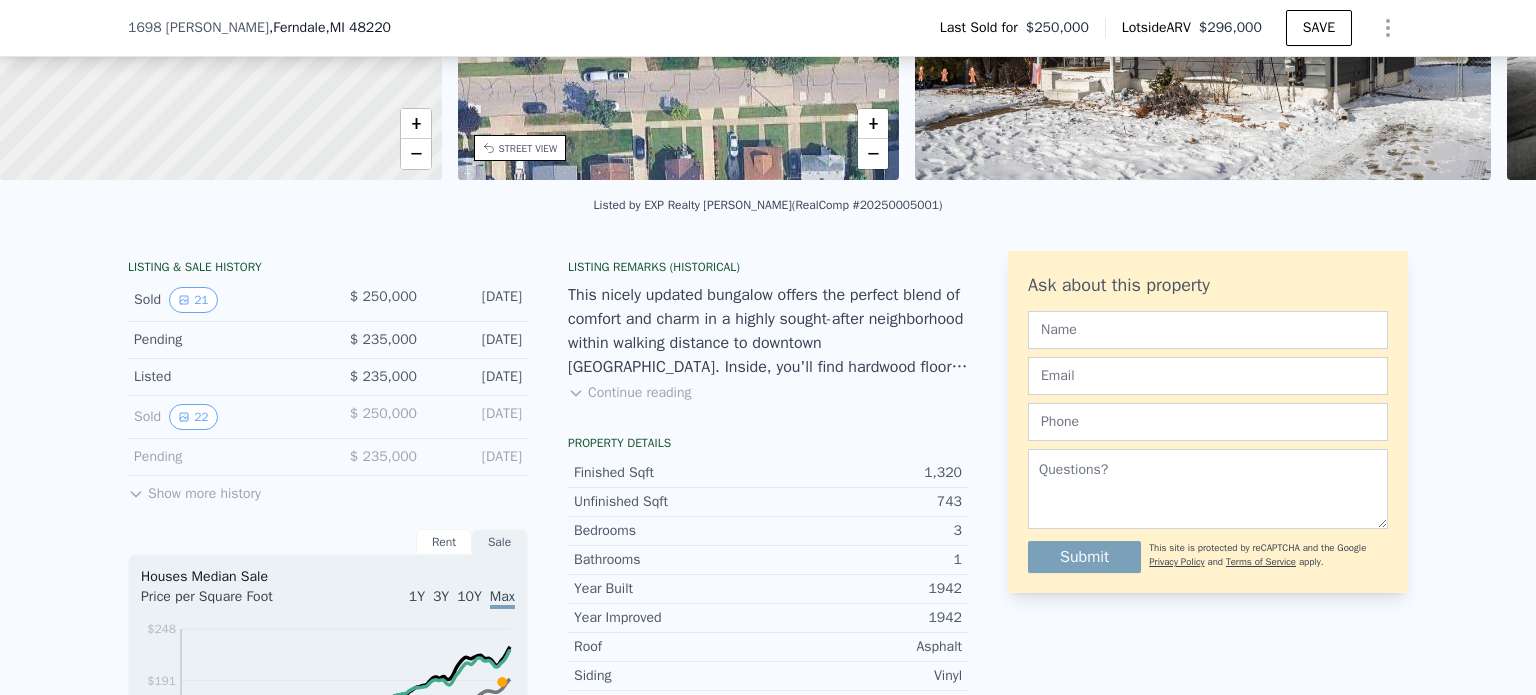 click on "Show more history" at bounding box center (194, 490) 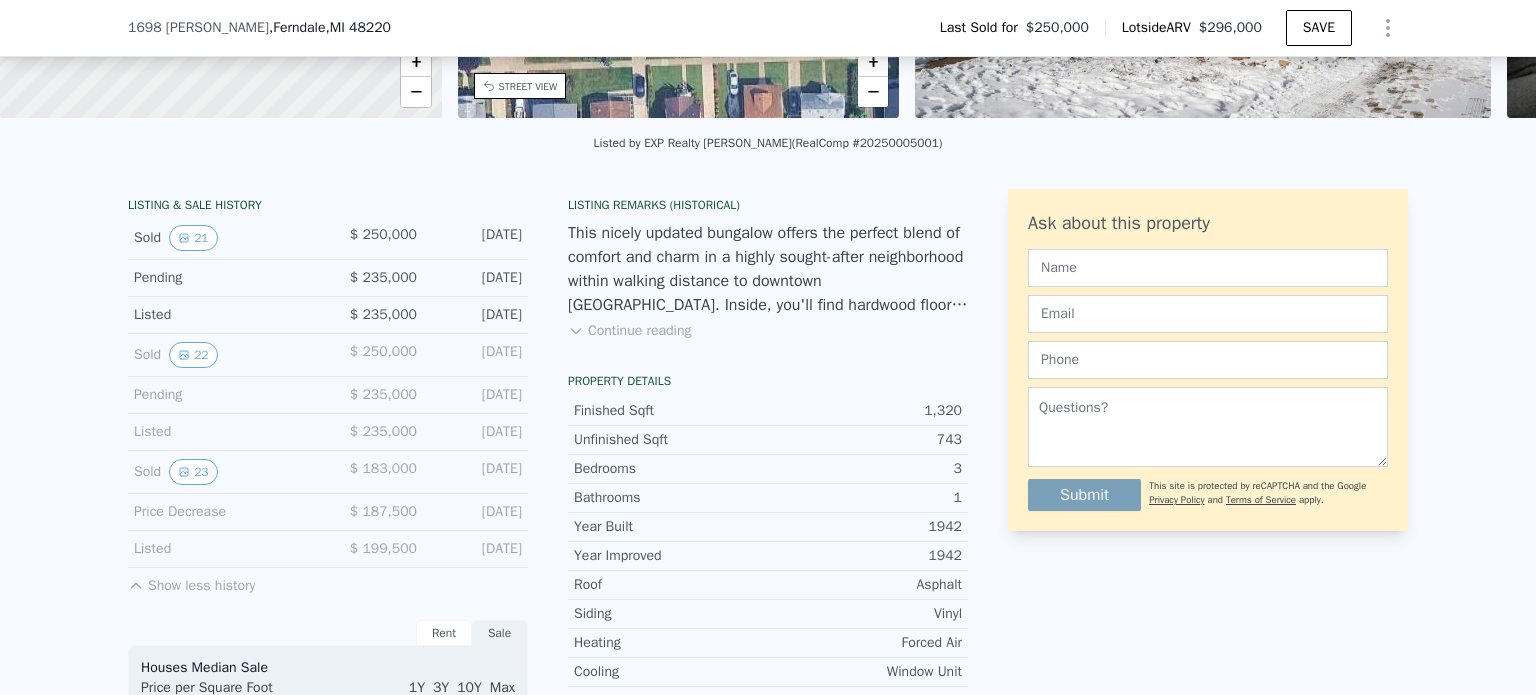 scroll, scrollTop: 384, scrollLeft: 0, axis: vertical 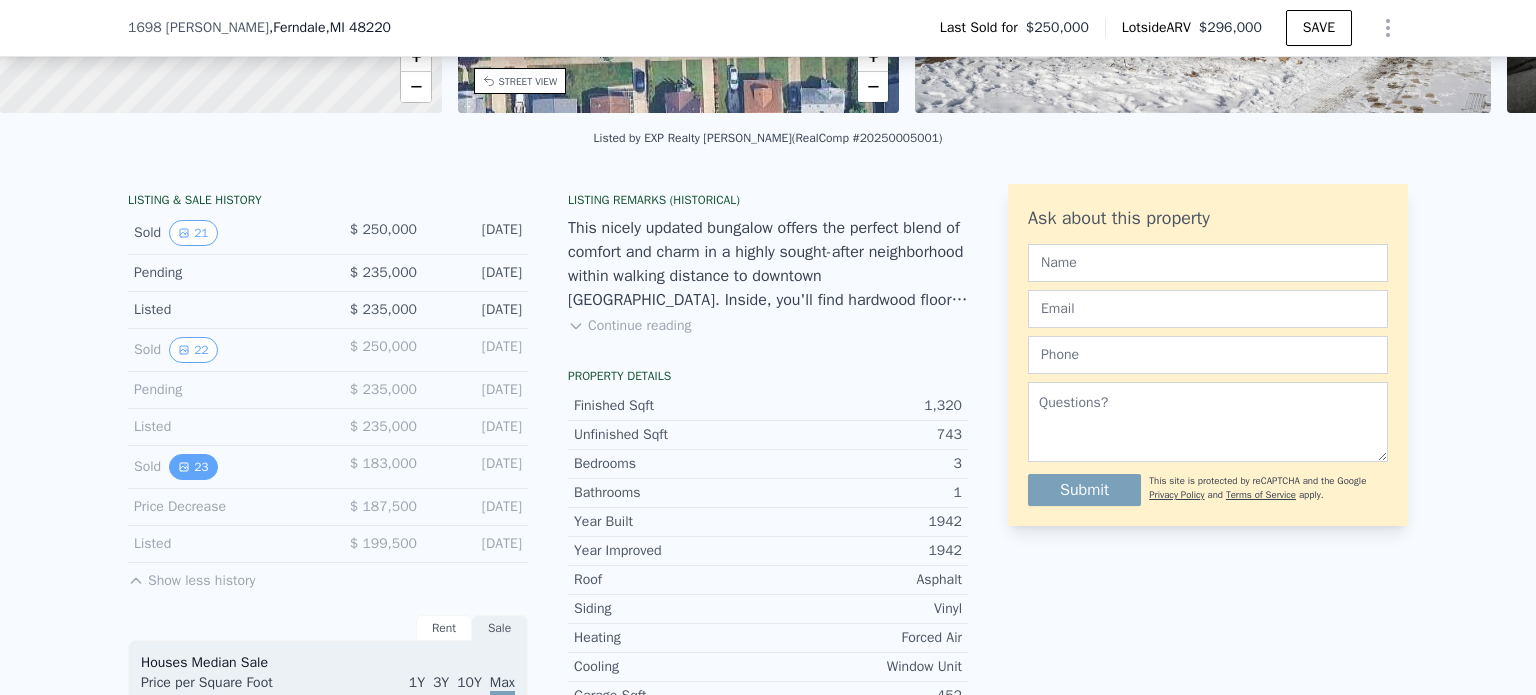 click on "23" at bounding box center (193, 467) 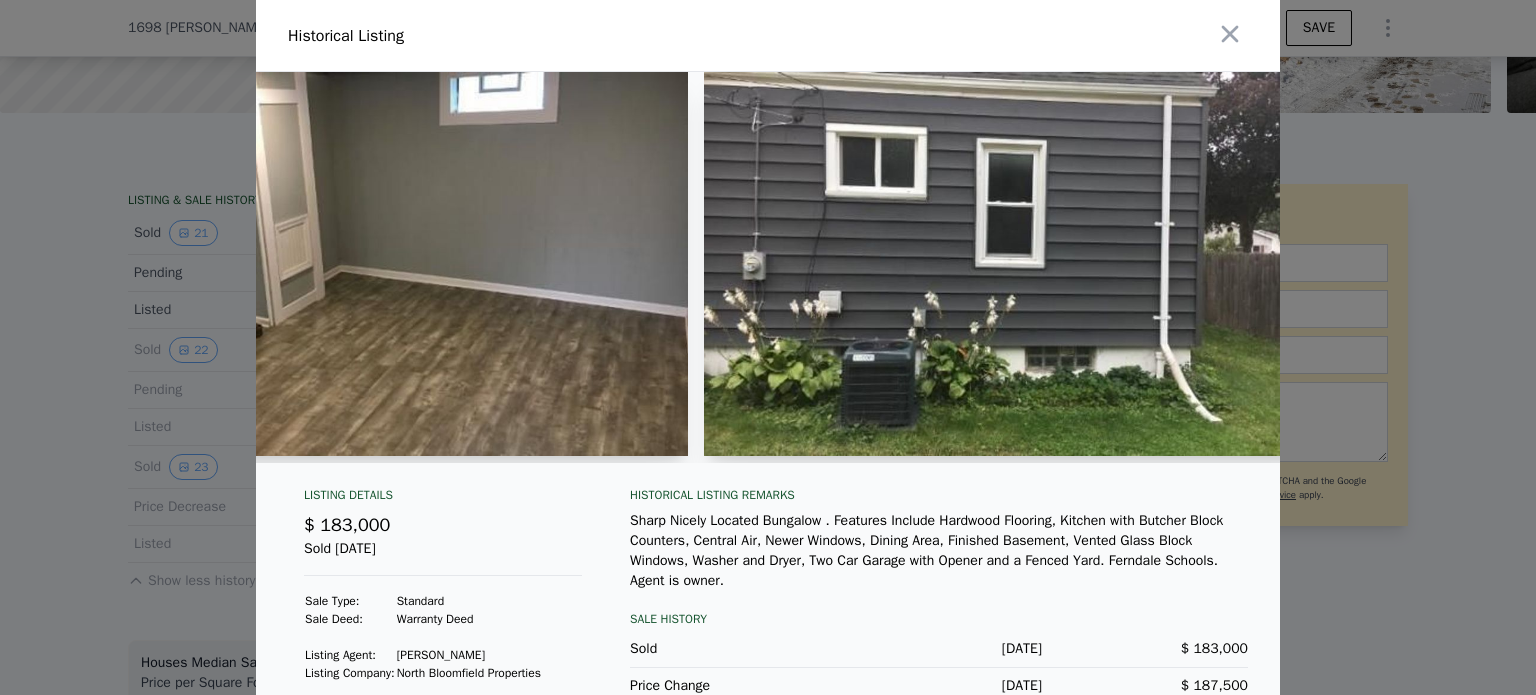 scroll, scrollTop: 0, scrollLeft: 11464, axis: horizontal 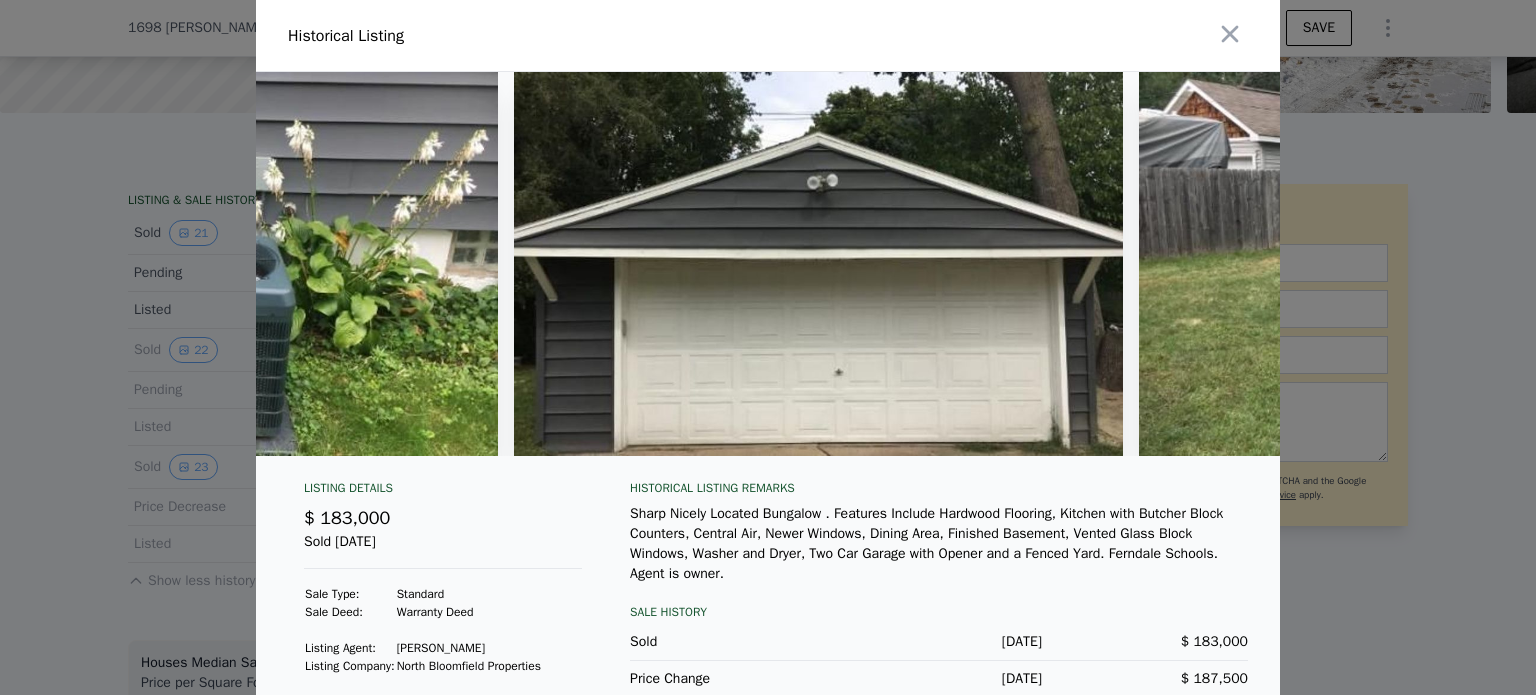 click at bounding box center (768, 264) 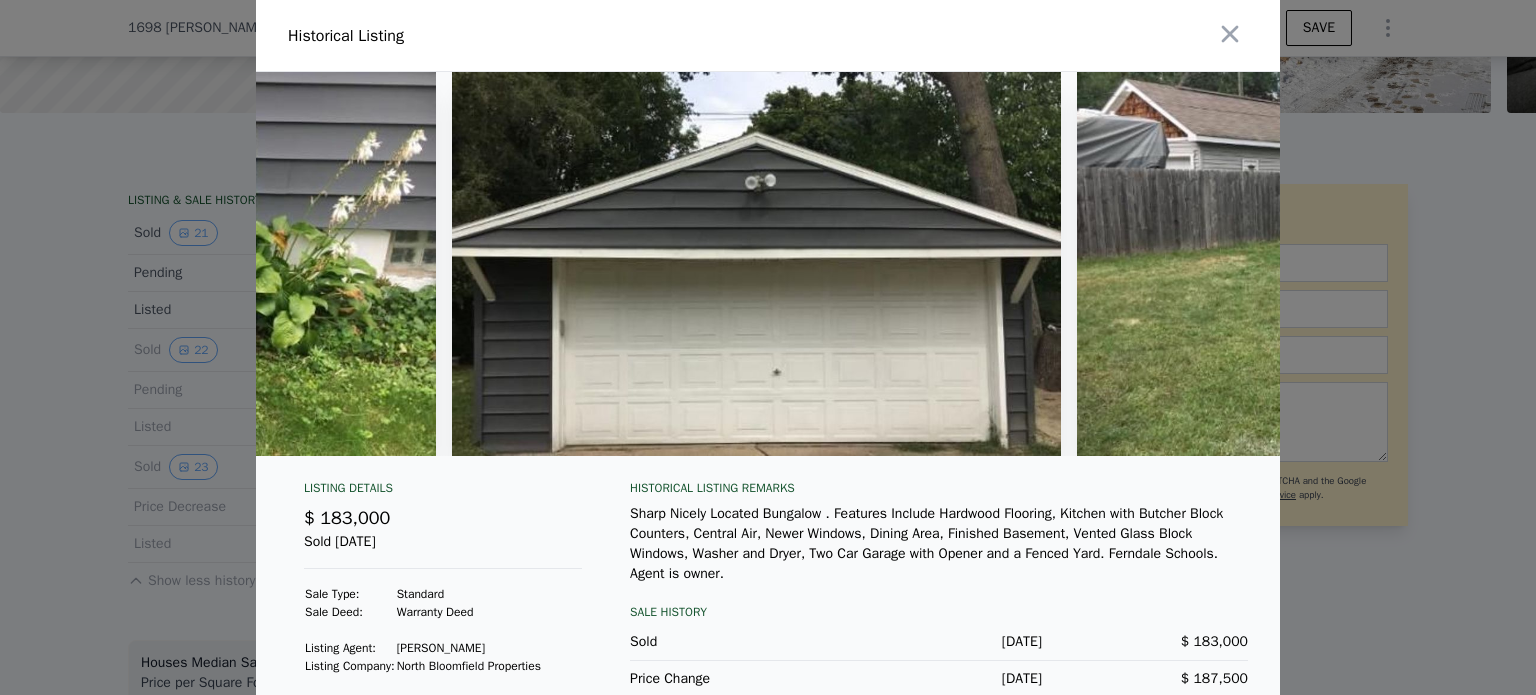 click at bounding box center (768, 264) 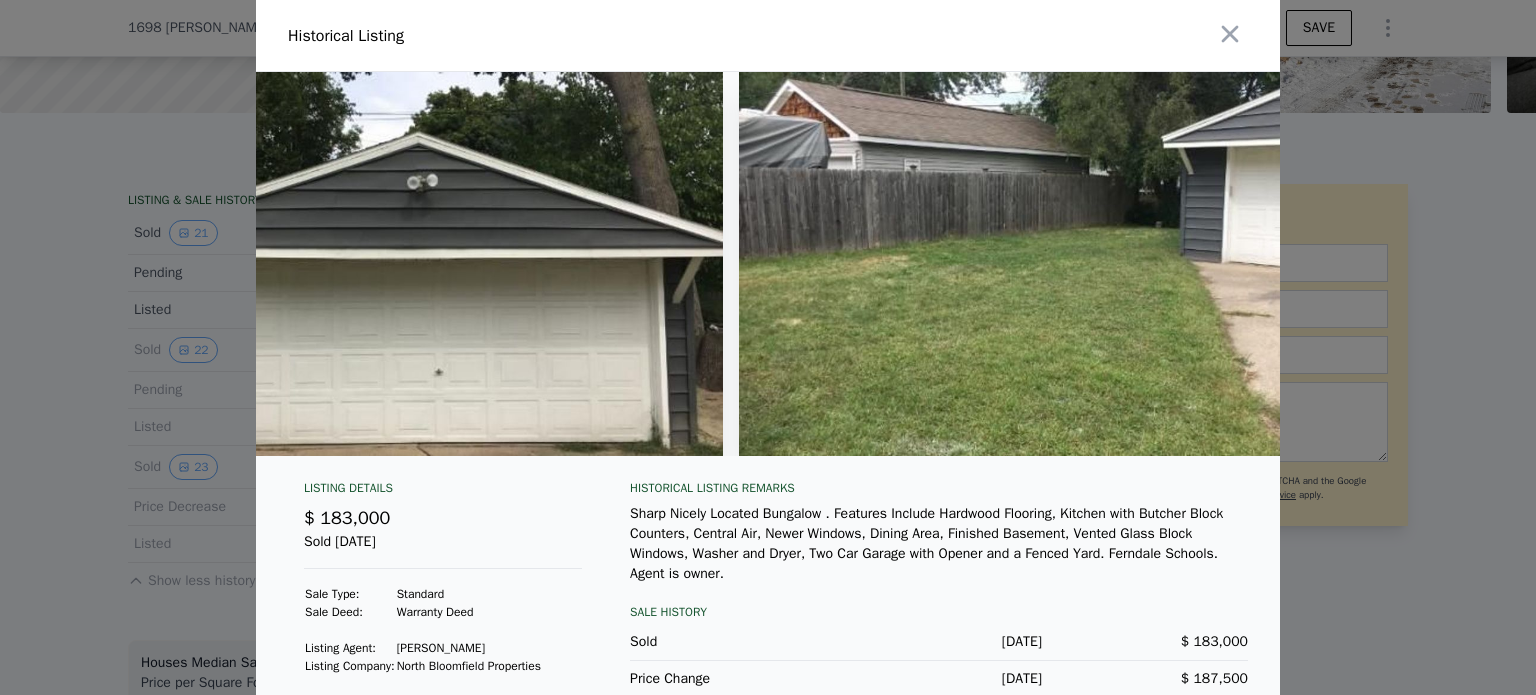 click at bounding box center [768, 264] 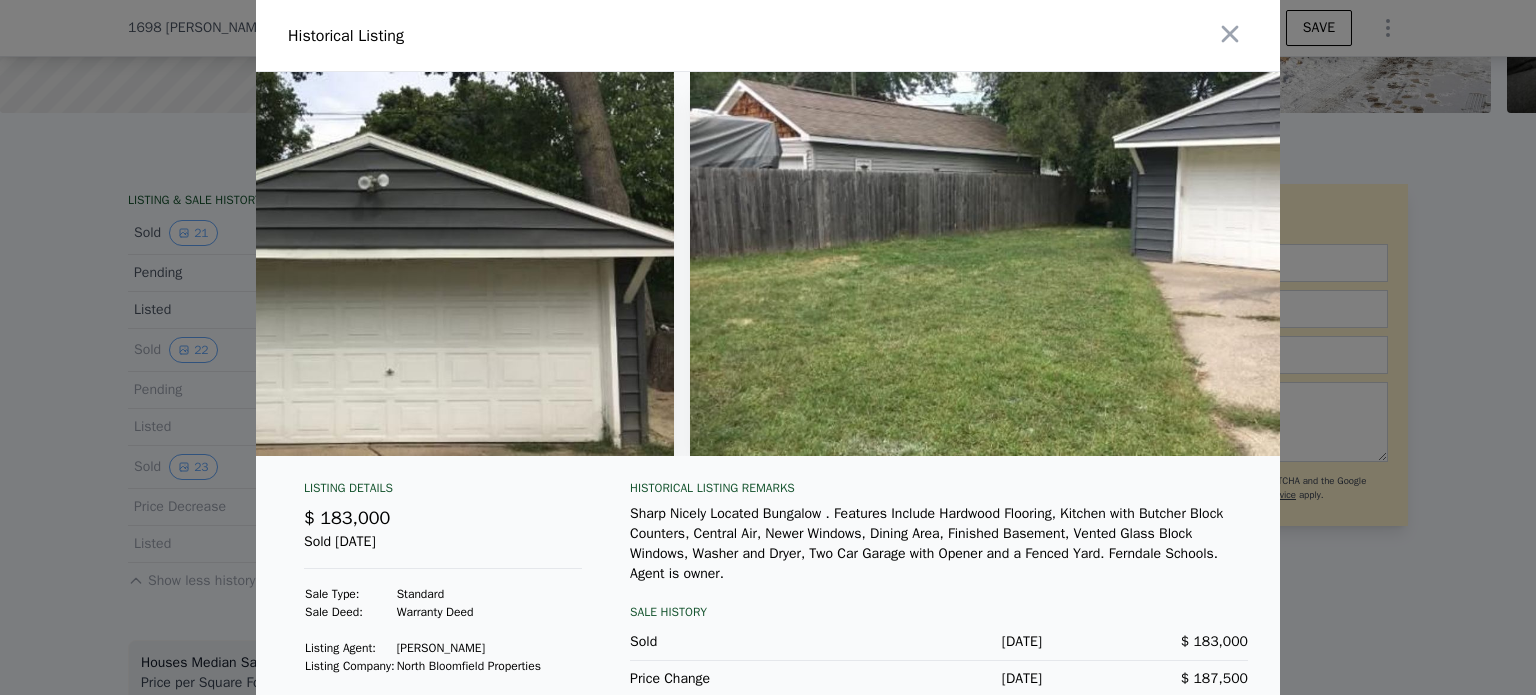 click at bounding box center [768, 264] 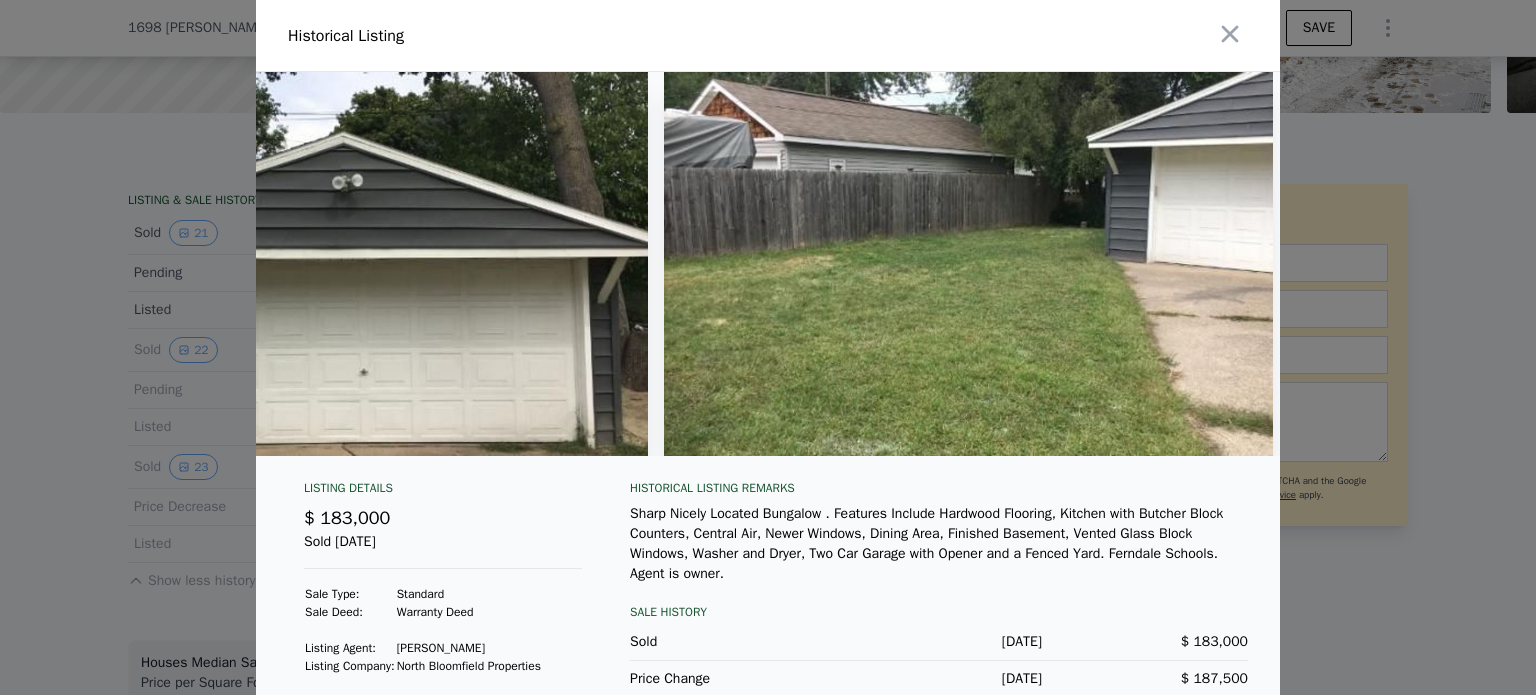 click at bounding box center (768, 264) 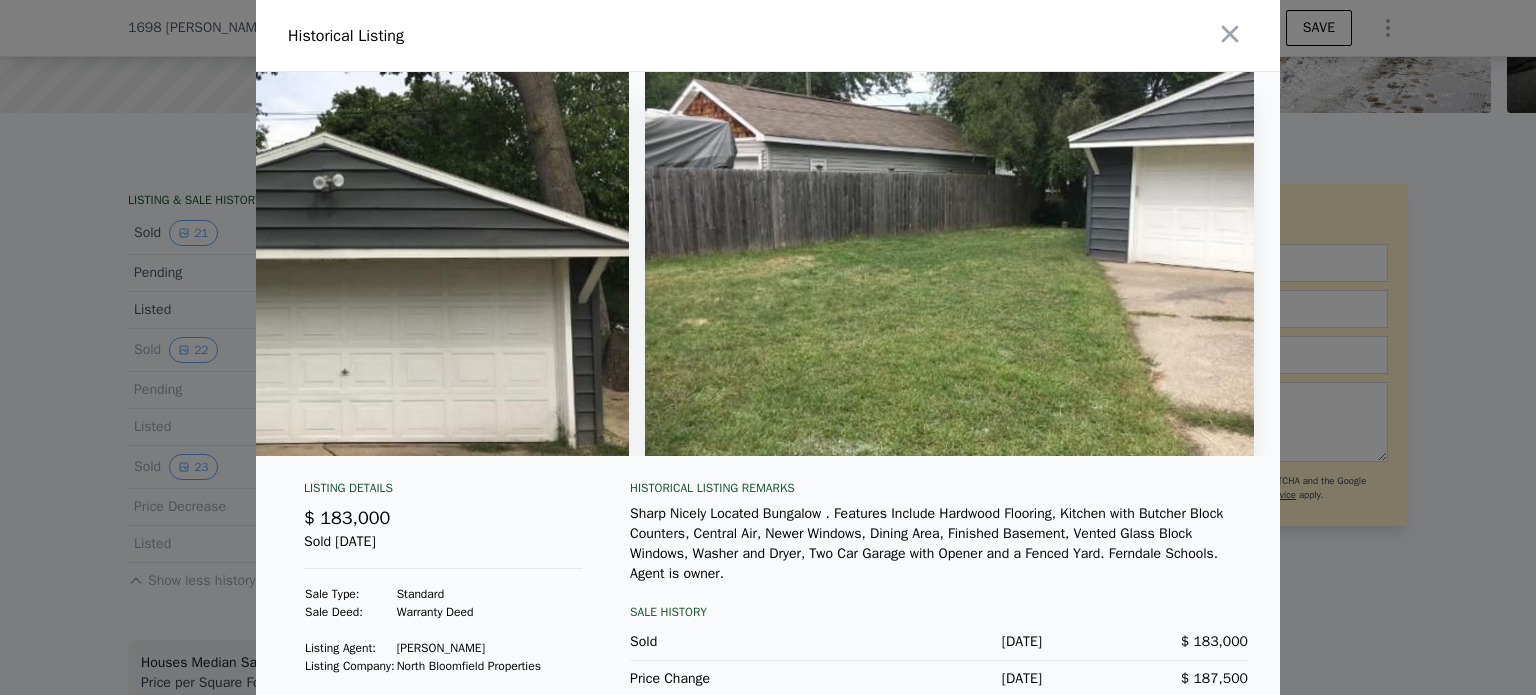 scroll, scrollTop: 0, scrollLeft: 13375, axis: horizontal 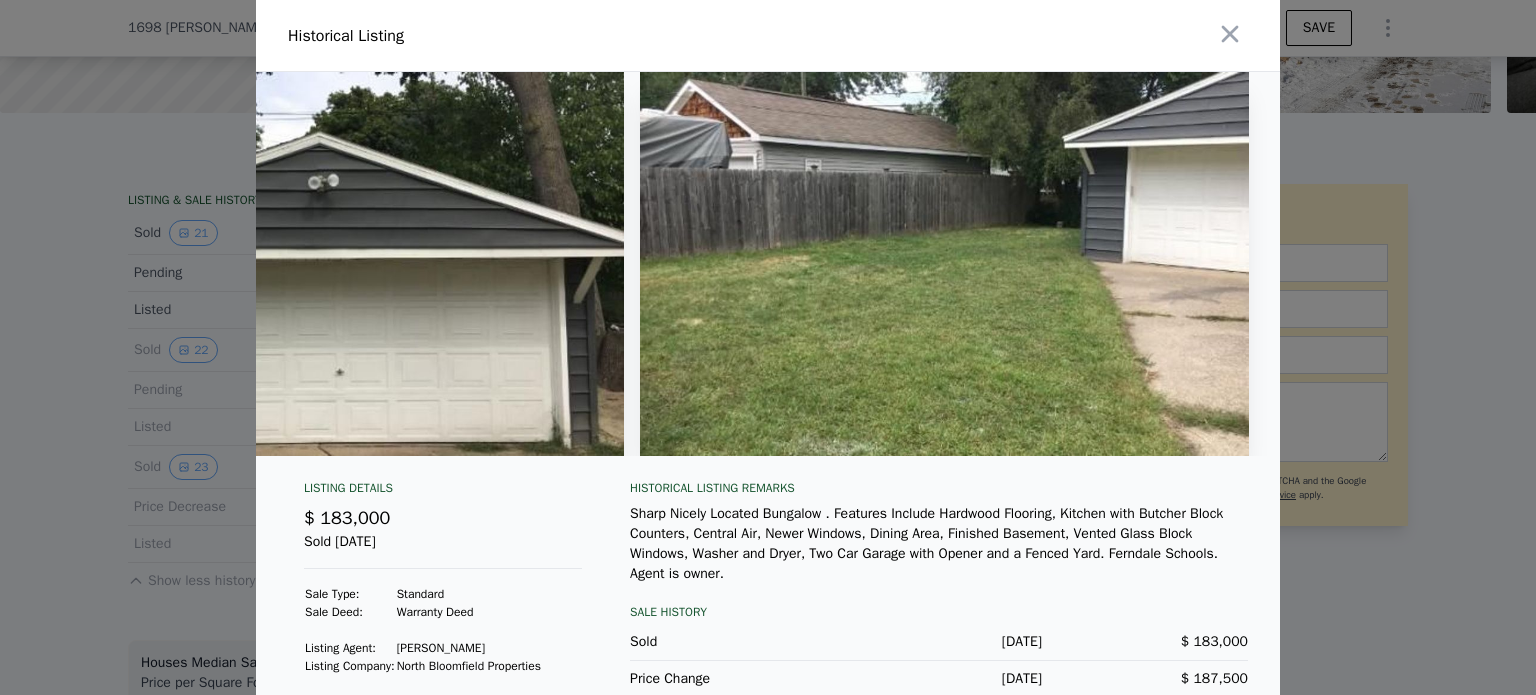 click at bounding box center (768, 264) 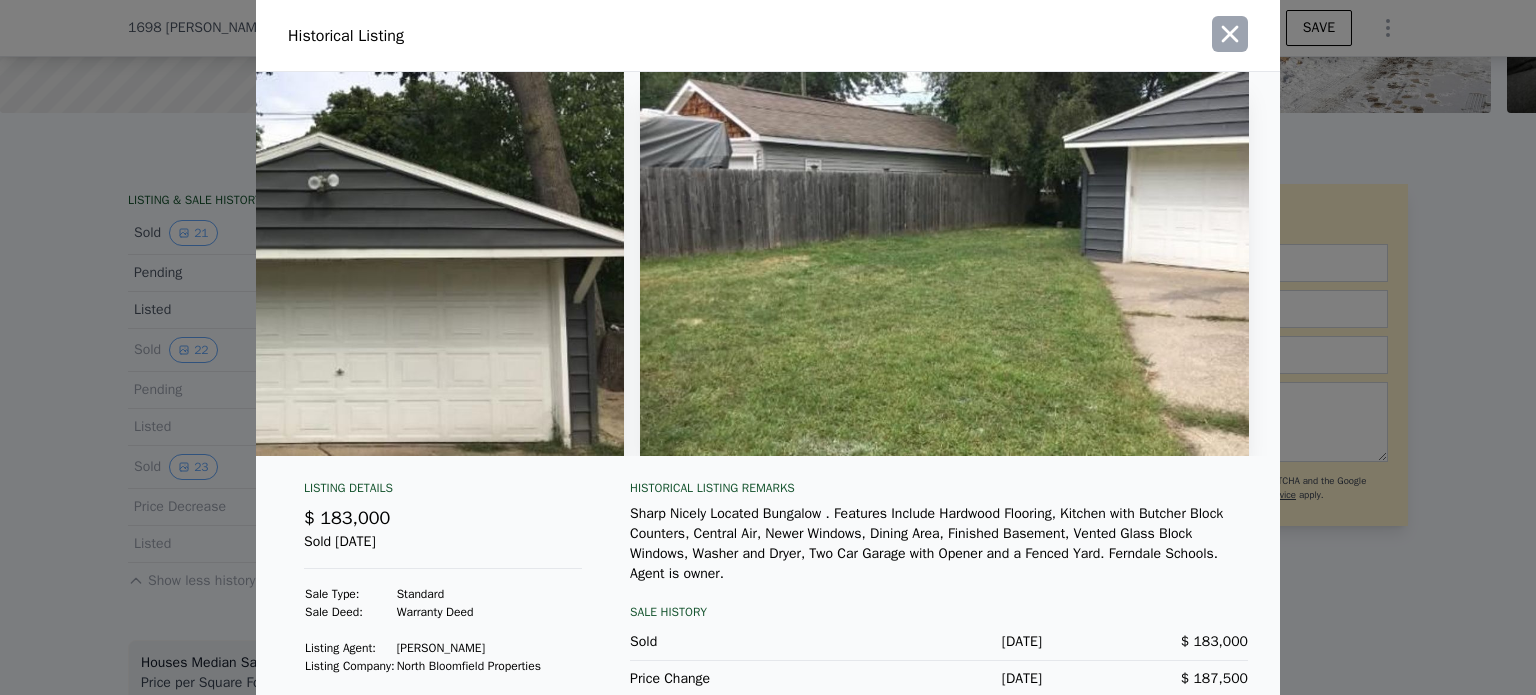 click 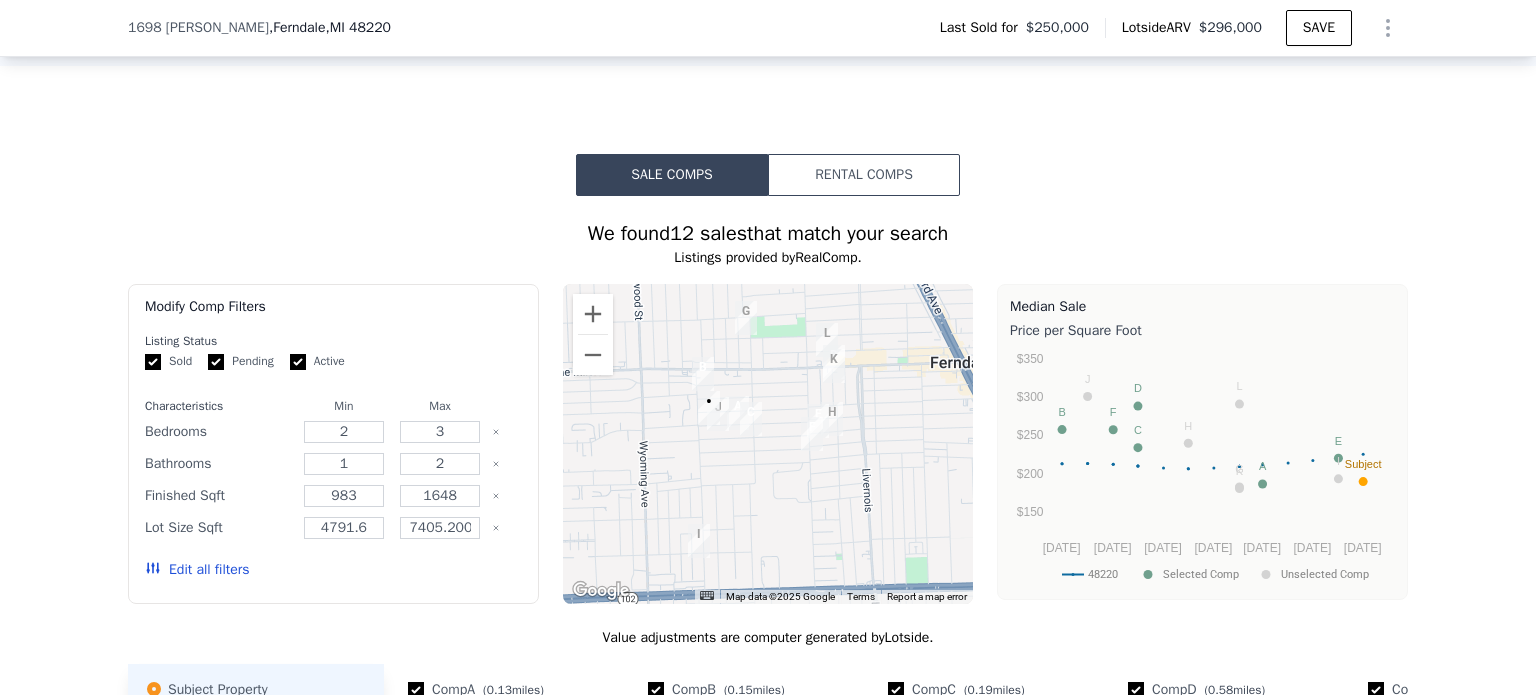 scroll, scrollTop: 1748, scrollLeft: 0, axis: vertical 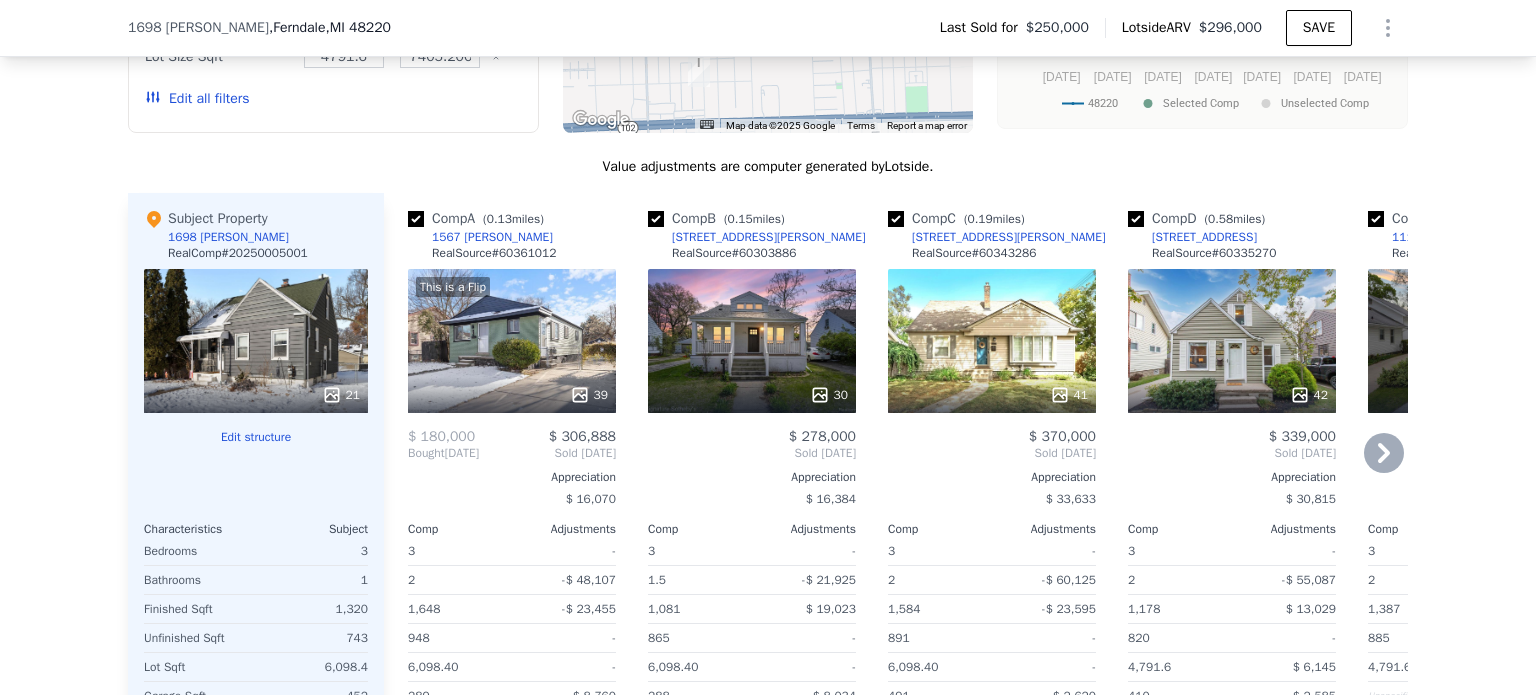 click 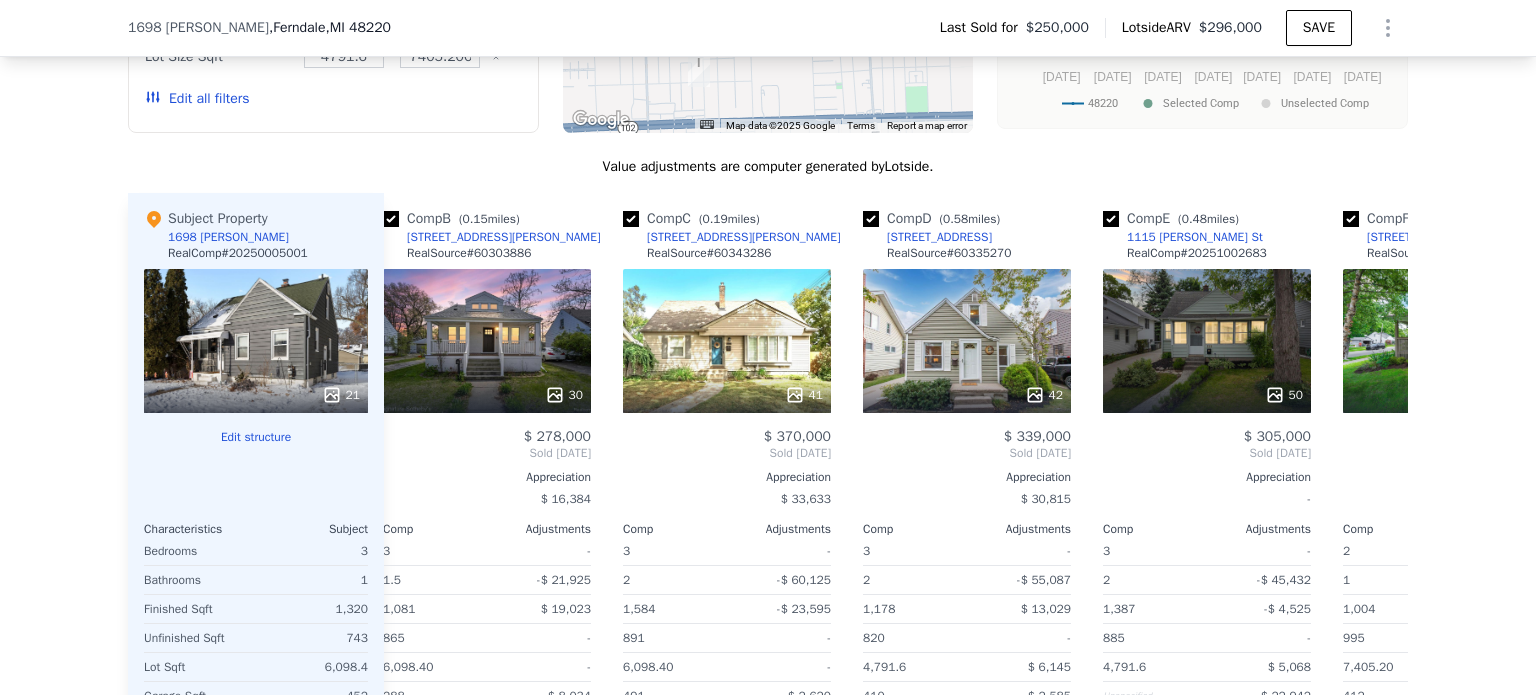 scroll, scrollTop: 0, scrollLeft: 480, axis: horizontal 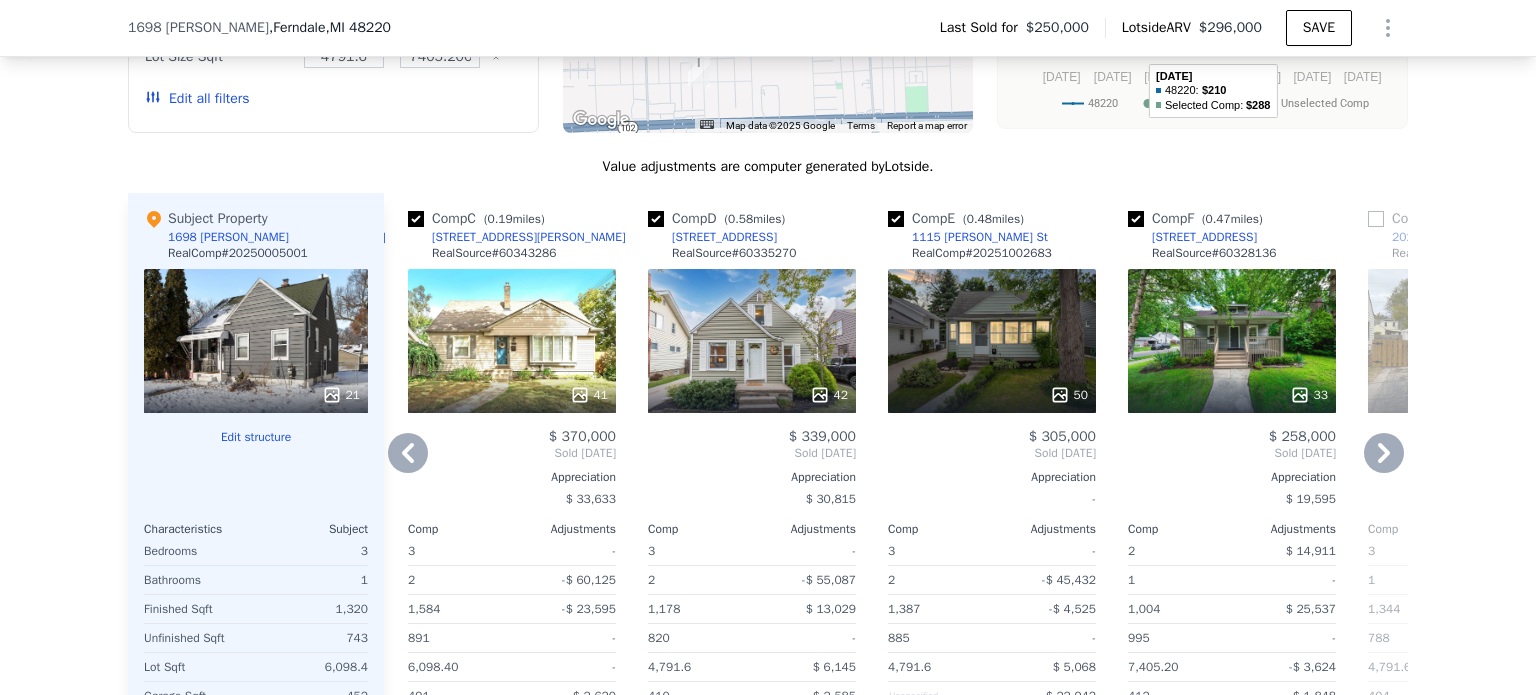 click on "1698 Leroy St ,  Ferndale ,  MI   48220 Last Sold for $250,000 Lotside  ARV $296,000 SAVE" at bounding box center (768, 28) 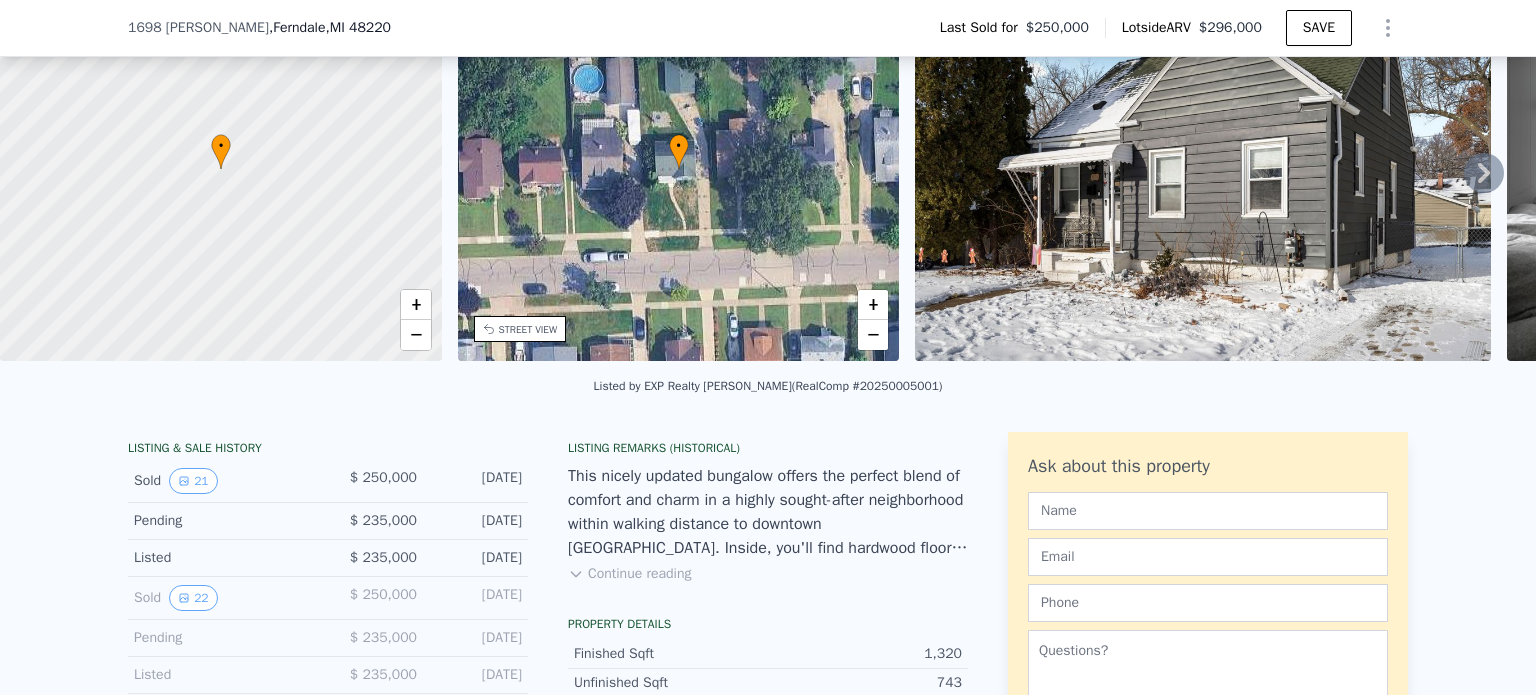 scroll, scrollTop: 0, scrollLeft: 0, axis: both 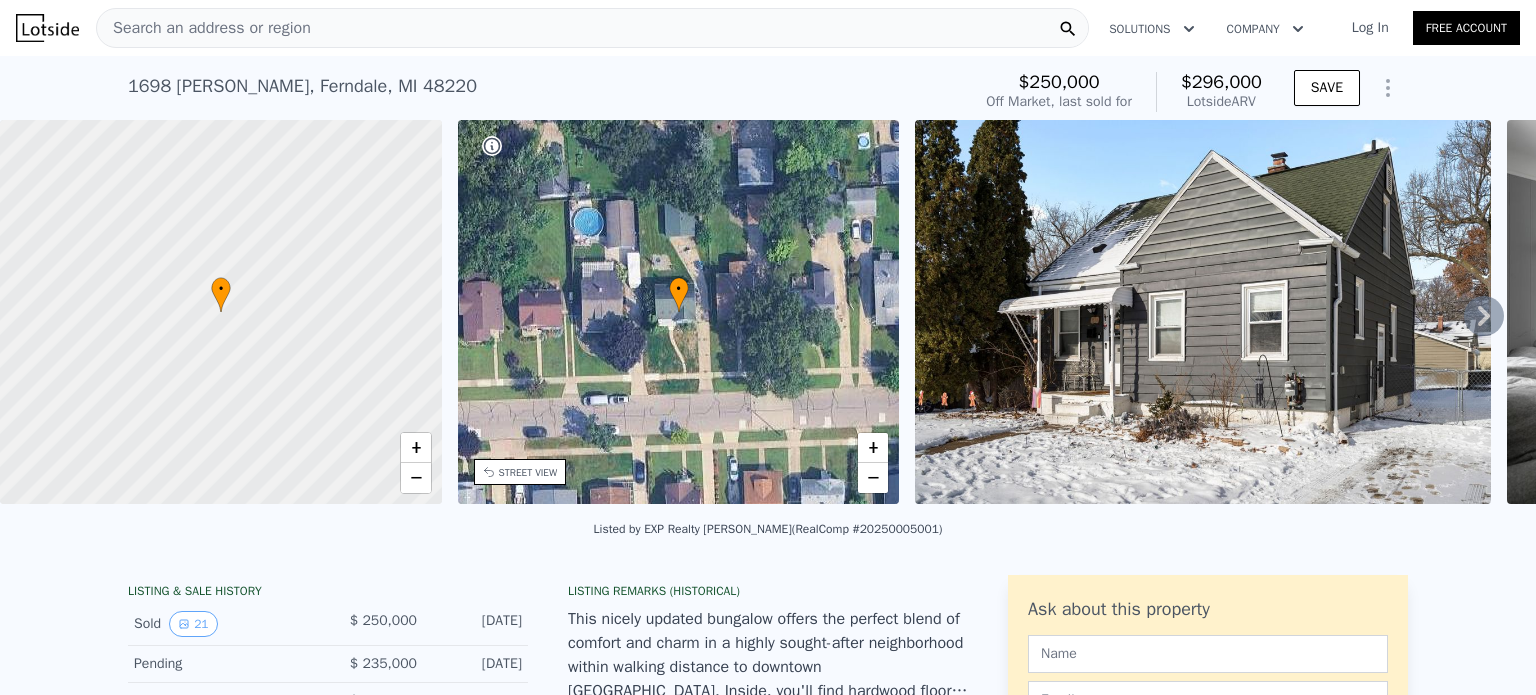 click on "Search an address or region" at bounding box center [592, 28] 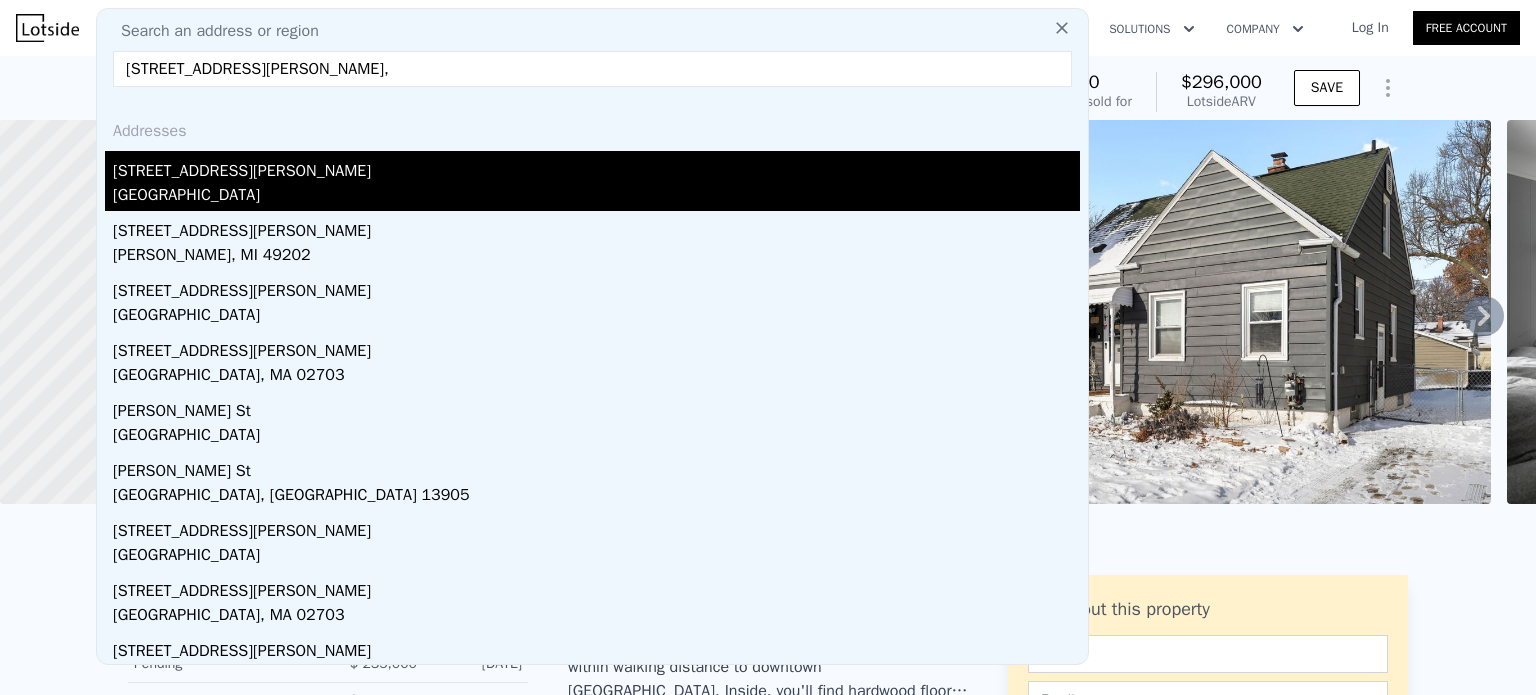 type on "1708 leroy st," 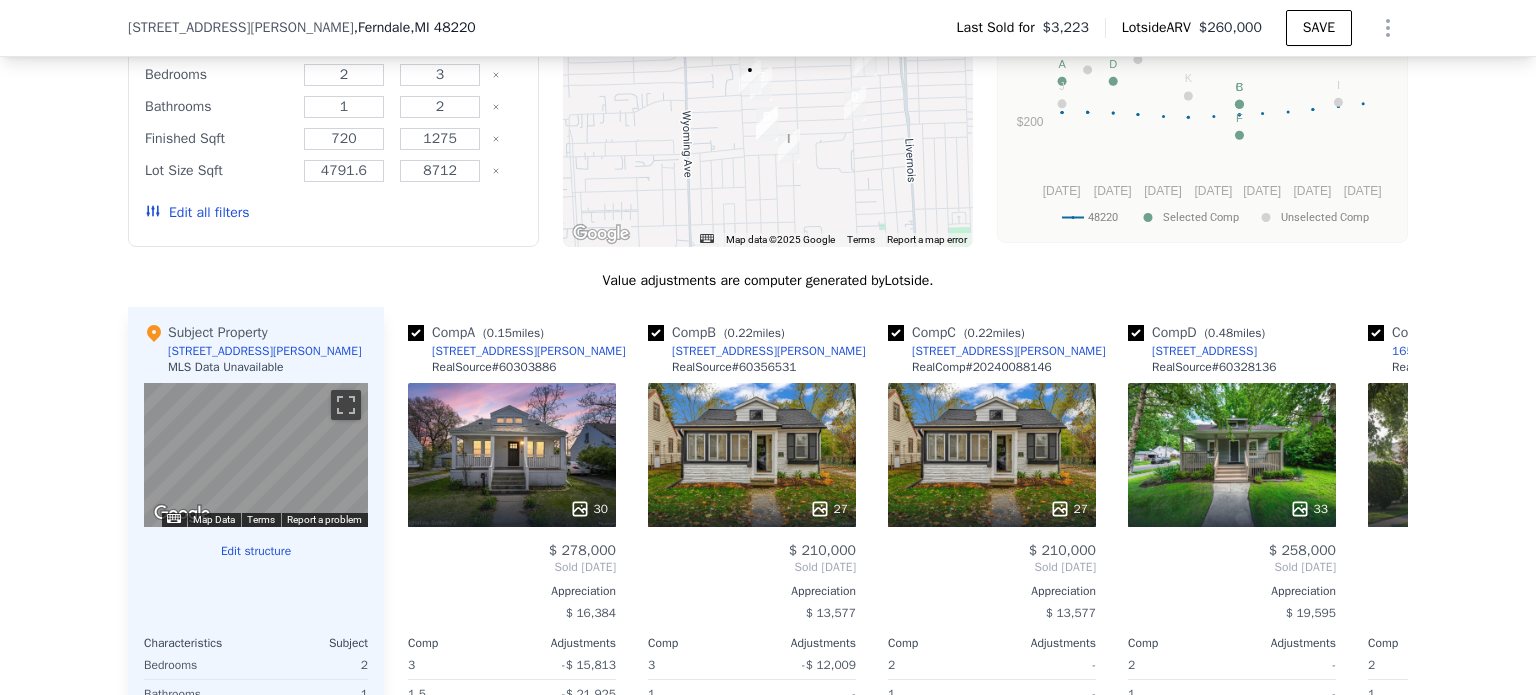 scroll, scrollTop: 1485, scrollLeft: 0, axis: vertical 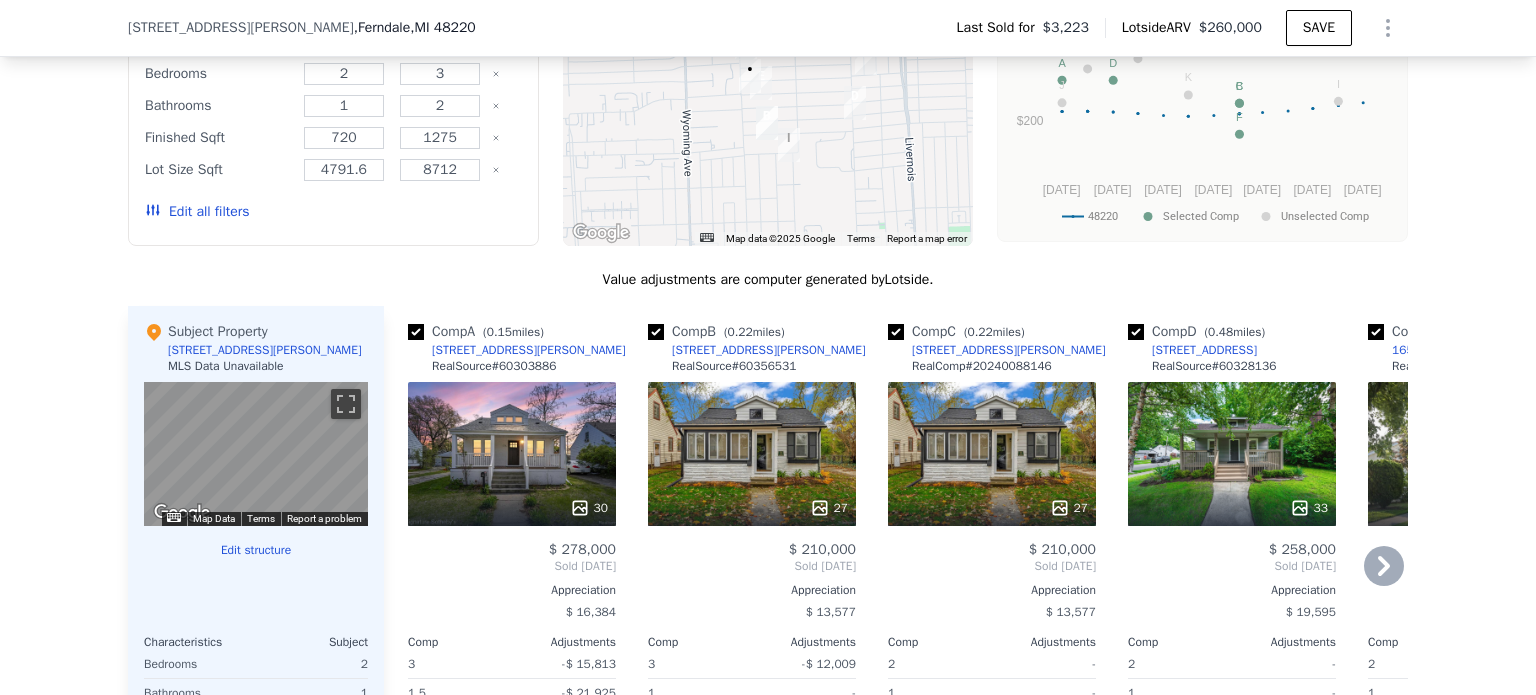 click at bounding box center [752, 508] 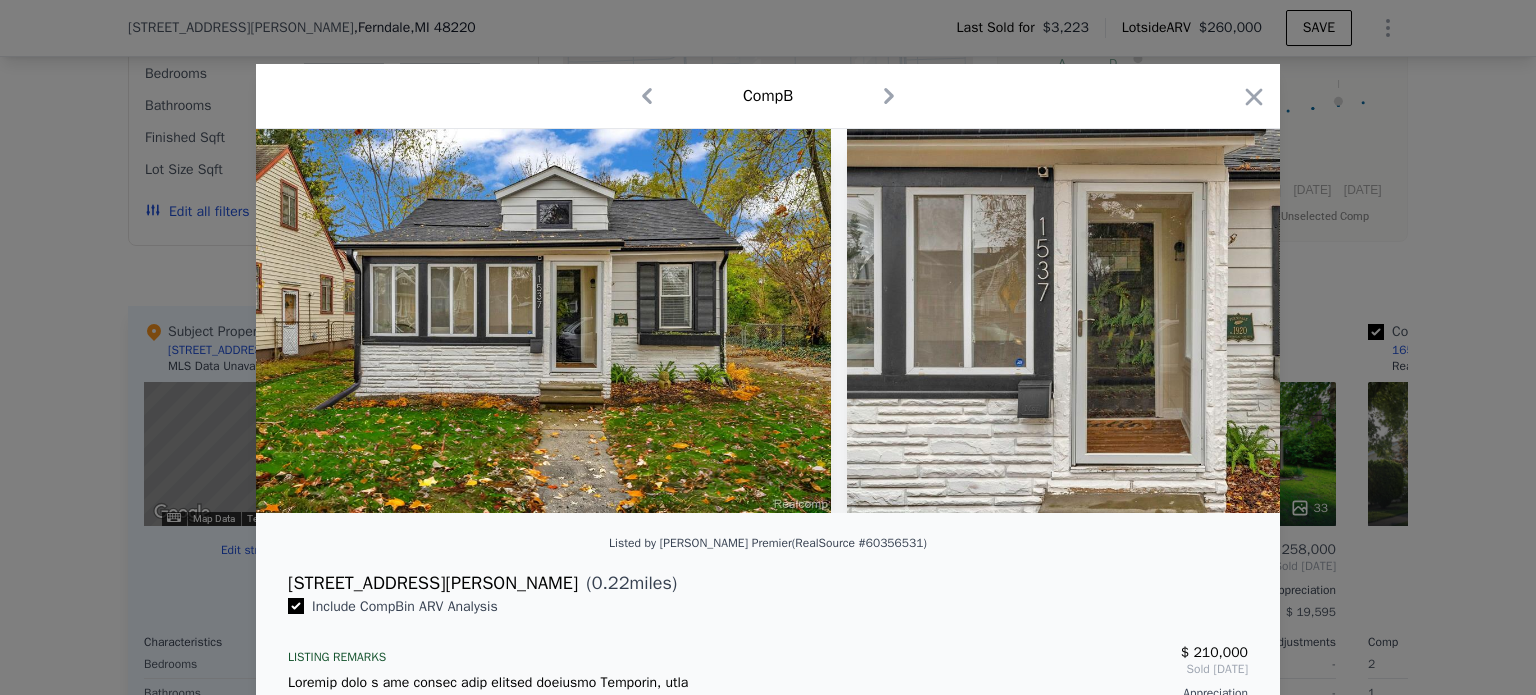 click at bounding box center [1134, 321] 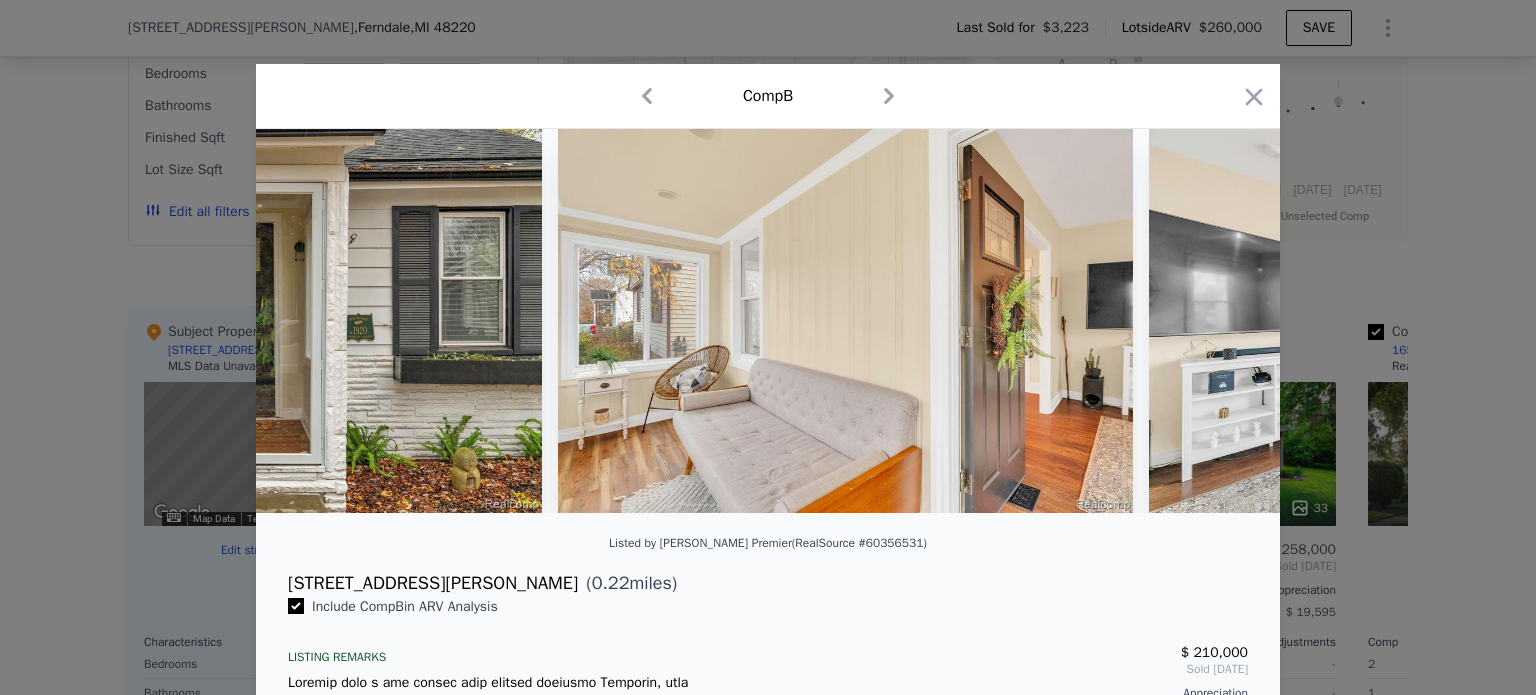 scroll, scrollTop: 0, scrollLeft: 960, axis: horizontal 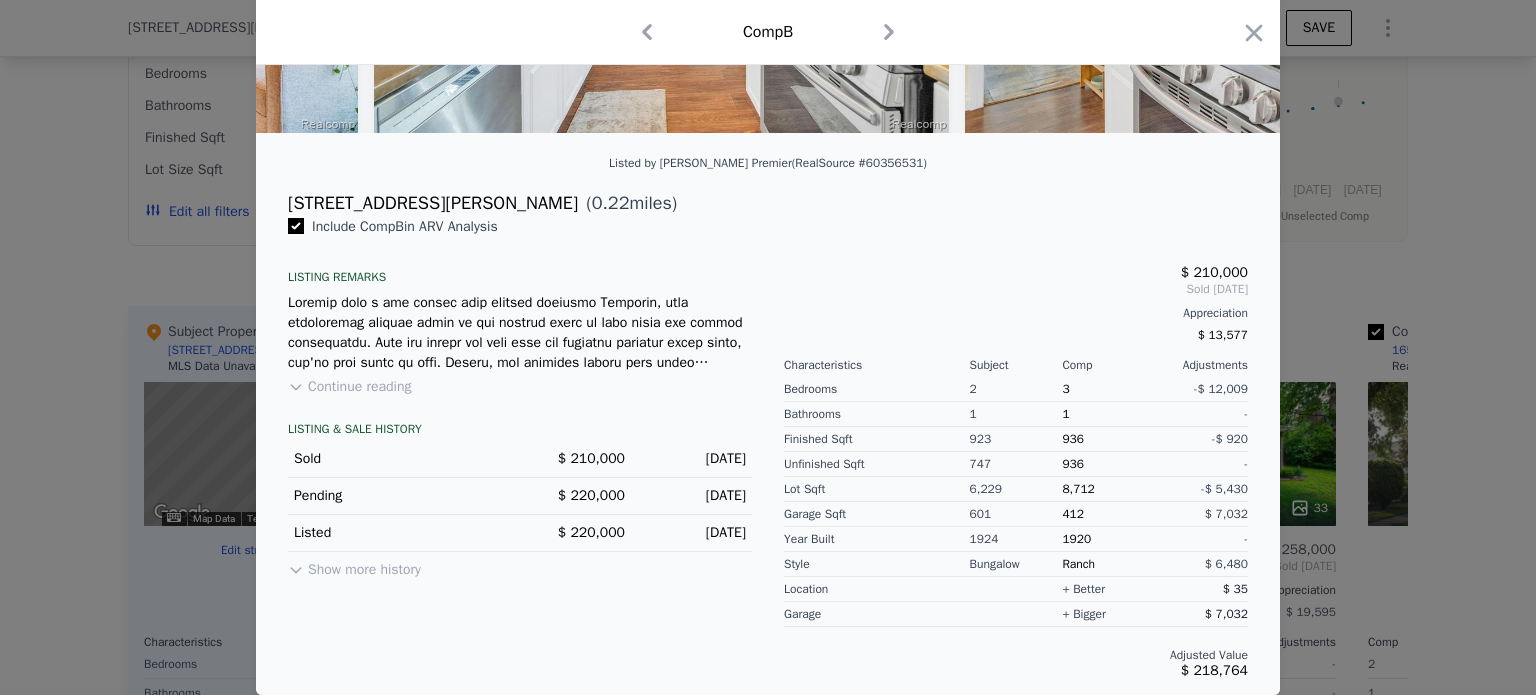 click on "Continue reading" at bounding box center [349, 387] 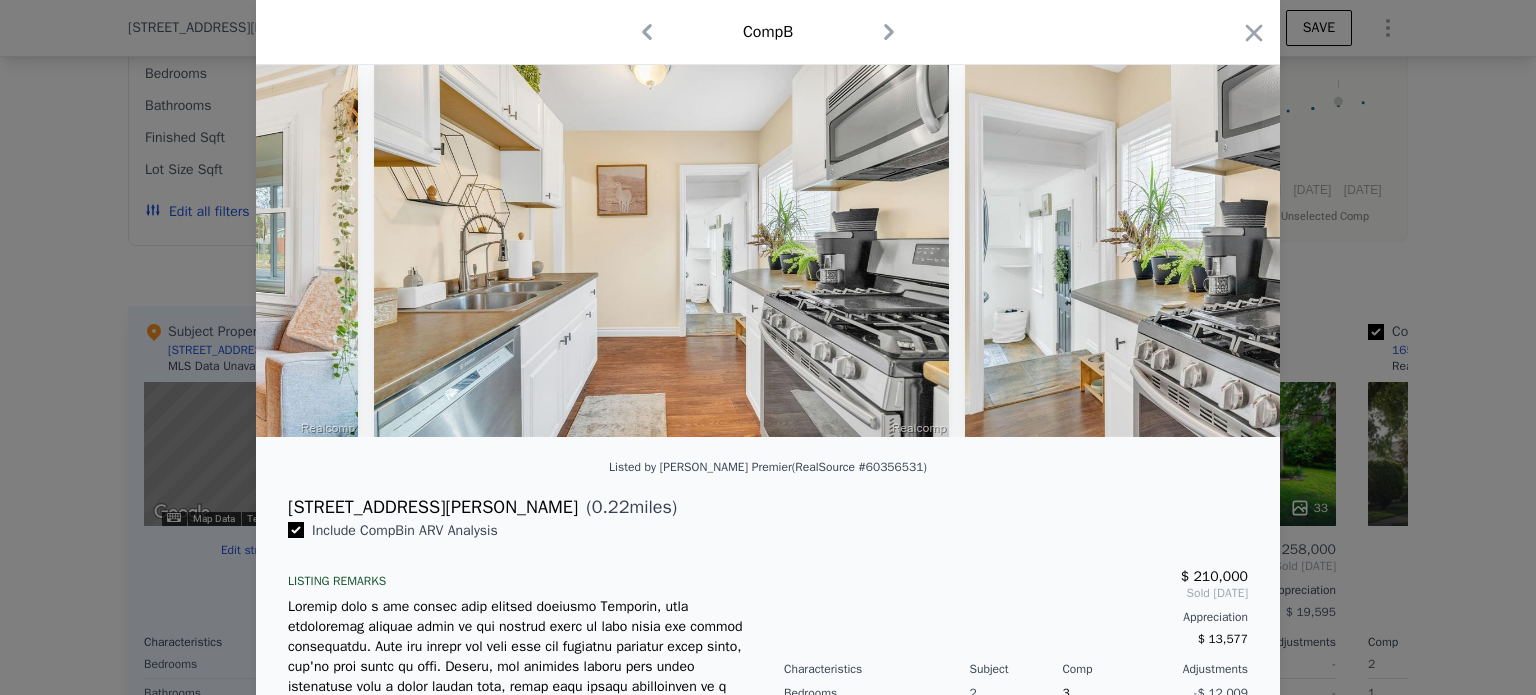 scroll, scrollTop: 74, scrollLeft: 0, axis: vertical 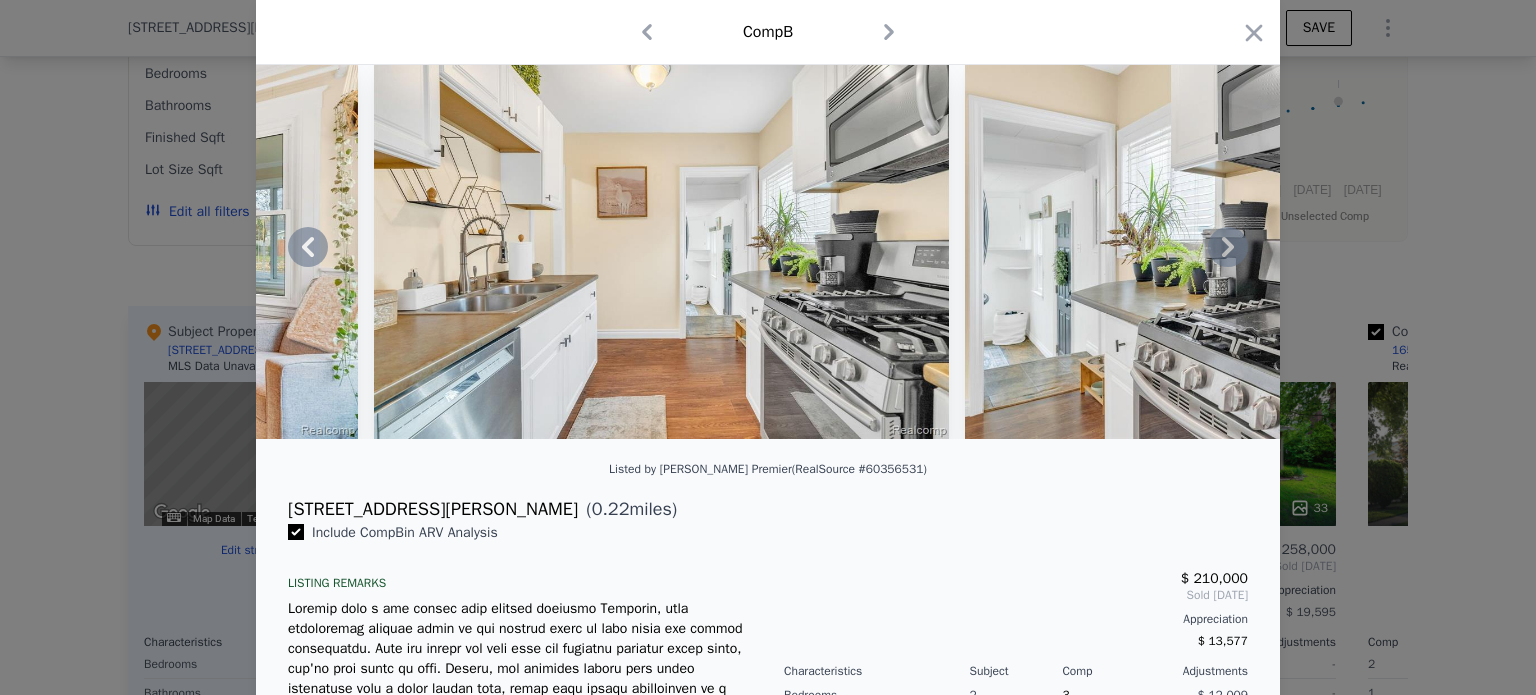 click 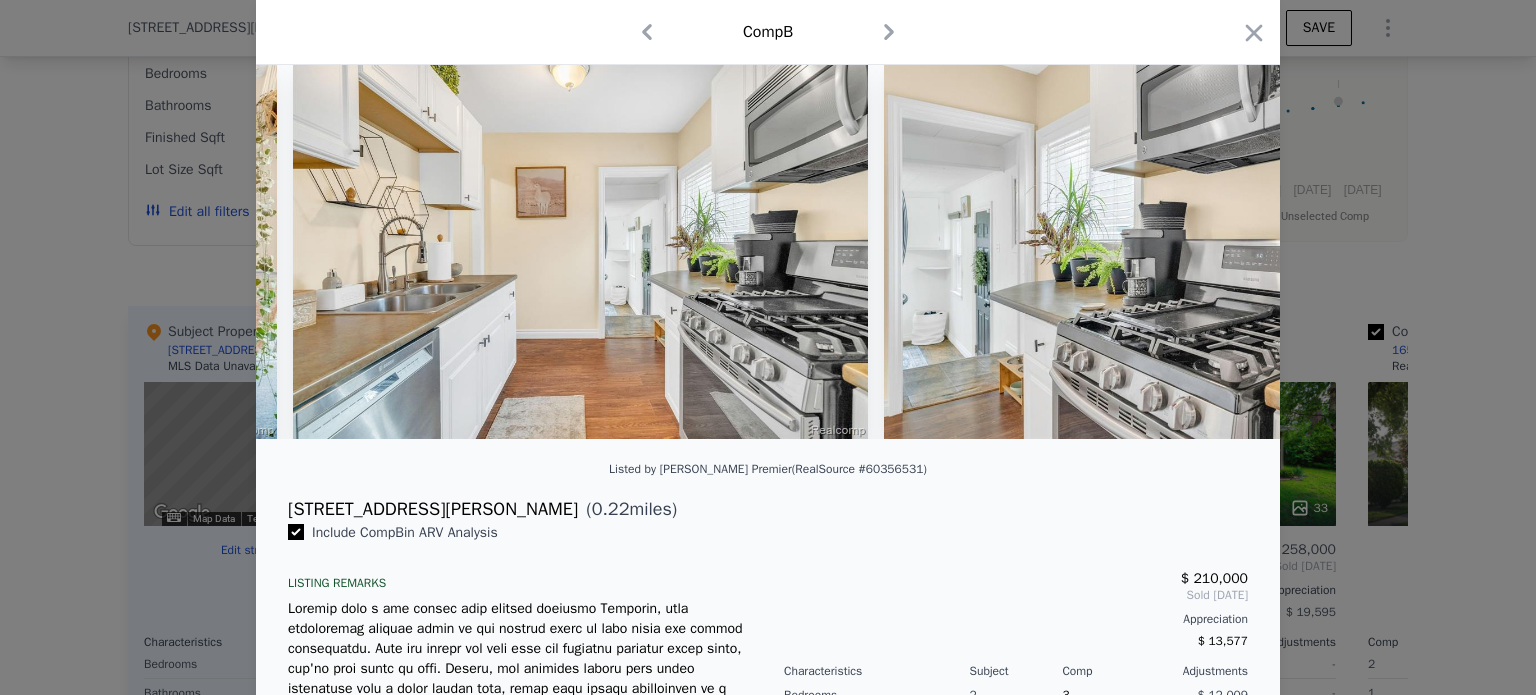 click at bounding box center (1171, 247) 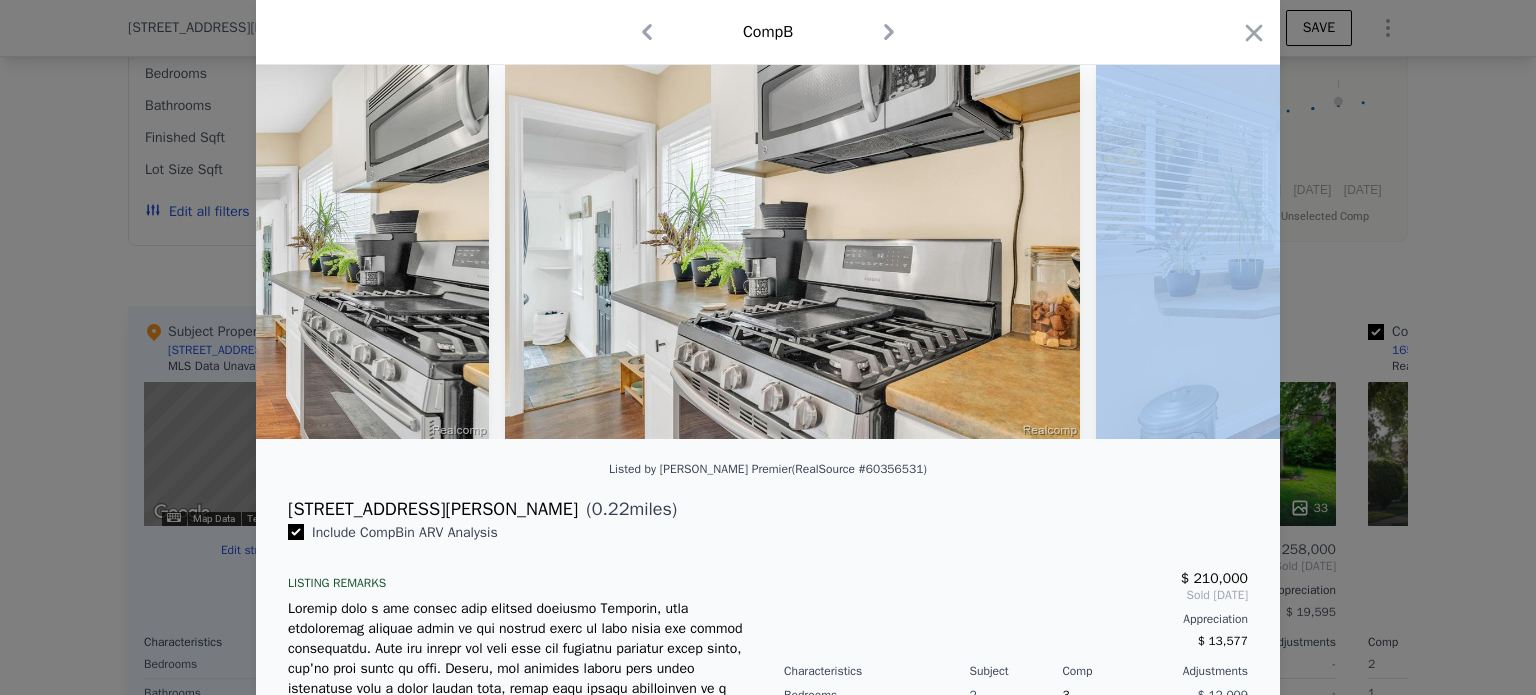 click at bounding box center (768, 247) 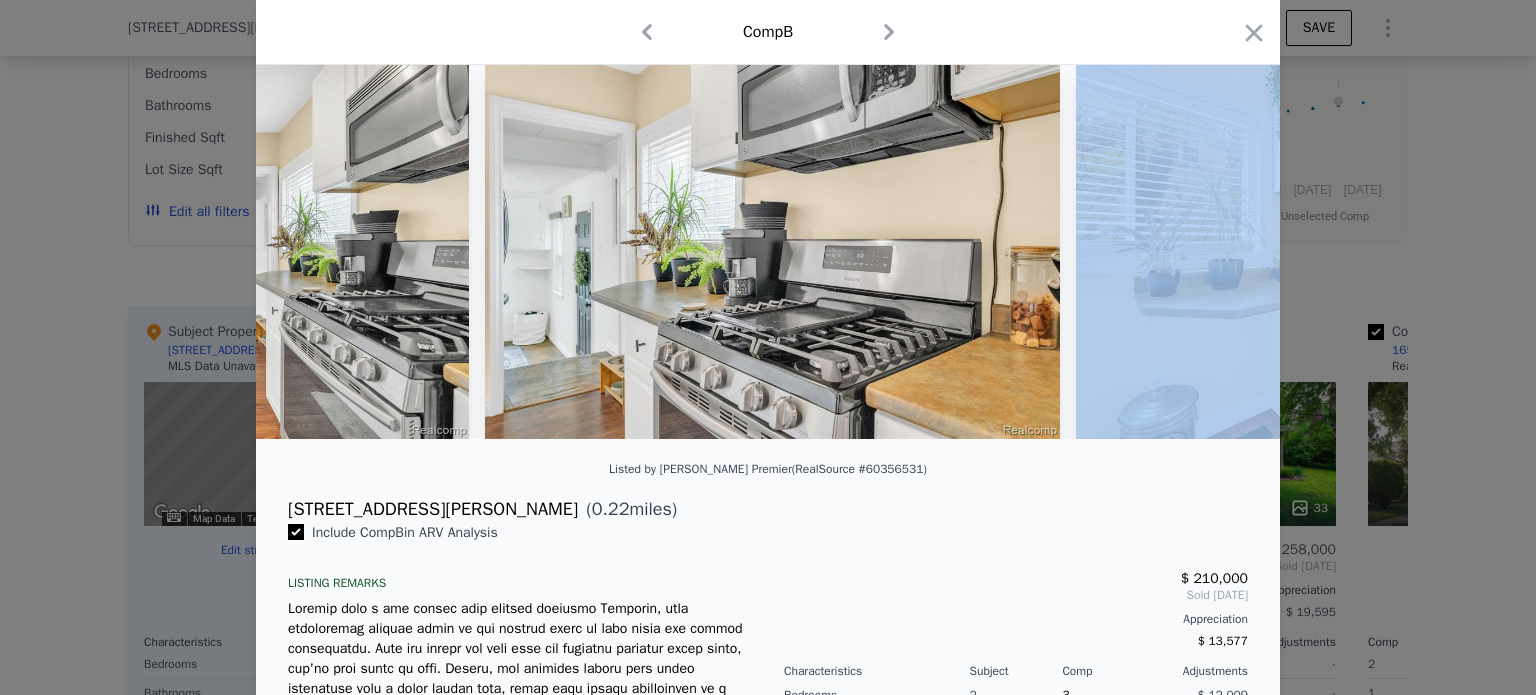 click at bounding box center [768, 247] 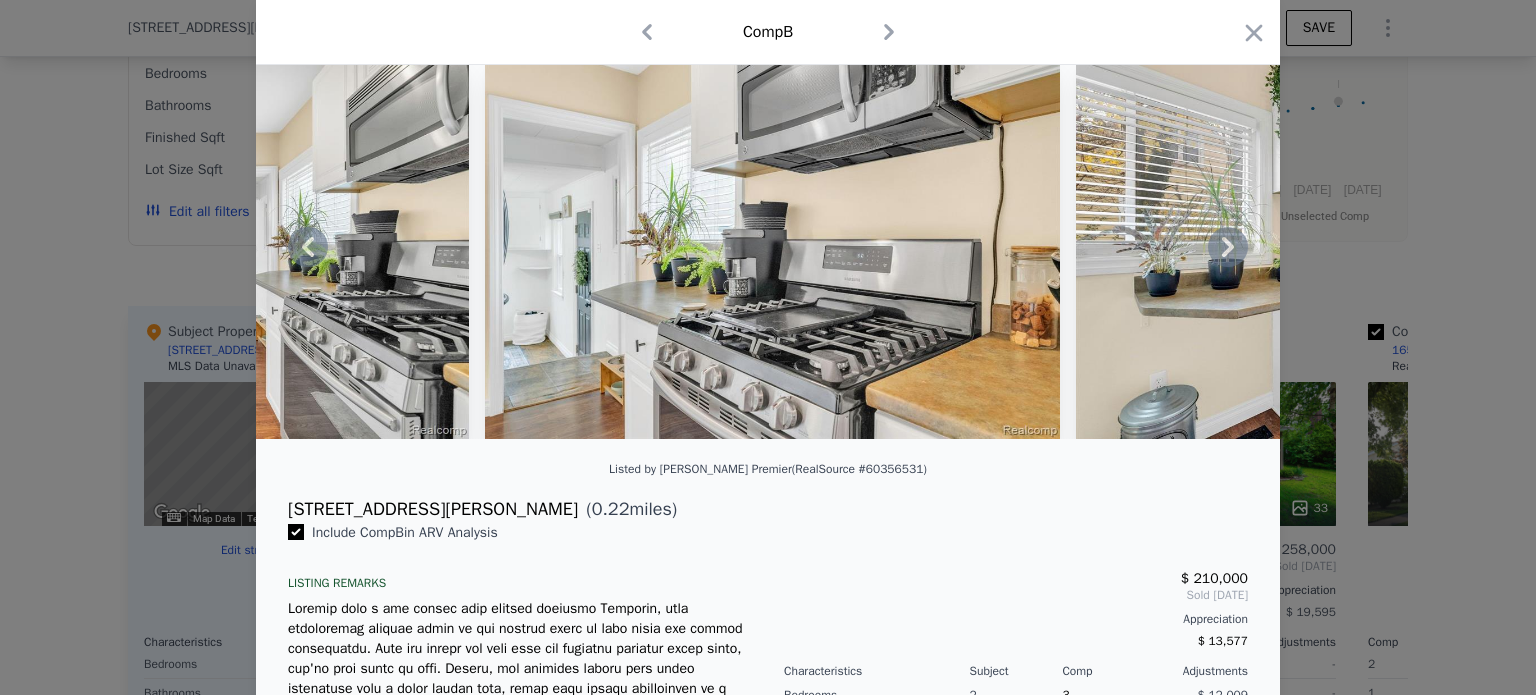 click 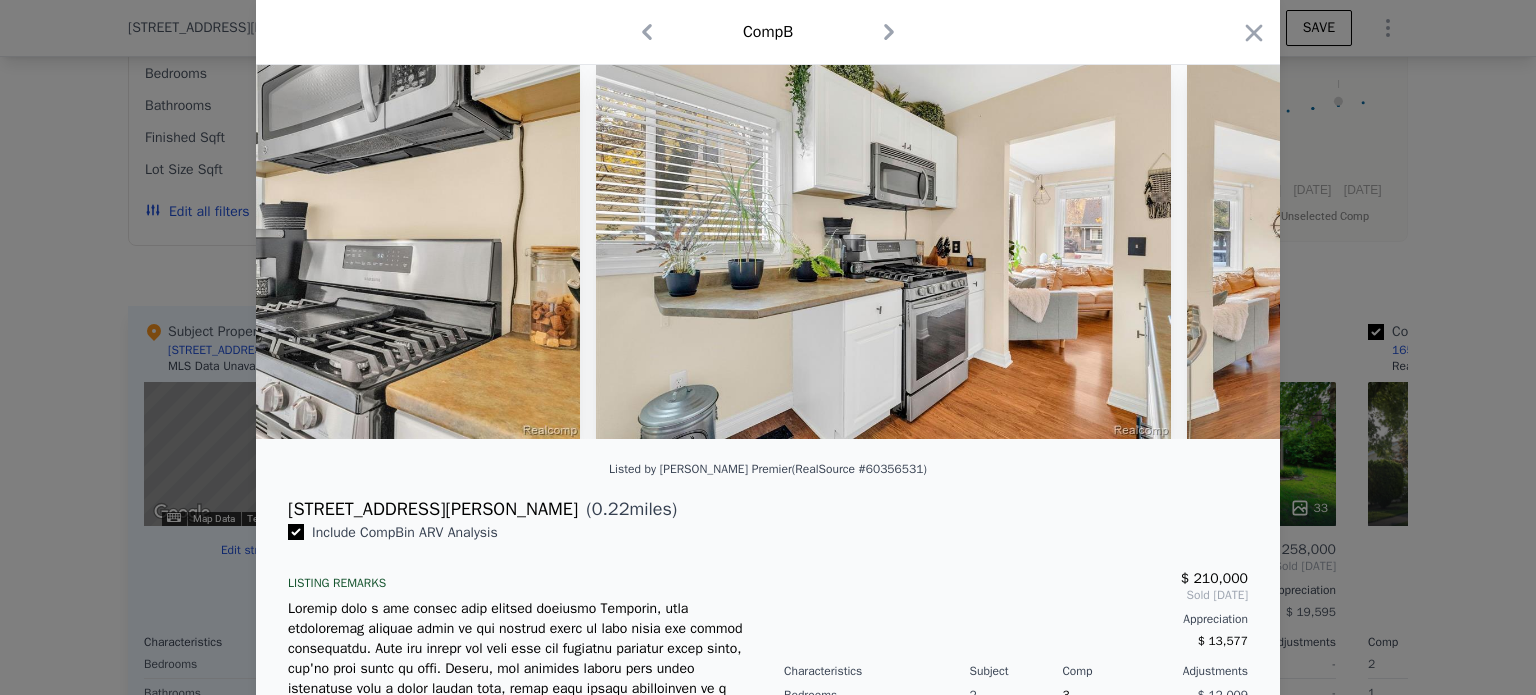 click at bounding box center [1474, 247] 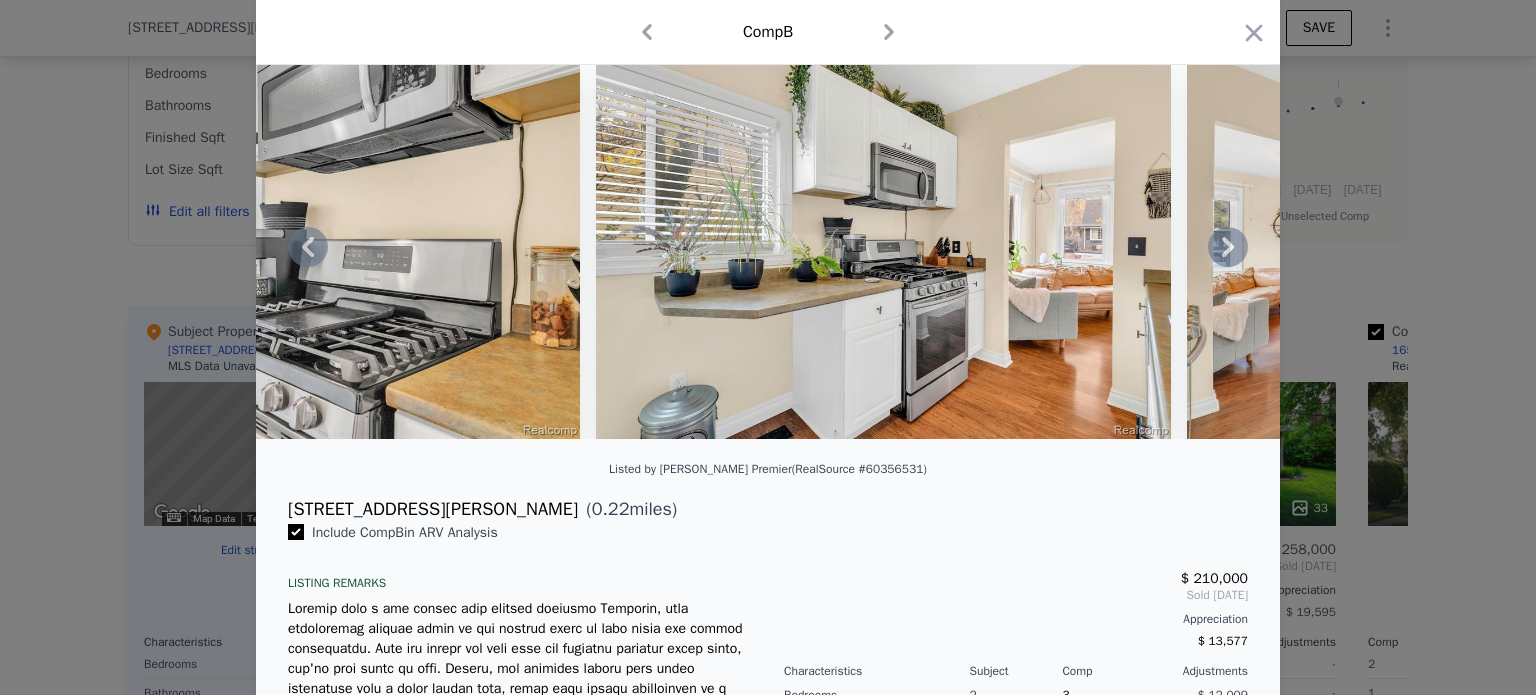 click 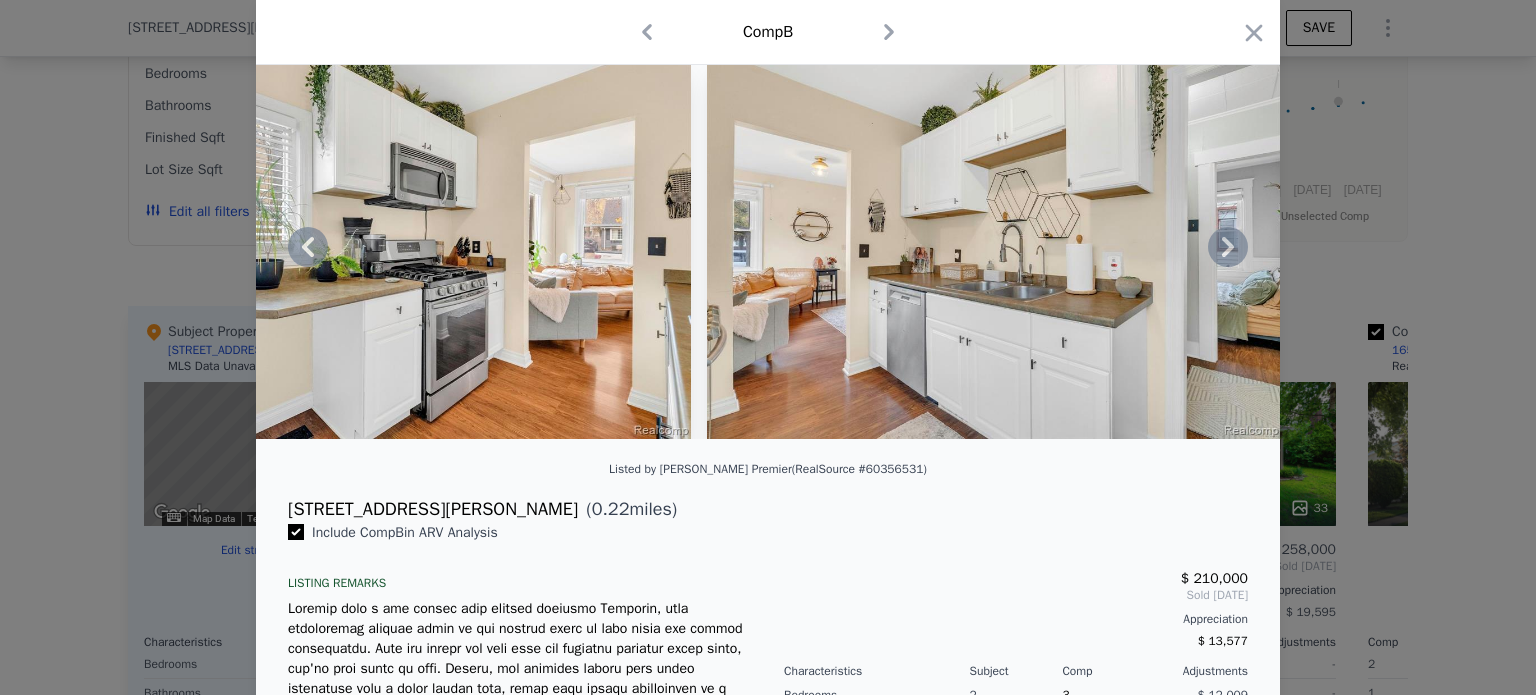 click 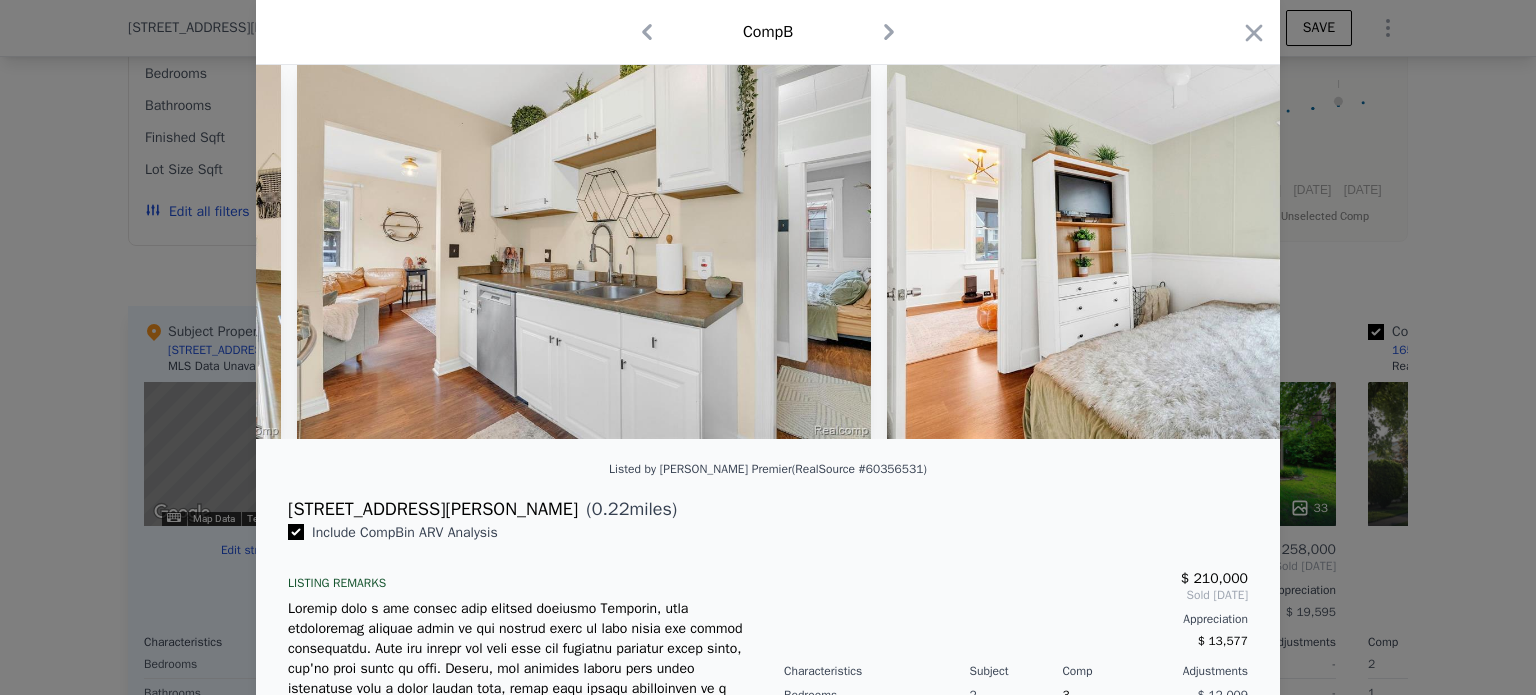 scroll, scrollTop: 0, scrollLeft: 7120, axis: horizontal 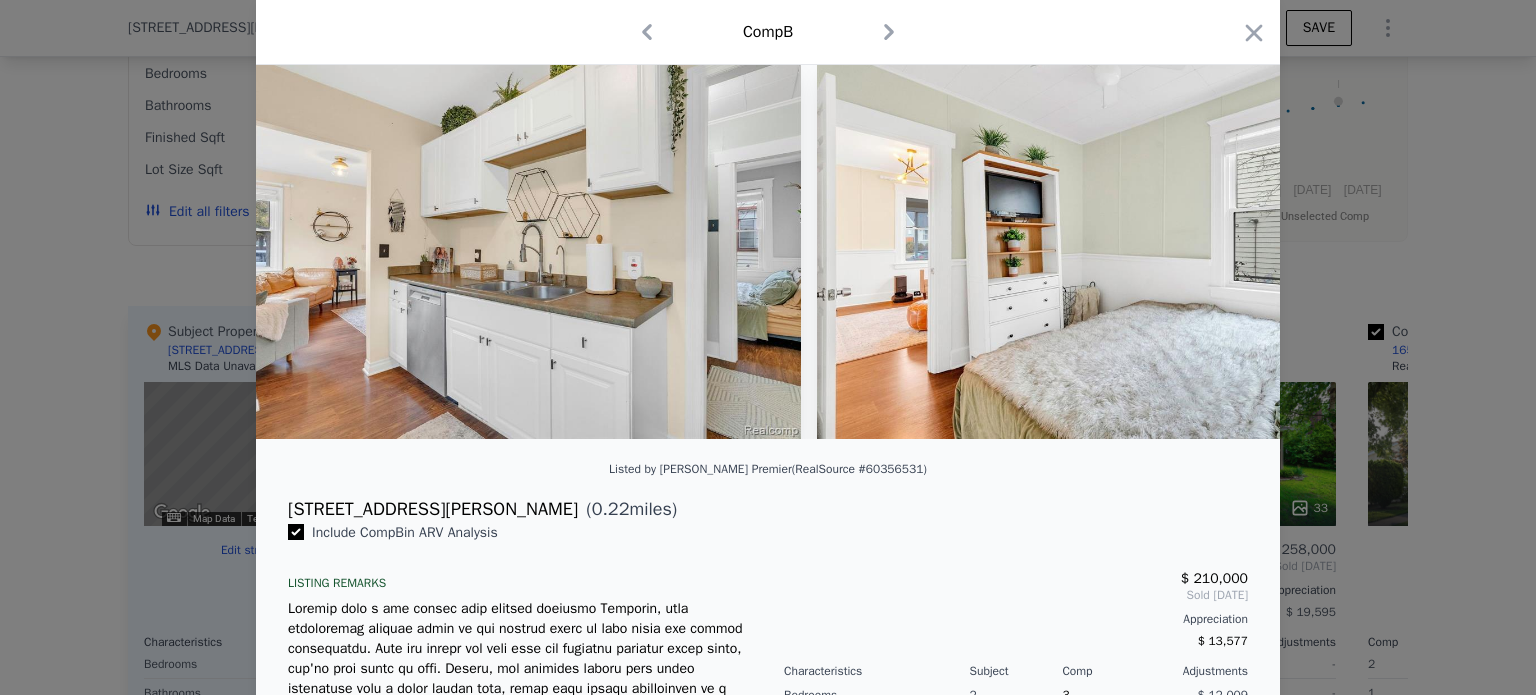 click at bounding box center [768, 247] 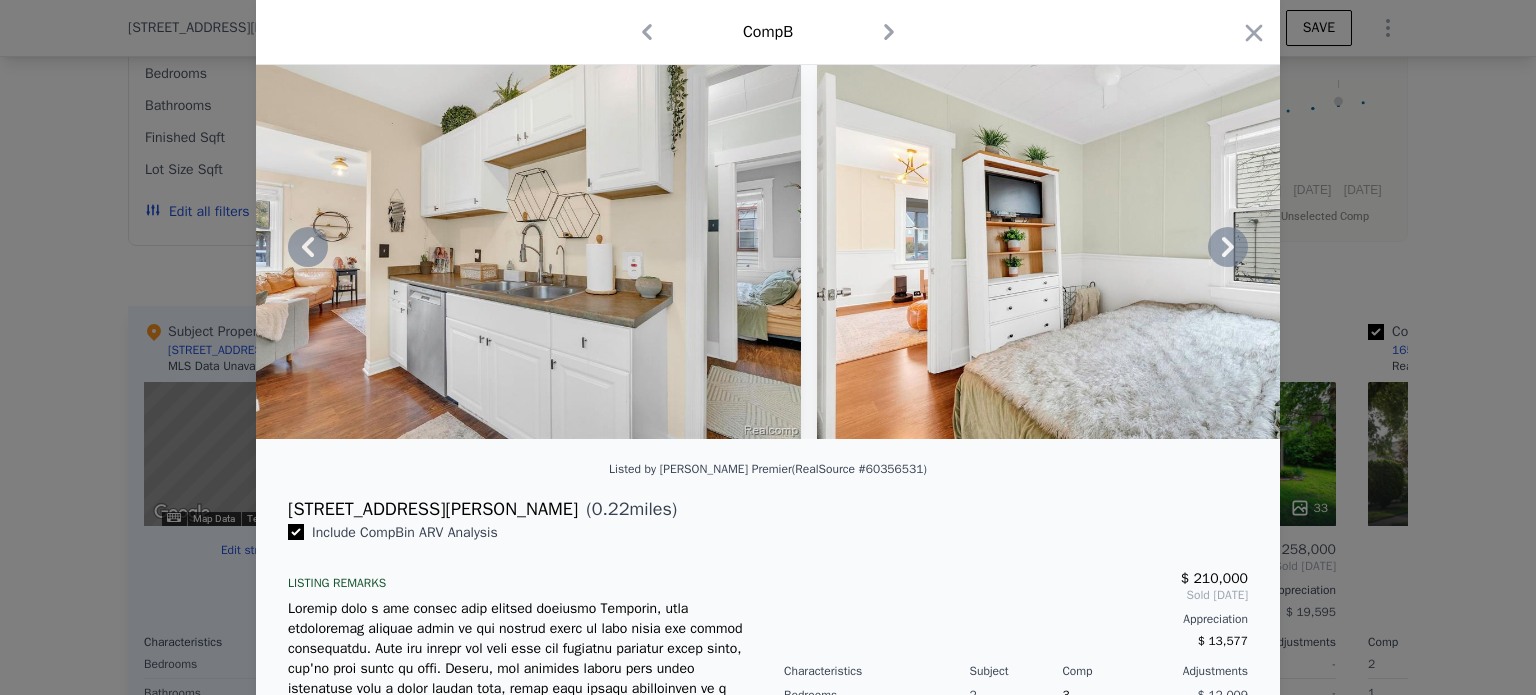 click 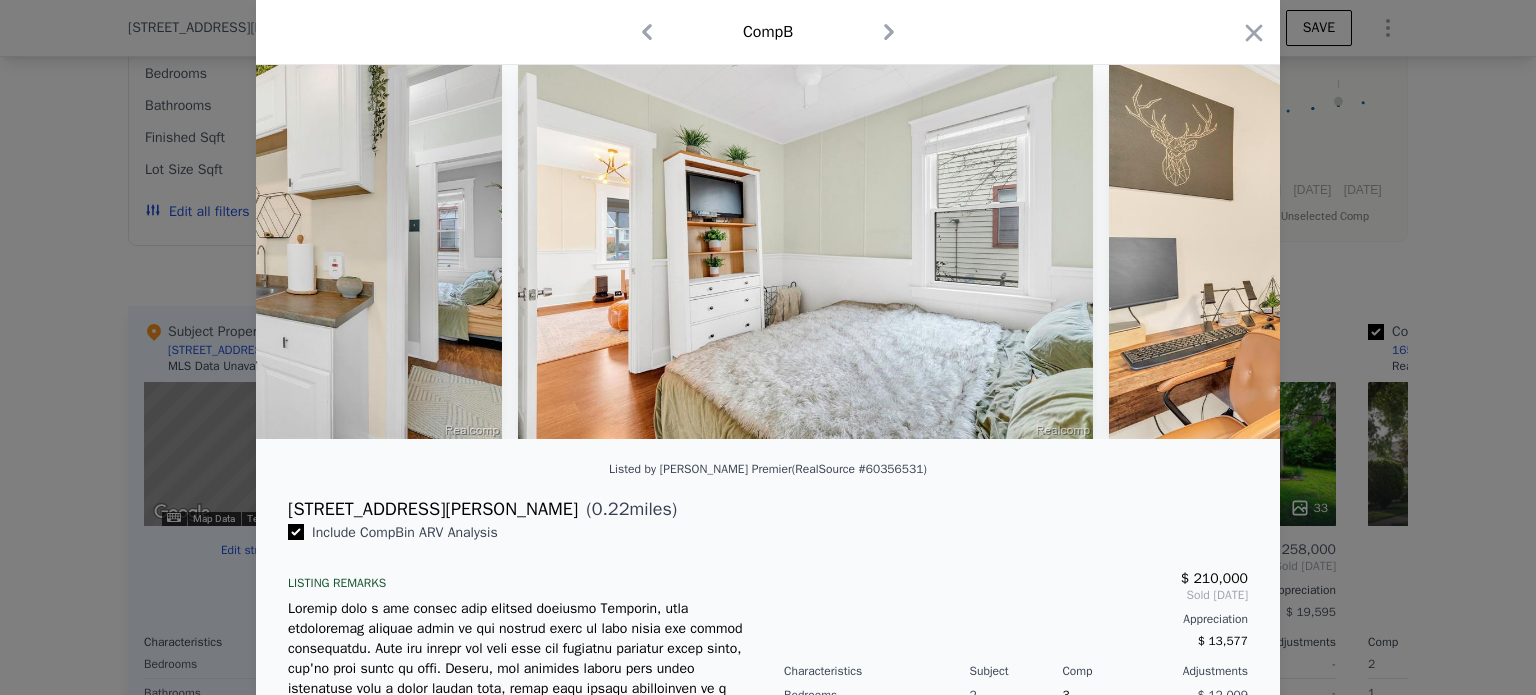 scroll, scrollTop: 0, scrollLeft: 7600, axis: horizontal 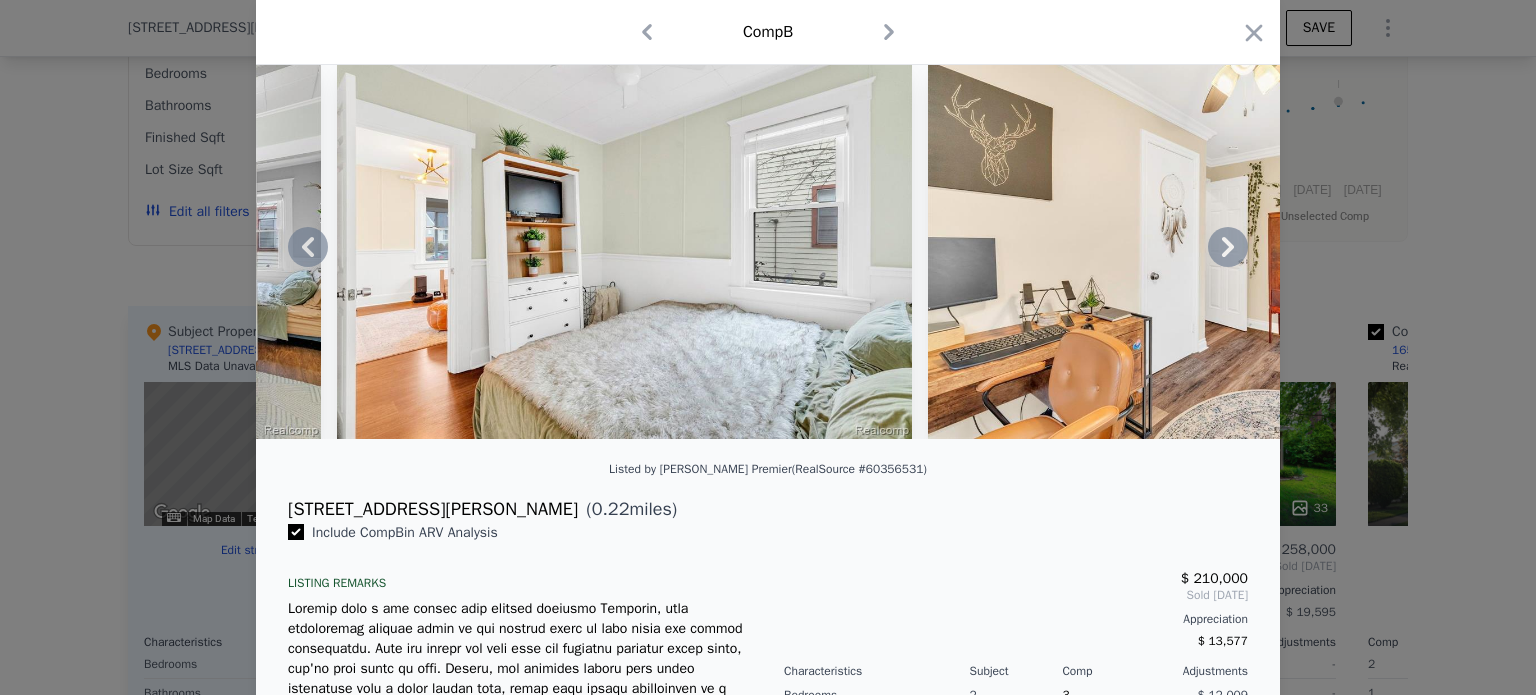 click 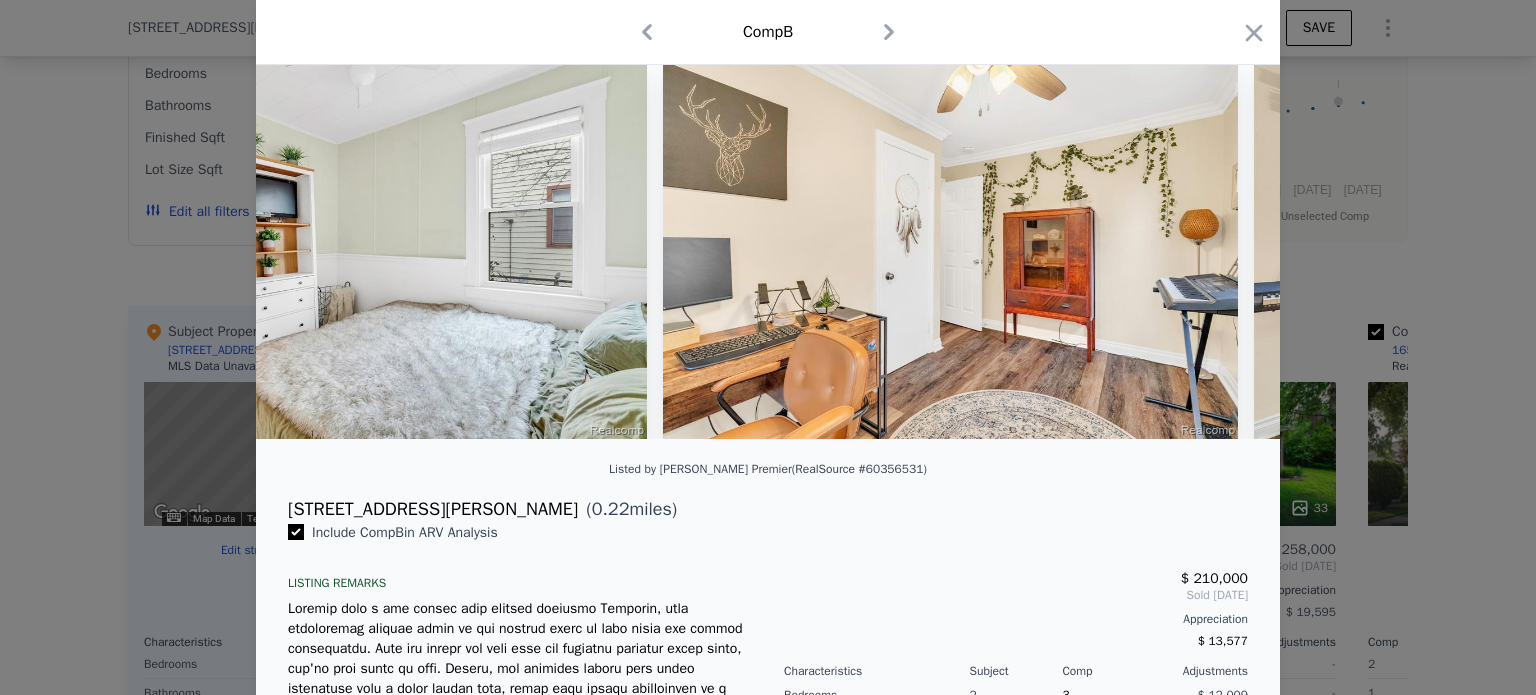 scroll, scrollTop: 0, scrollLeft: 8080, axis: horizontal 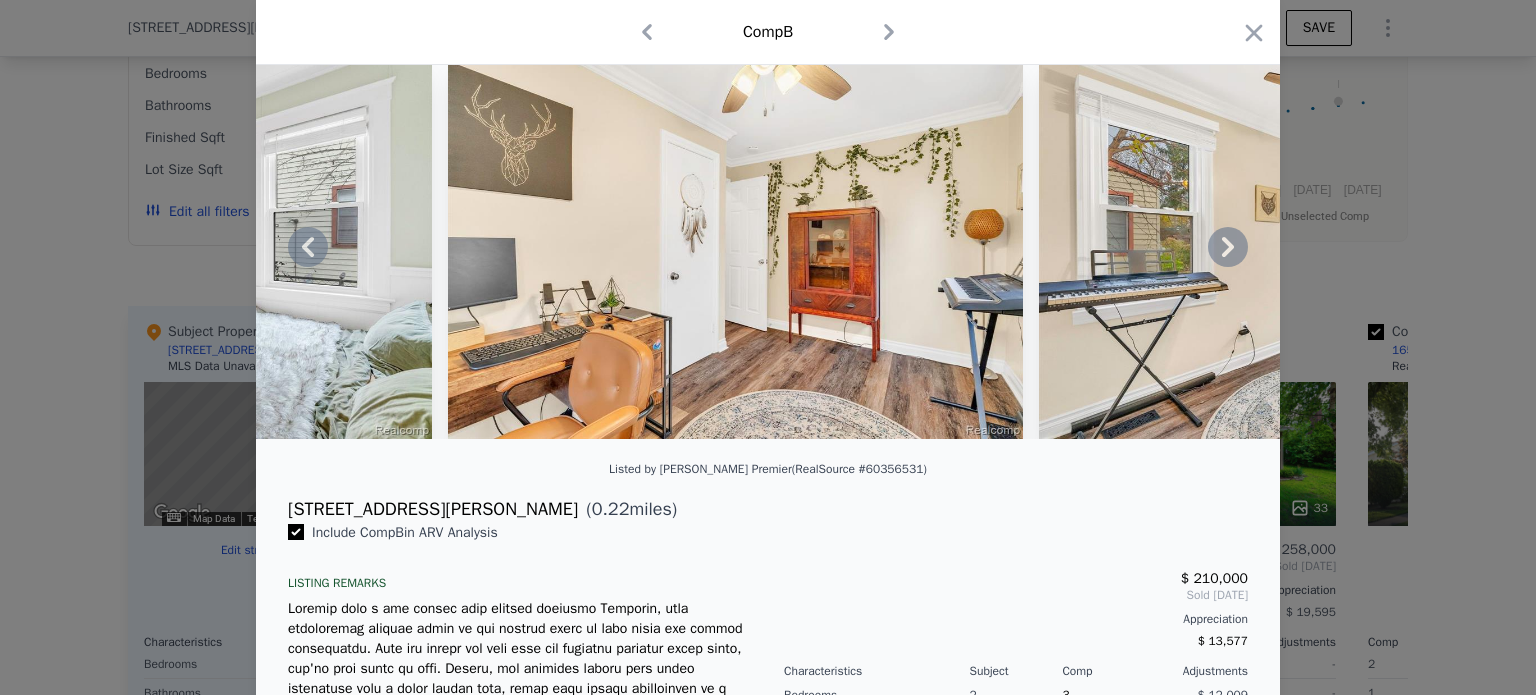 click 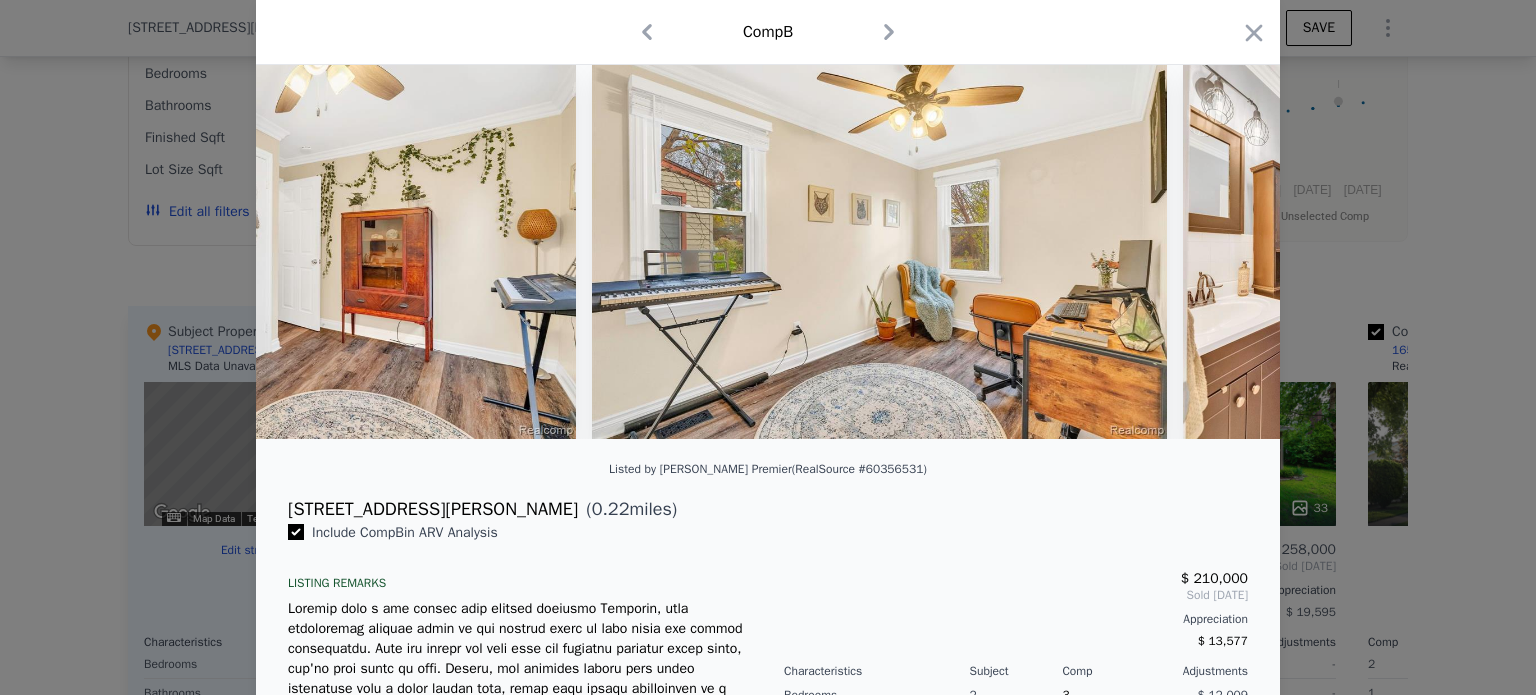 scroll, scrollTop: 0, scrollLeft: 8560, axis: horizontal 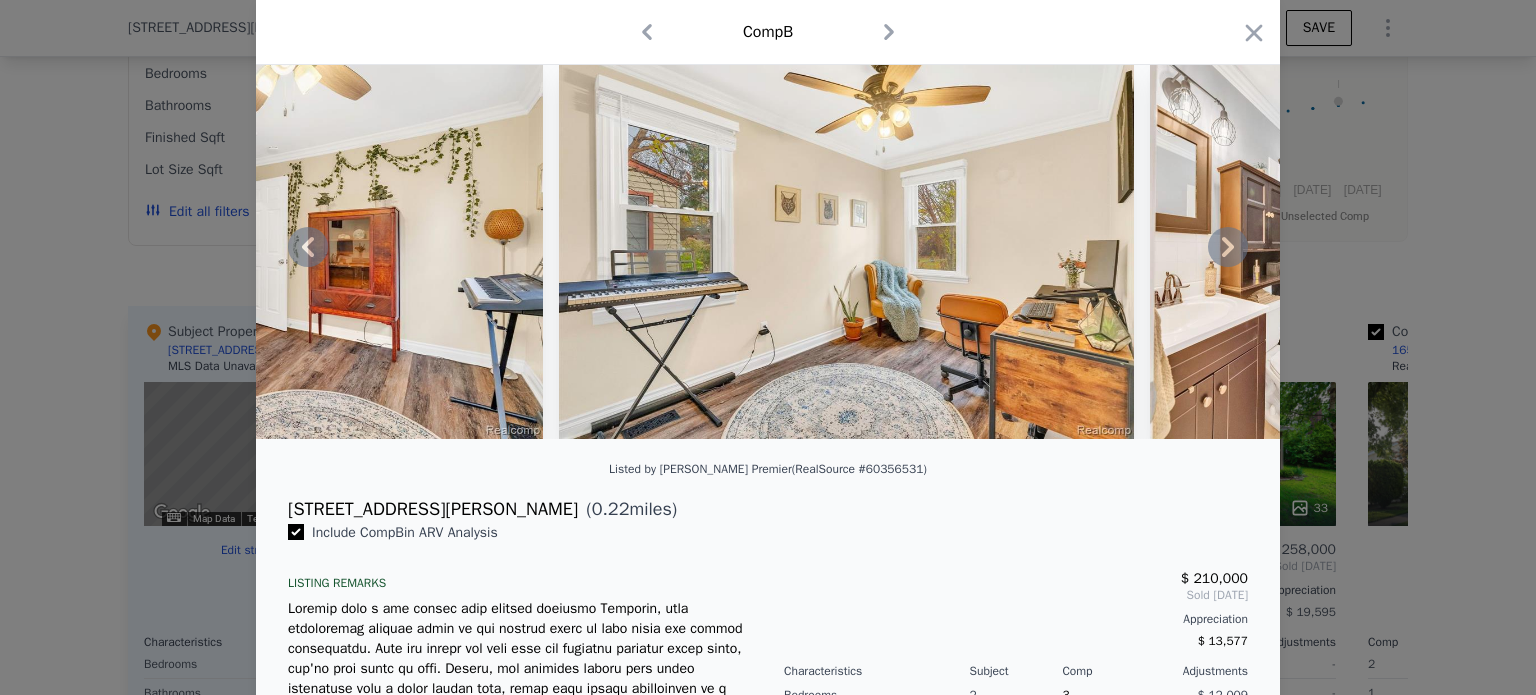 click at bounding box center (768, 247) 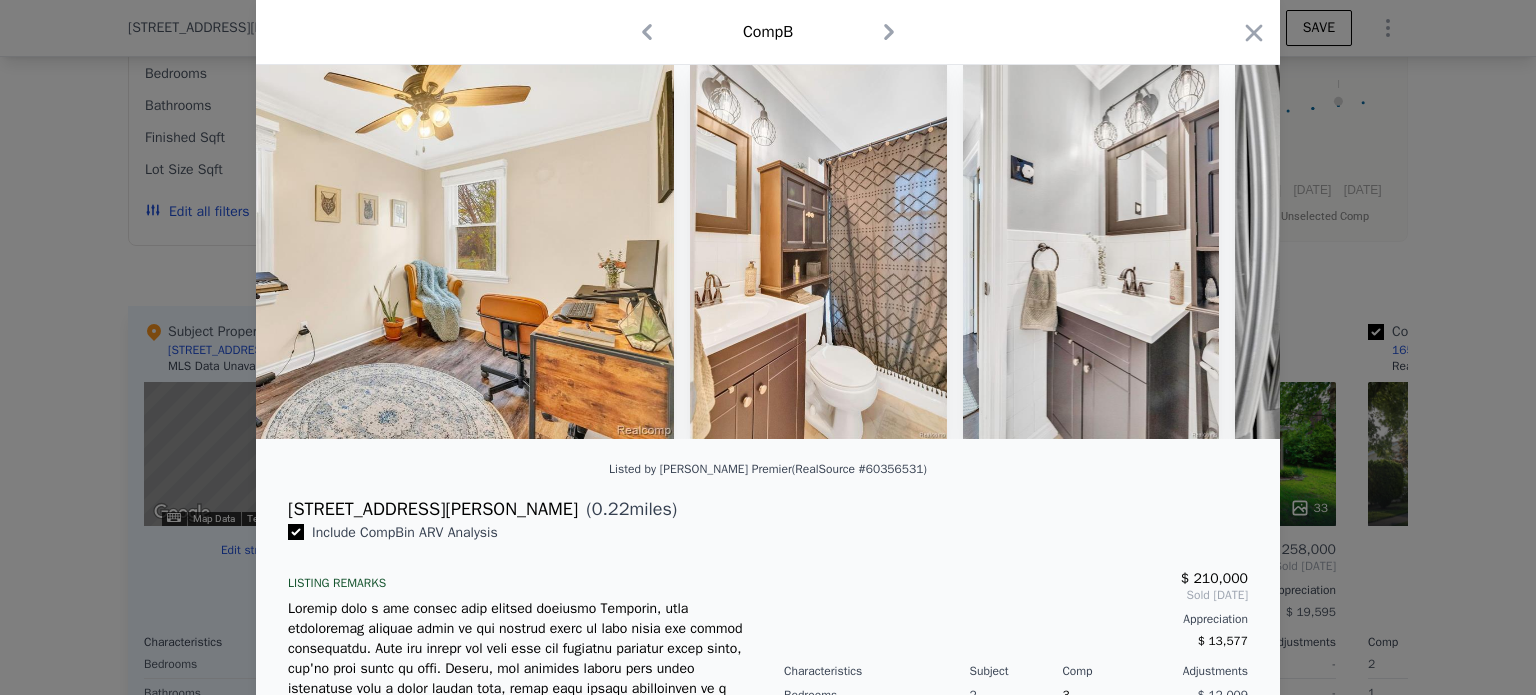 scroll, scrollTop: 0, scrollLeft: 9040, axis: horizontal 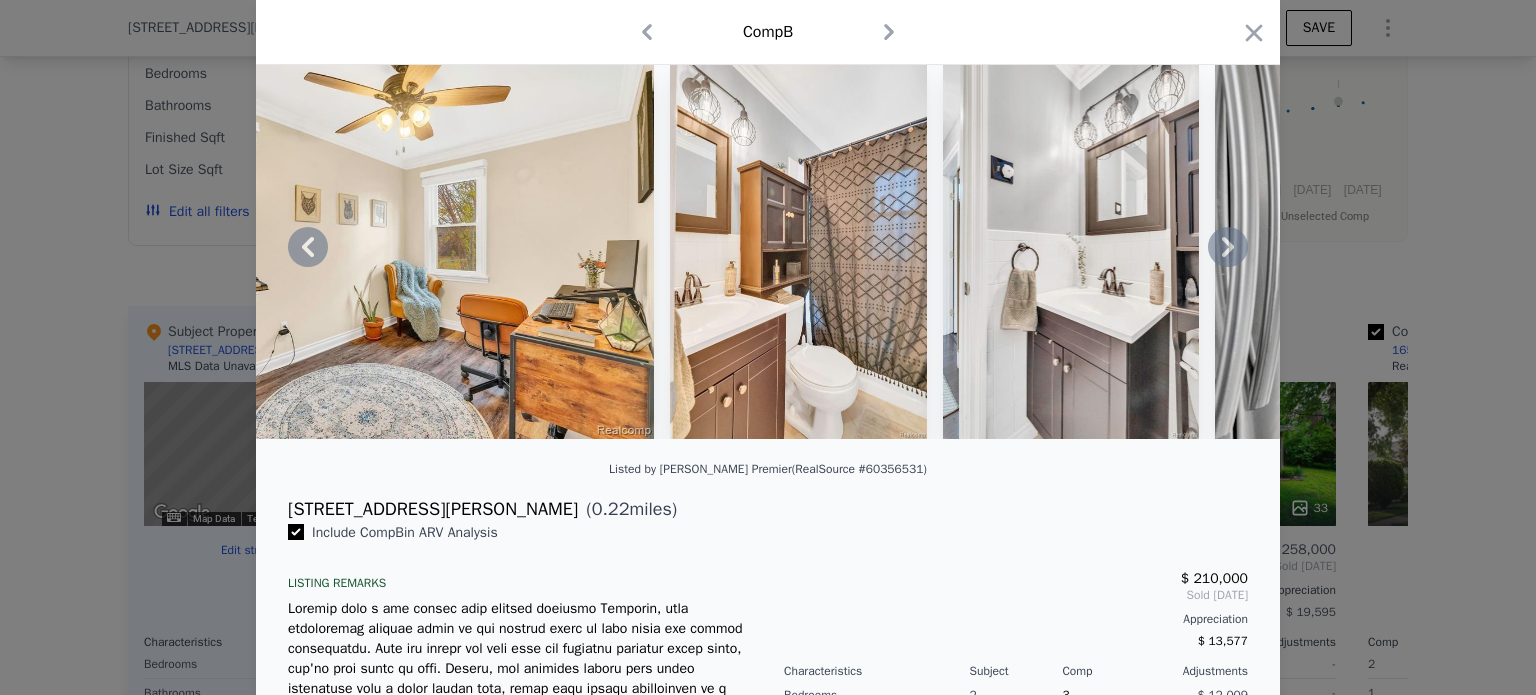 click 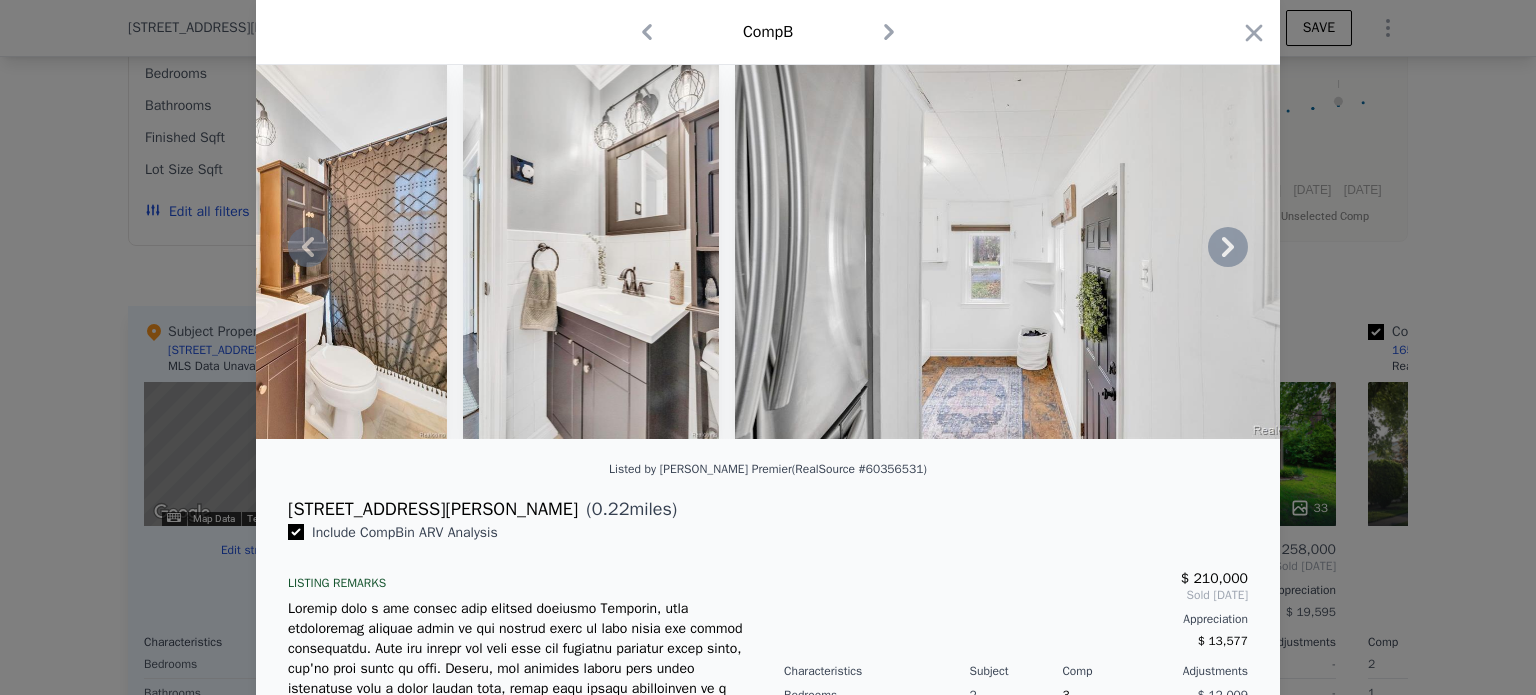 click 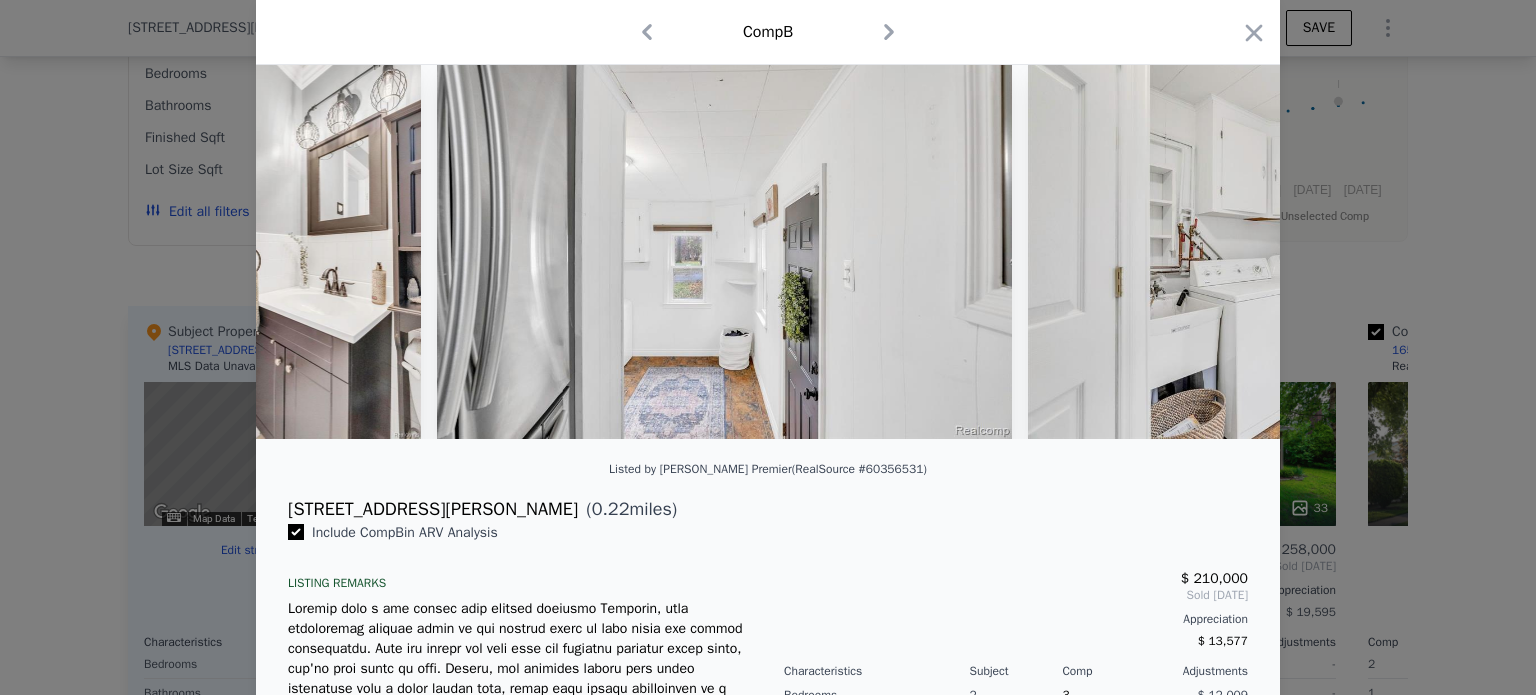 scroll, scrollTop: 0, scrollLeft: 10000, axis: horizontal 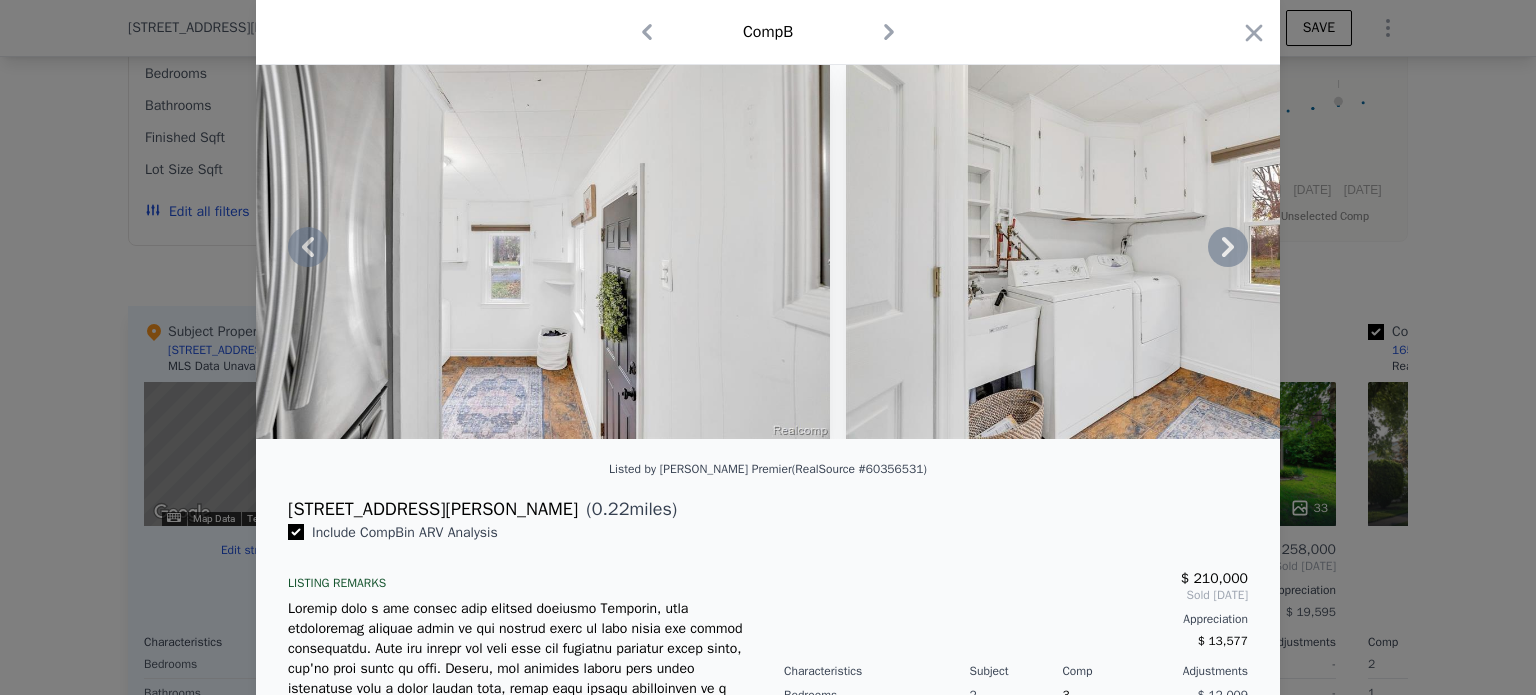 click 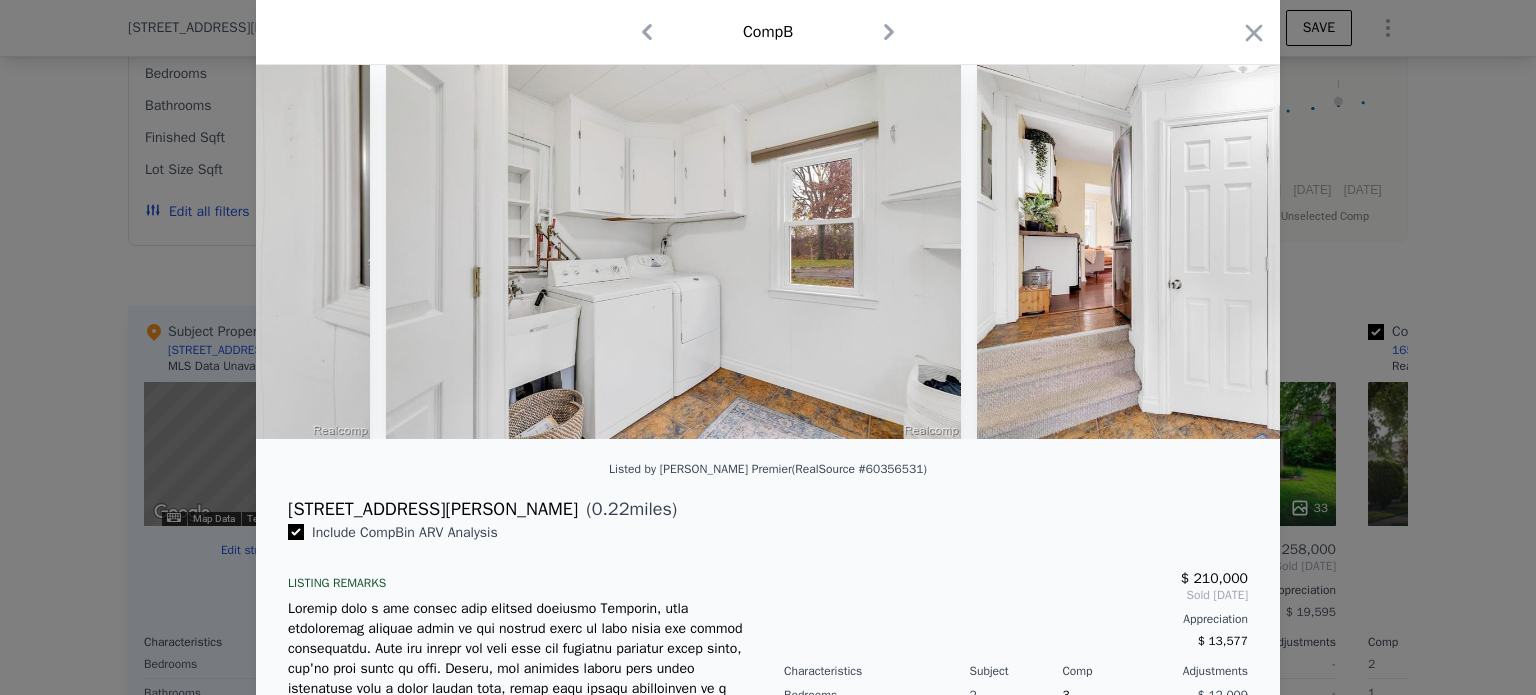 scroll, scrollTop: 0, scrollLeft: 10480, axis: horizontal 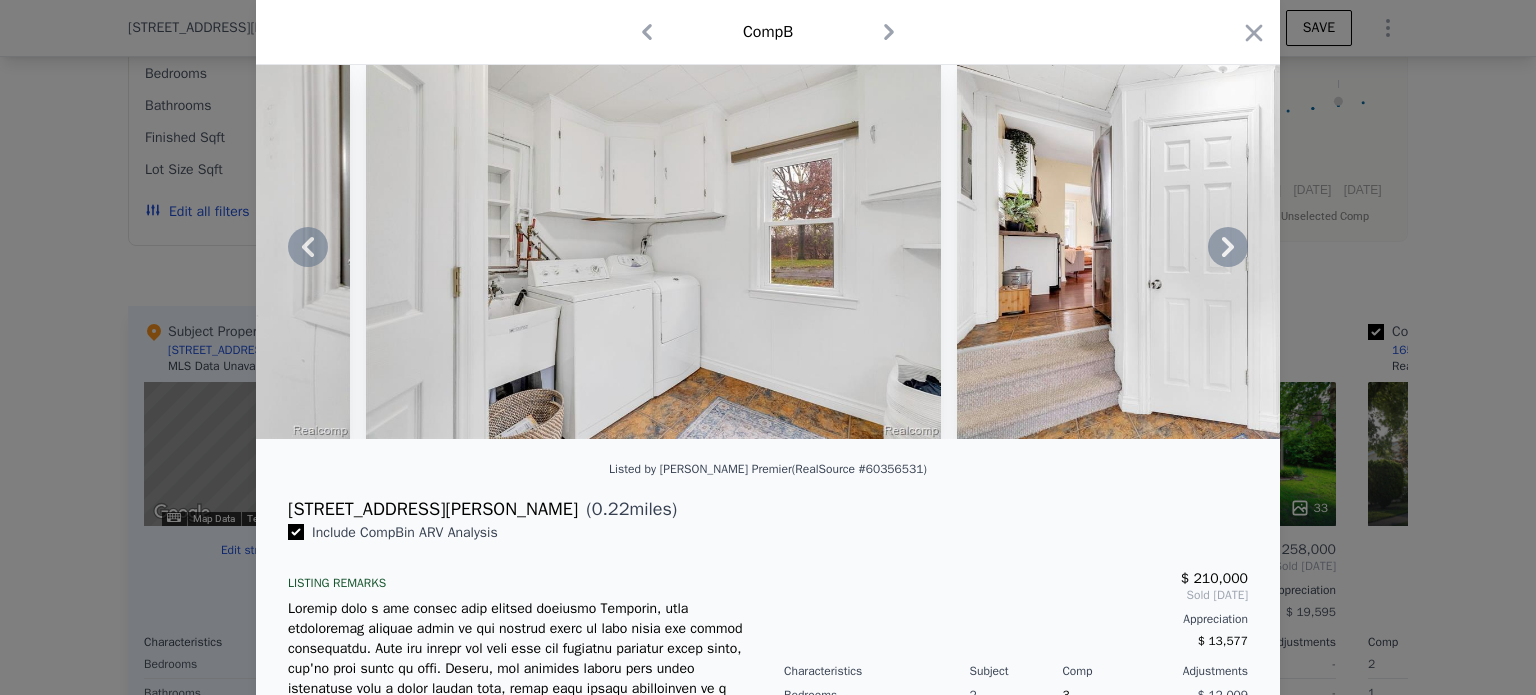 click 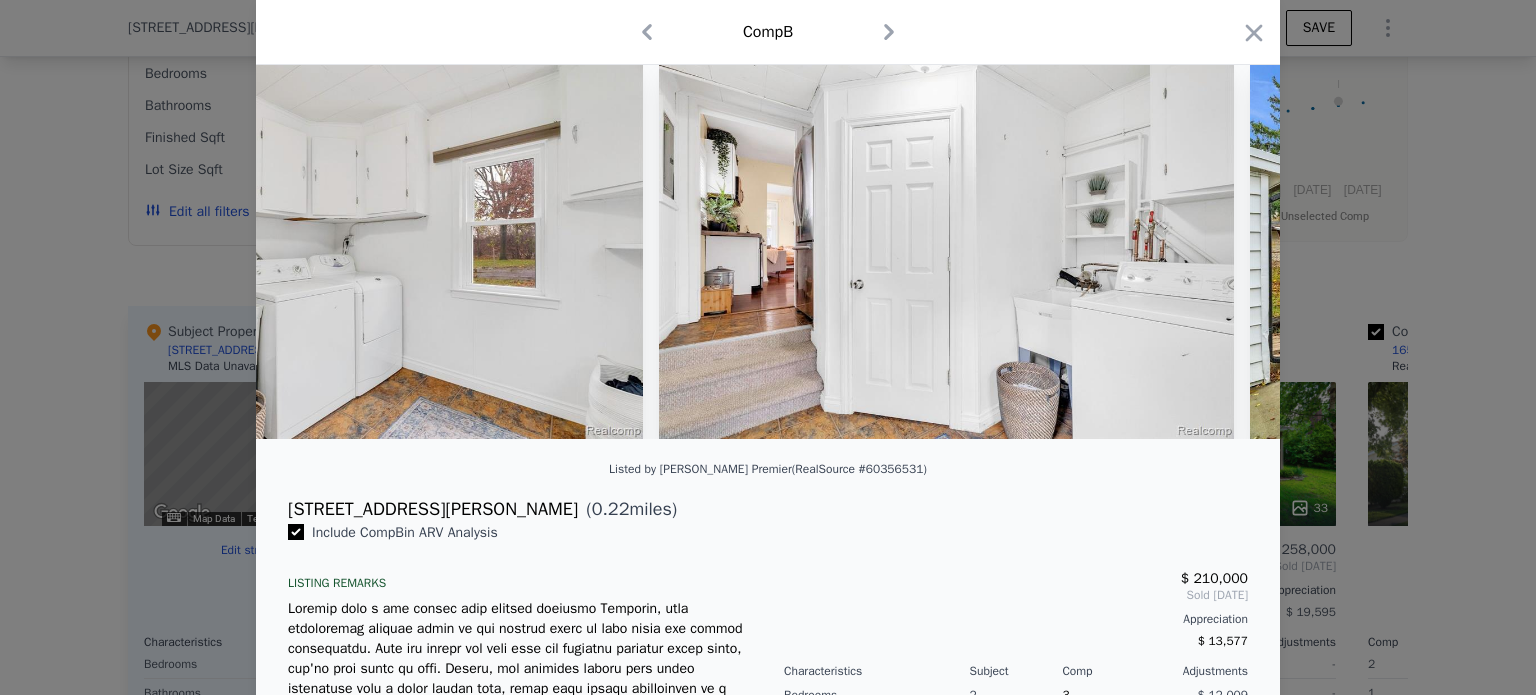 scroll, scrollTop: 0, scrollLeft: 10960, axis: horizontal 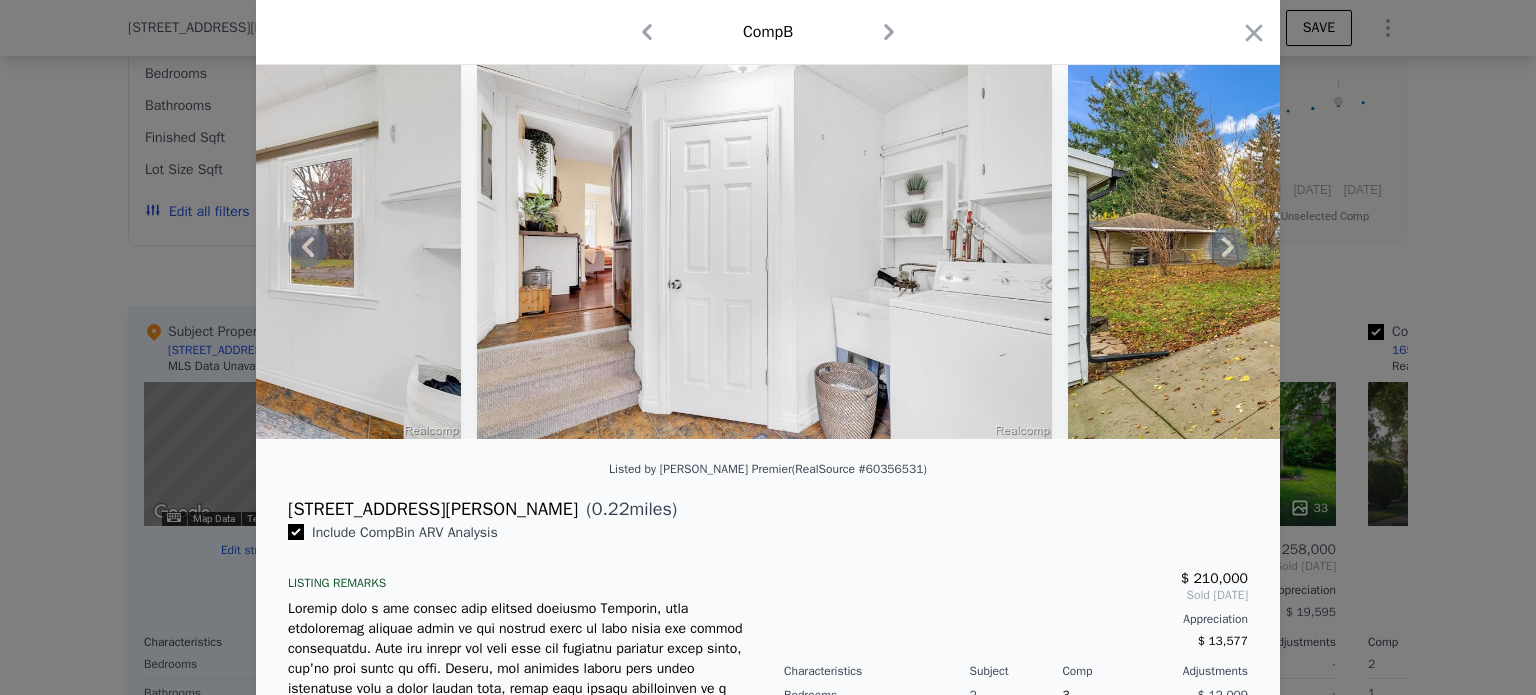 click 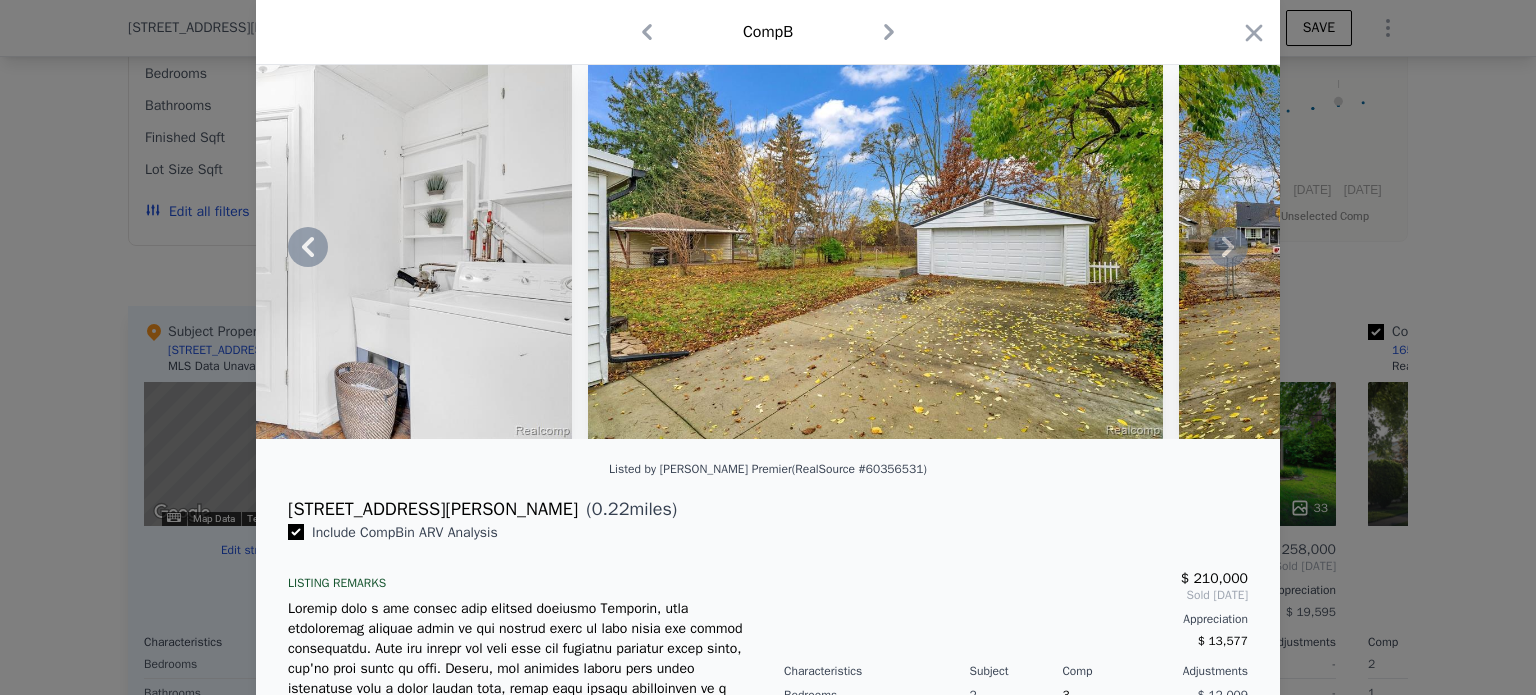 click 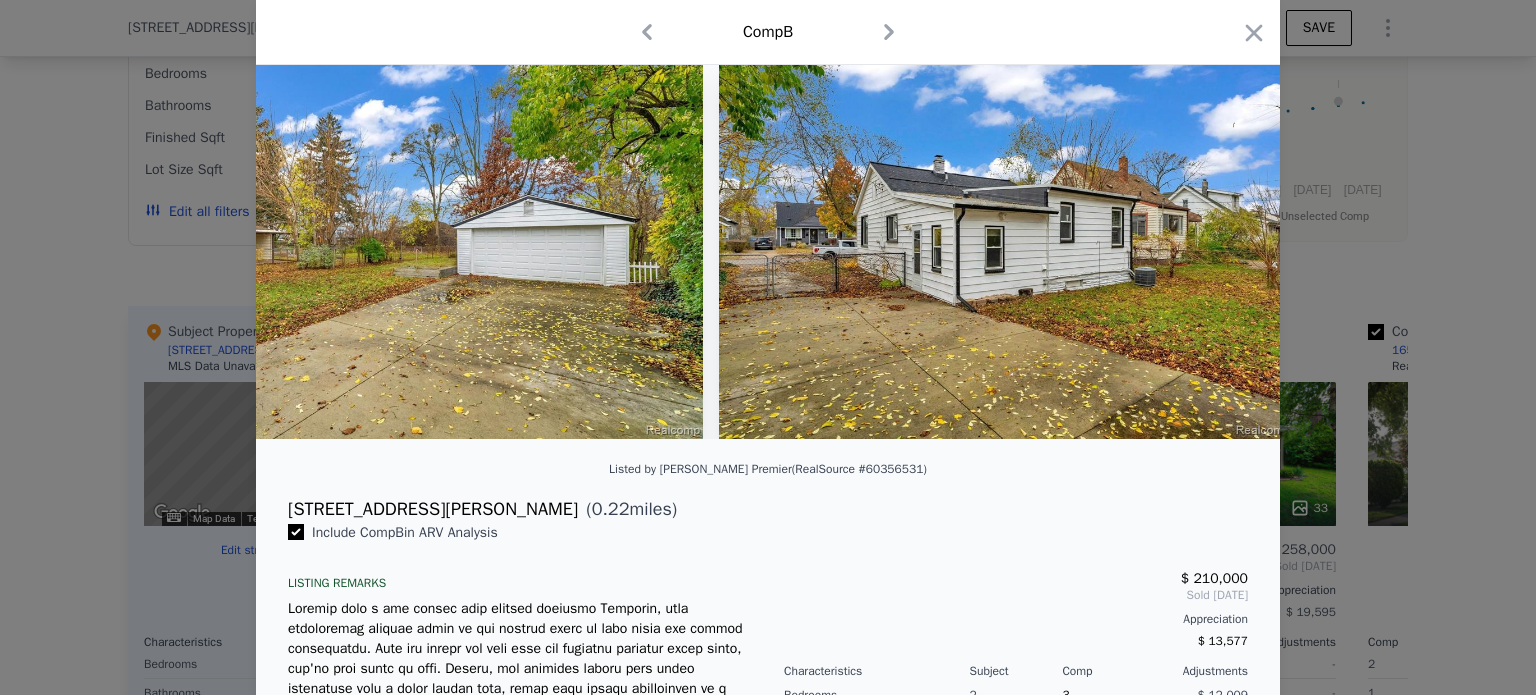 scroll, scrollTop: 0, scrollLeft: 11920, axis: horizontal 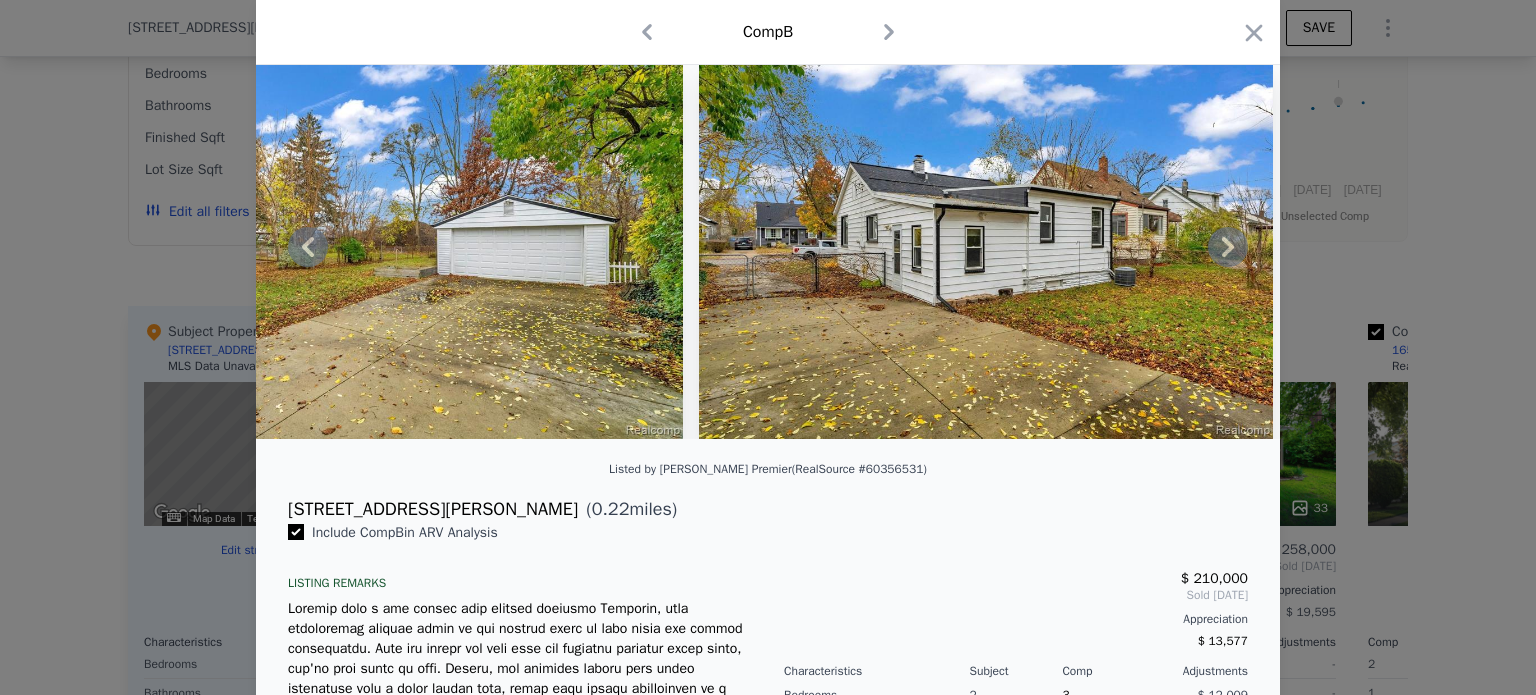 click 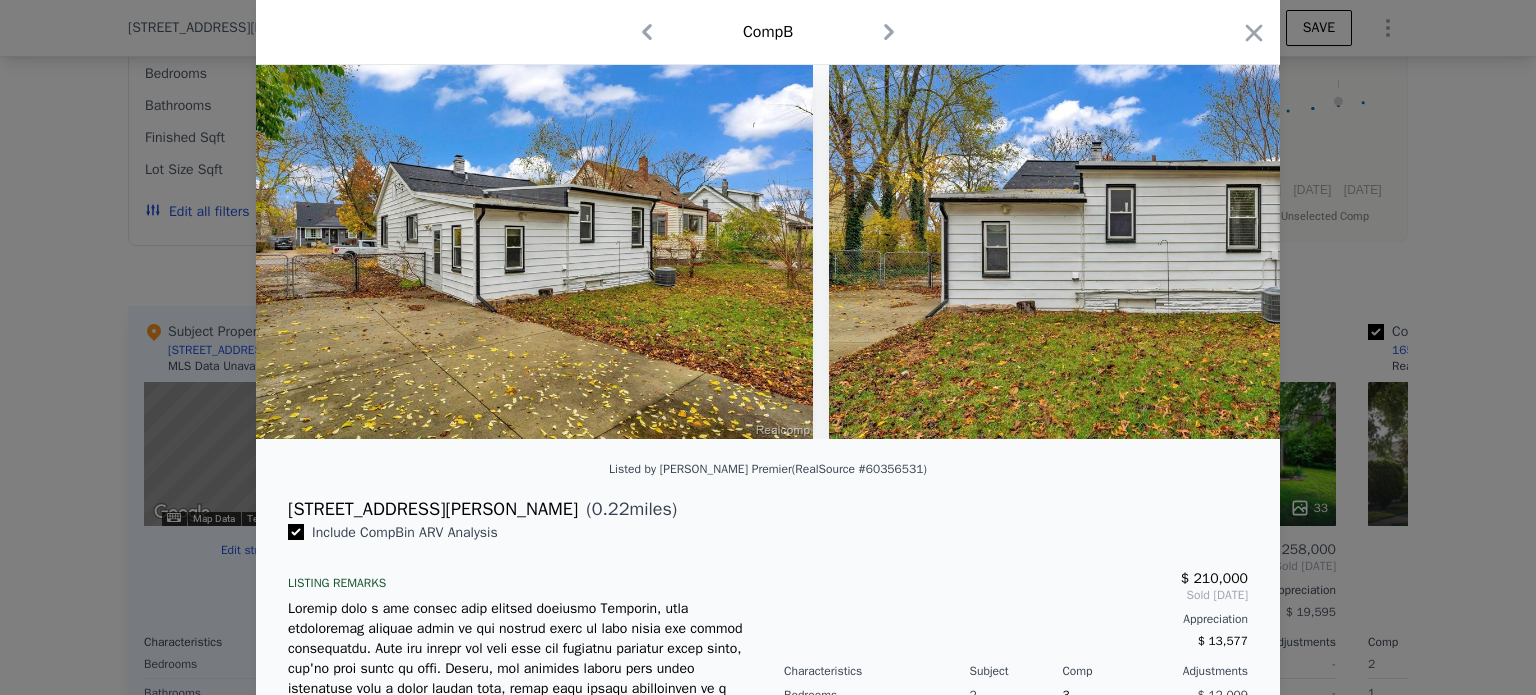 scroll, scrollTop: 0, scrollLeft: 12400, axis: horizontal 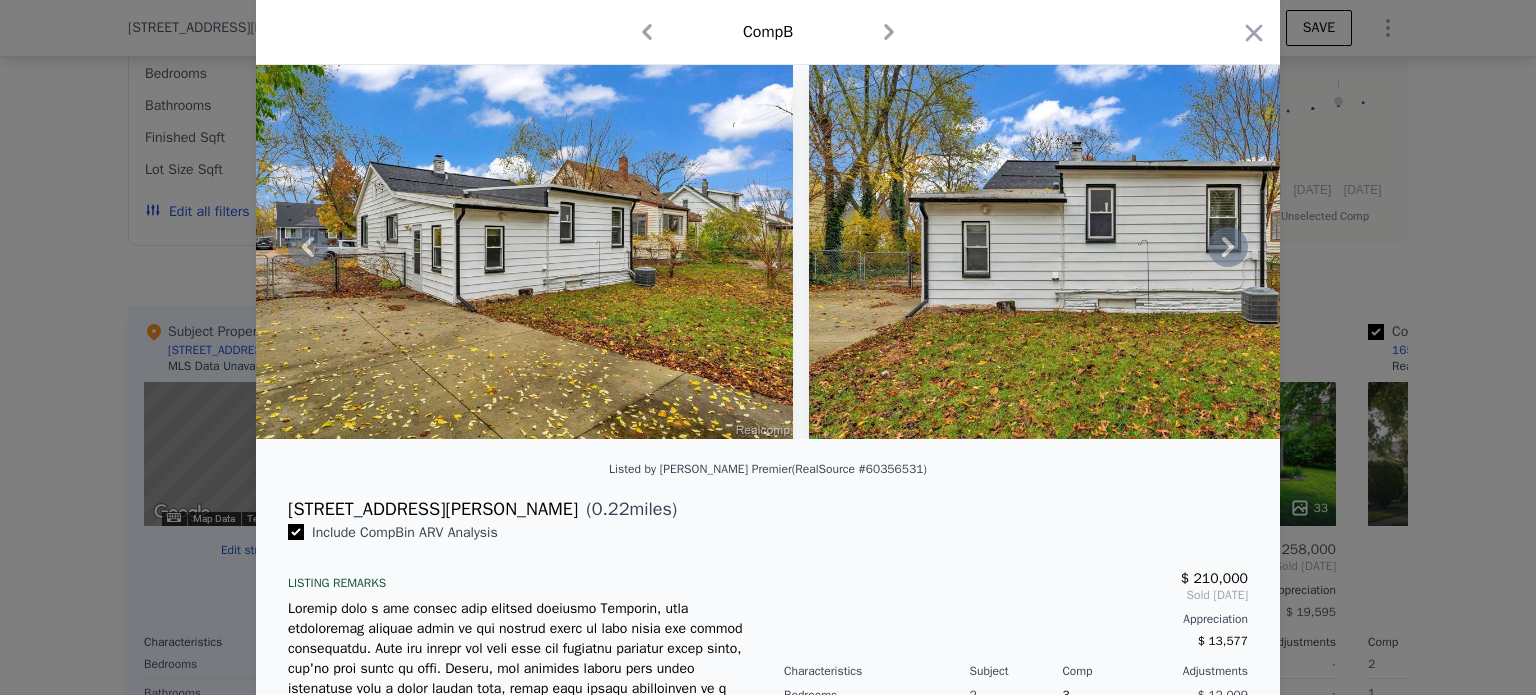 click 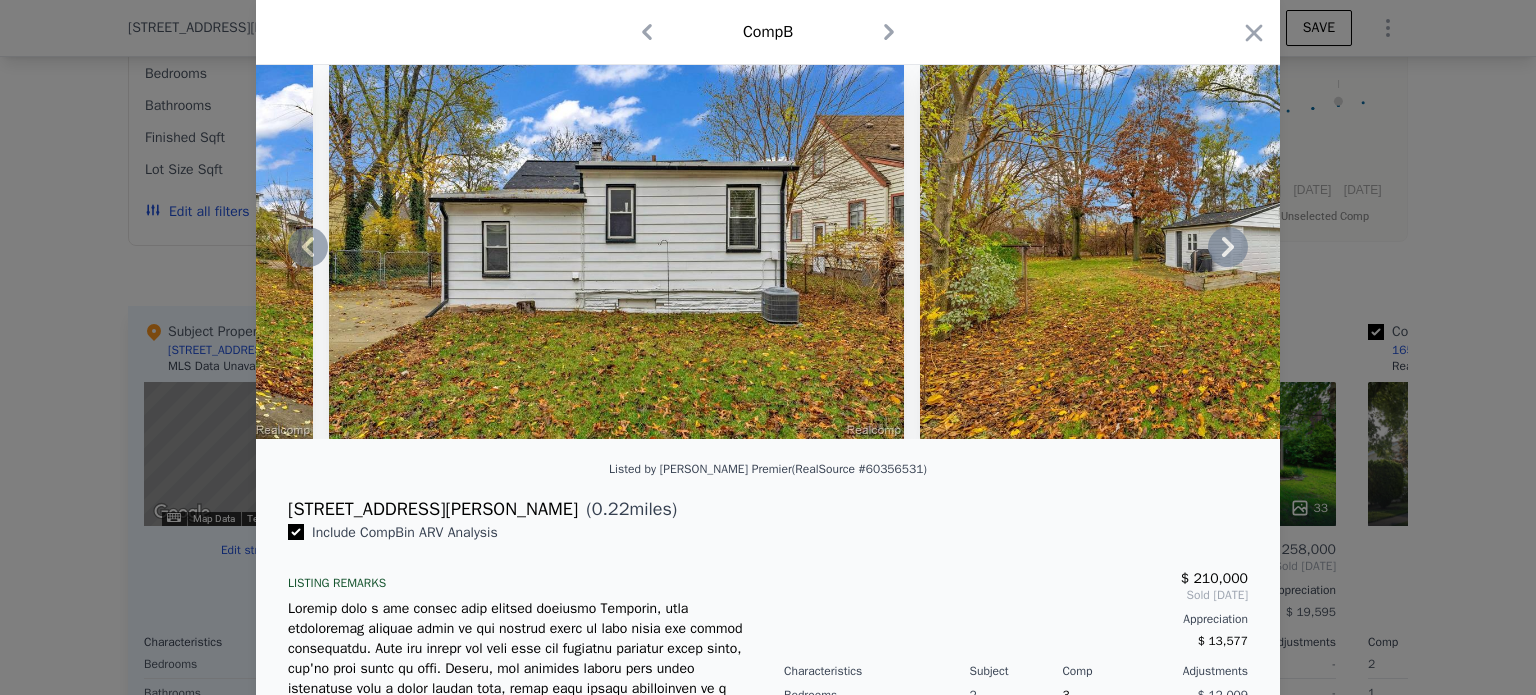 click 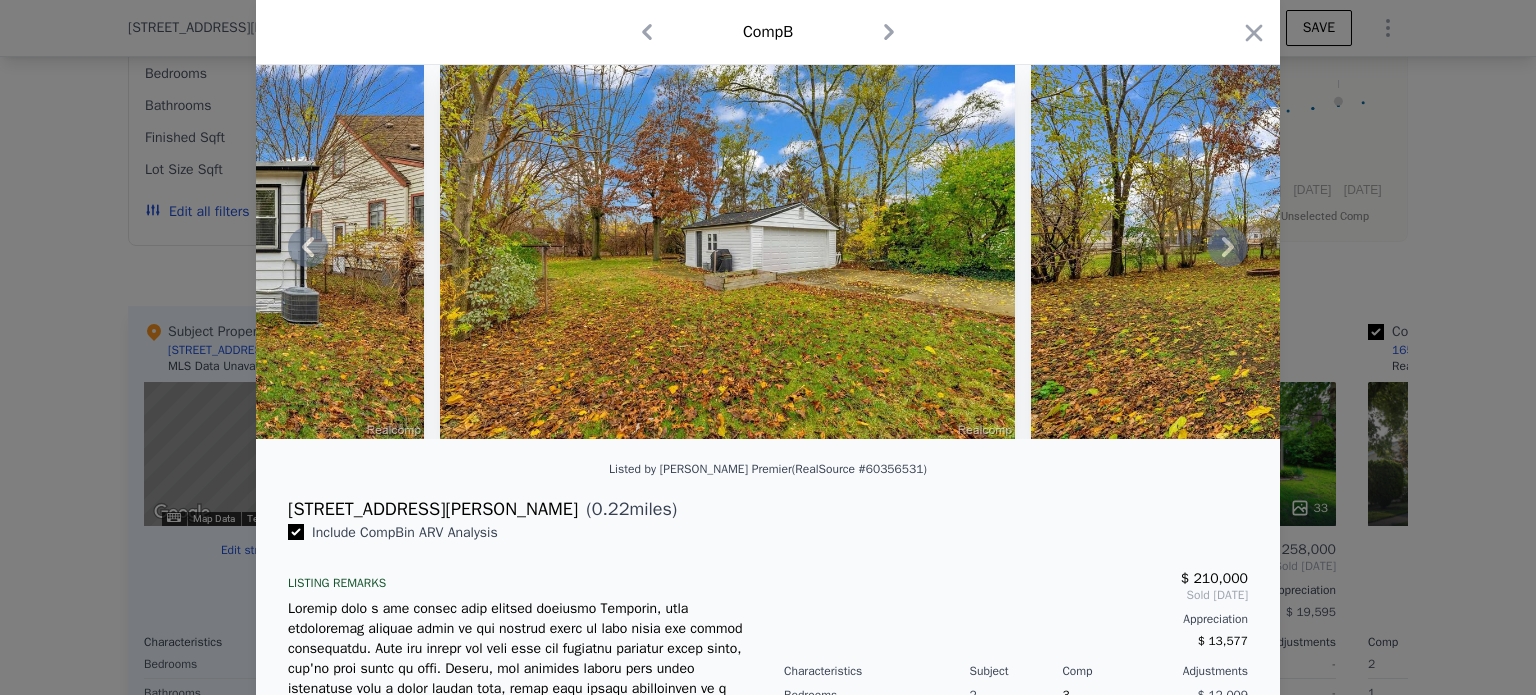 click 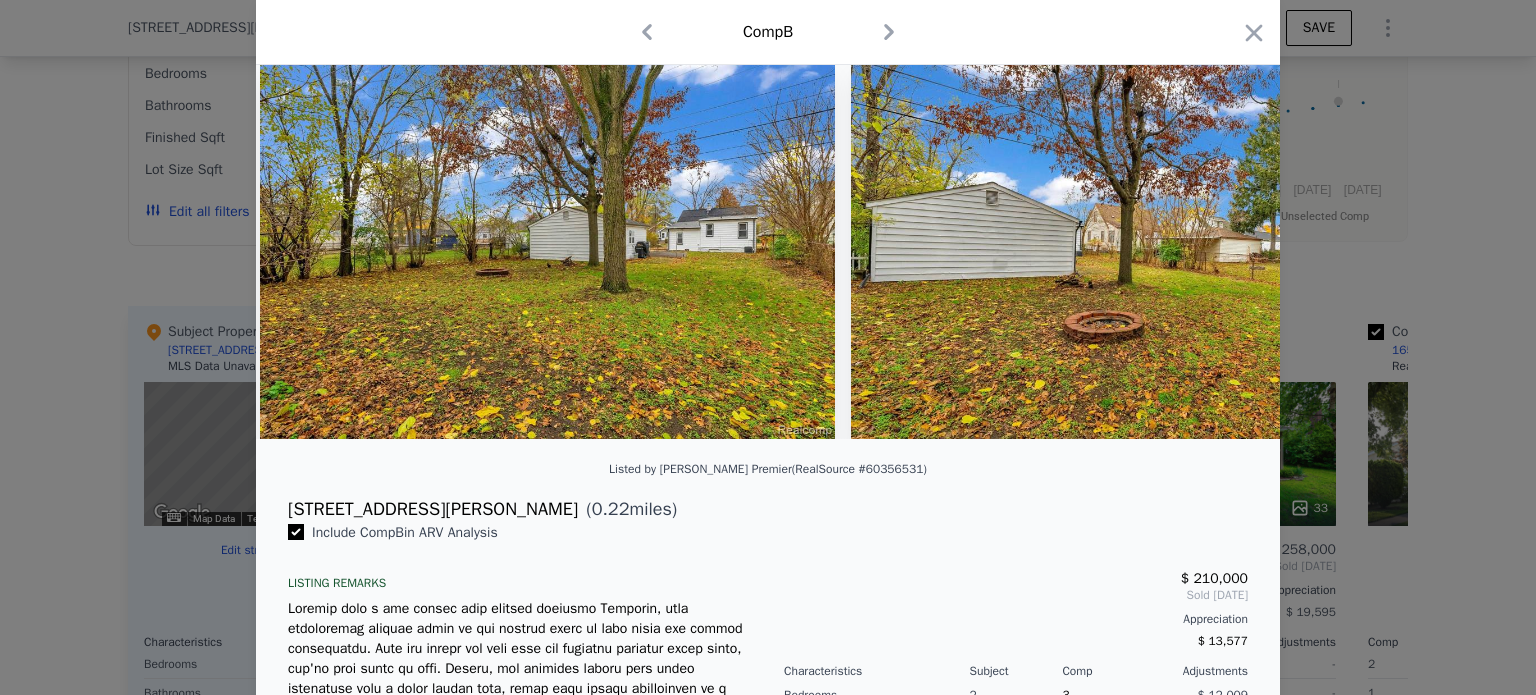 scroll, scrollTop: 0, scrollLeft: 14276, axis: horizontal 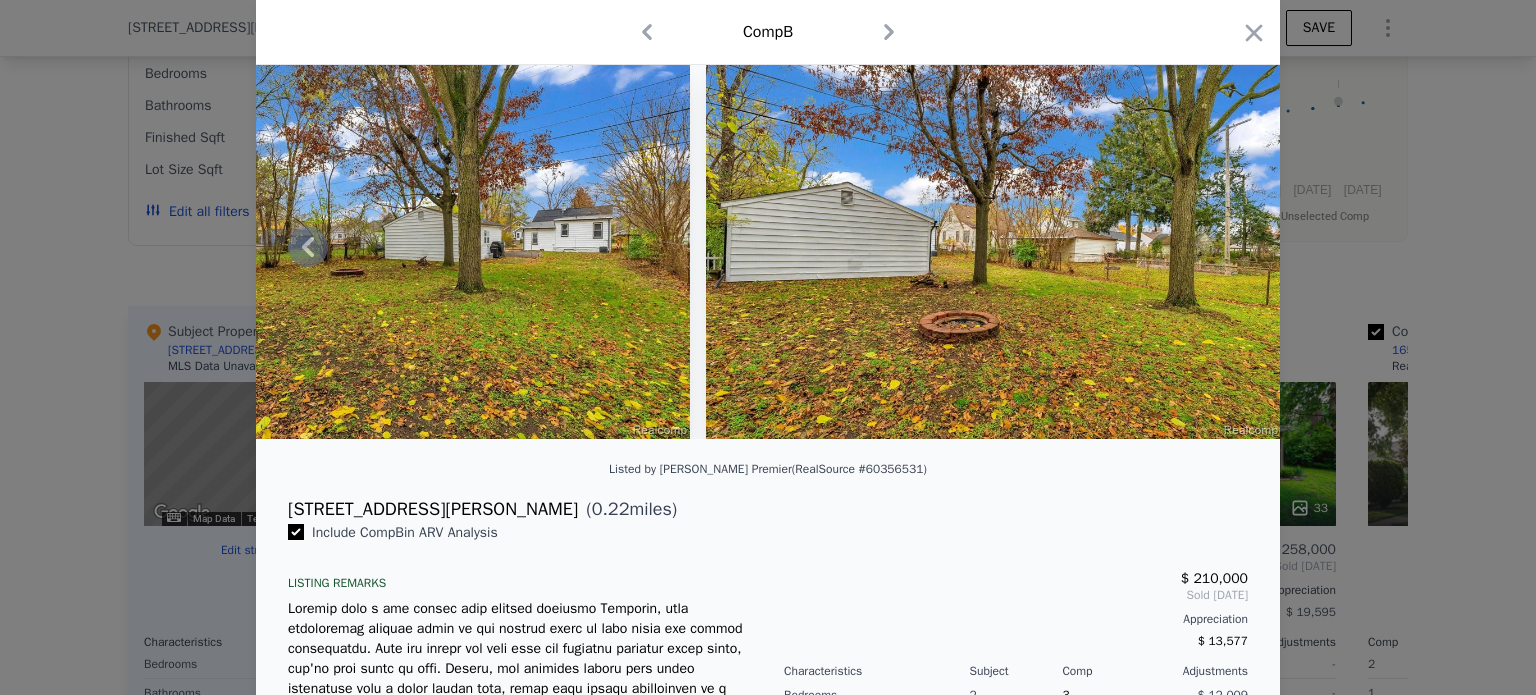click at bounding box center [993, 247] 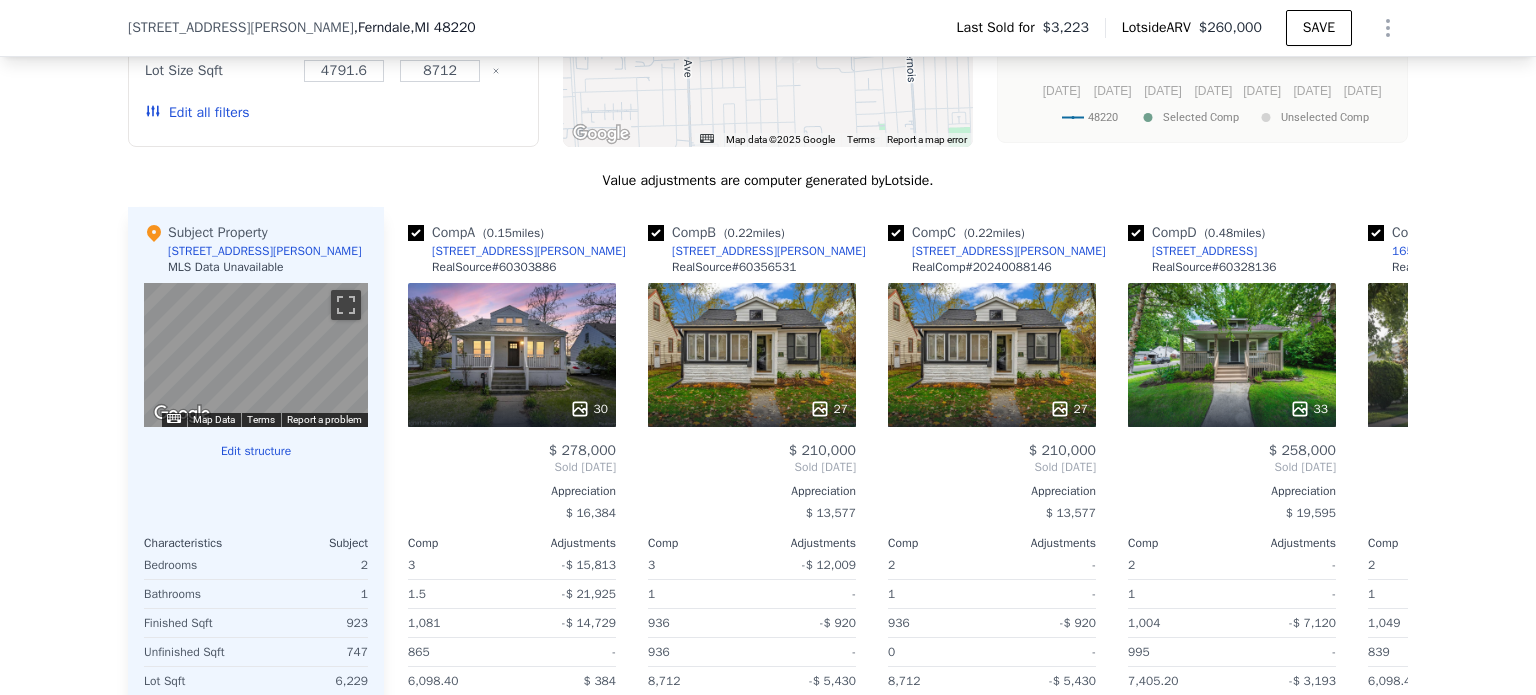 scroll, scrollTop: 1636, scrollLeft: 0, axis: vertical 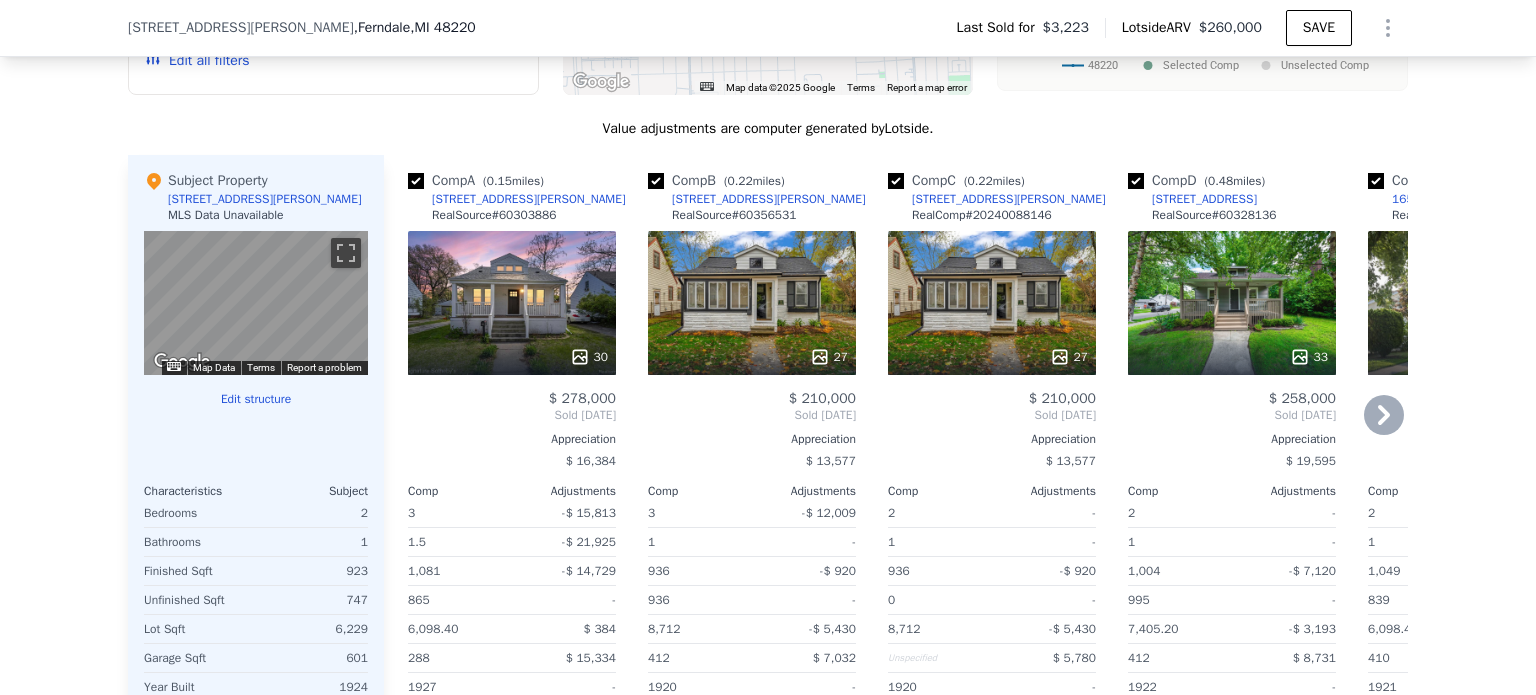 click 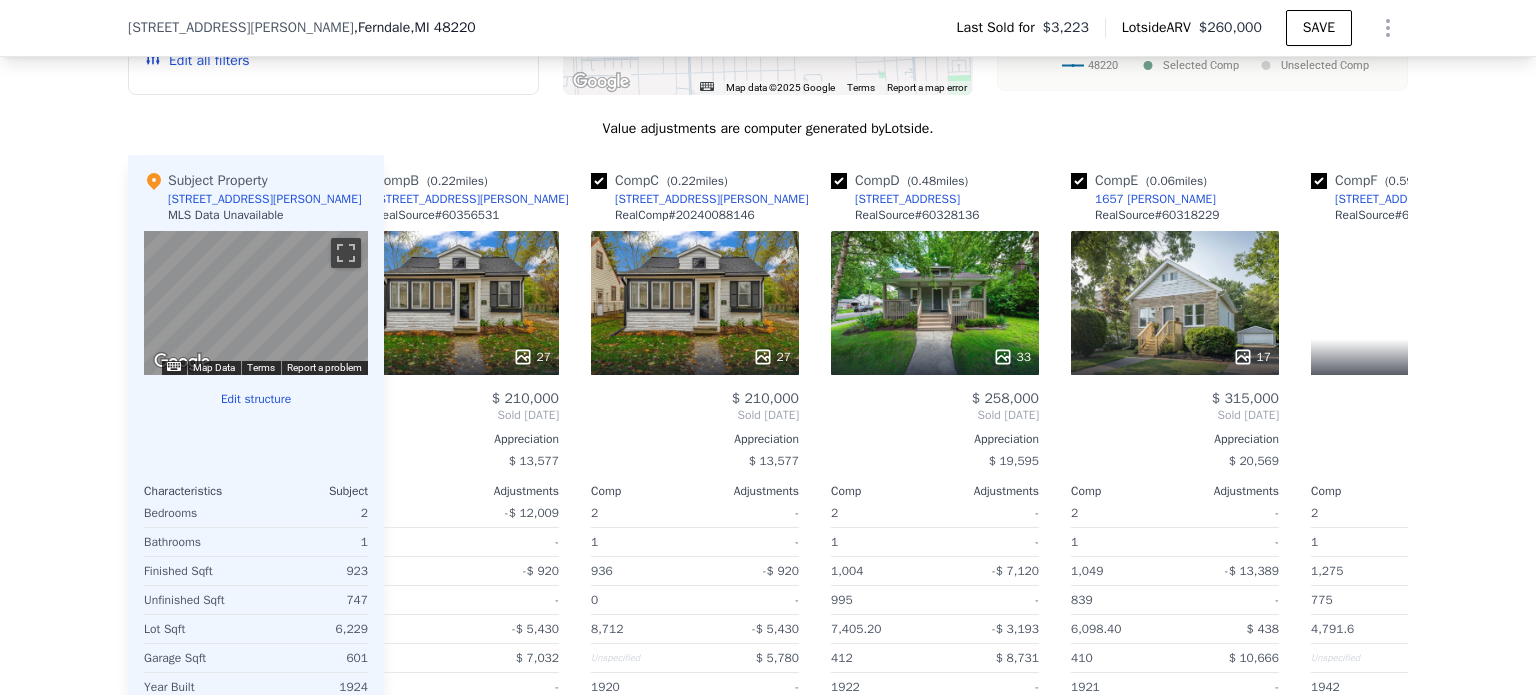scroll, scrollTop: 0, scrollLeft: 480, axis: horizontal 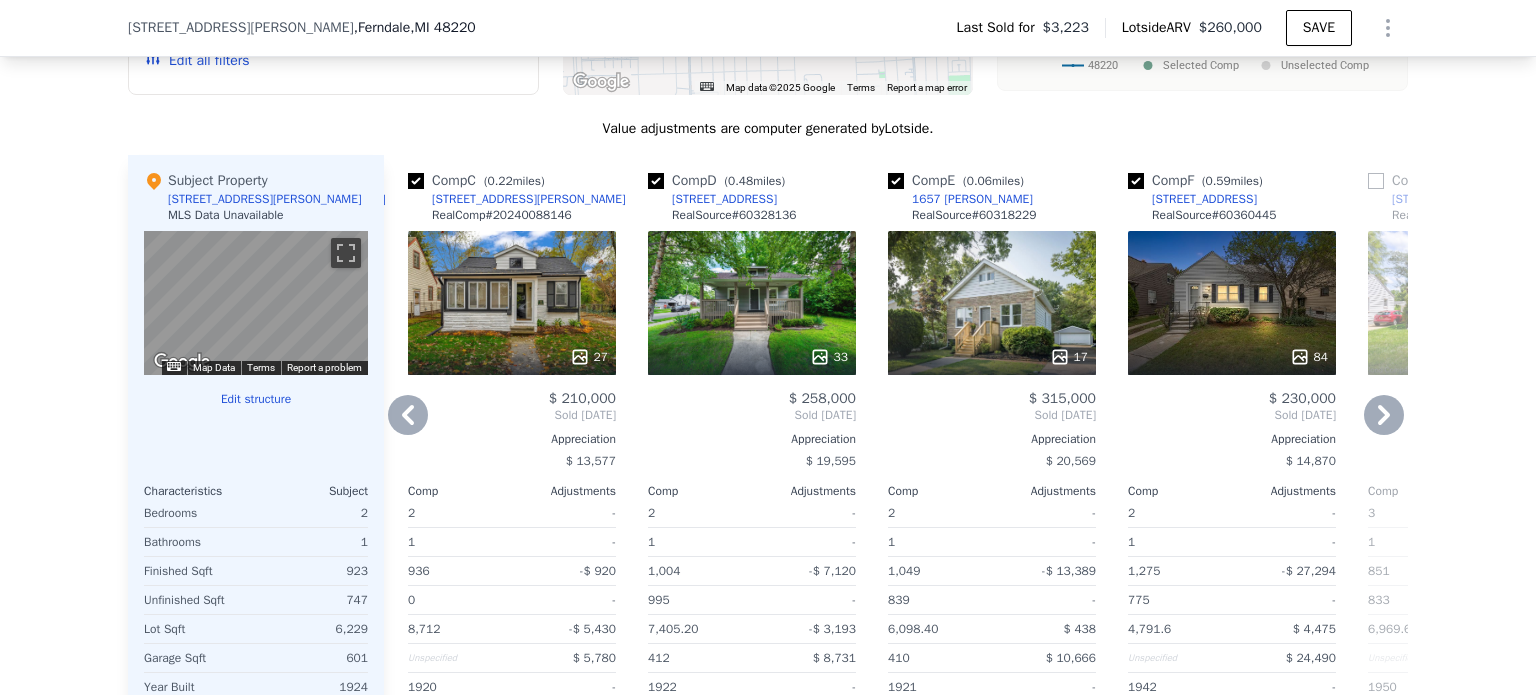 click 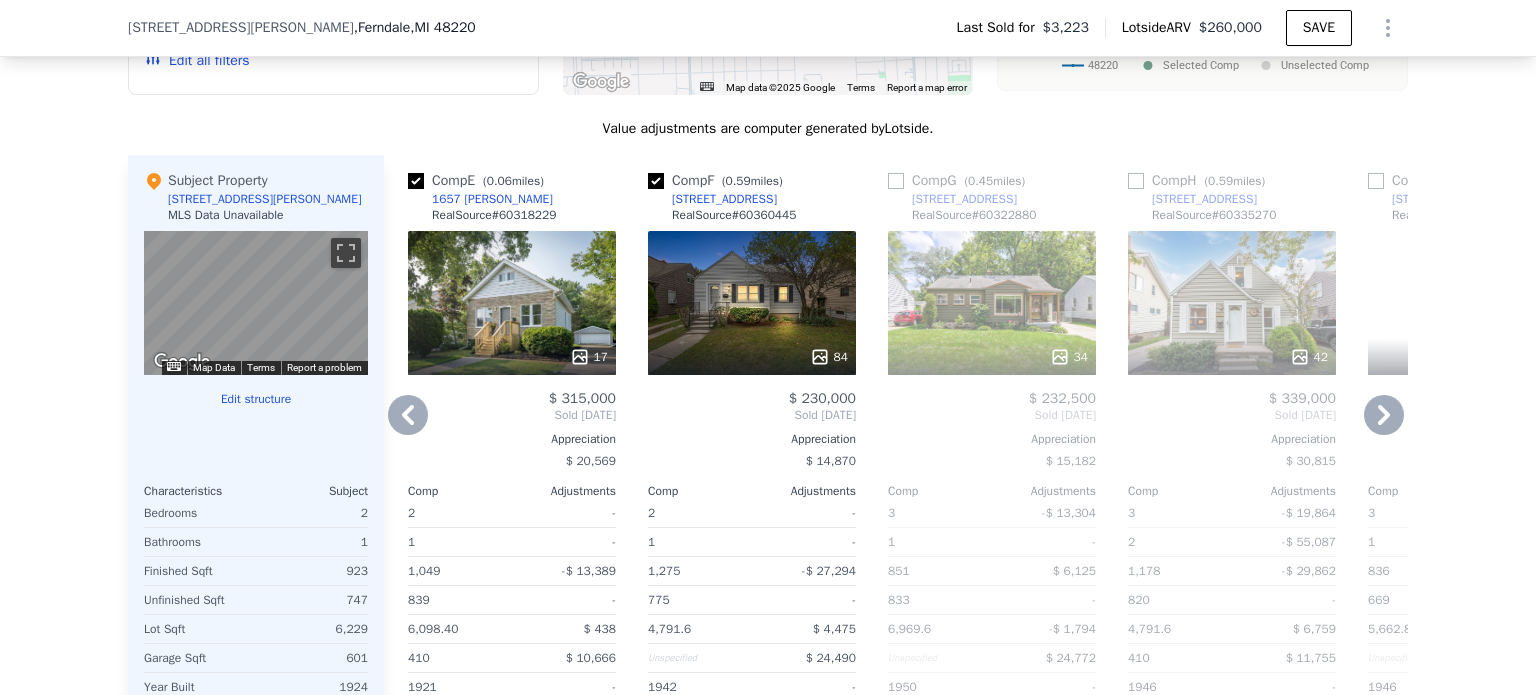 click 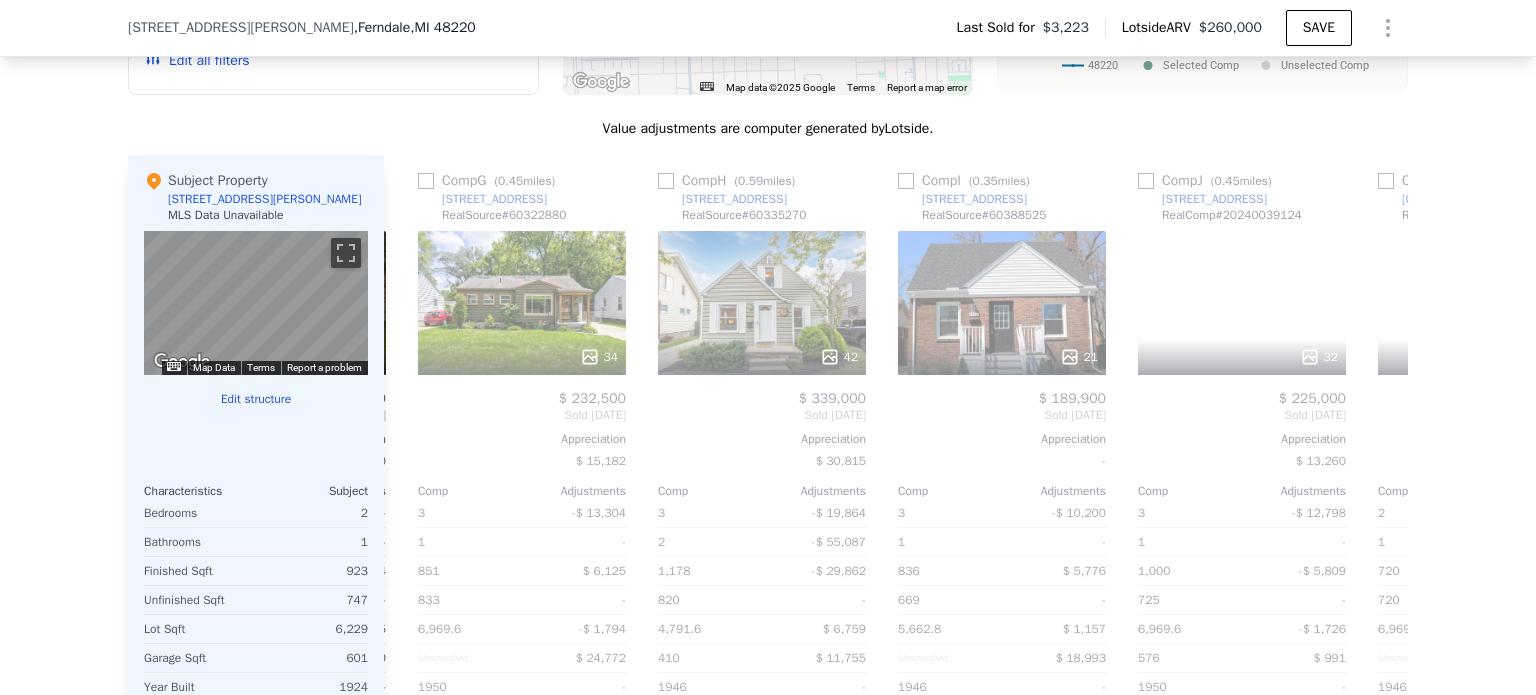 scroll, scrollTop: 0, scrollLeft: 1440, axis: horizontal 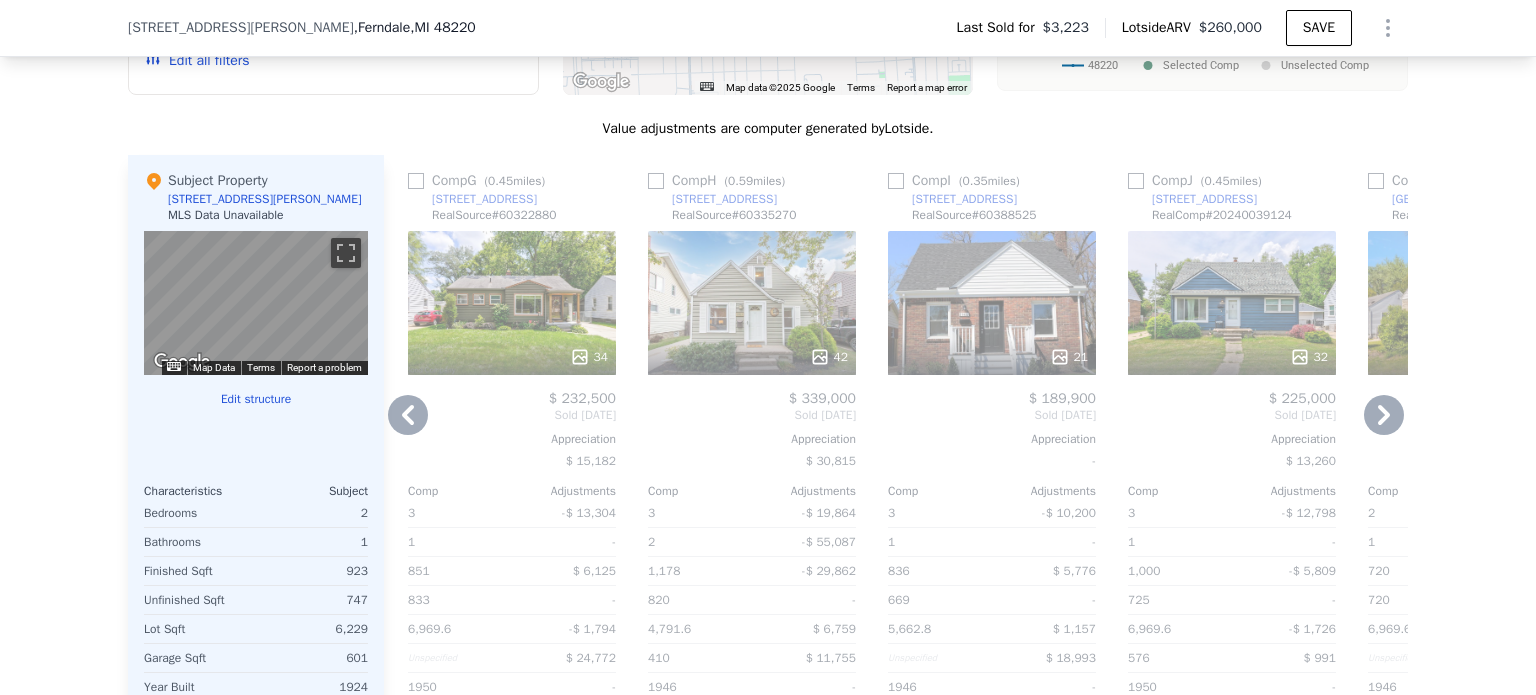 click 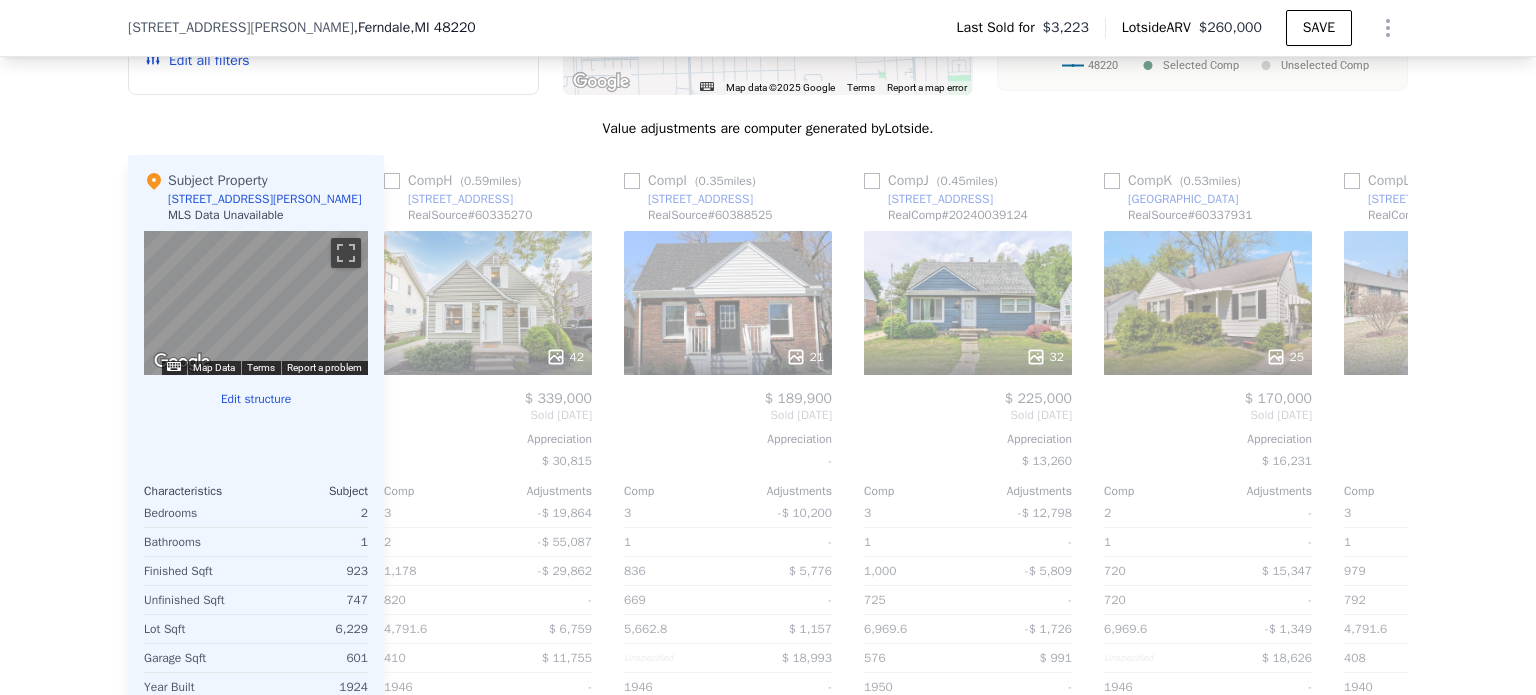 scroll, scrollTop: 0, scrollLeft: 1904, axis: horizontal 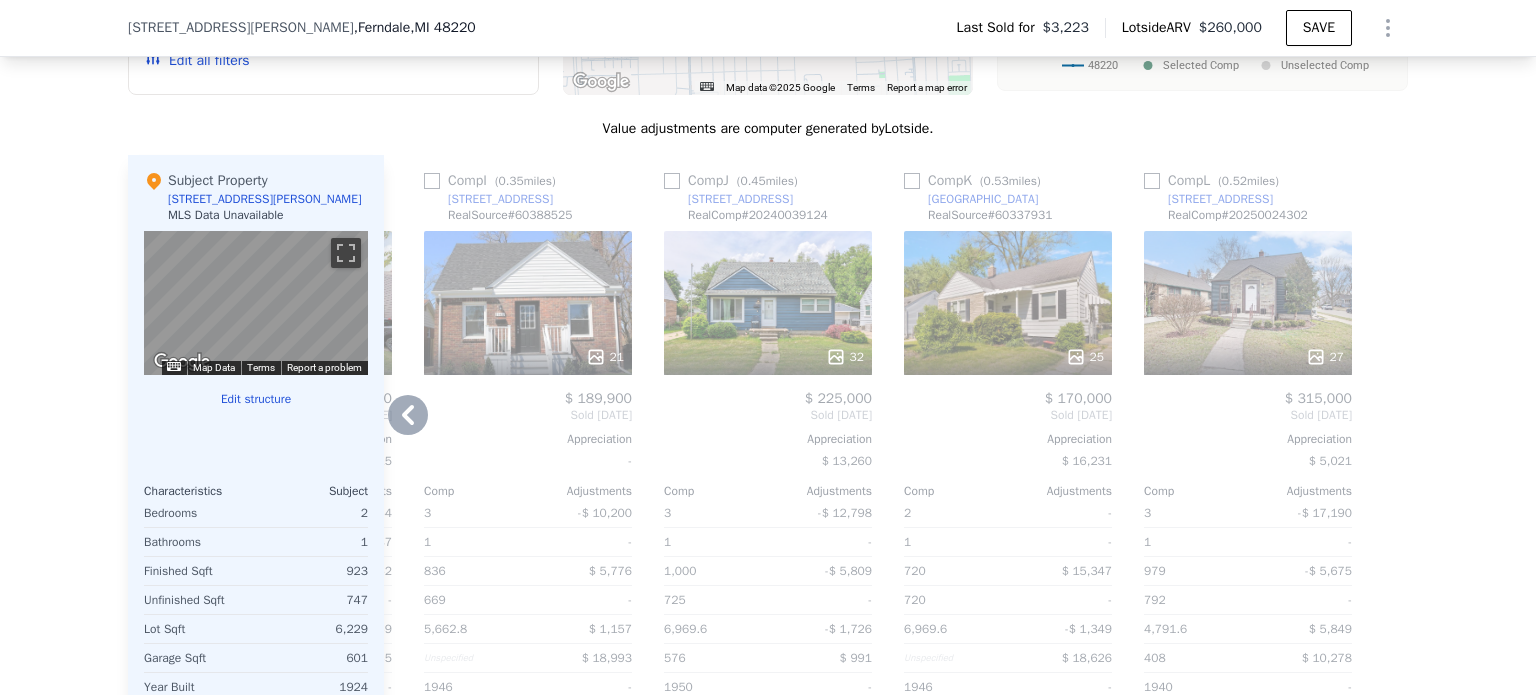 click at bounding box center [1392, 476] 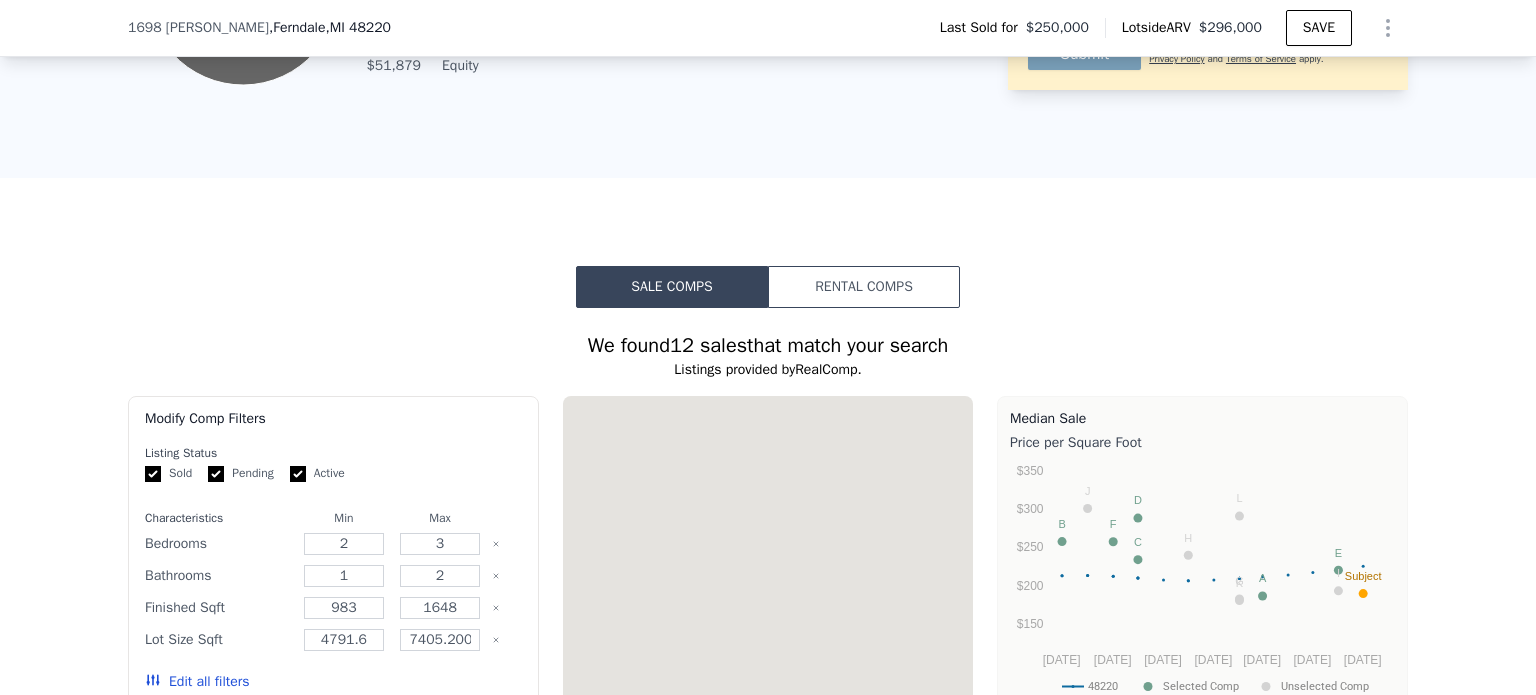 scroll, scrollTop: 2256, scrollLeft: 0, axis: vertical 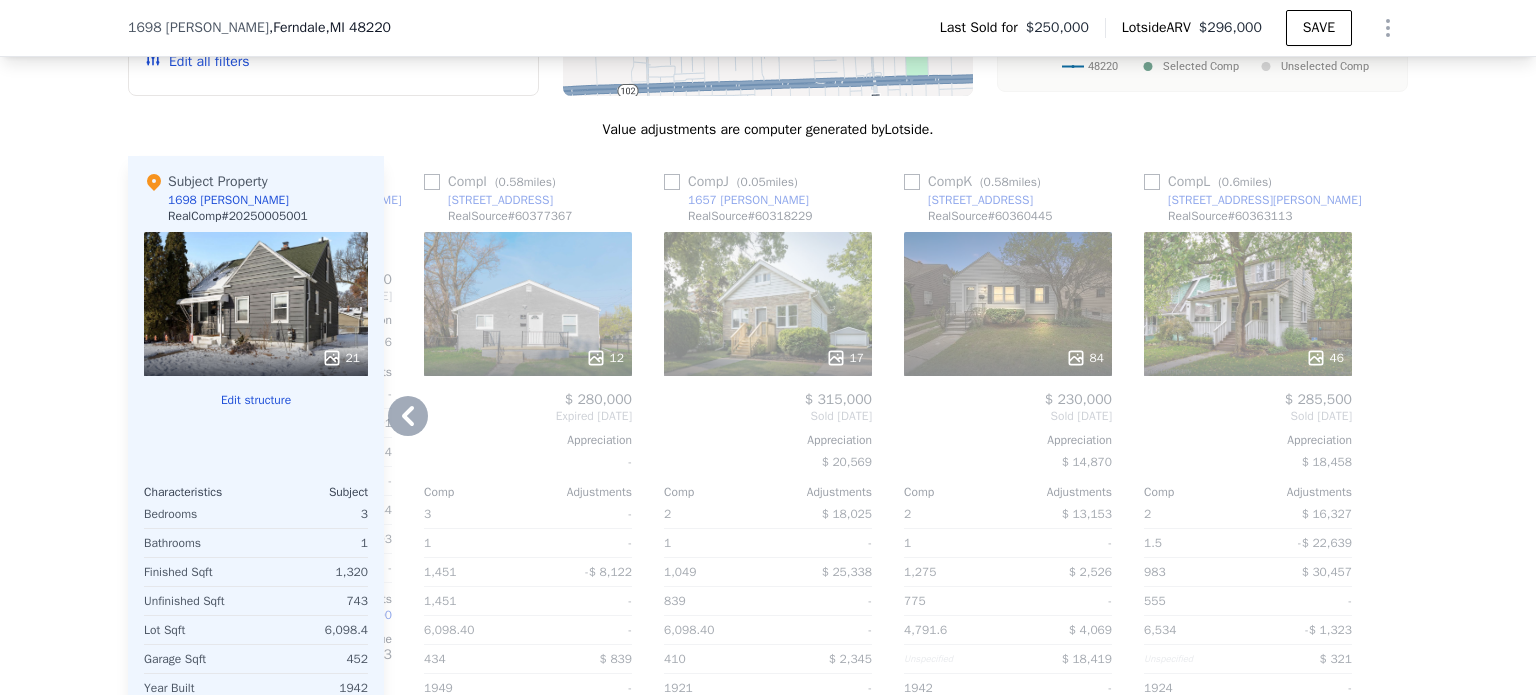 click 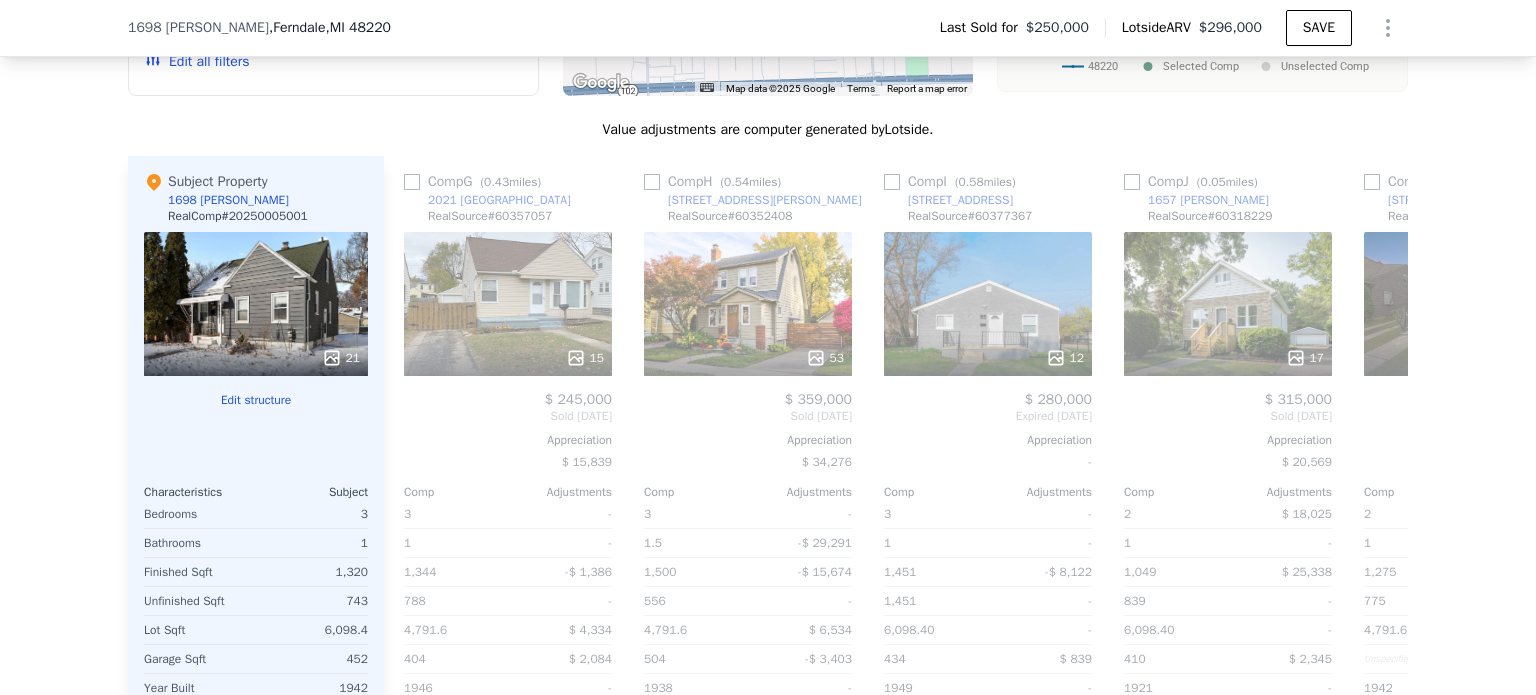 scroll, scrollTop: 0, scrollLeft: 1424, axis: horizontal 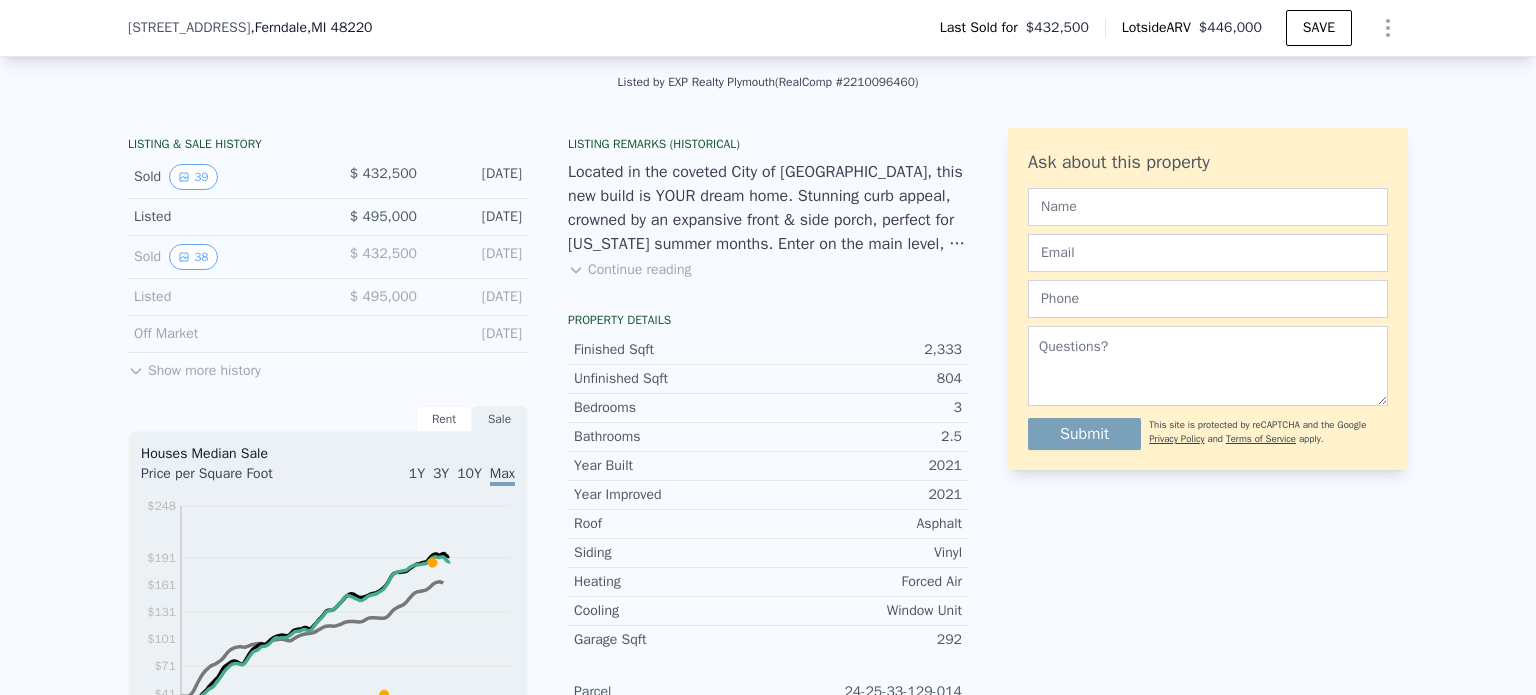 click on "Show more history" at bounding box center (194, 367) 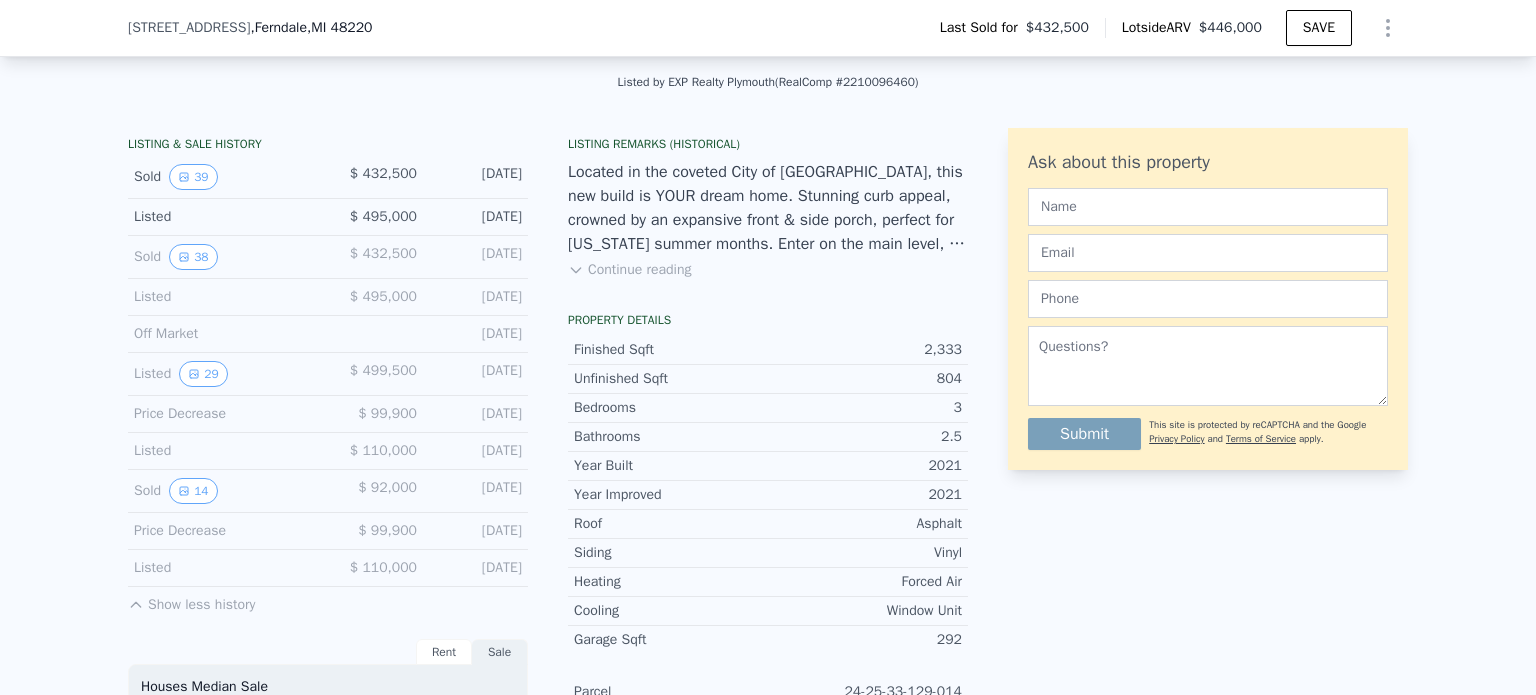 click on "29" at bounding box center [203, 374] 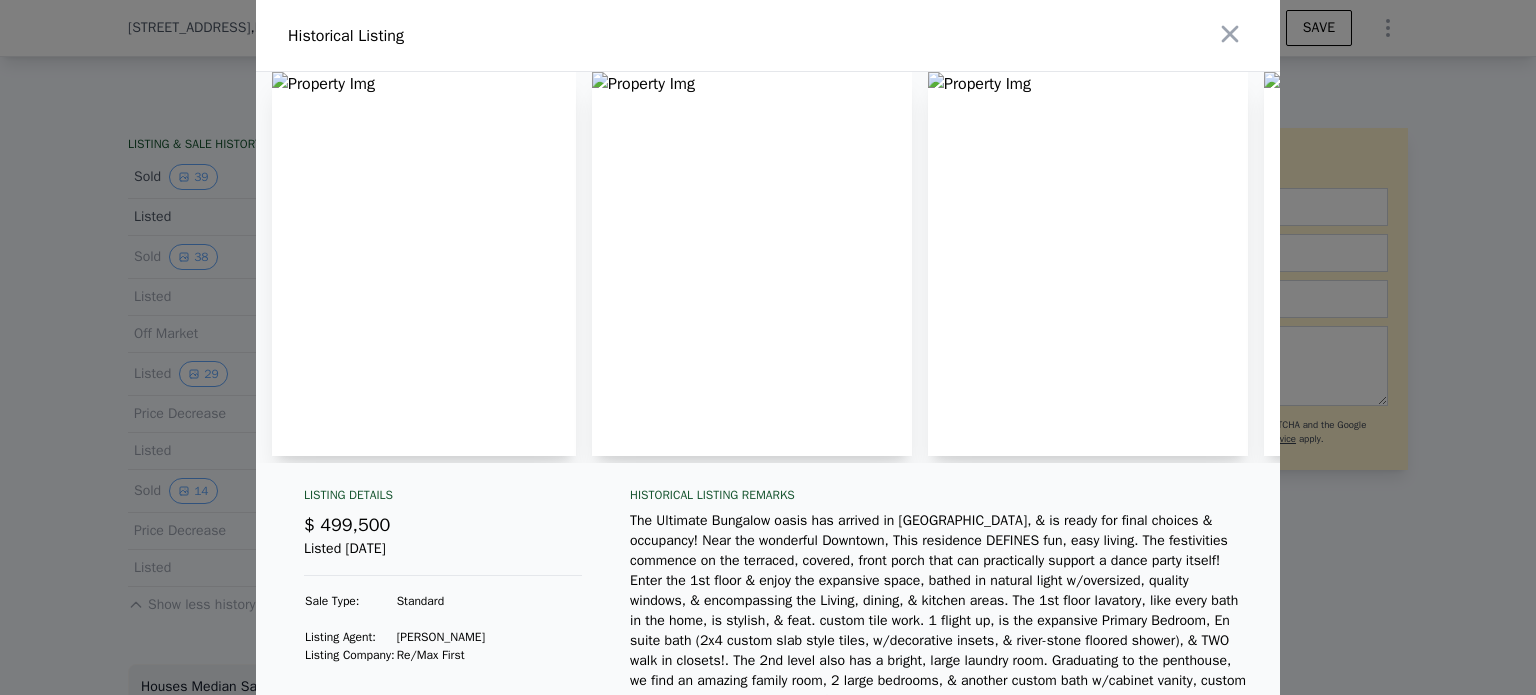 click at bounding box center (424, 264) 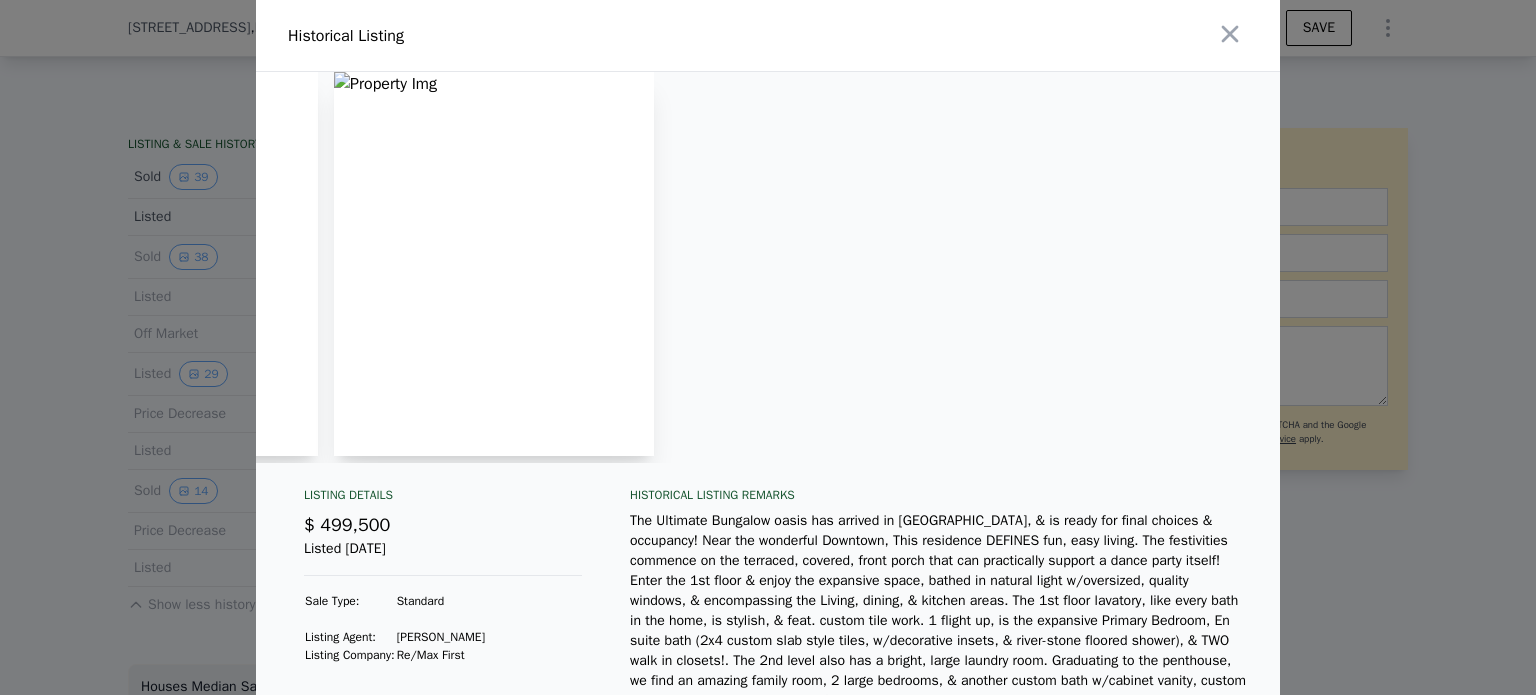 scroll, scrollTop: 0, scrollLeft: 946, axis: horizontal 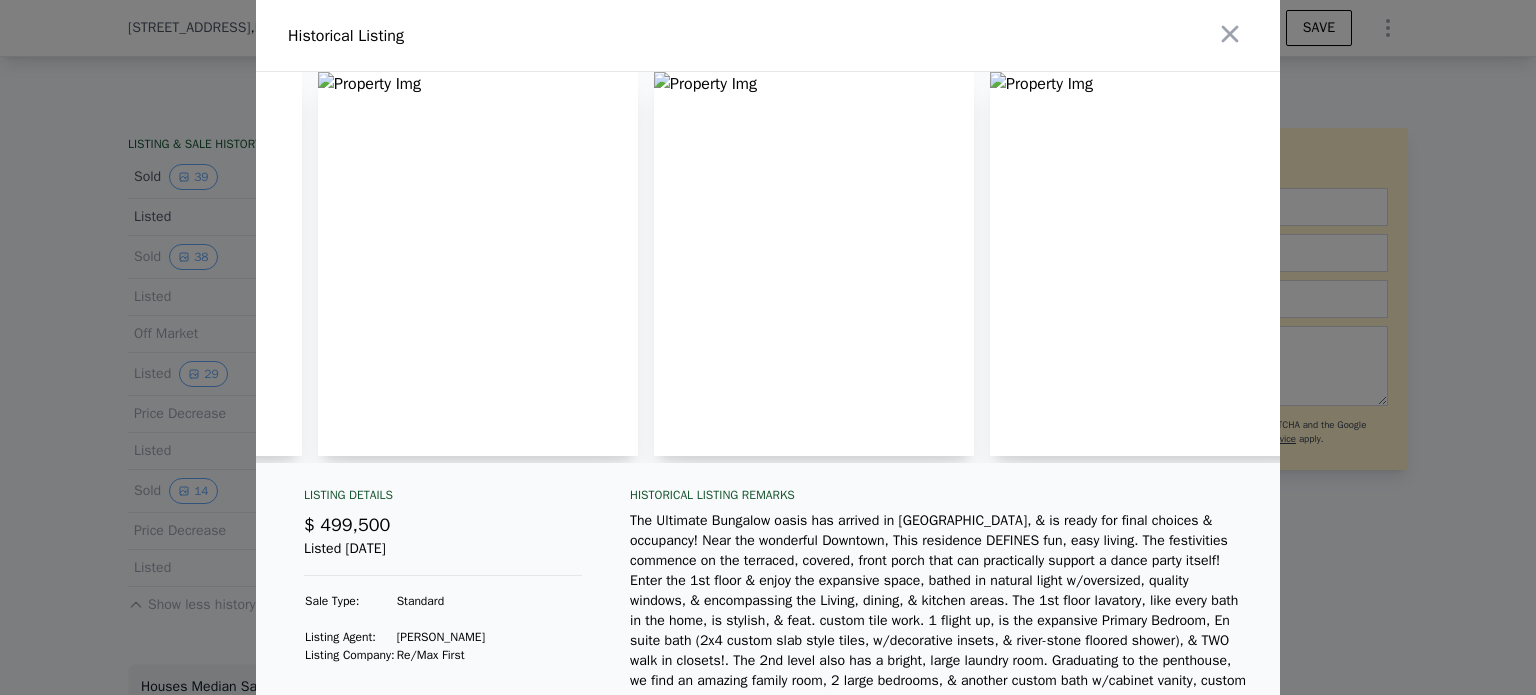 click at bounding box center [768, 347] 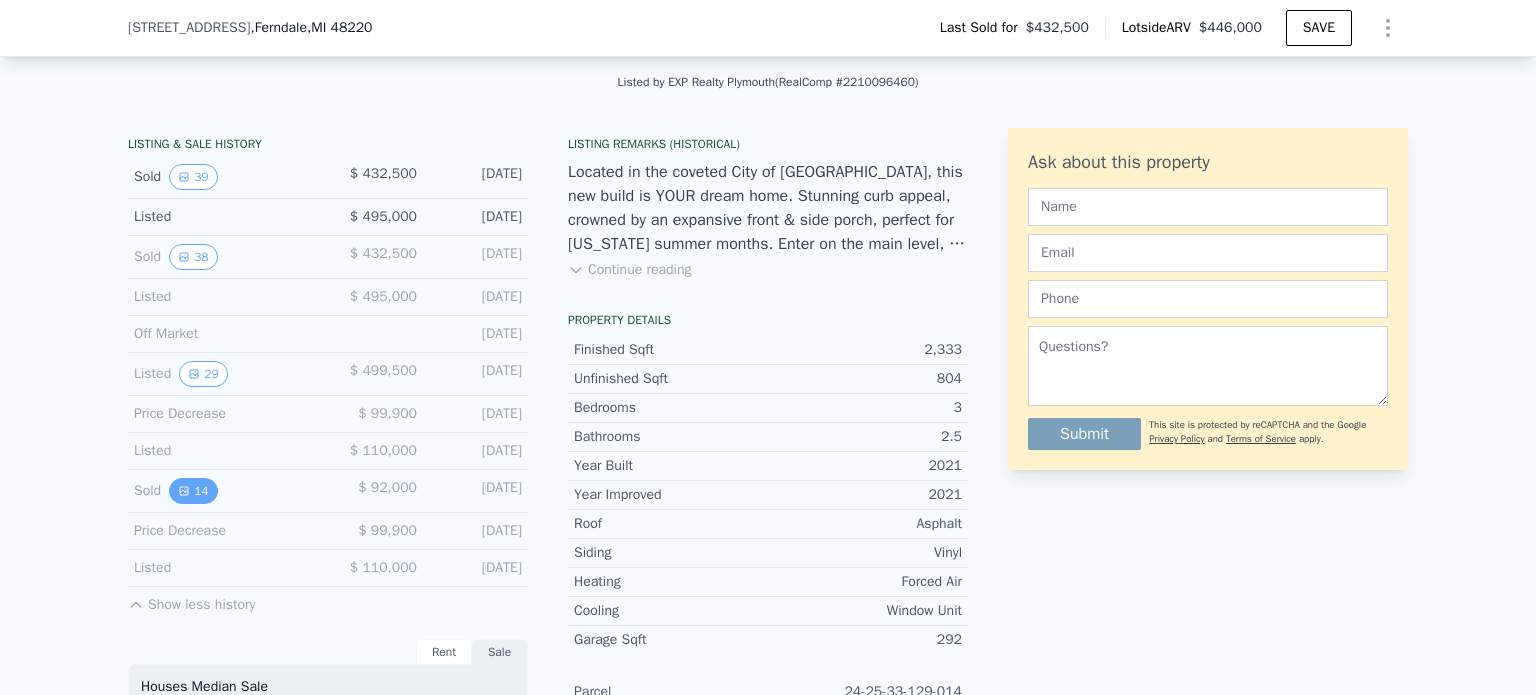 click on "14" at bounding box center [193, 491] 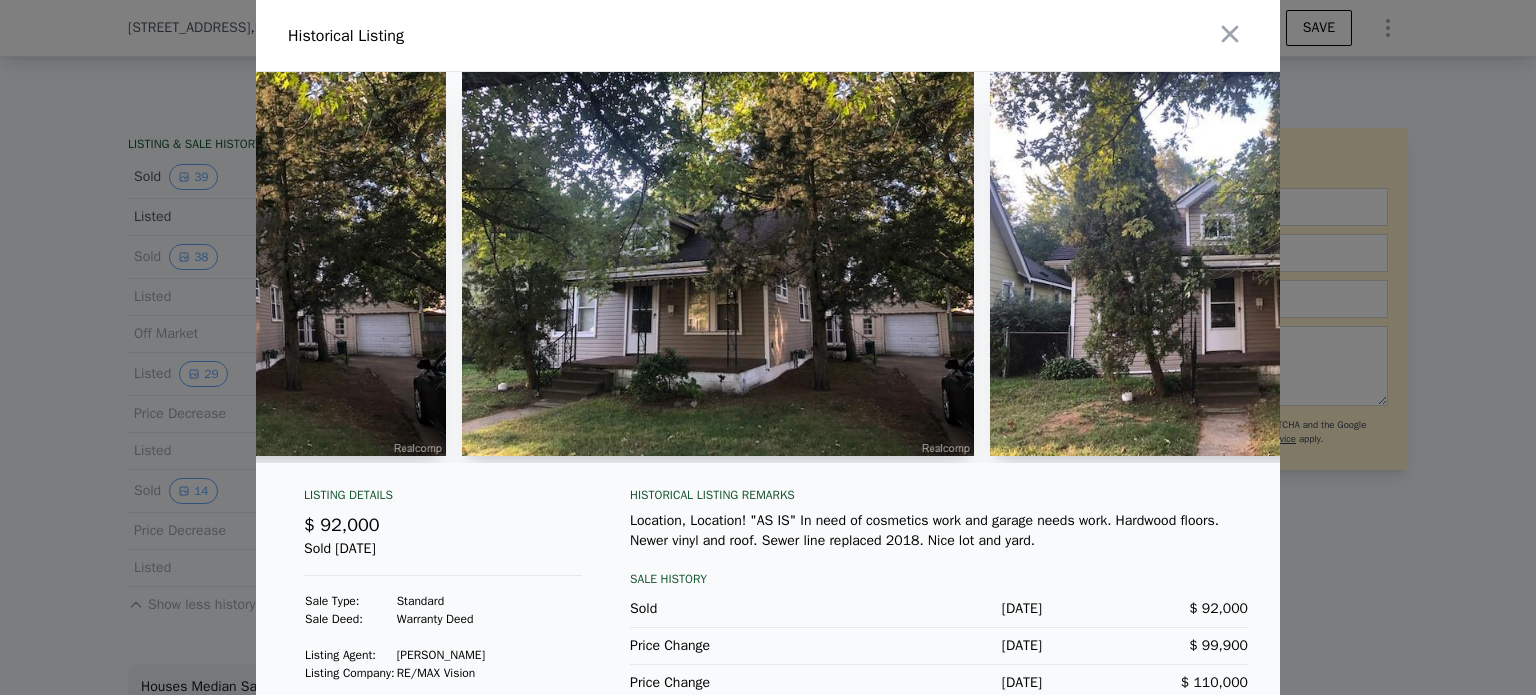 scroll, scrollTop: 0, scrollLeft: 893, axis: horizontal 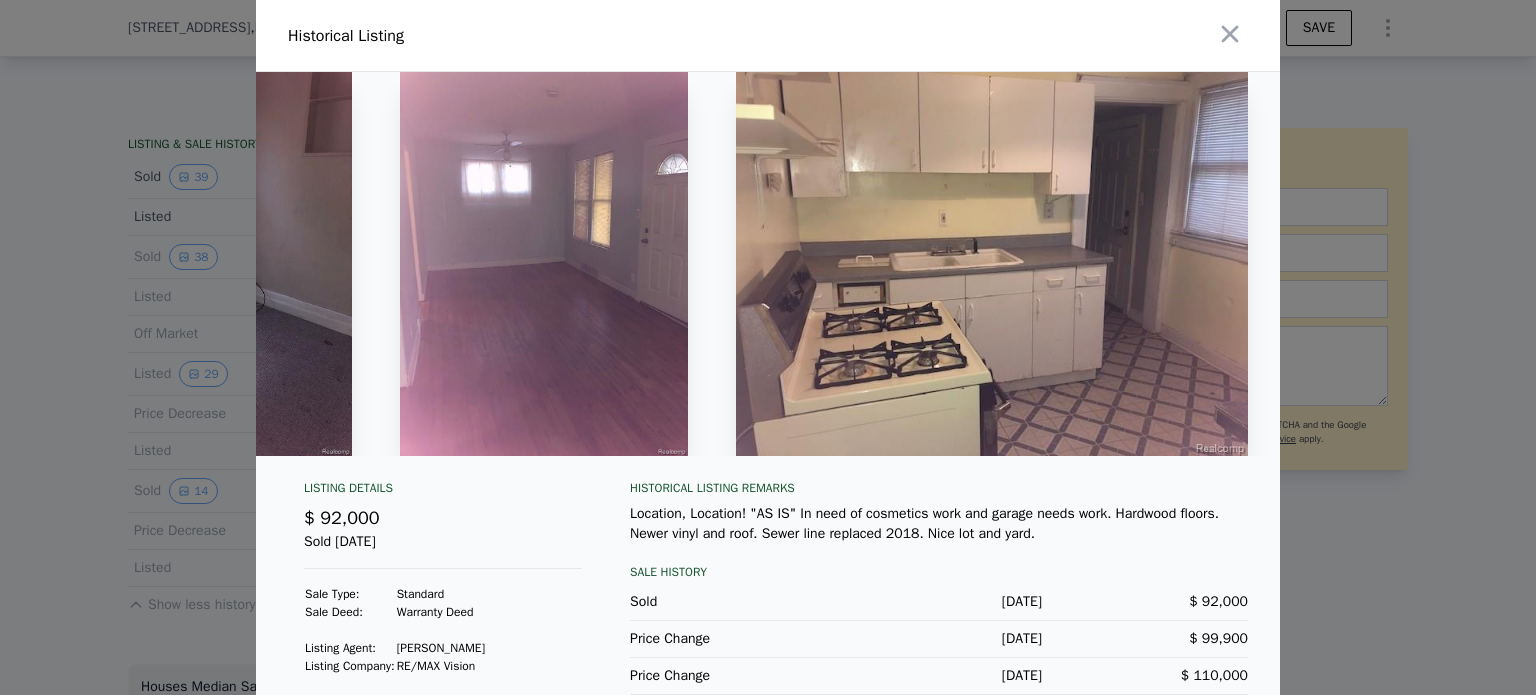 click at bounding box center (768, 347) 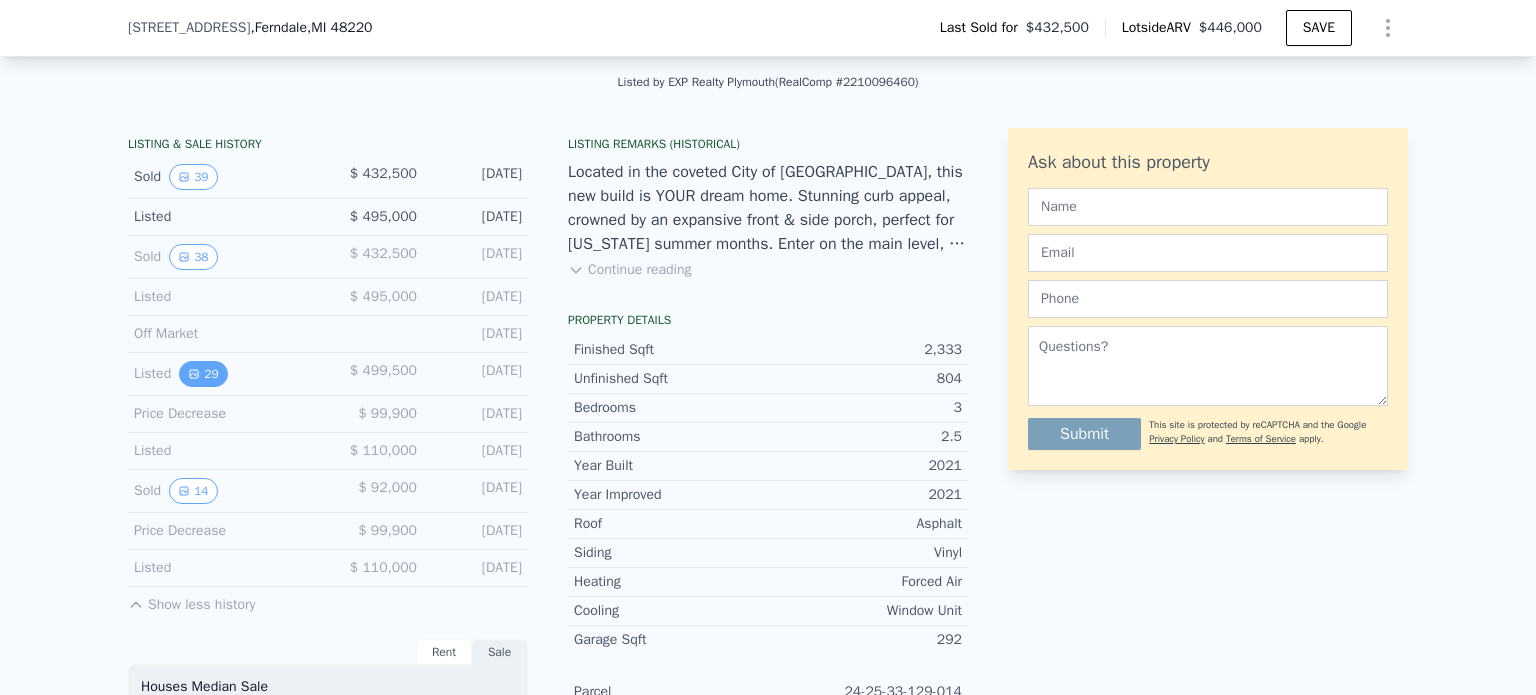 click on "29" at bounding box center (203, 374) 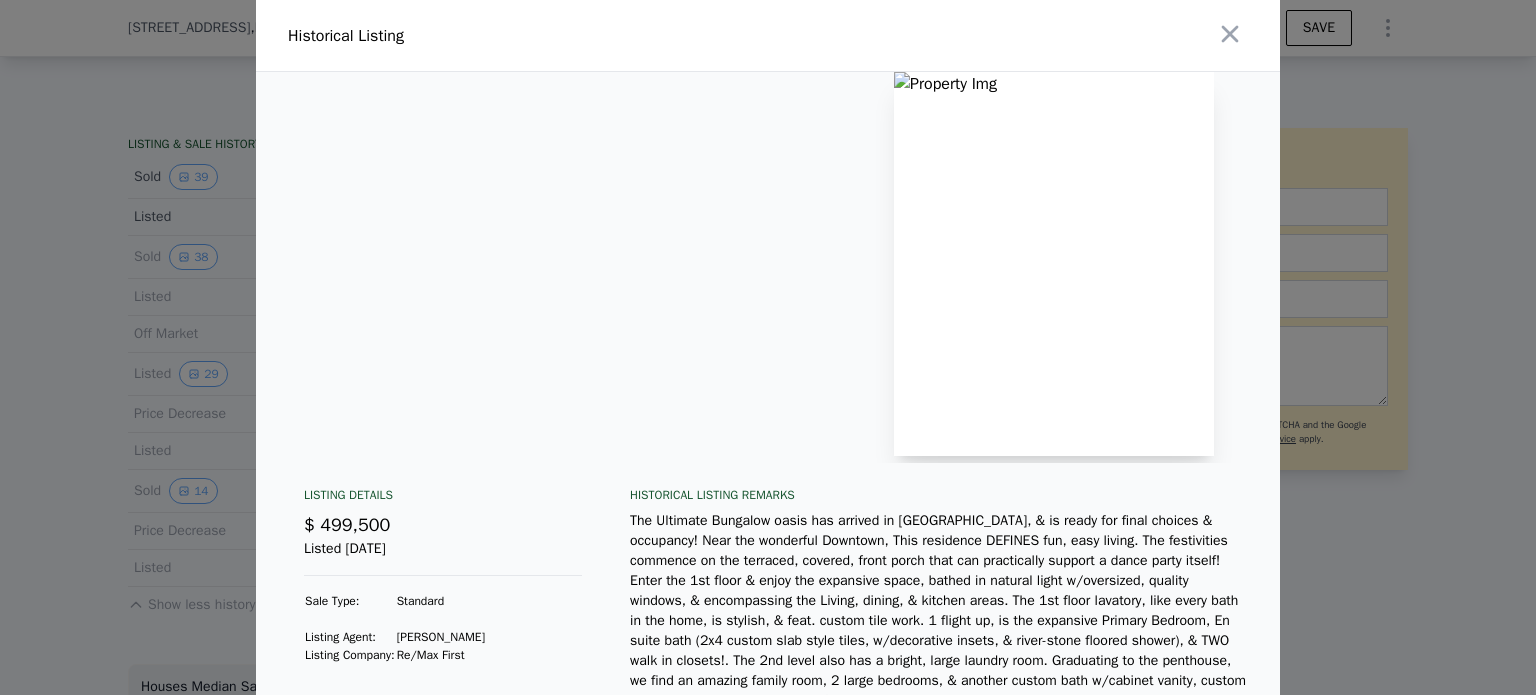 scroll, scrollTop: 0, scrollLeft: 4240, axis: horizontal 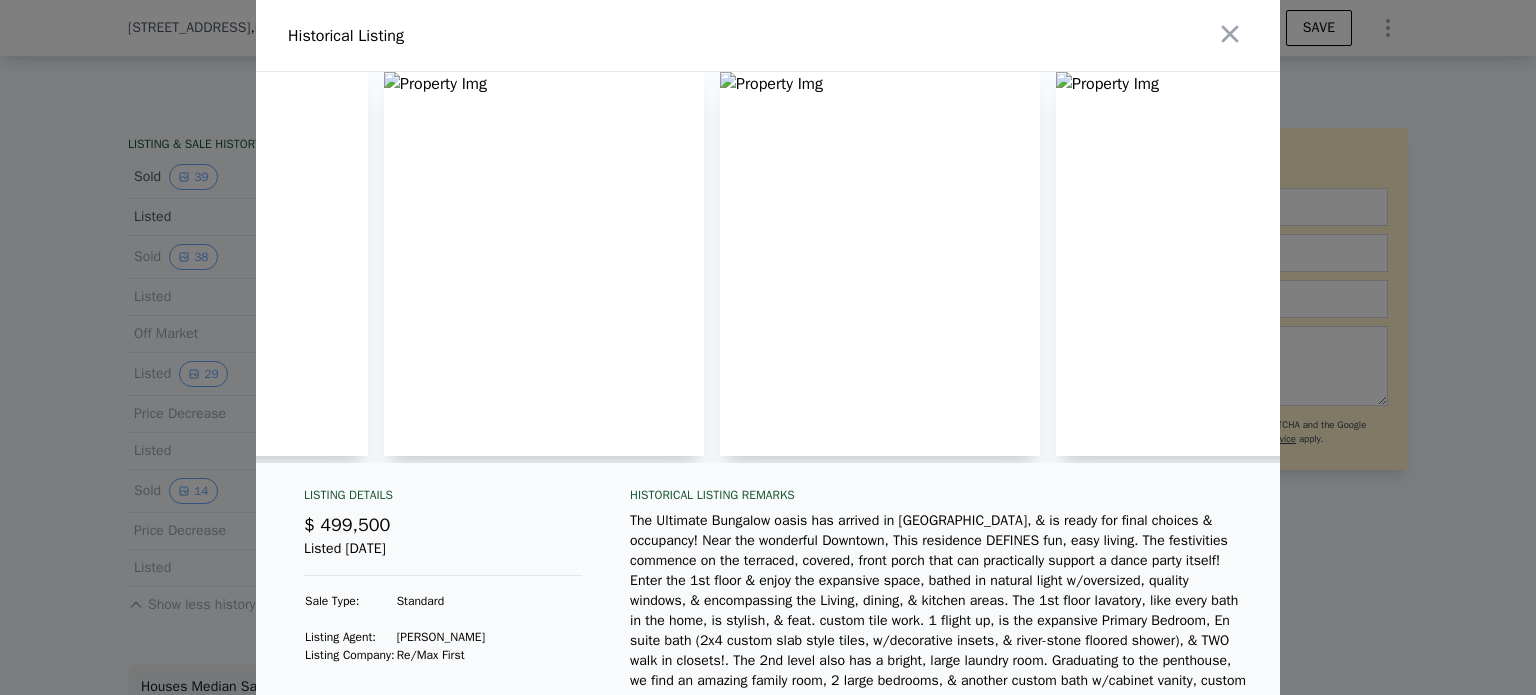 click at bounding box center (768, 347) 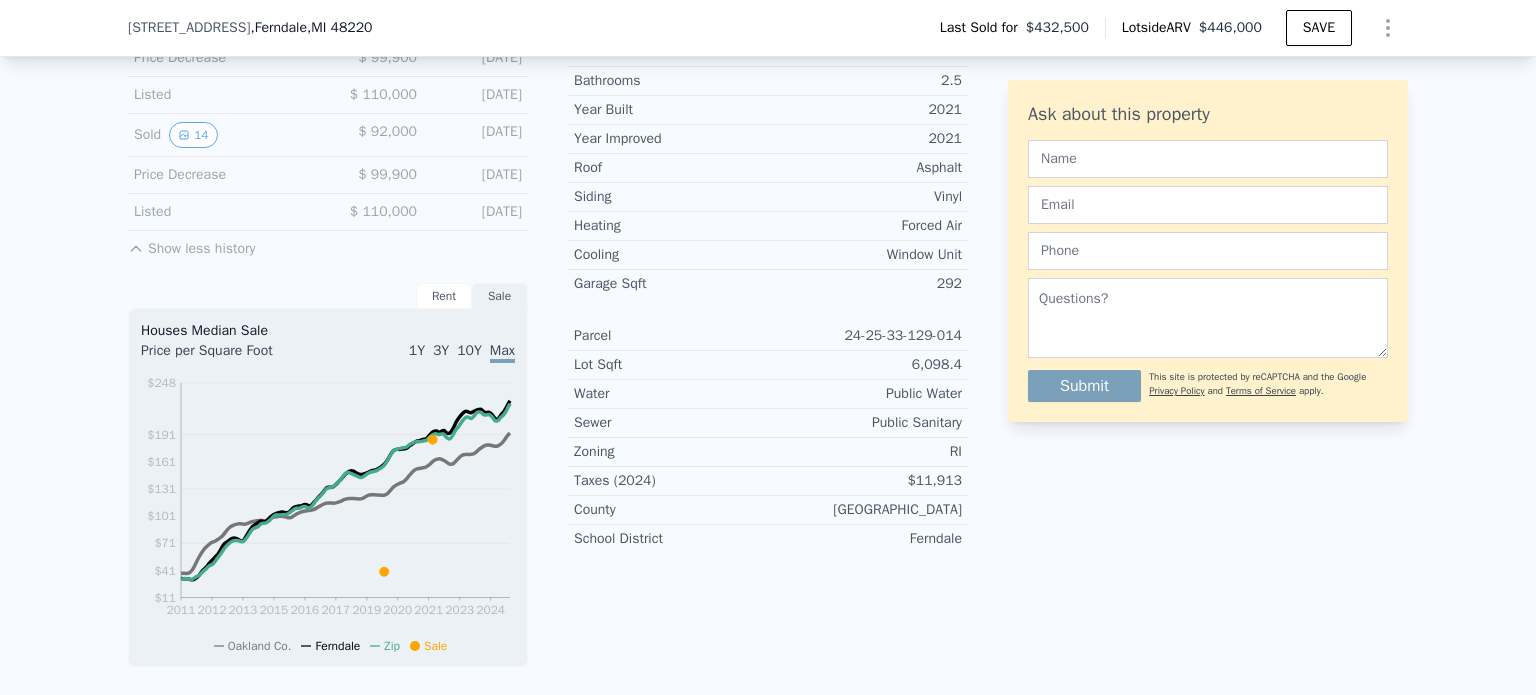 scroll, scrollTop: 660, scrollLeft: 0, axis: vertical 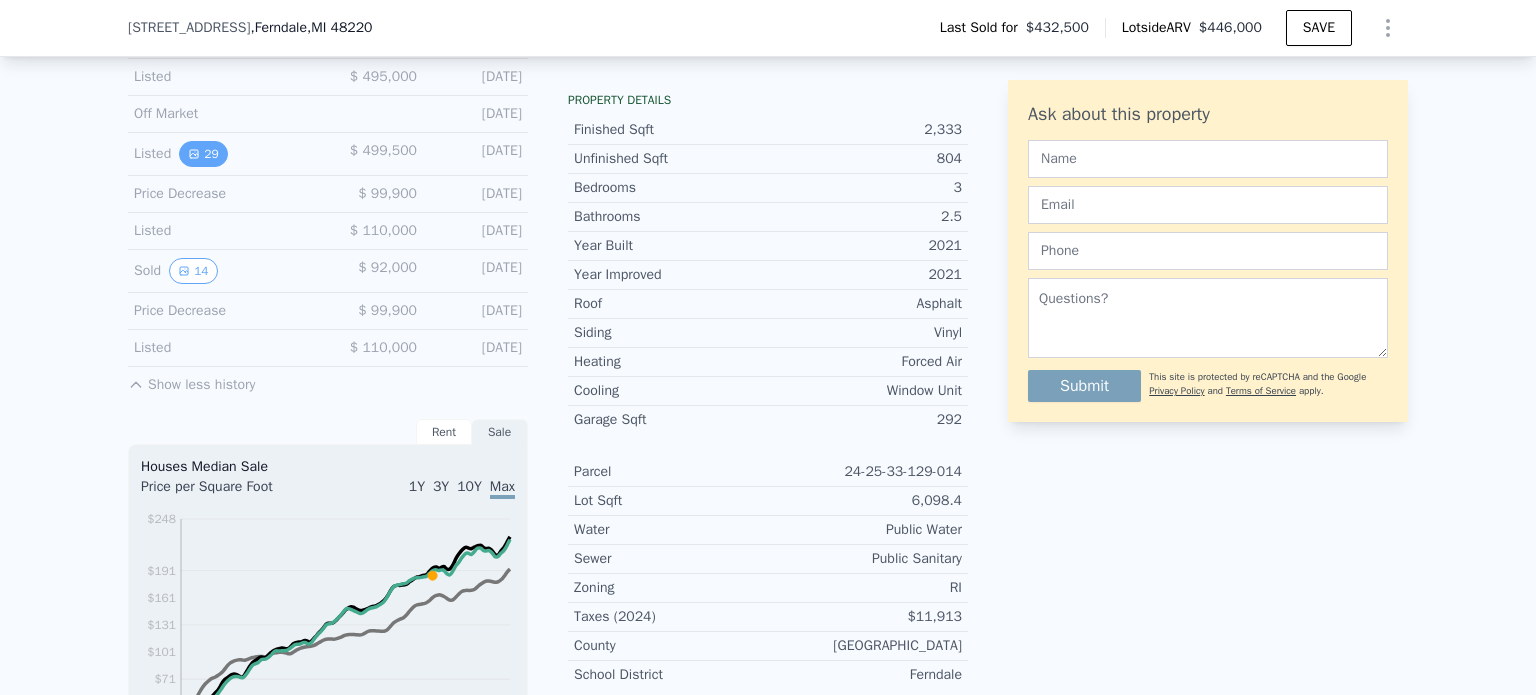 click on "29" at bounding box center [203, 154] 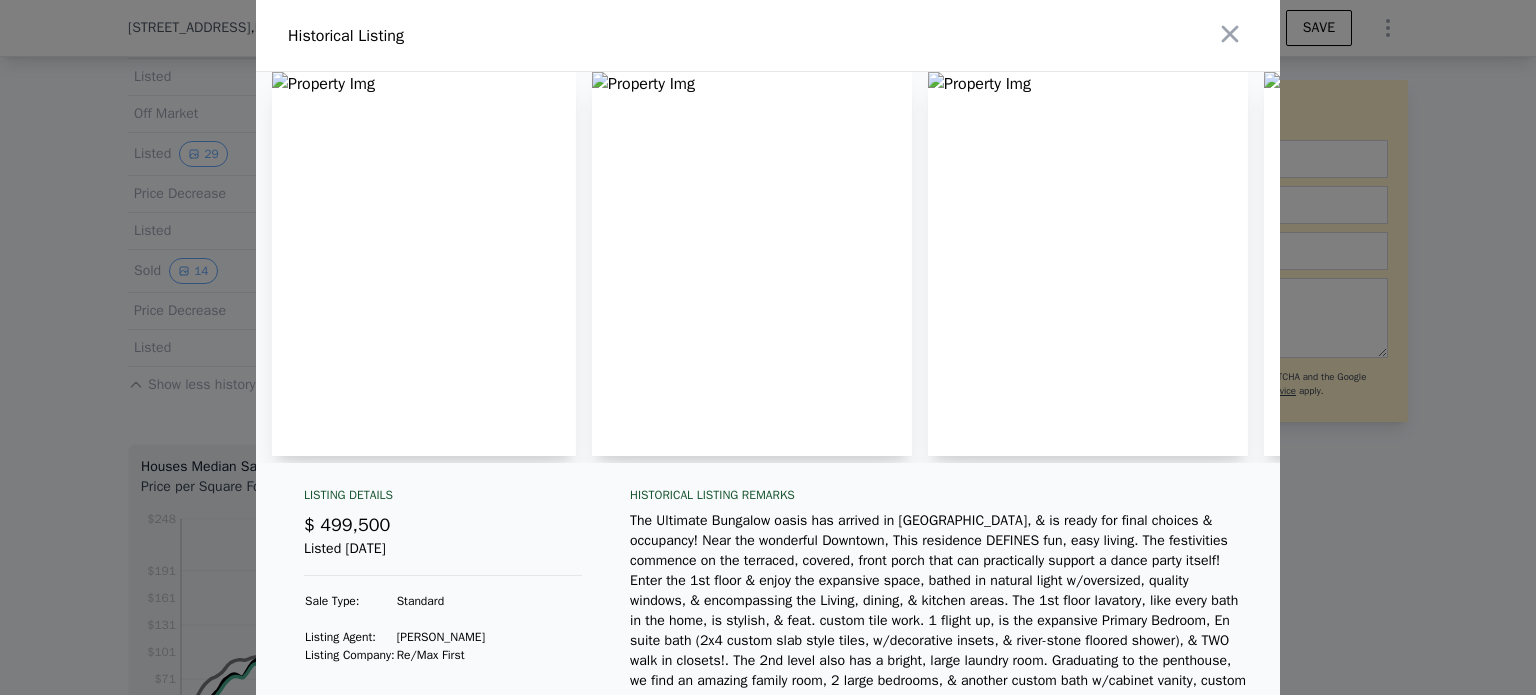 click at bounding box center [768, 347] 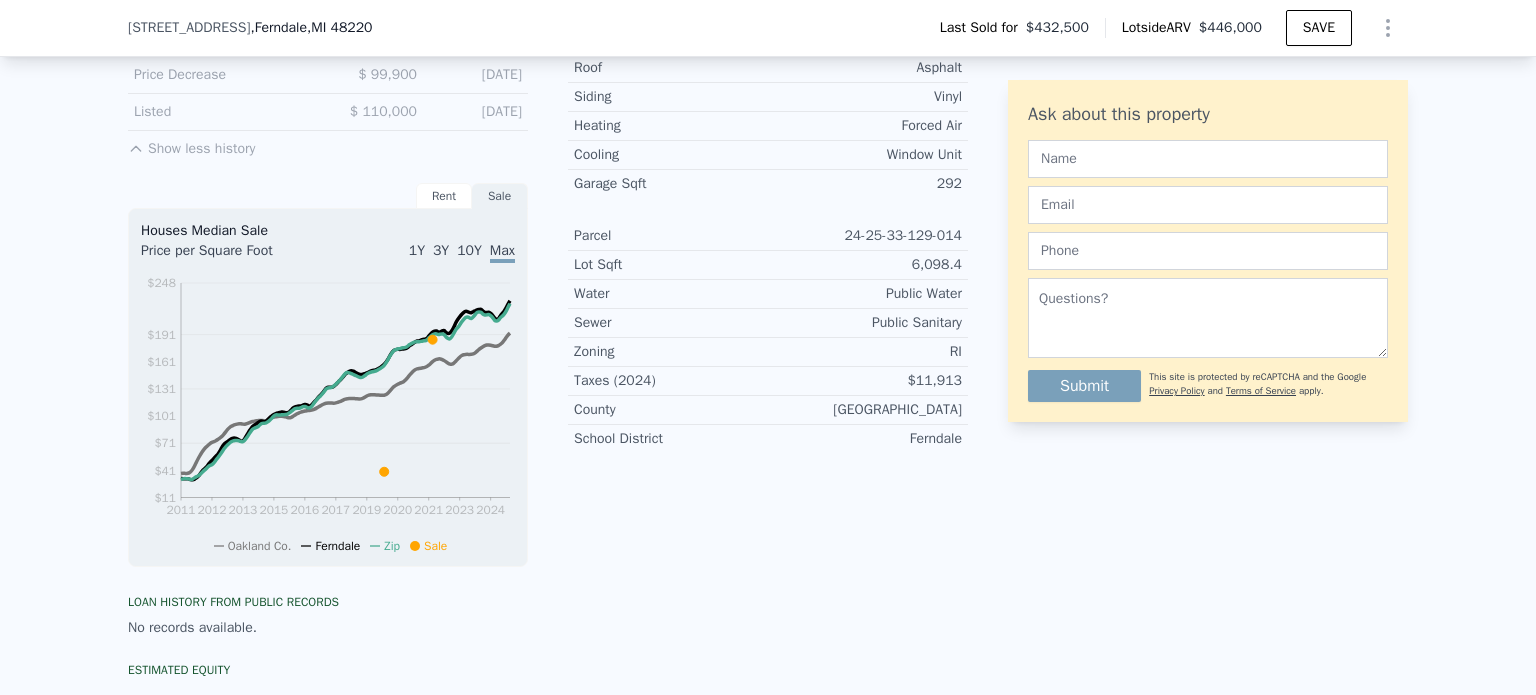 scroll, scrollTop: 1068, scrollLeft: 0, axis: vertical 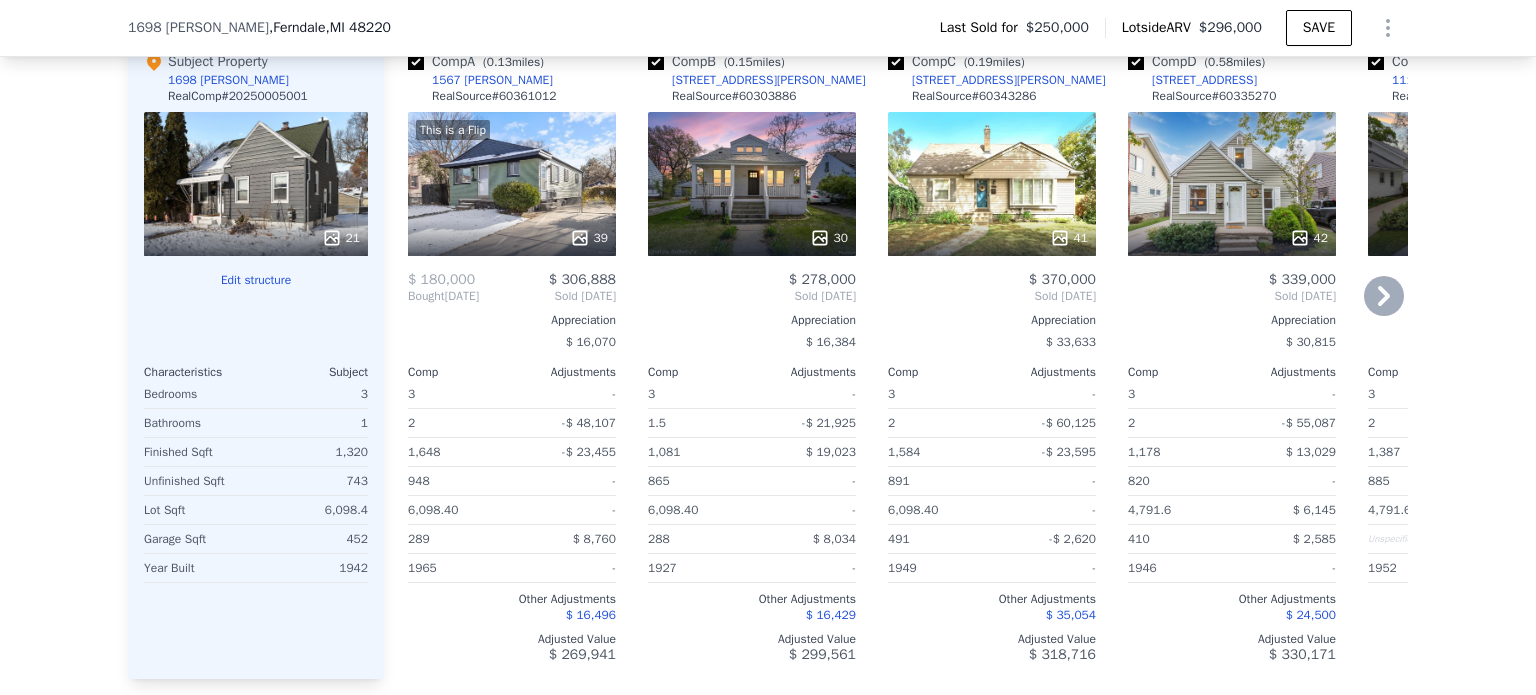 click 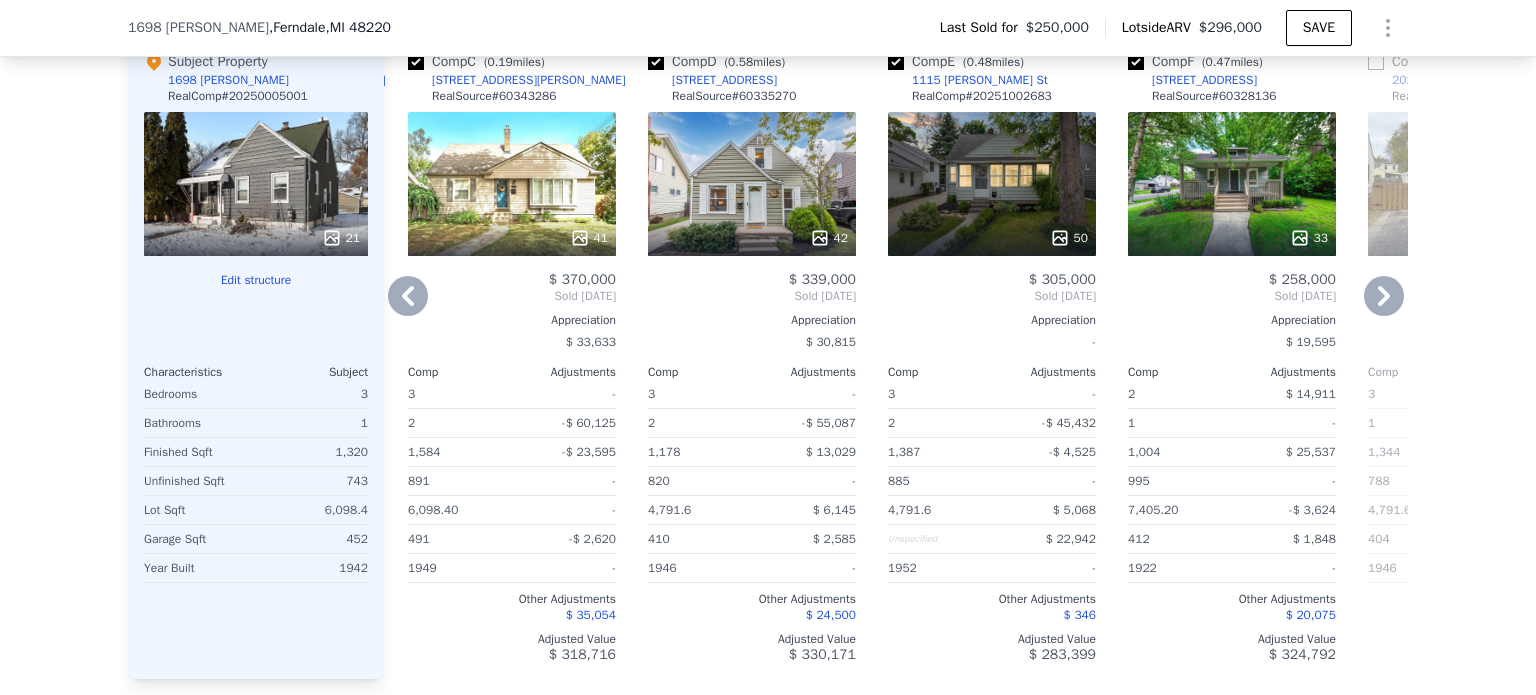 click 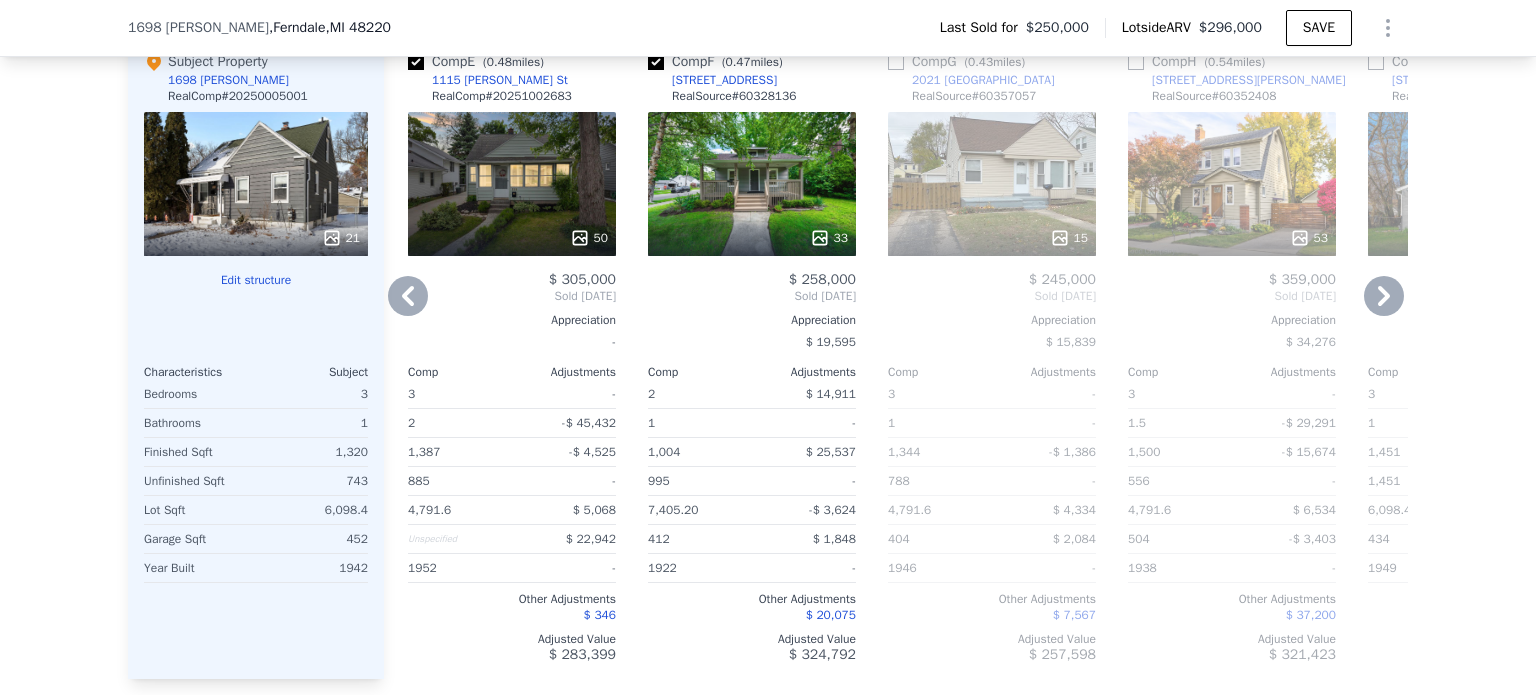 click 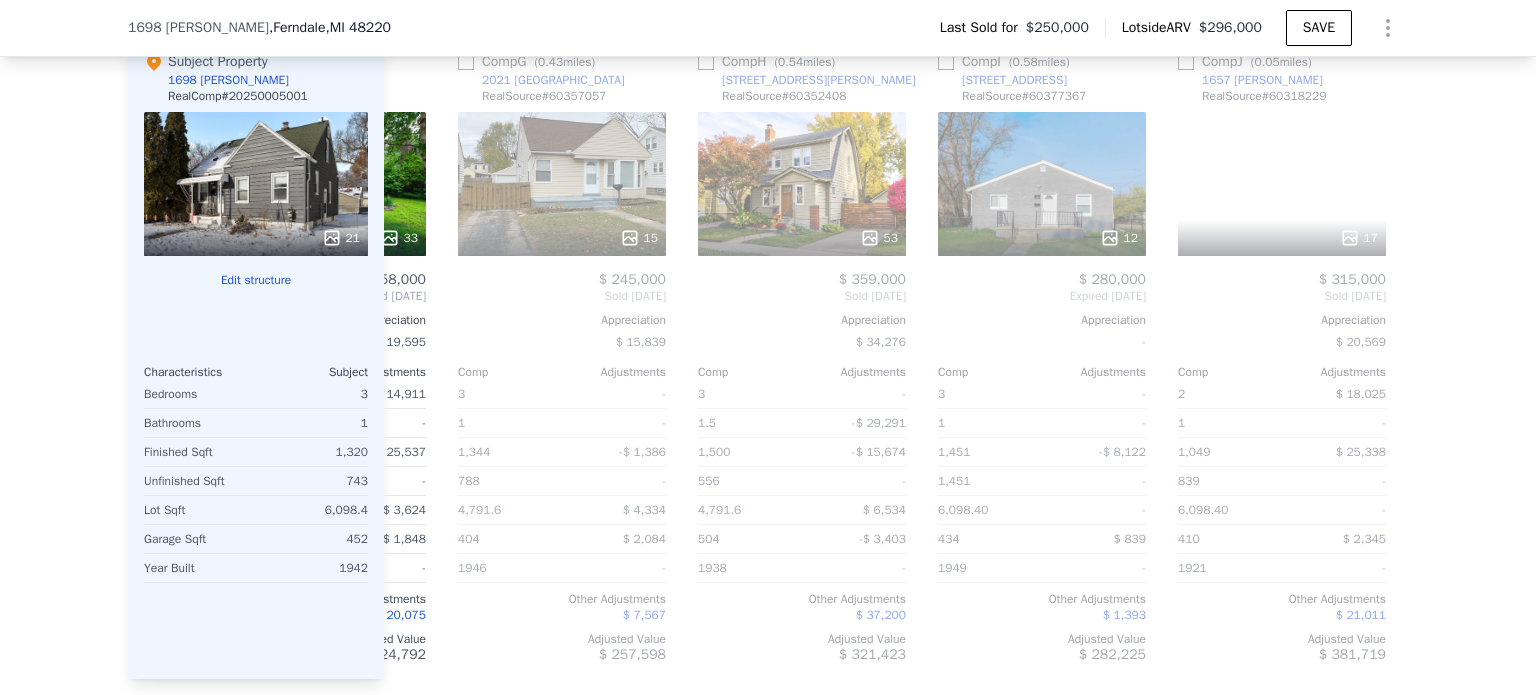 scroll, scrollTop: 0, scrollLeft: 1440, axis: horizontal 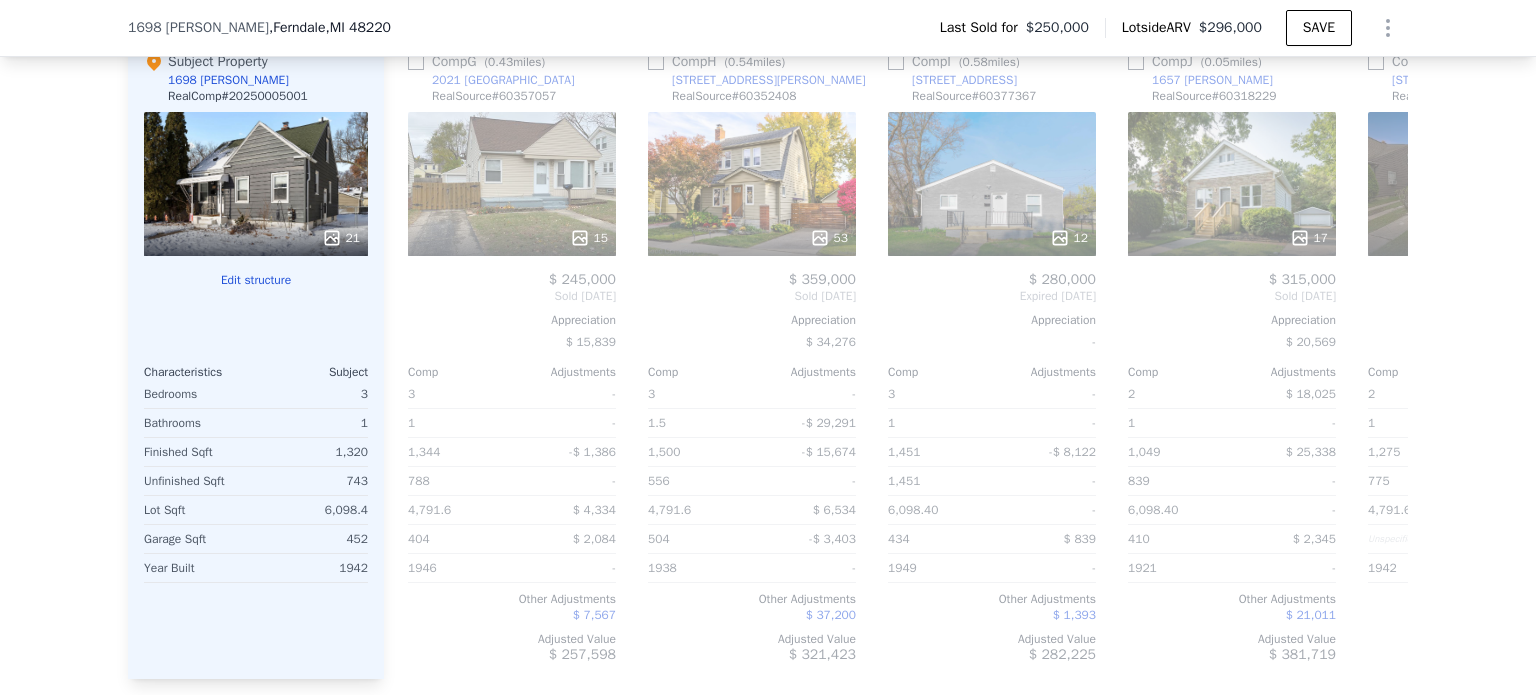 drag, startPoint x: 1219, startPoint y: 195, endPoint x: 1440, endPoint y: 275, distance: 235.03404 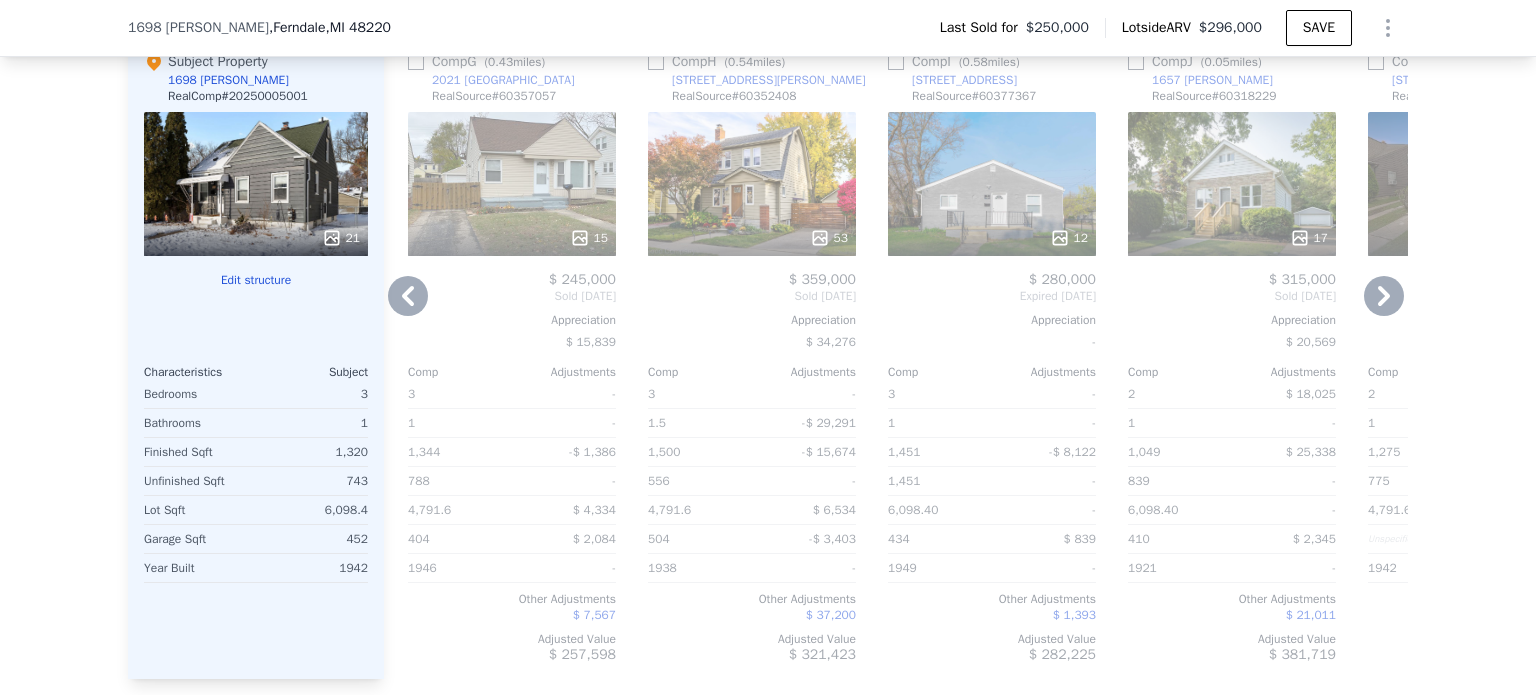 click on "17" at bounding box center (1232, 184) 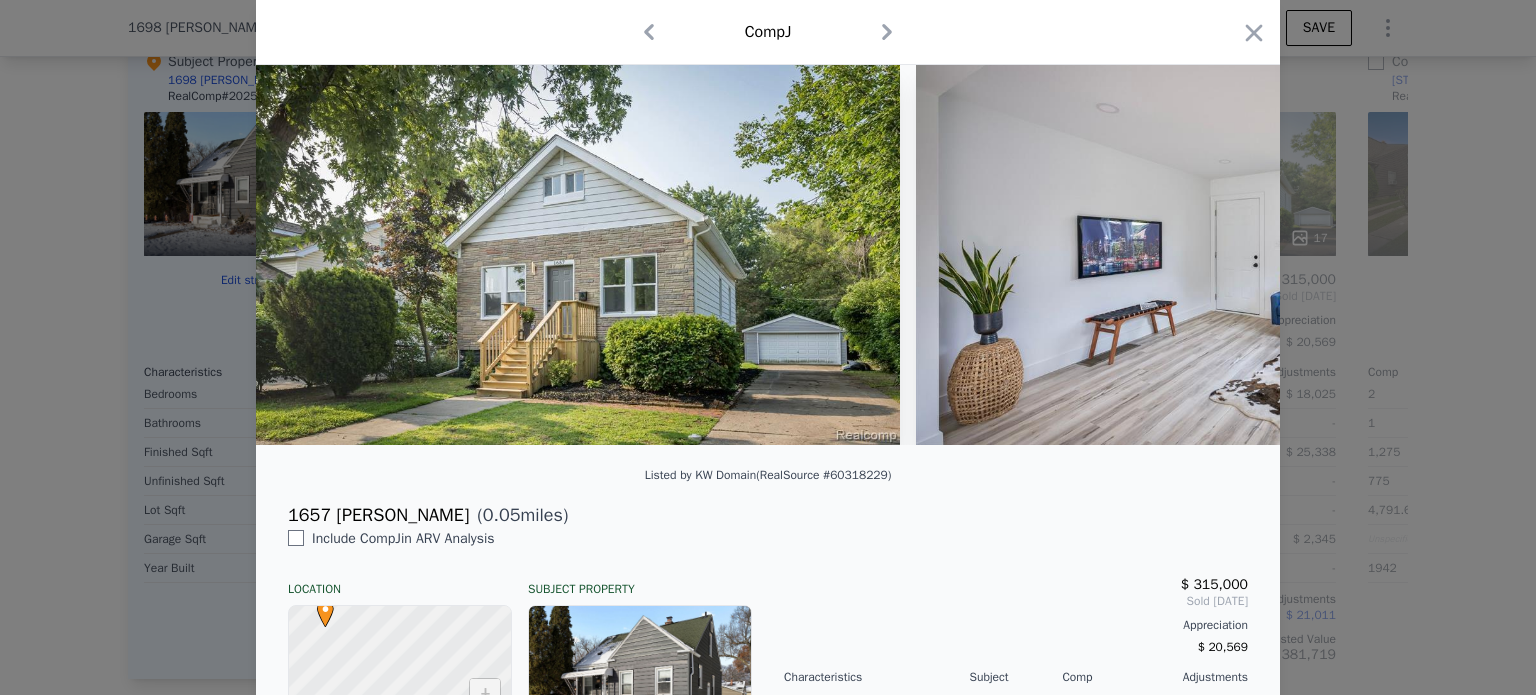 scroll, scrollTop: 68, scrollLeft: 0, axis: vertical 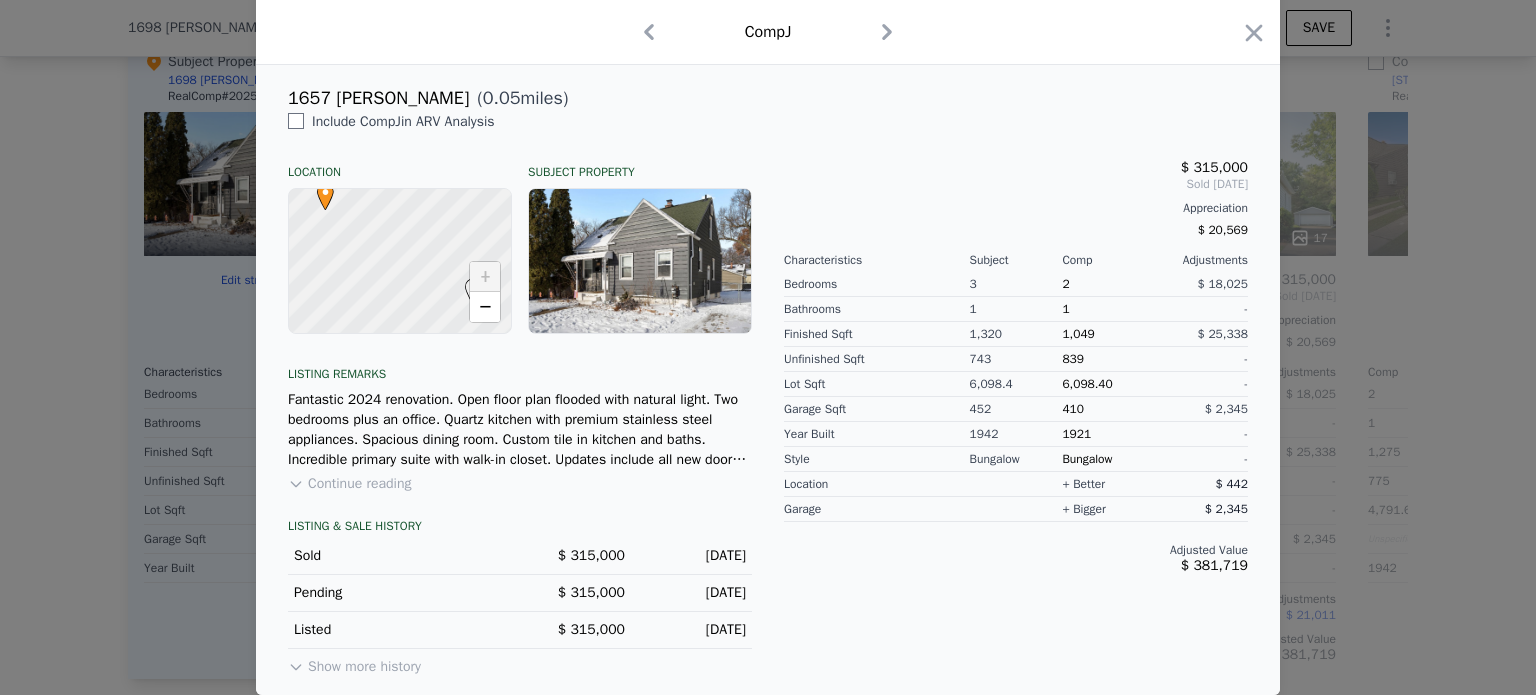 click at bounding box center [768, 347] 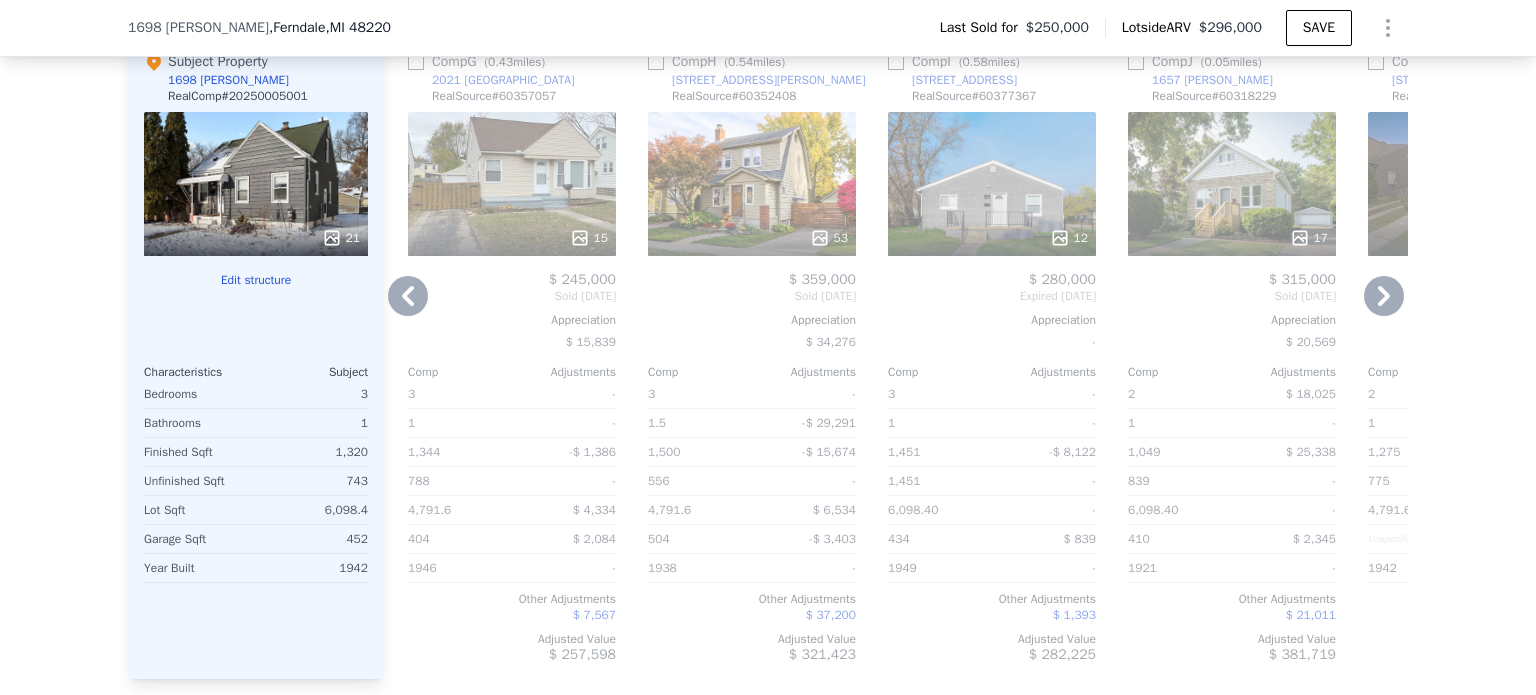 click on "15" at bounding box center (512, 184) 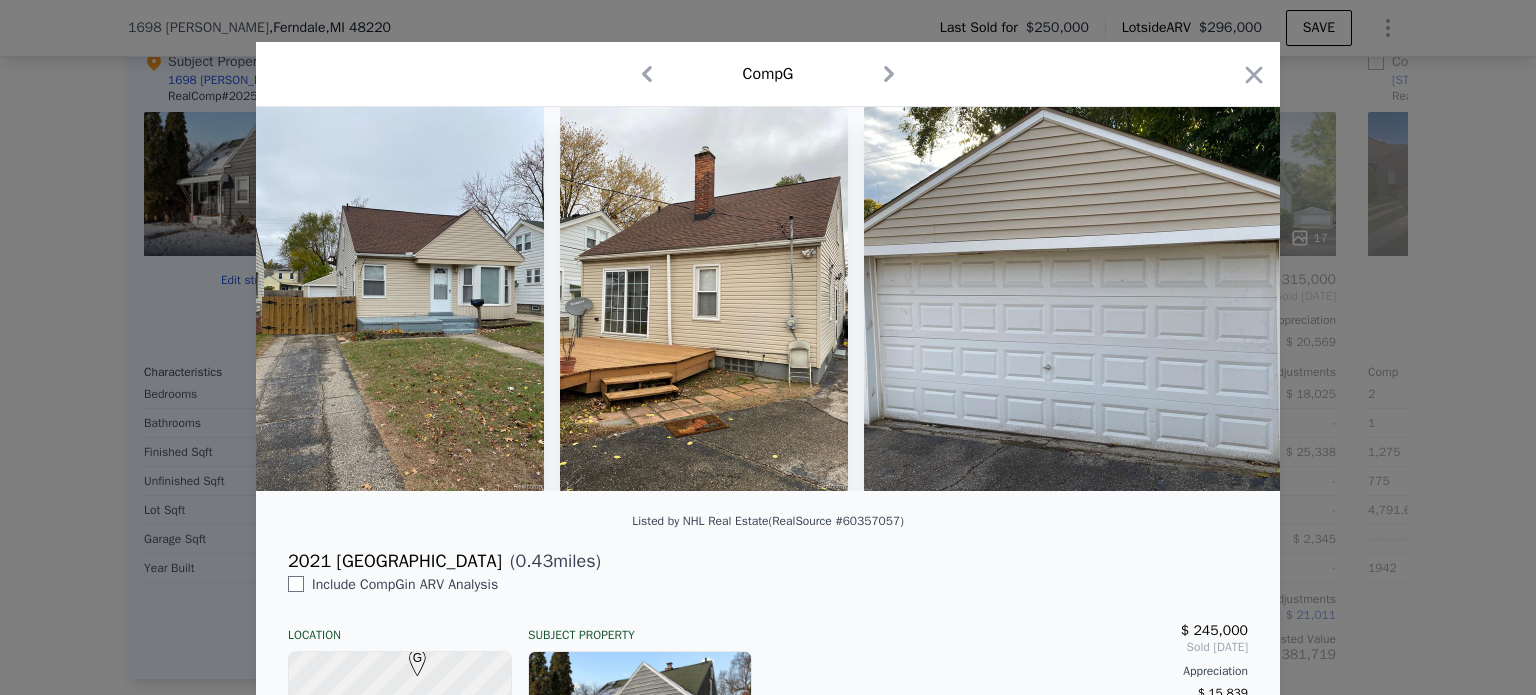 scroll, scrollTop: 4, scrollLeft: 0, axis: vertical 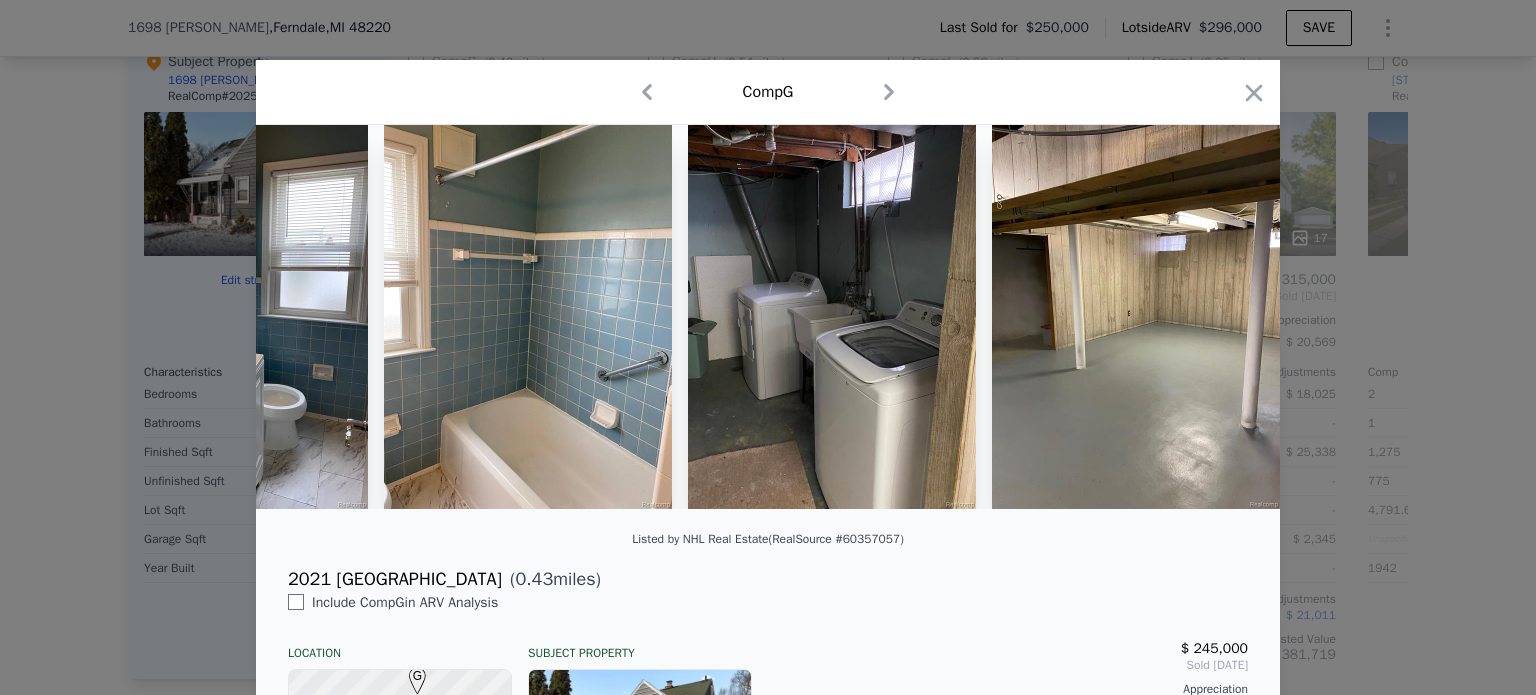 click at bounding box center [768, 347] 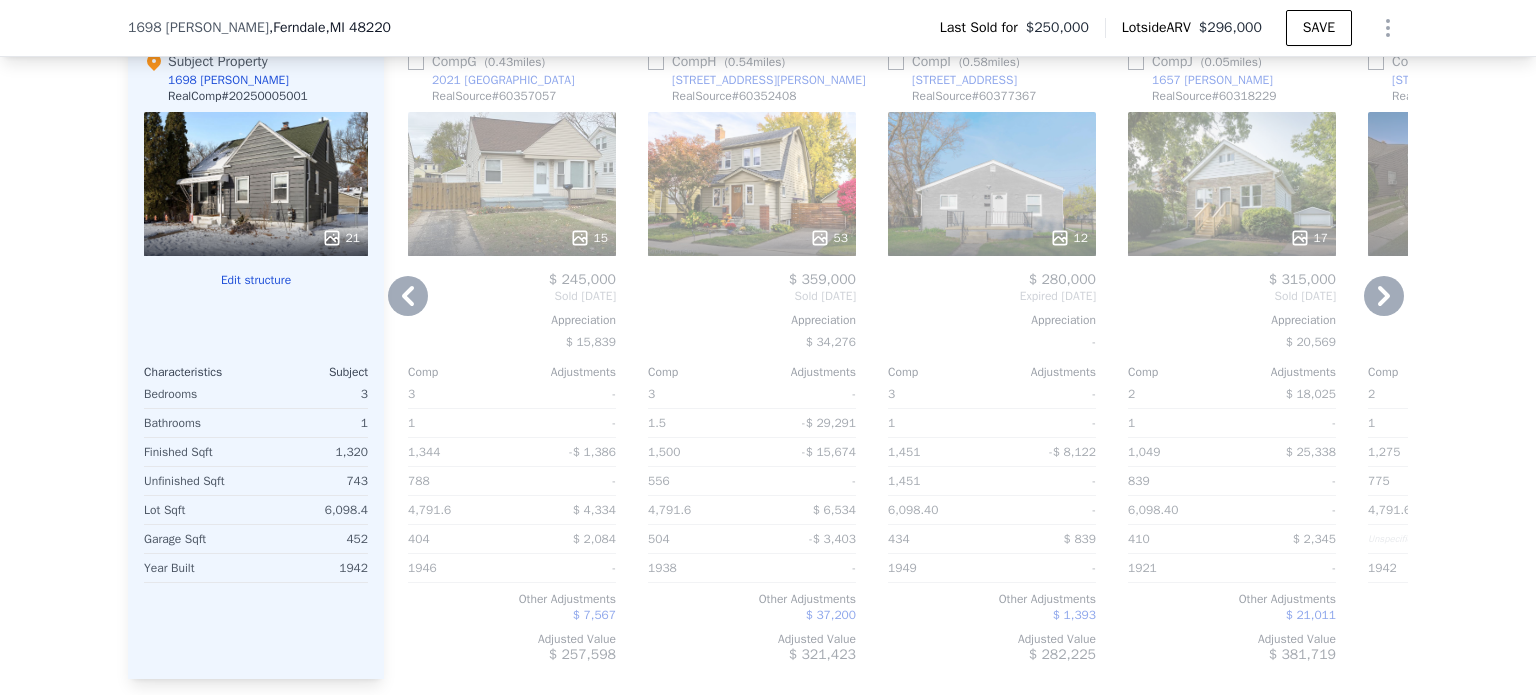 click 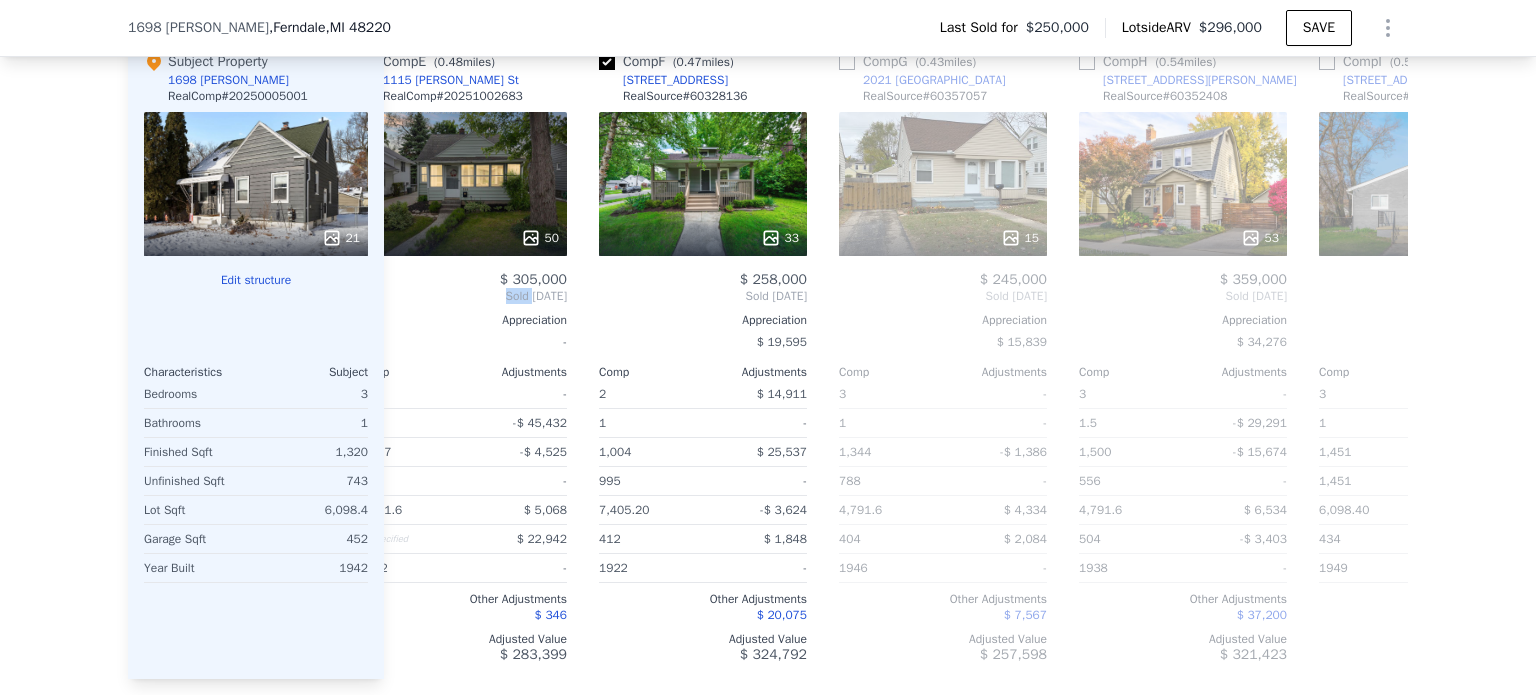 scroll, scrollTop: 0, scrollLeft: 960, axis: horizontal 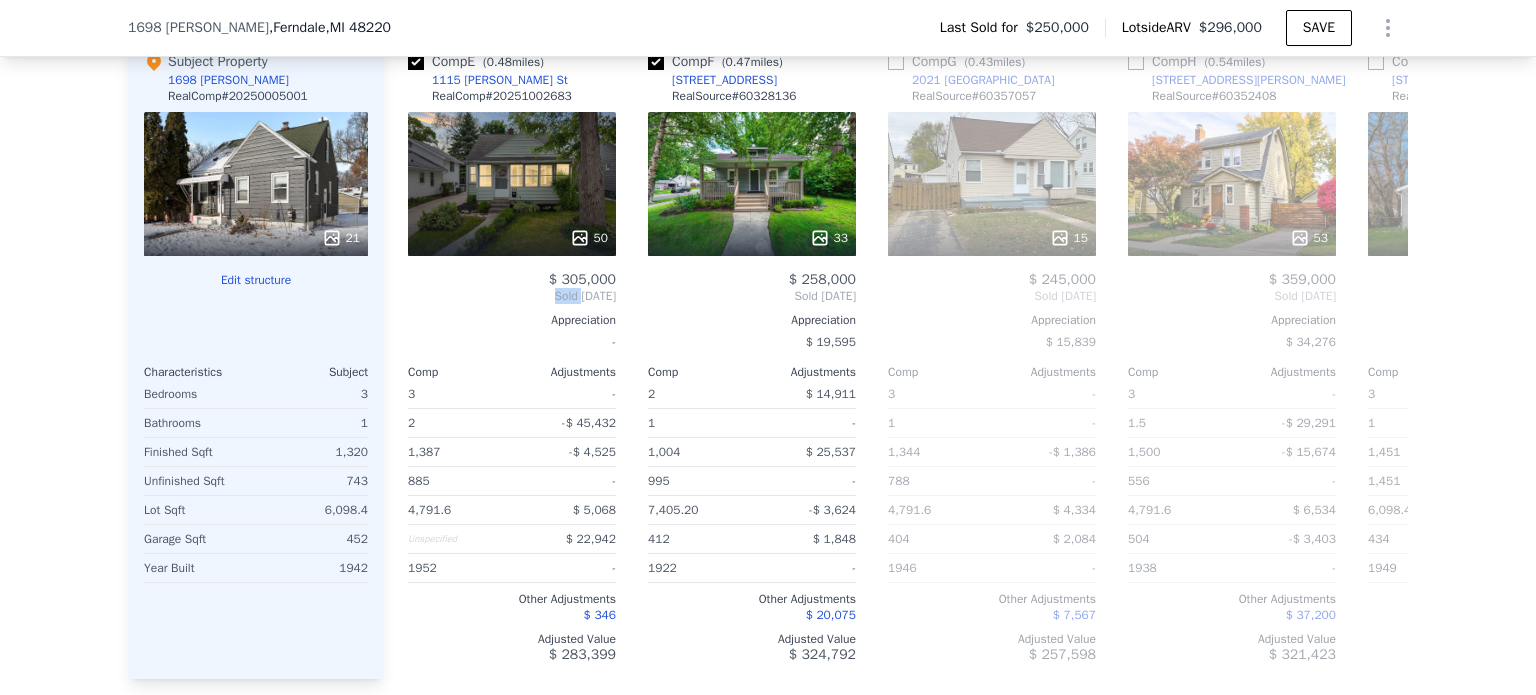 click on "Comp  E ( 0.48  miles) [STREET_ADDRESS][PERSON_NAME]  # 20251002683 50 $ 305,000 Sold   [DATE] Appreciation - Comp Adjustments 3 - 2 -$ 45,432 1,387 -$ 4,525 885 - 4,791.6 $ 5,068 Unspecified $ 22,942 1952 - Other Adjustments $ 346 Adjusted Value $ 283,399" at bounding box center (512, 357) 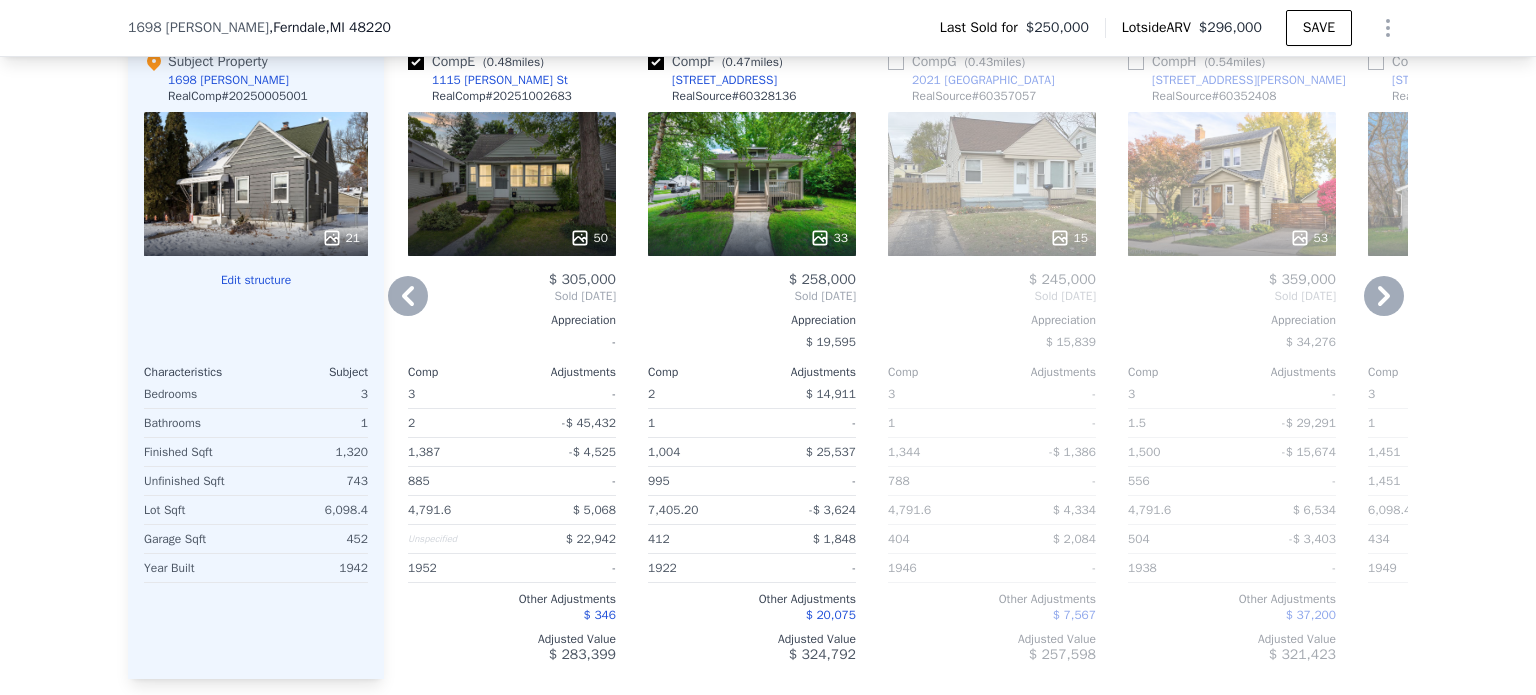 click on "50" at bounding box center [512, 184] 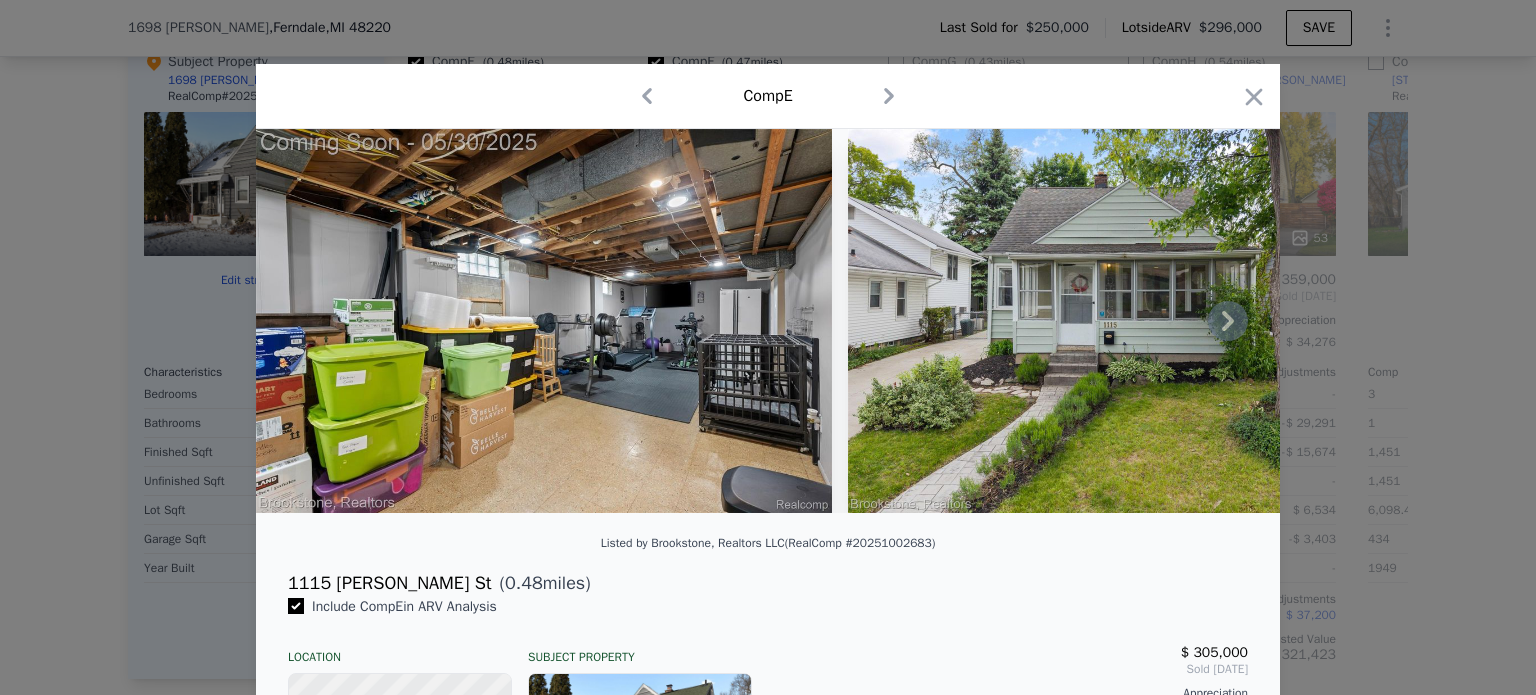 click 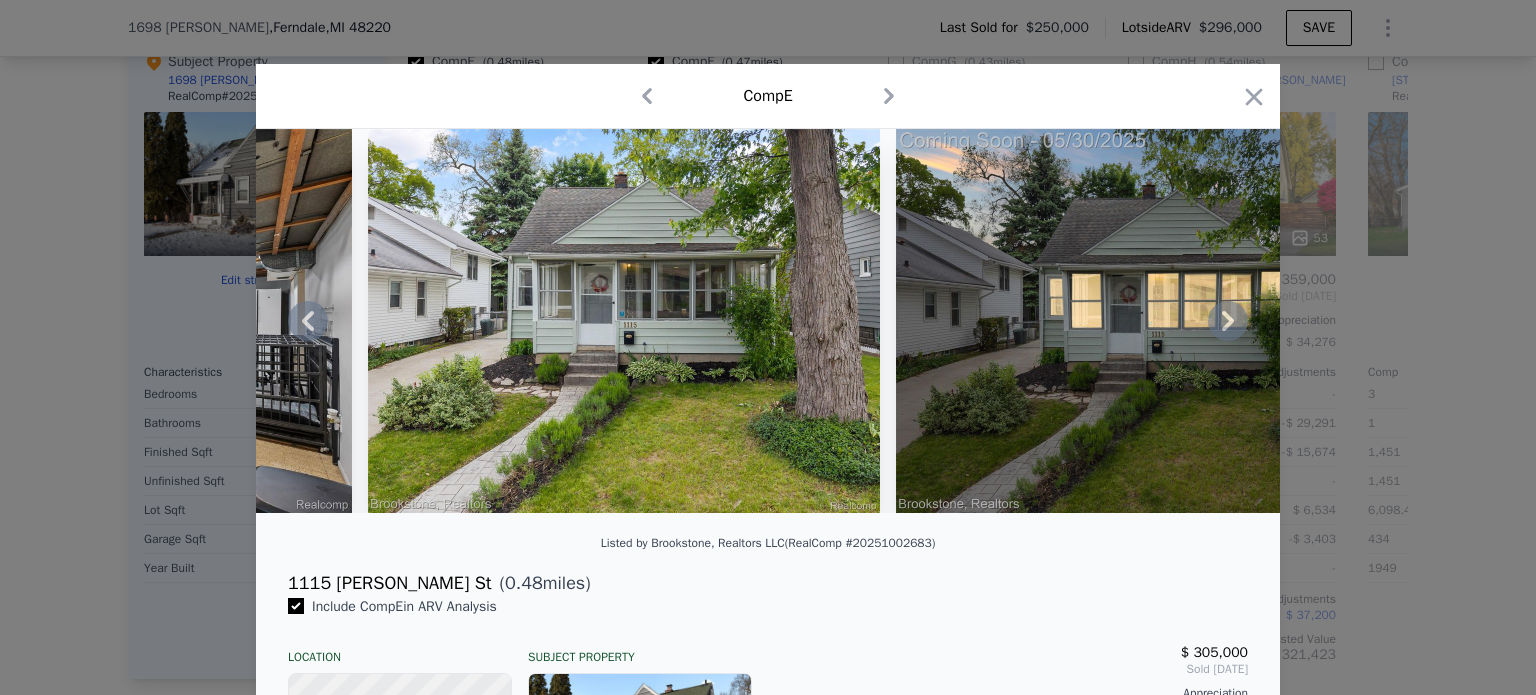 click 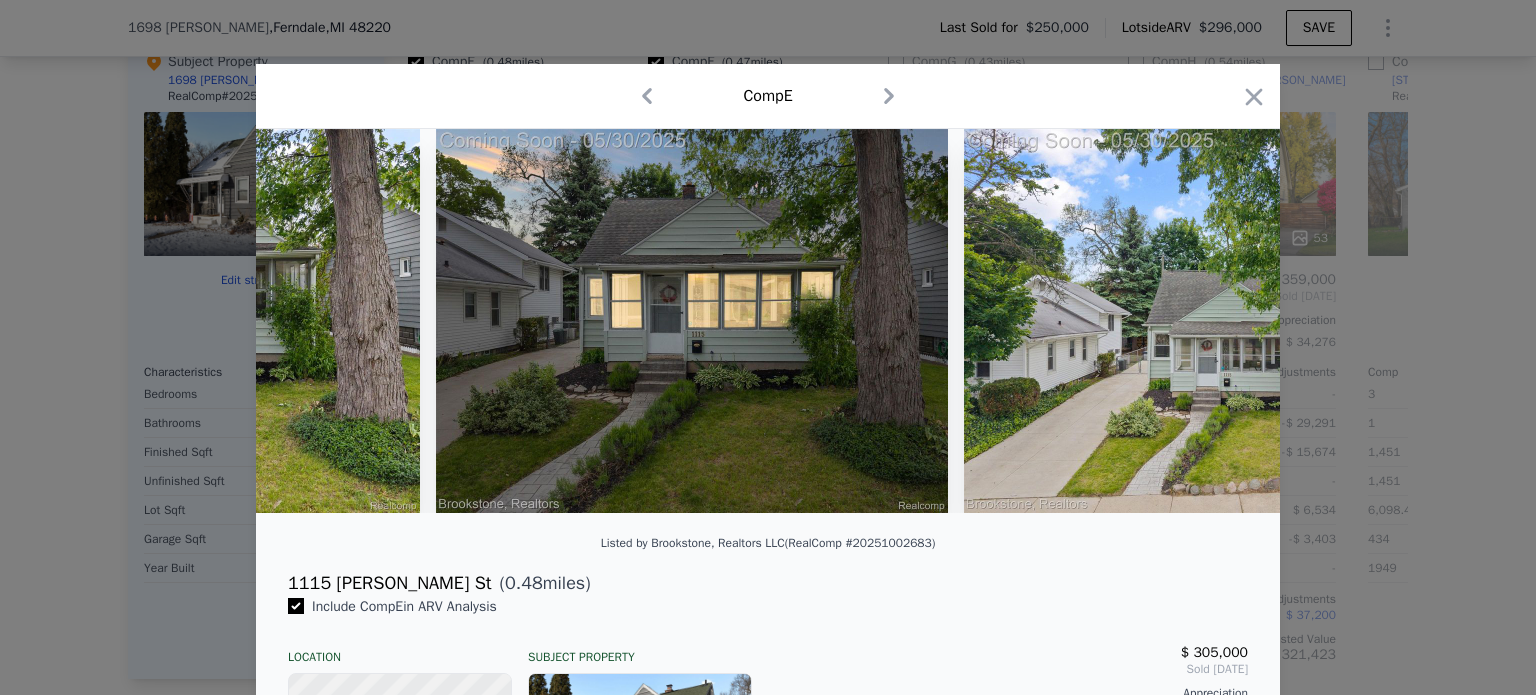 scroll, scrollTop: 0, scrollLeft: 960, axis: horizontal 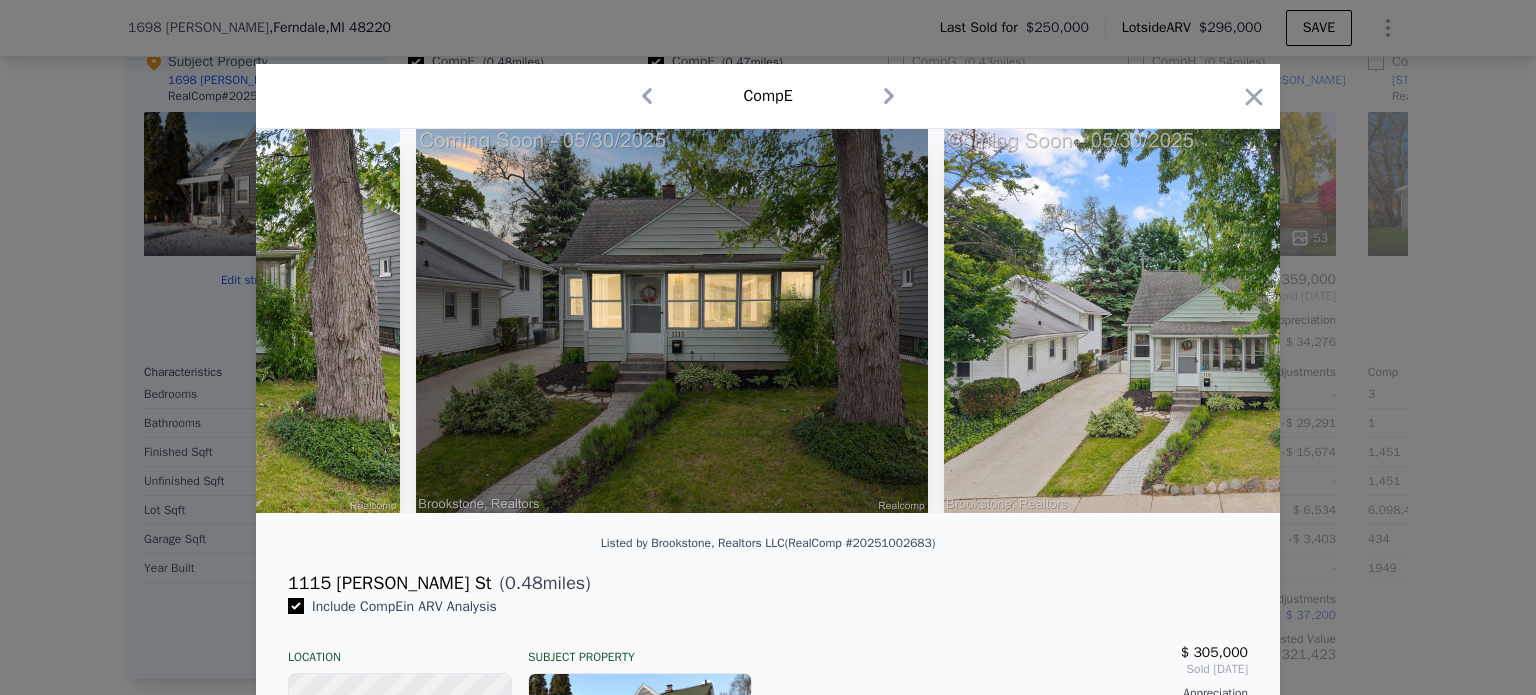 click at bounding box center [1200, 321] 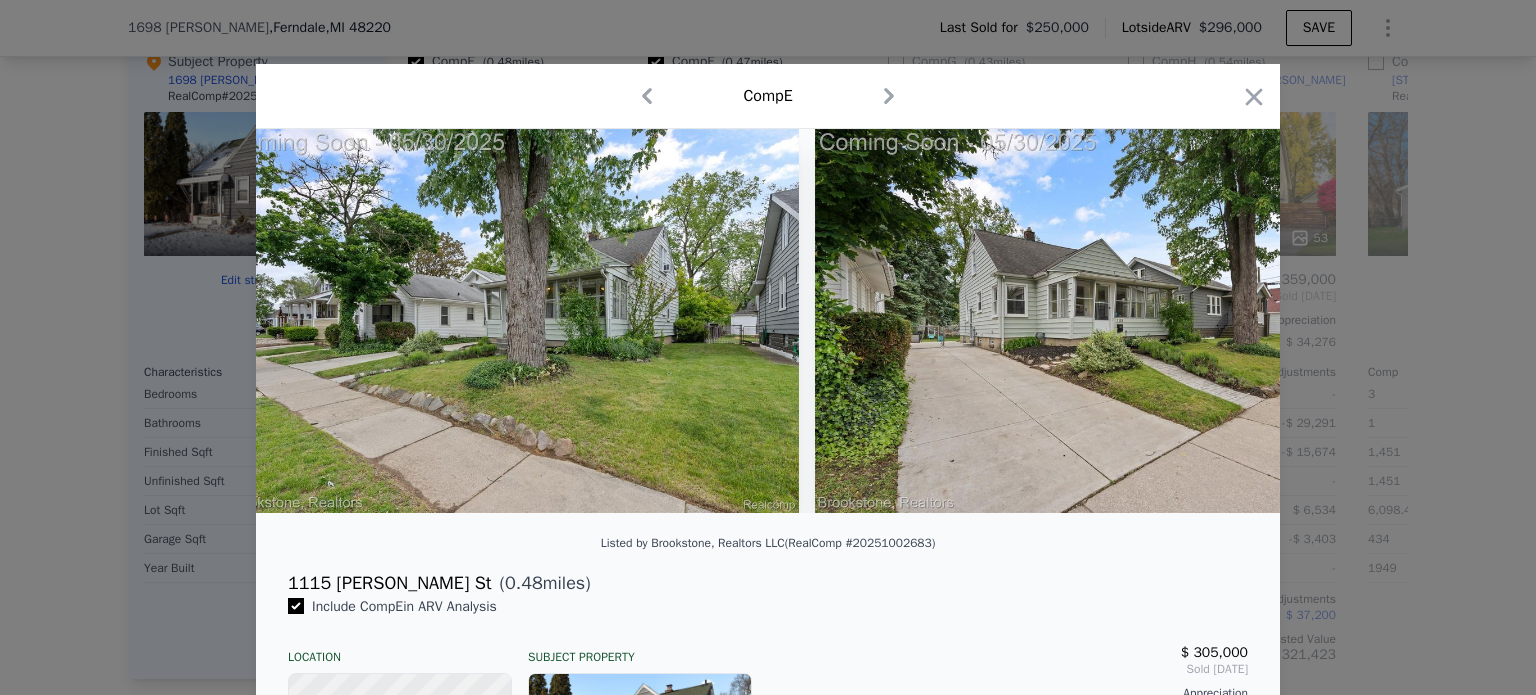 scroll, scrollTop: 0, scrollLeft: 22239, axis: horizontal 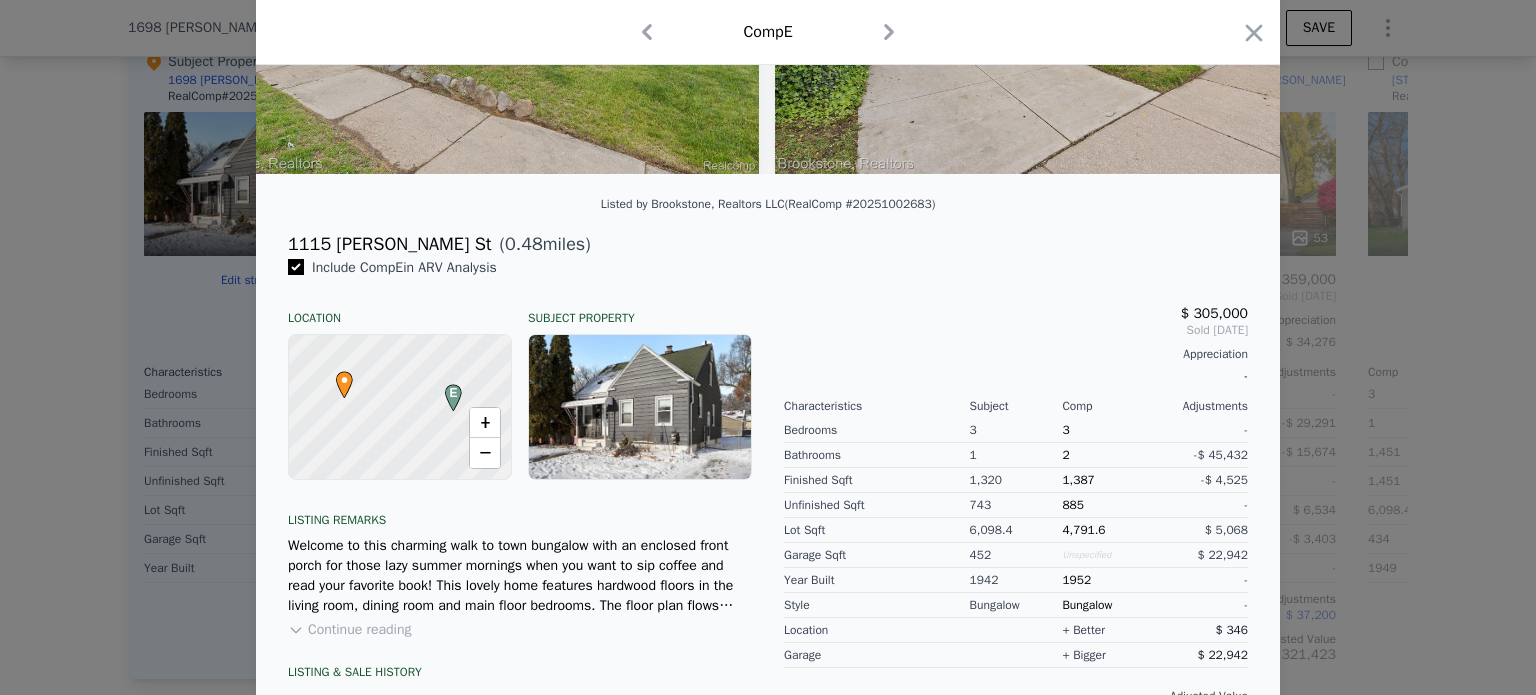 click at bounding box center [768, 347] 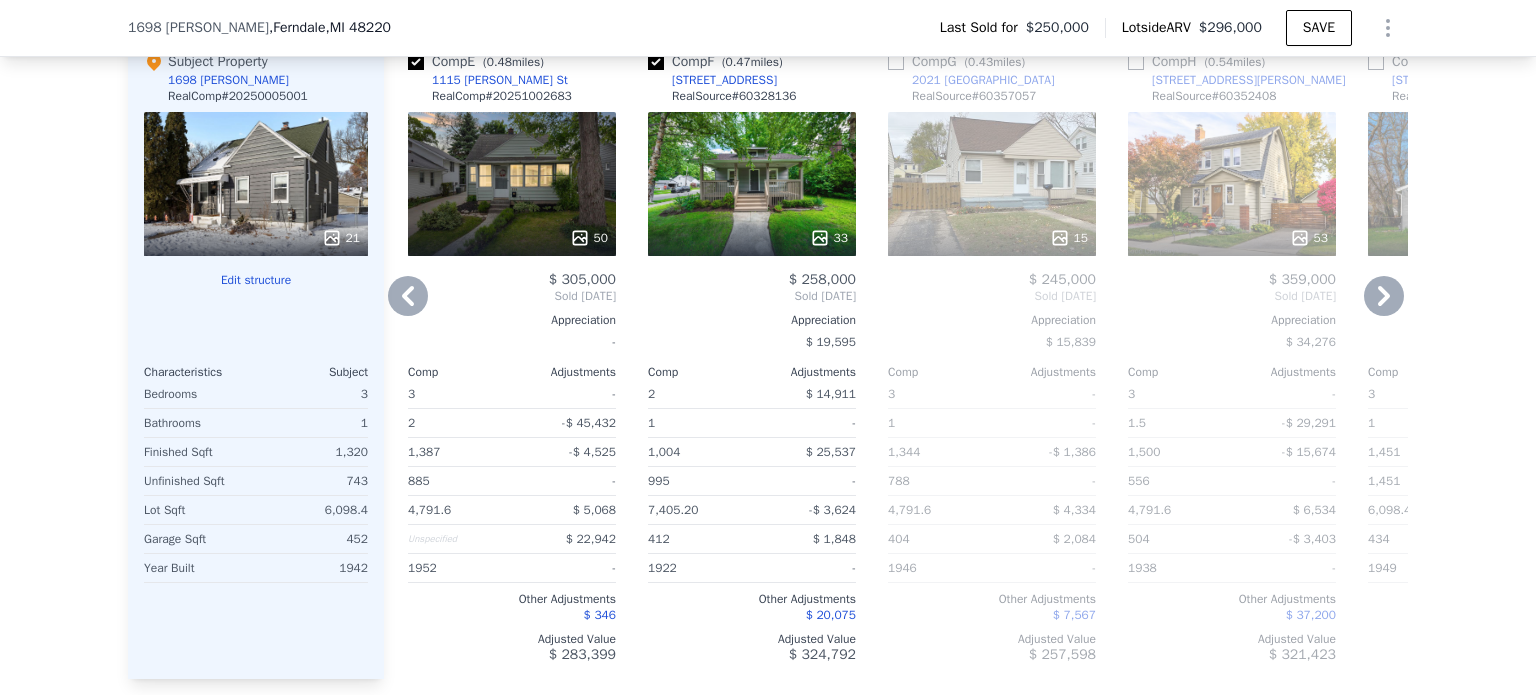 click on "33" at bounding box center [752, 184] 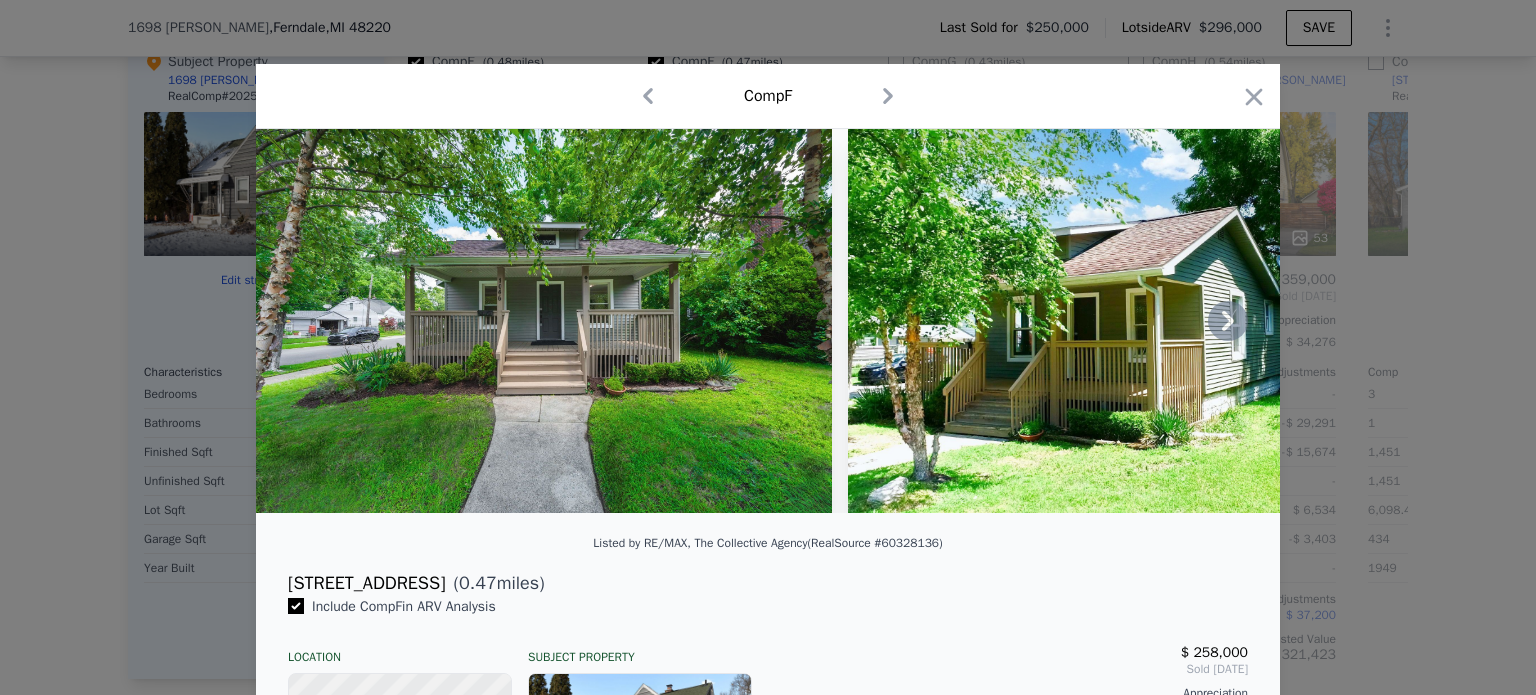 click 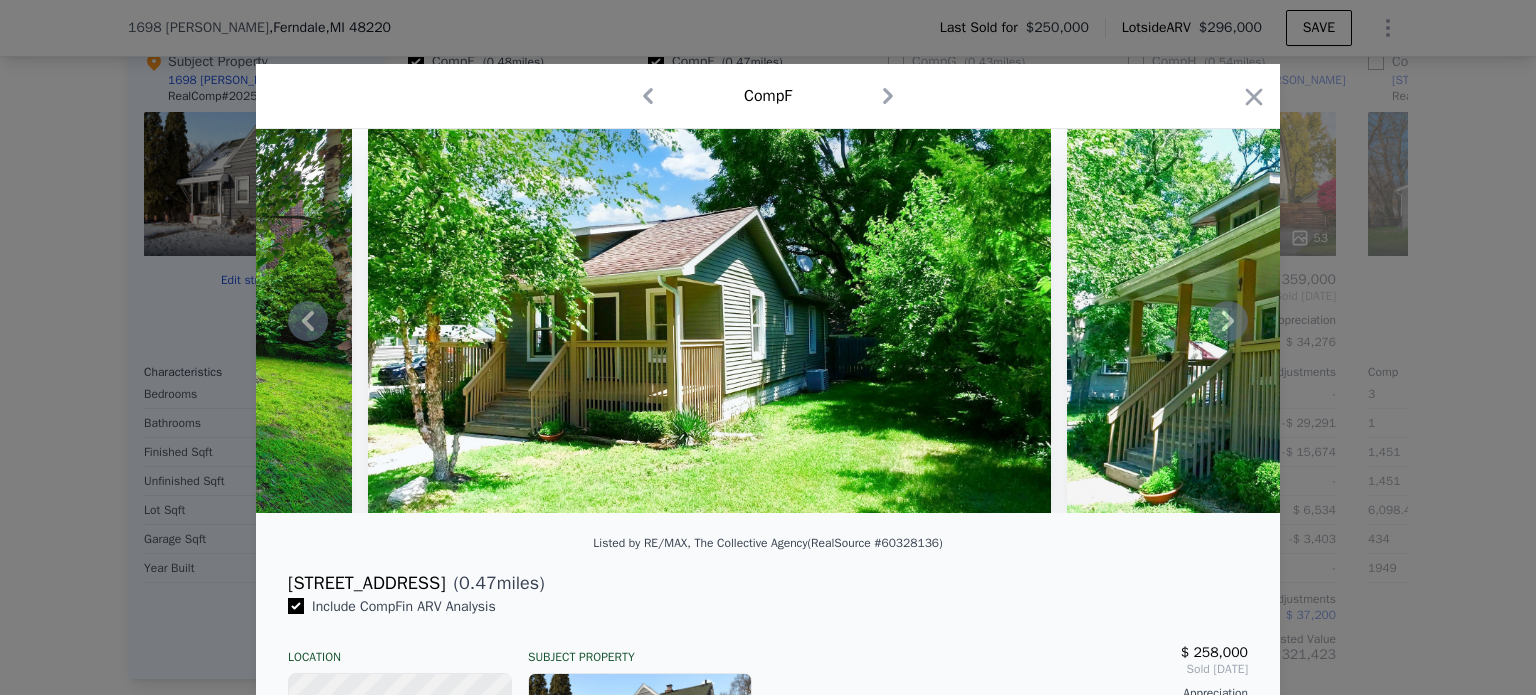 click 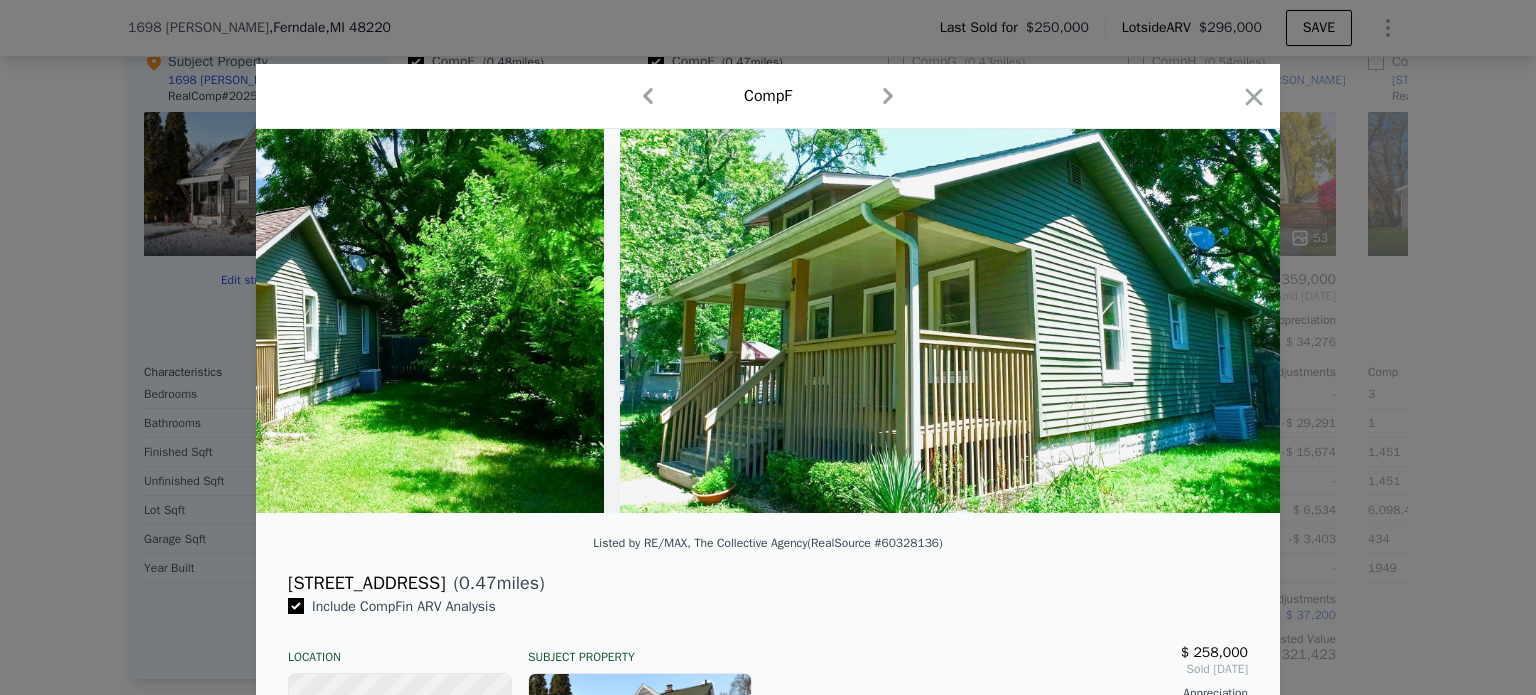 scroll, scrollTop: 0, scrollLeft: 960, axis: horizontal 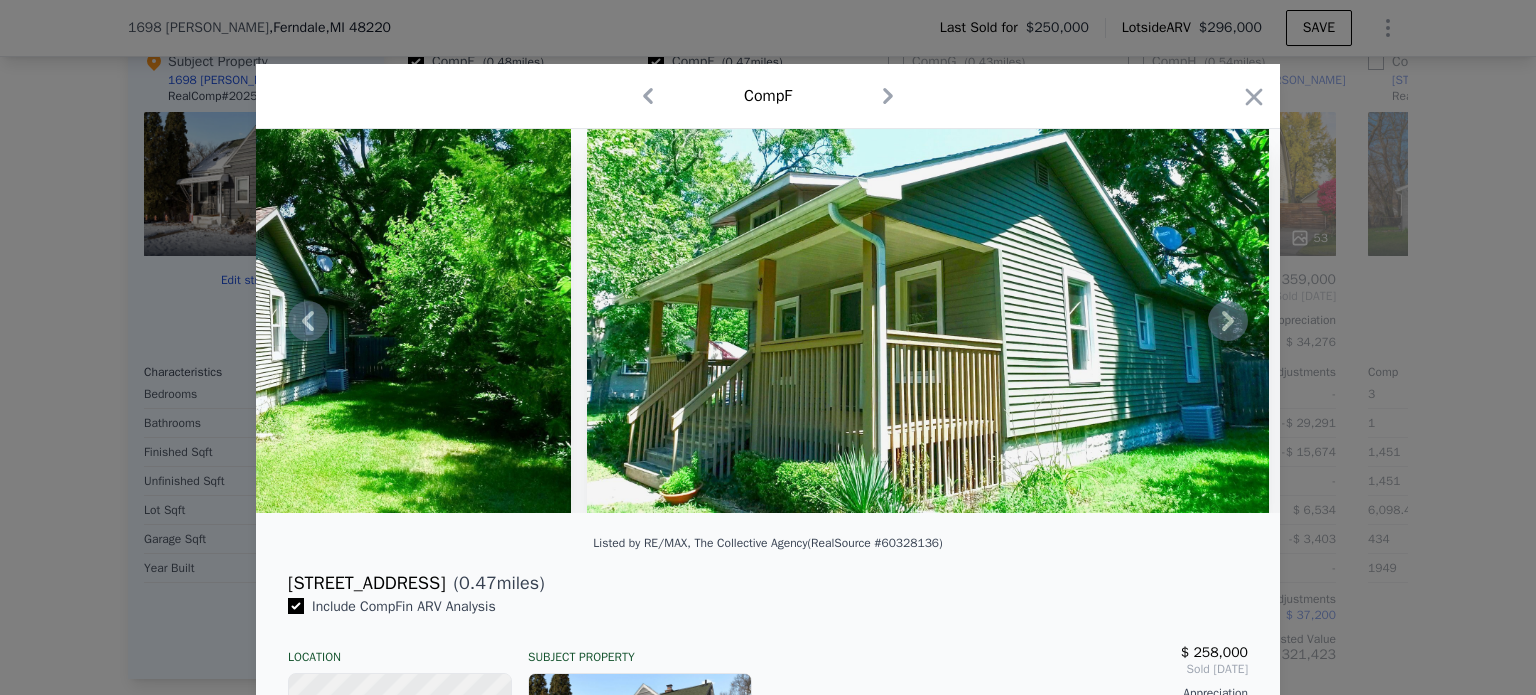 click 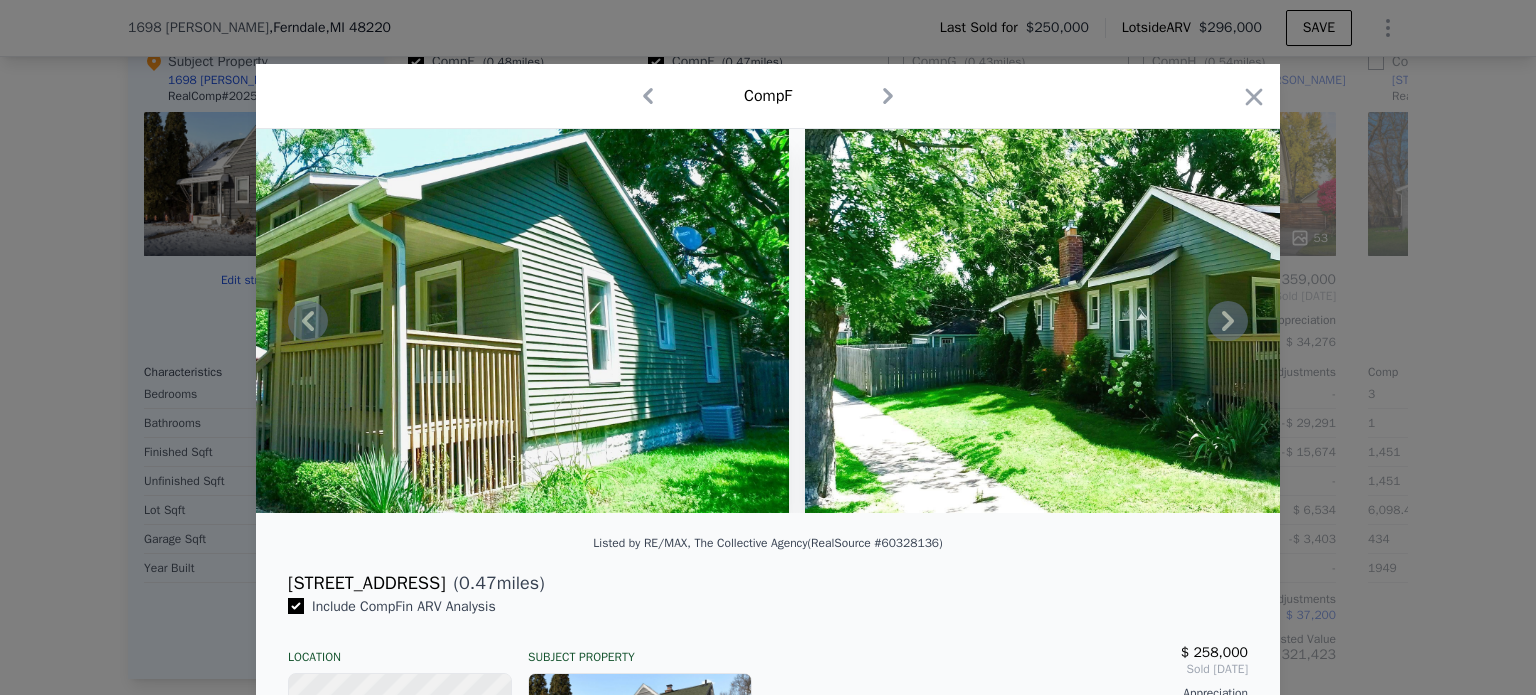 click 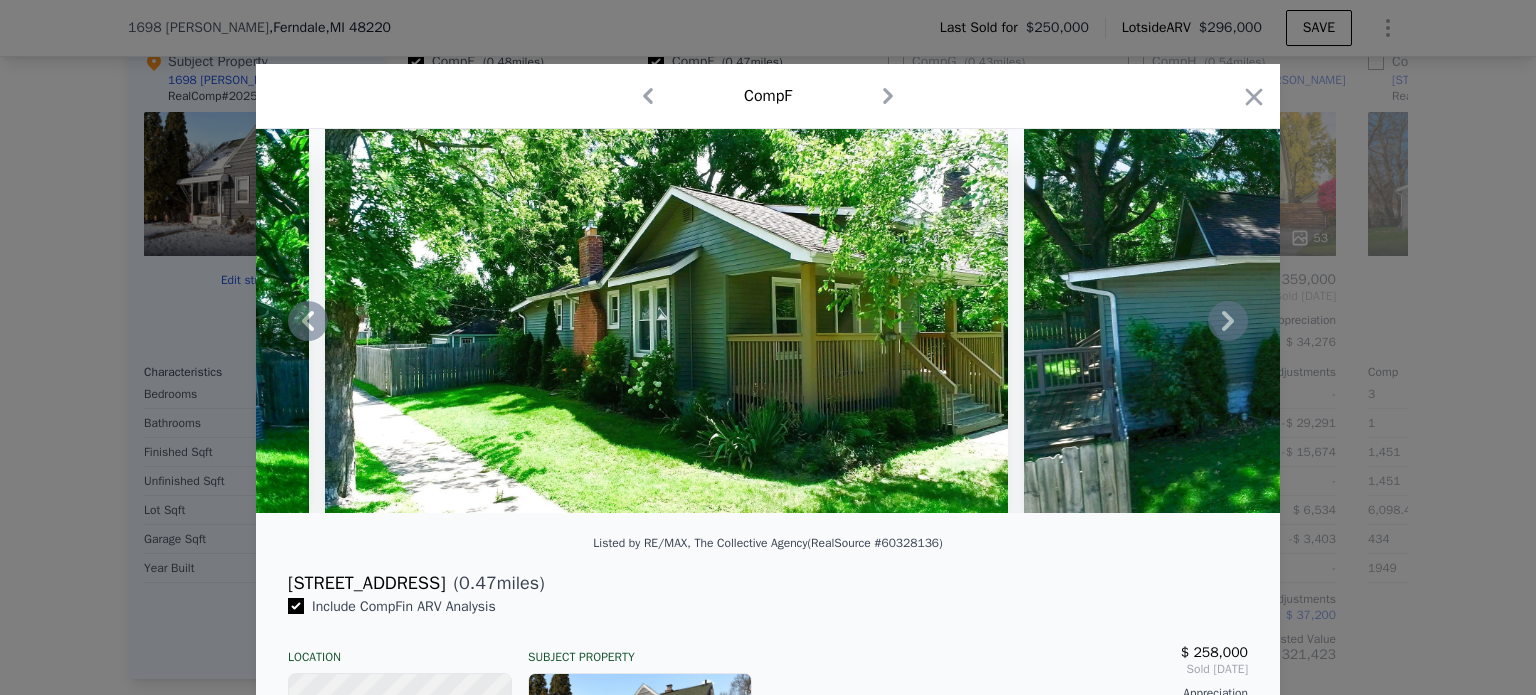 click 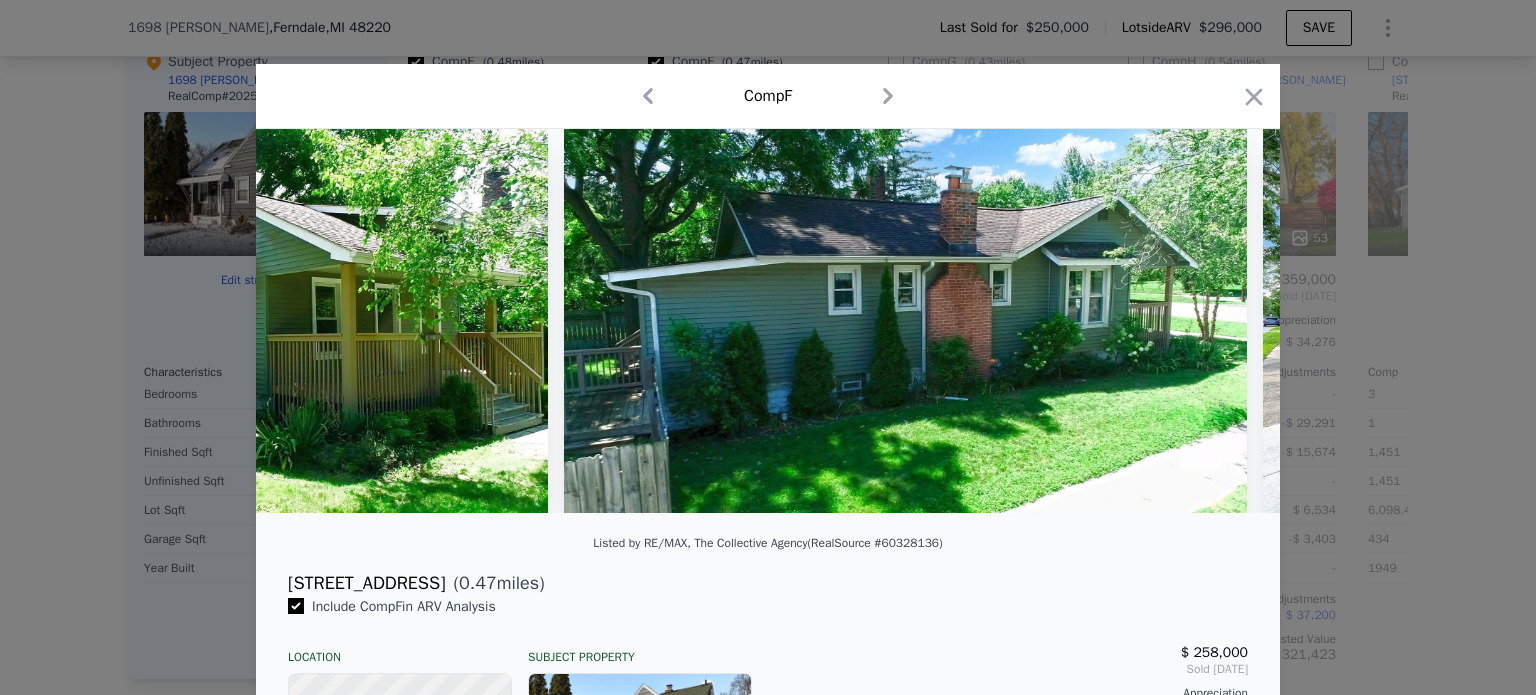 scroll, scrollTop: 0, scrollLeft: 2400, axis: horizontal 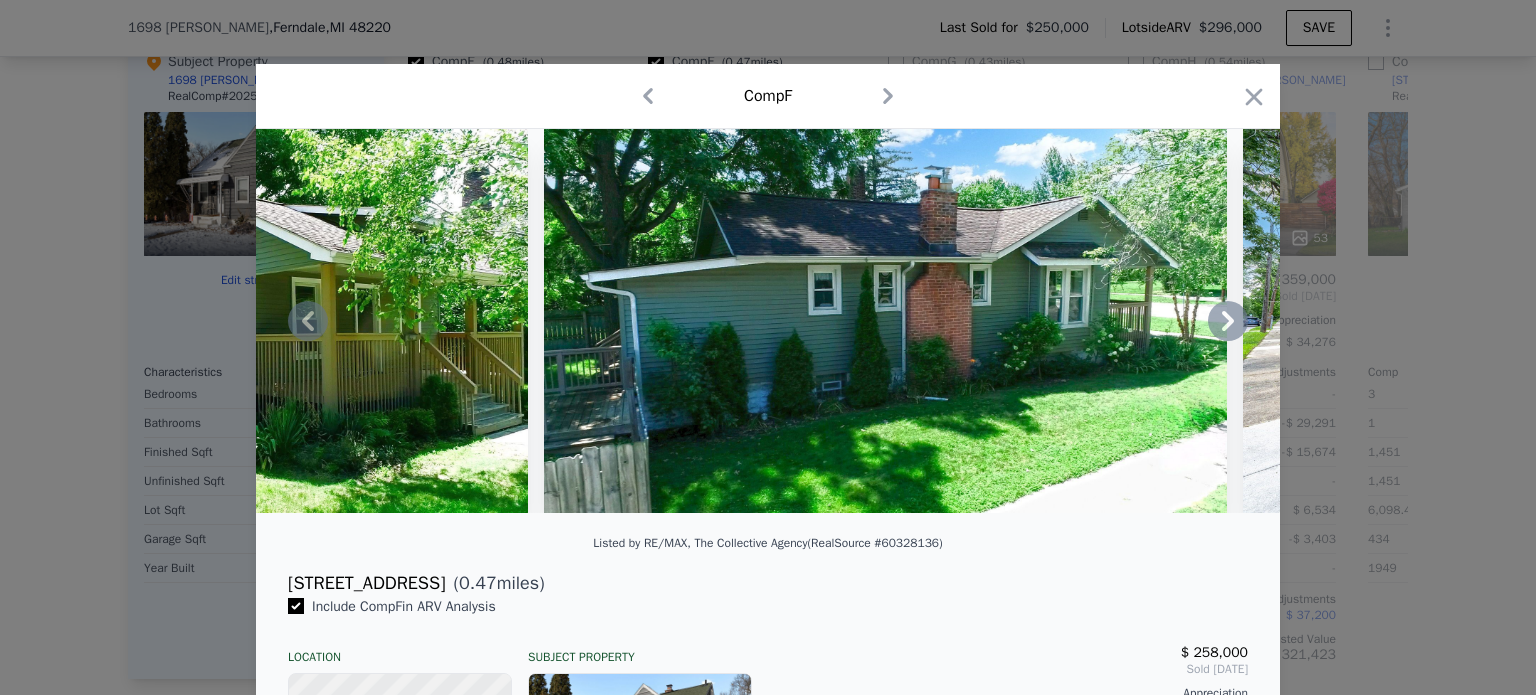click at bounding box center [768, 321] 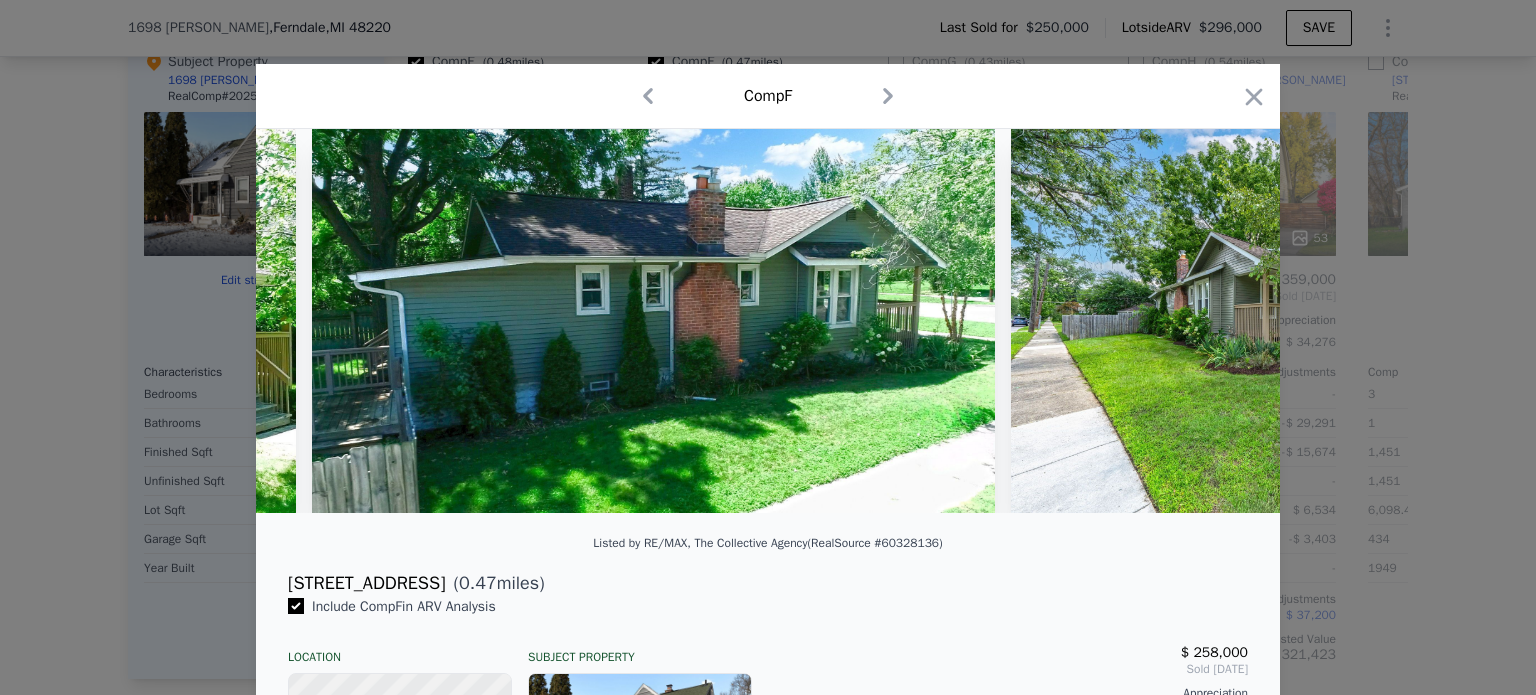 scroll, scrollTop: 0, scrollLeft: 2880, axis: horizontal 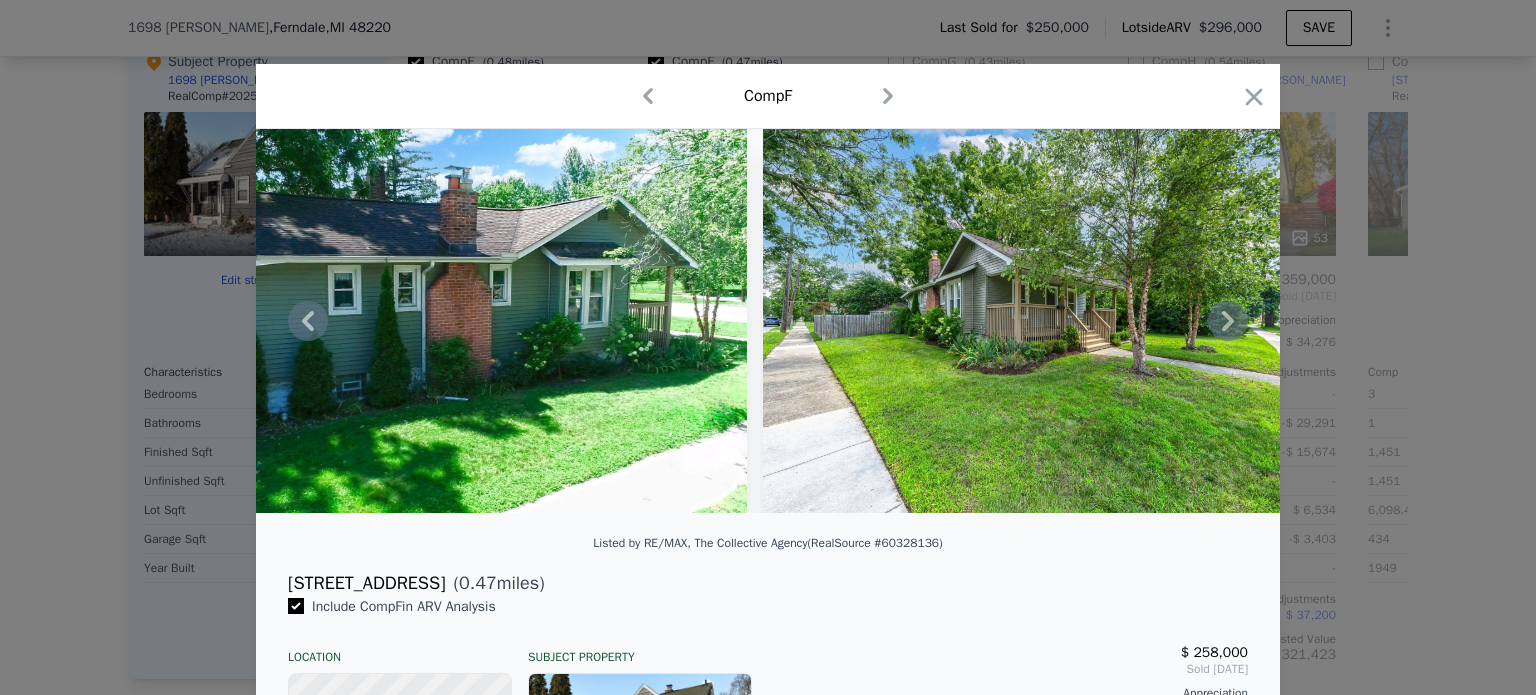 click 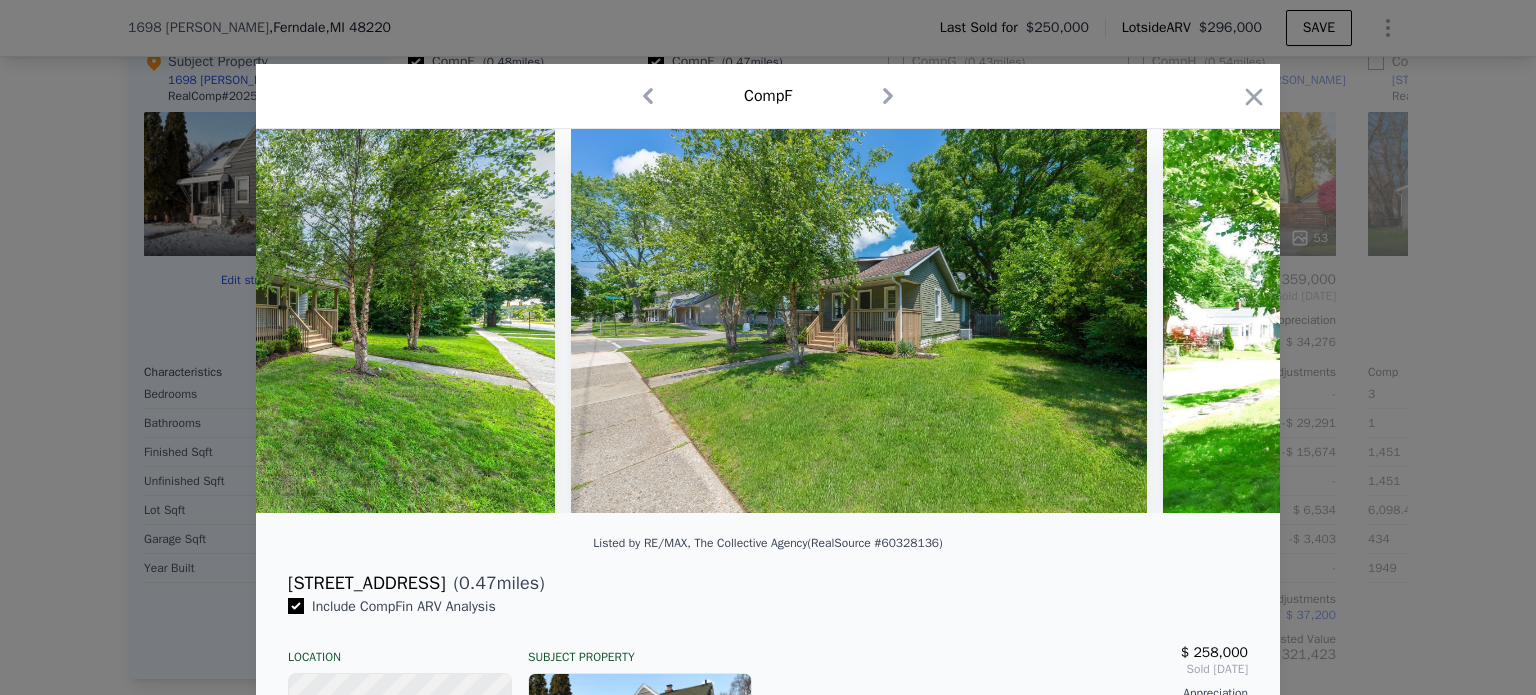 scroll, scrollTop: 0, scrollLeft: 3840, axis: horizontal 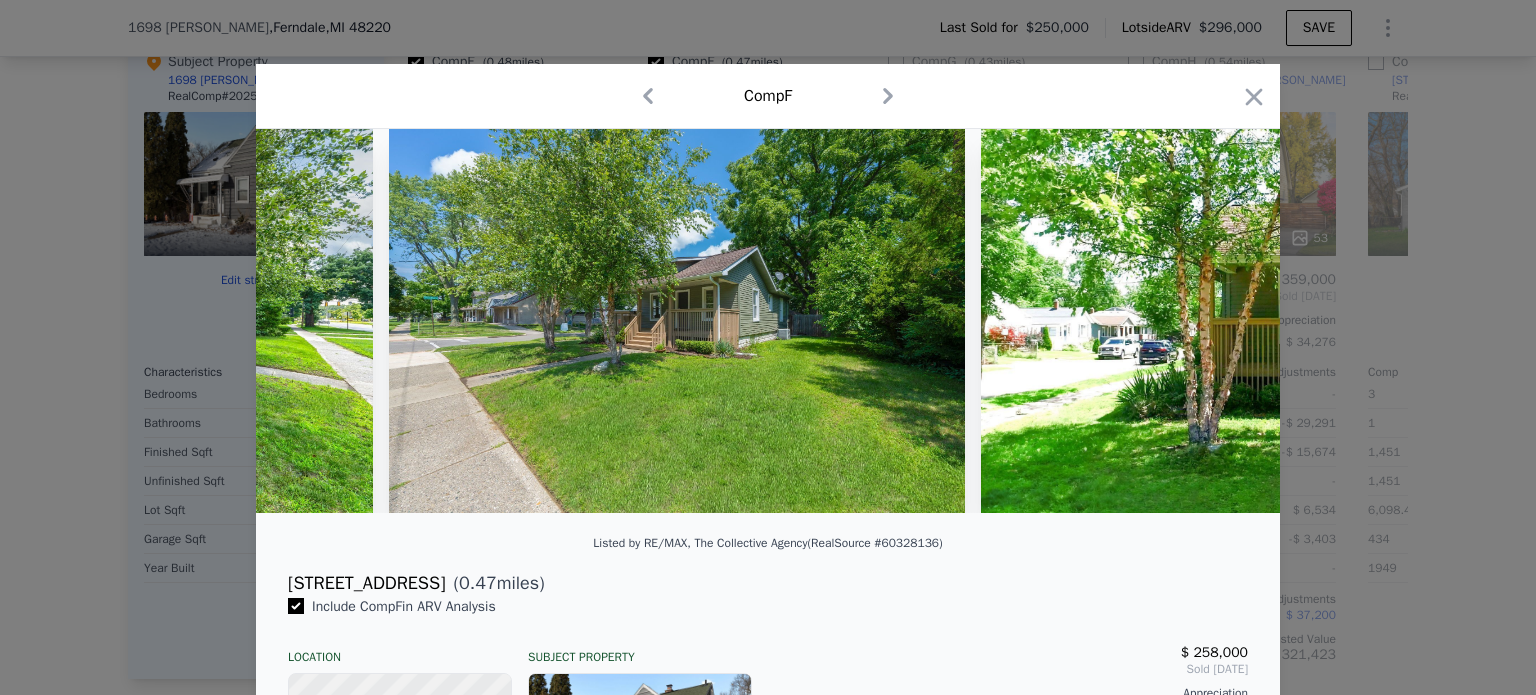 click at bounding box center (768, 321) 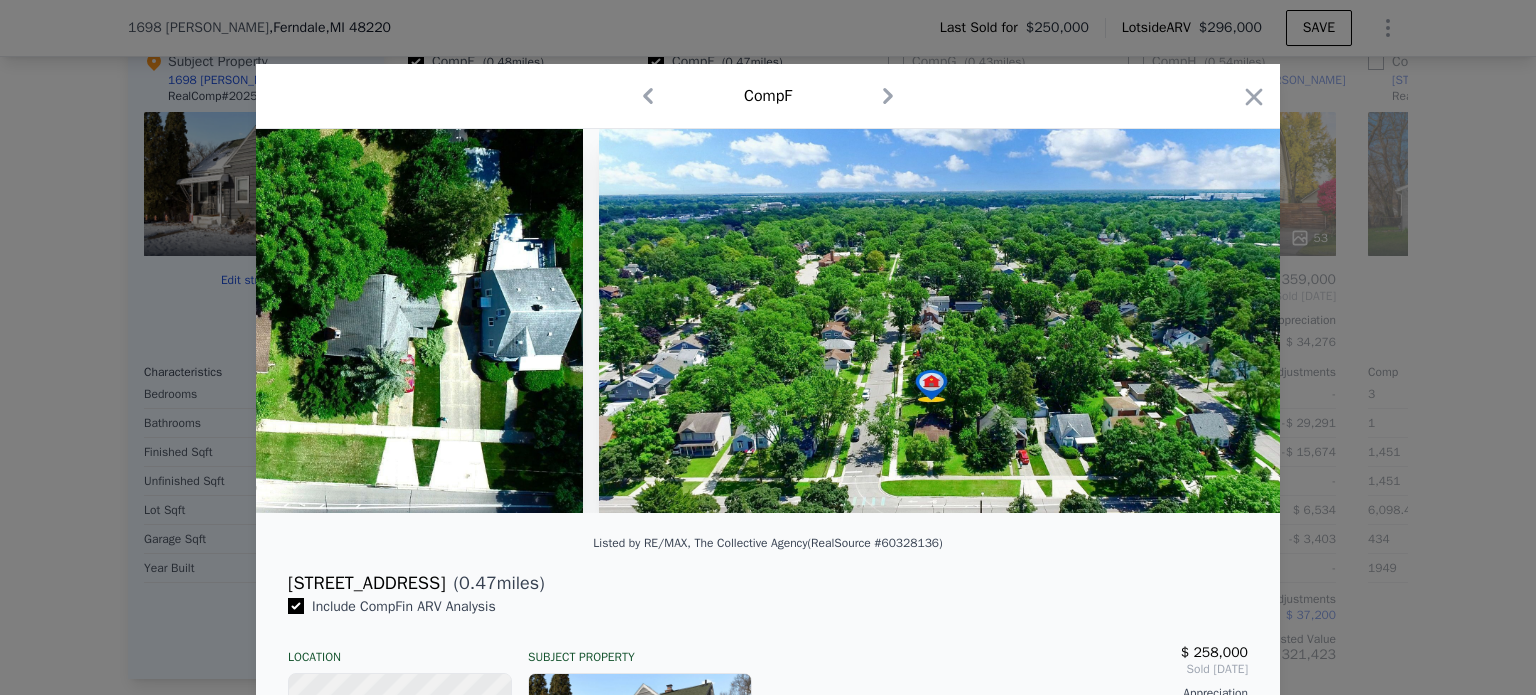 scroll, scrollTop: 0, scrollLeft: 20172, axis: horizontal 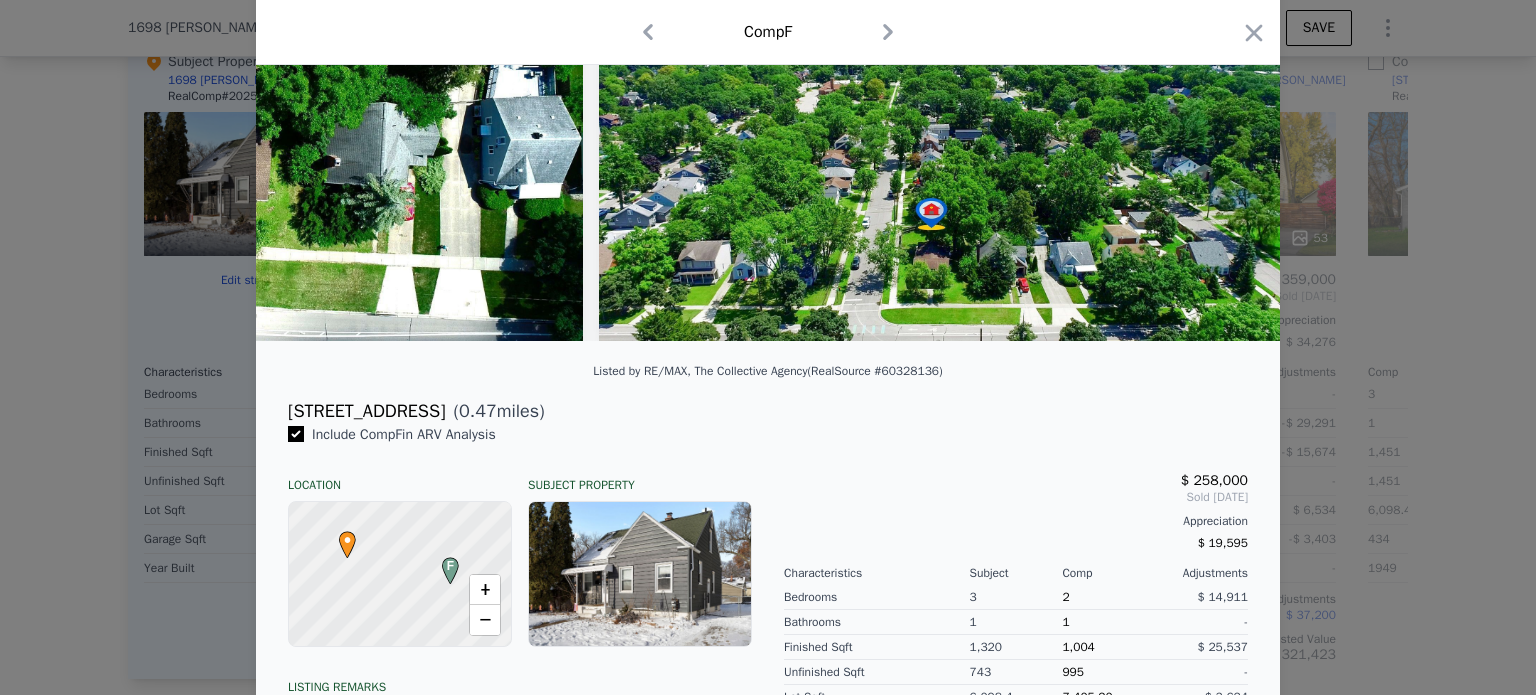 click at bounding box center (768, 347) 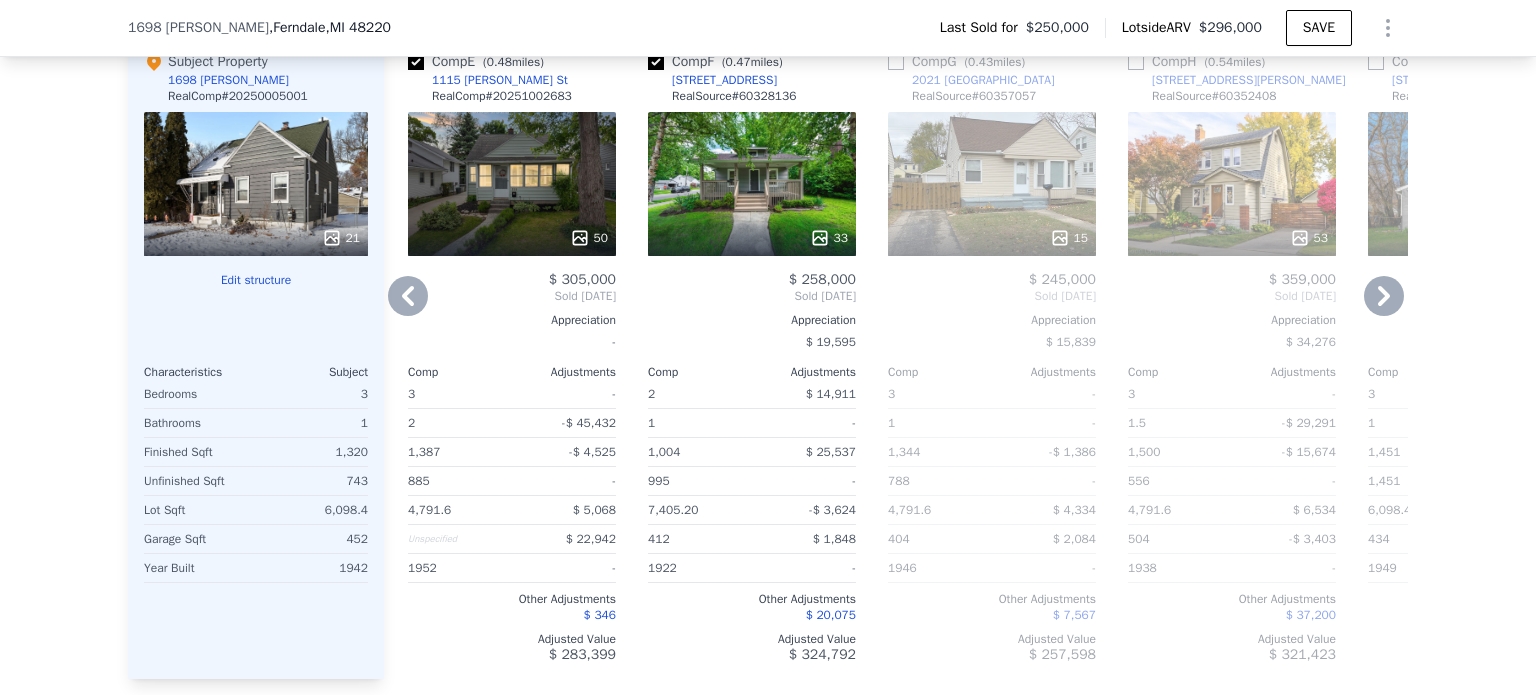 click on "15" at bounding box center (992, 184) 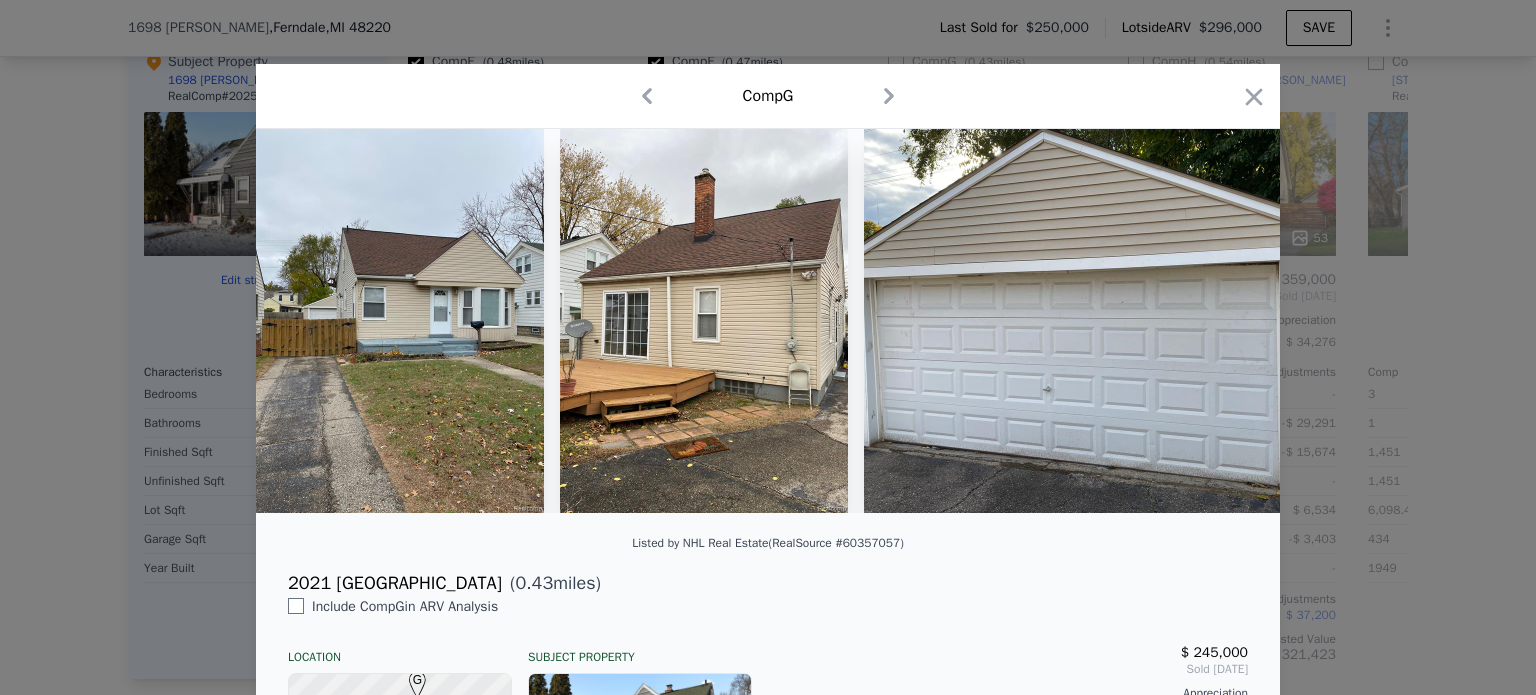 click at bounding box center [768, 347] 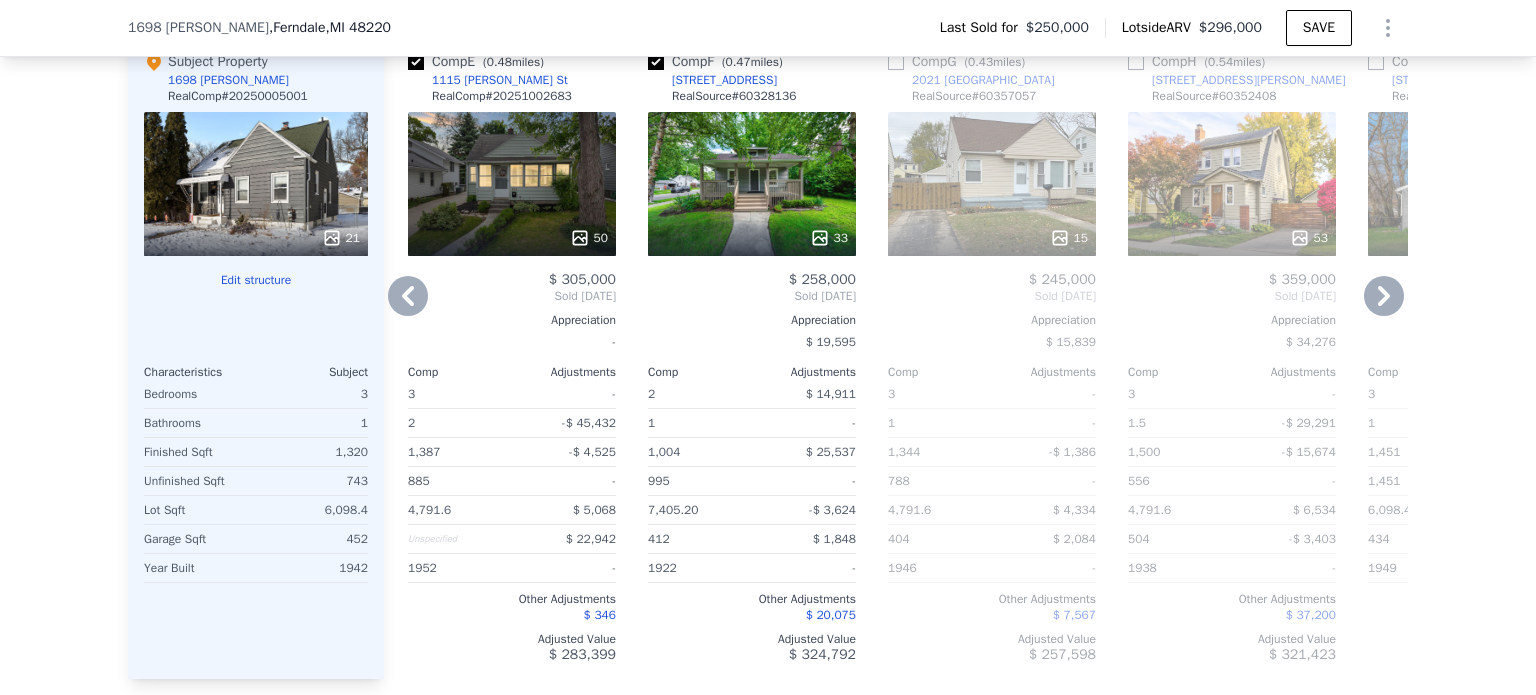 click 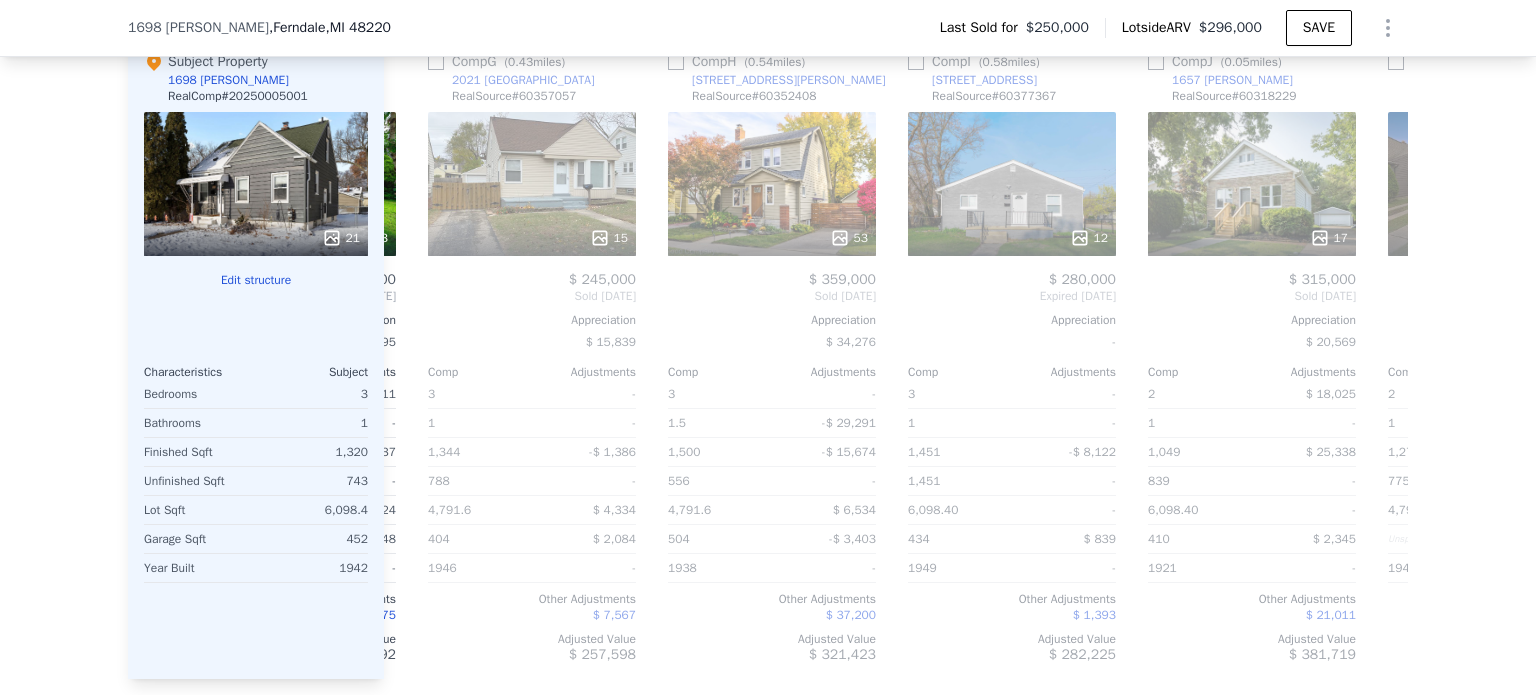 scroll, scrollTop: 0, scrollLeft: 1440, axis: horizontal 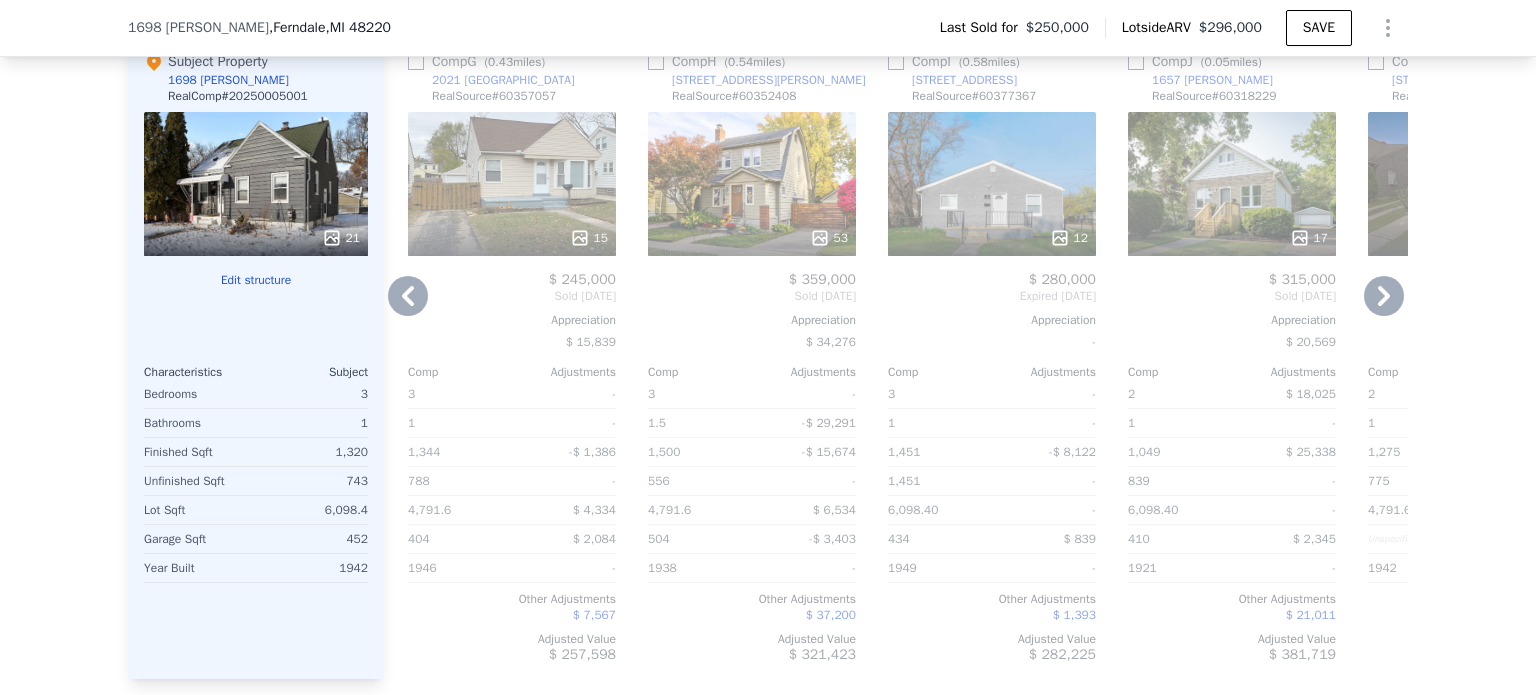 click 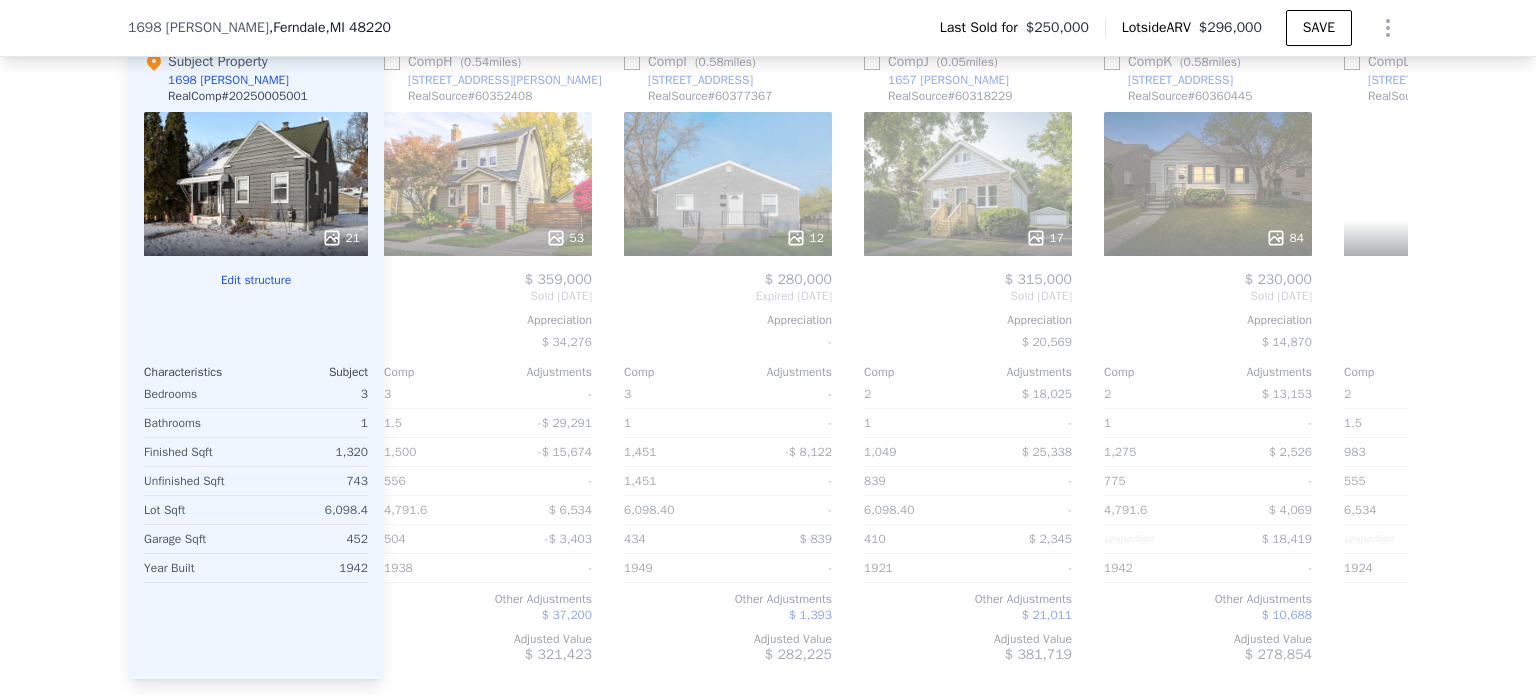 scroll, scrollTop: 0, scrollLeft: 1904, axis: horizontal 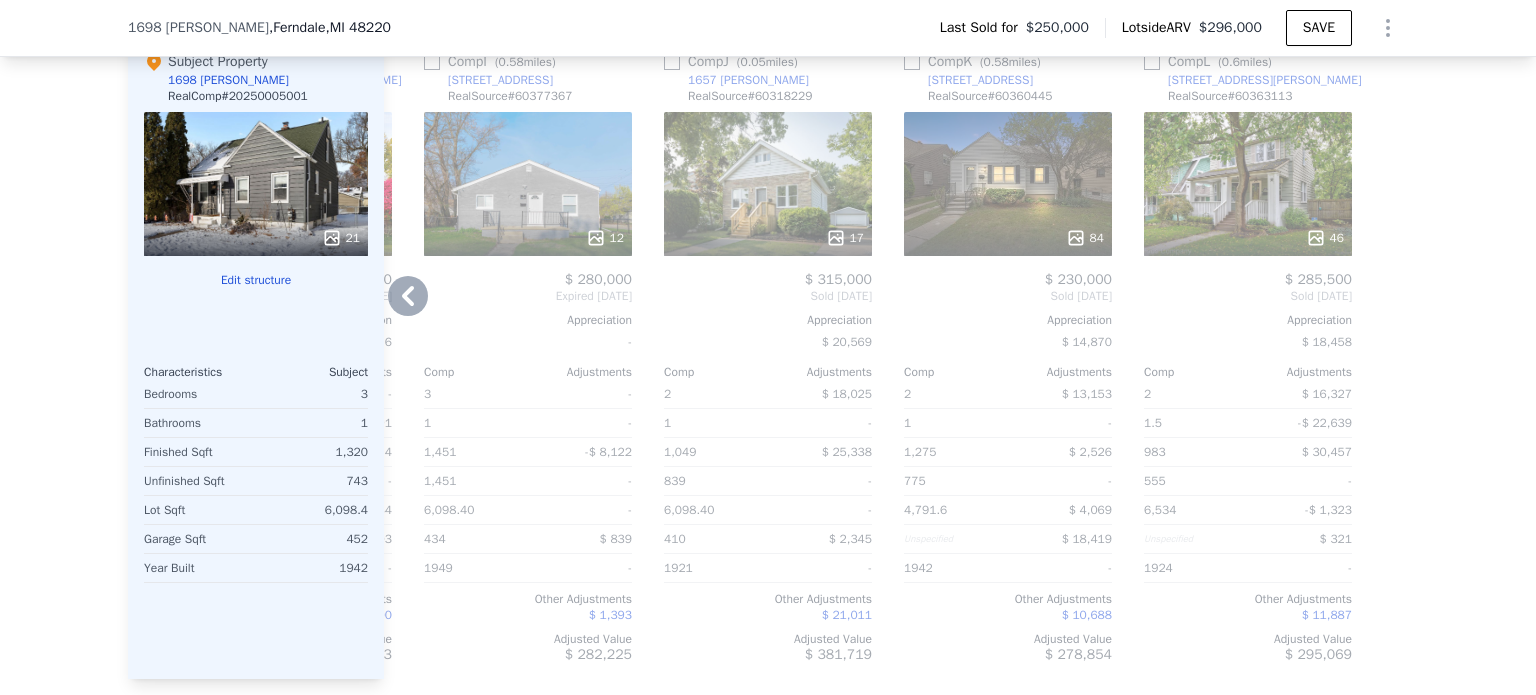 click on "17" at bounding box center [768, 184] 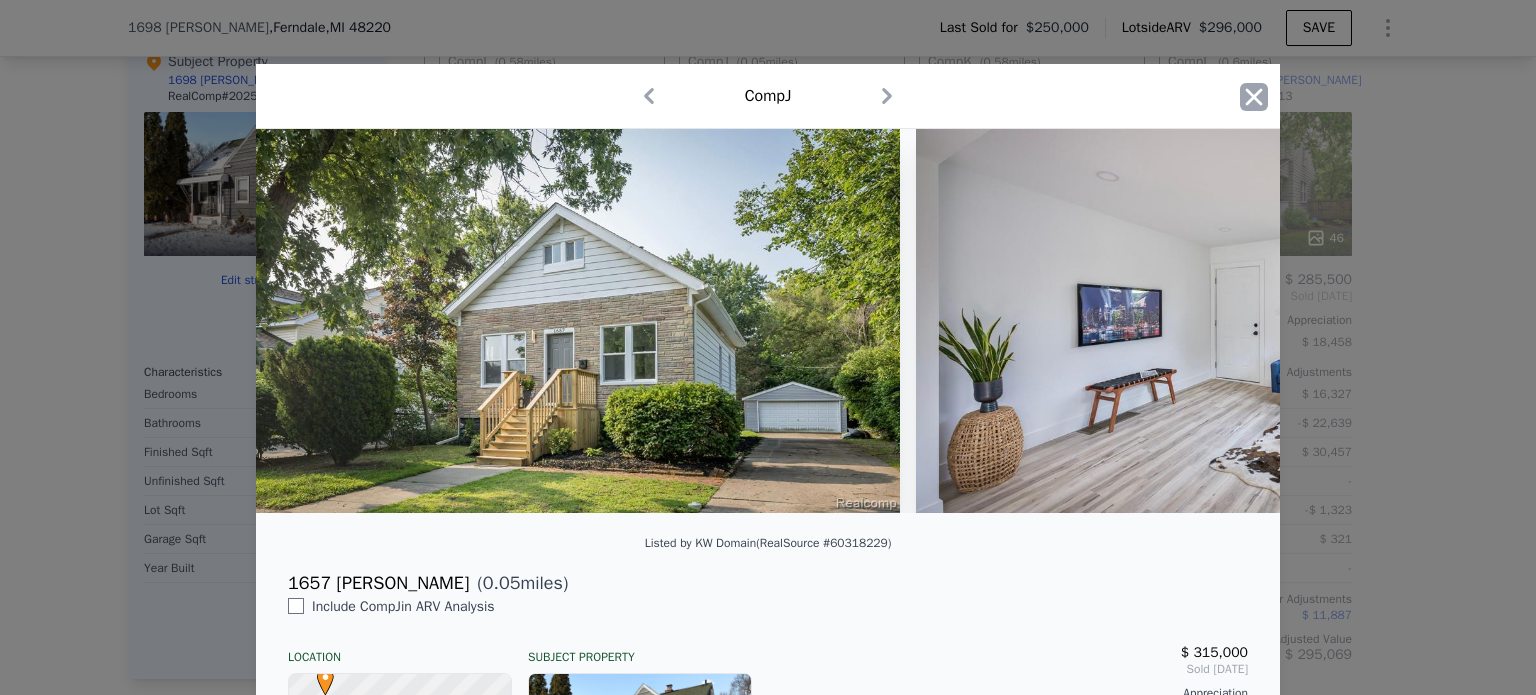 click 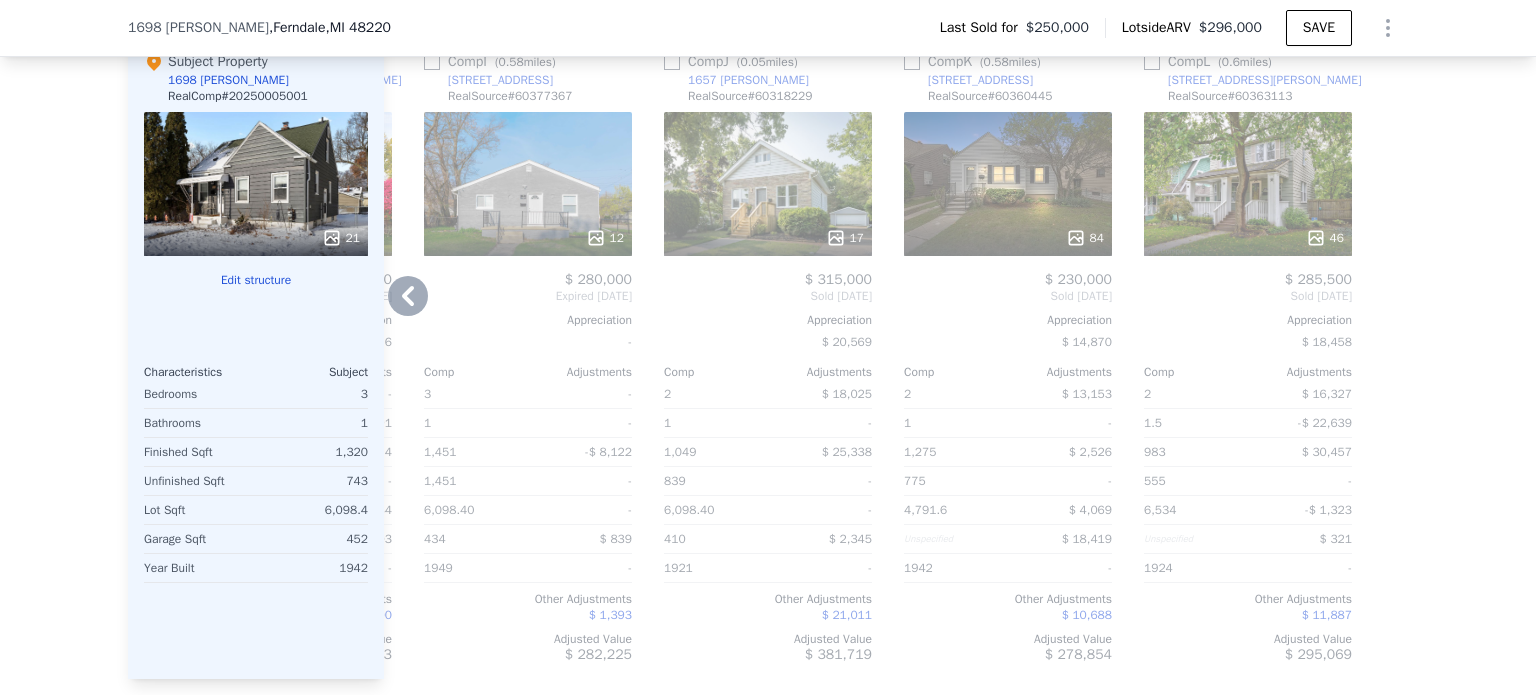 click on "46" at bounding box center [1248, 184] 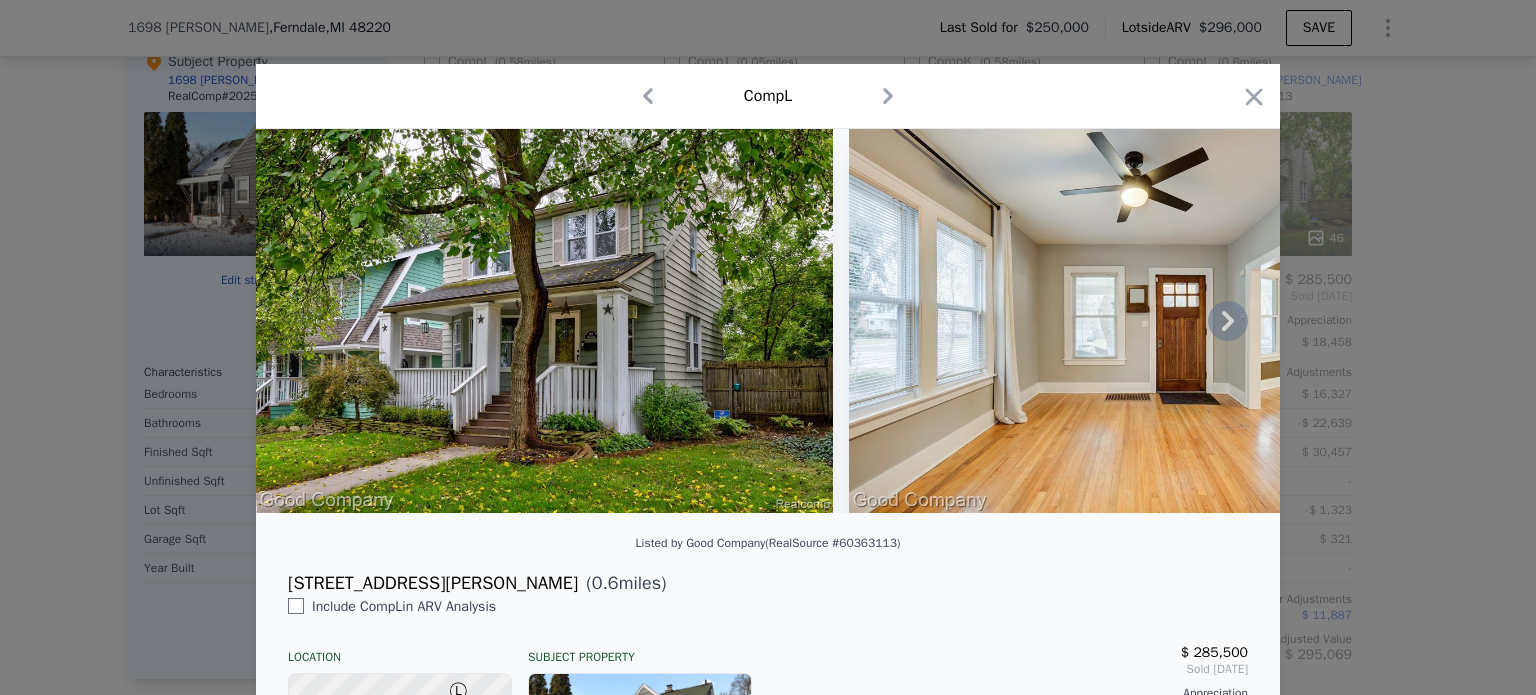 click 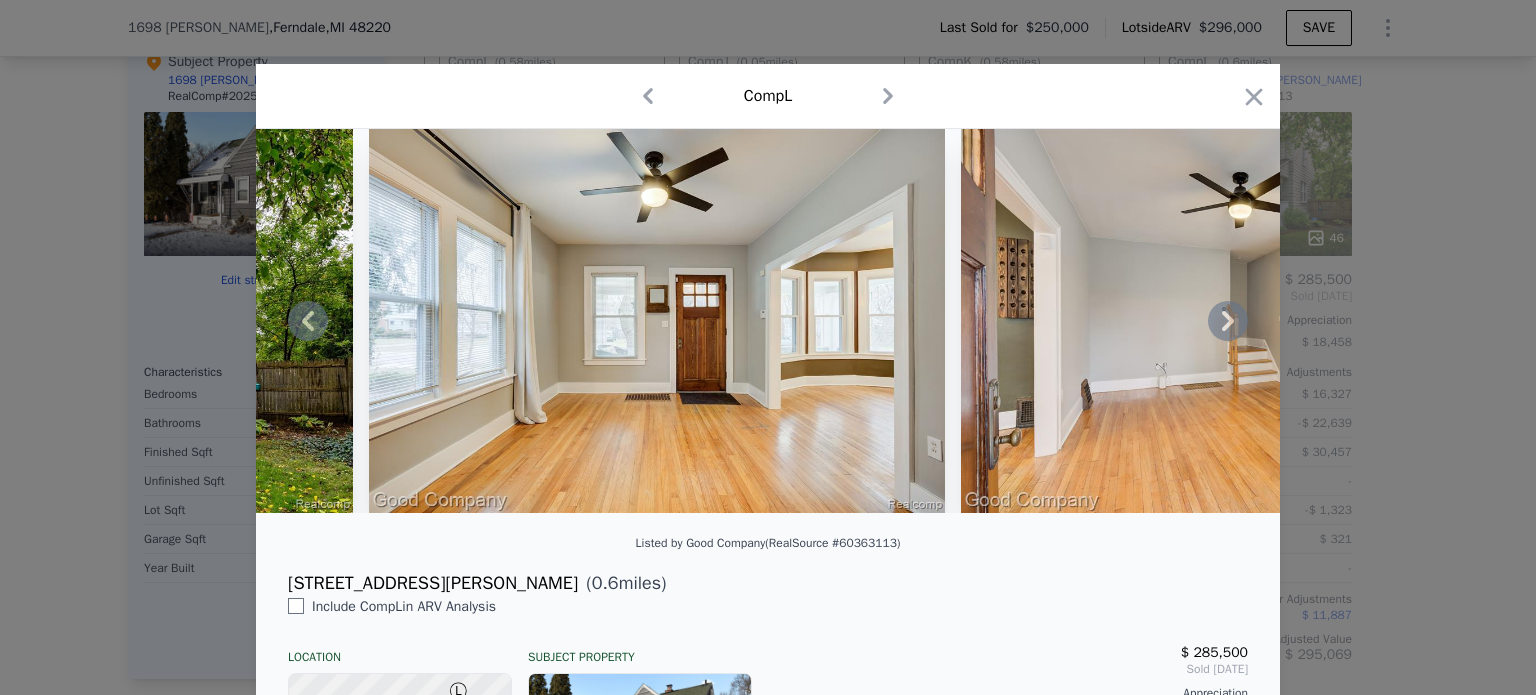 click 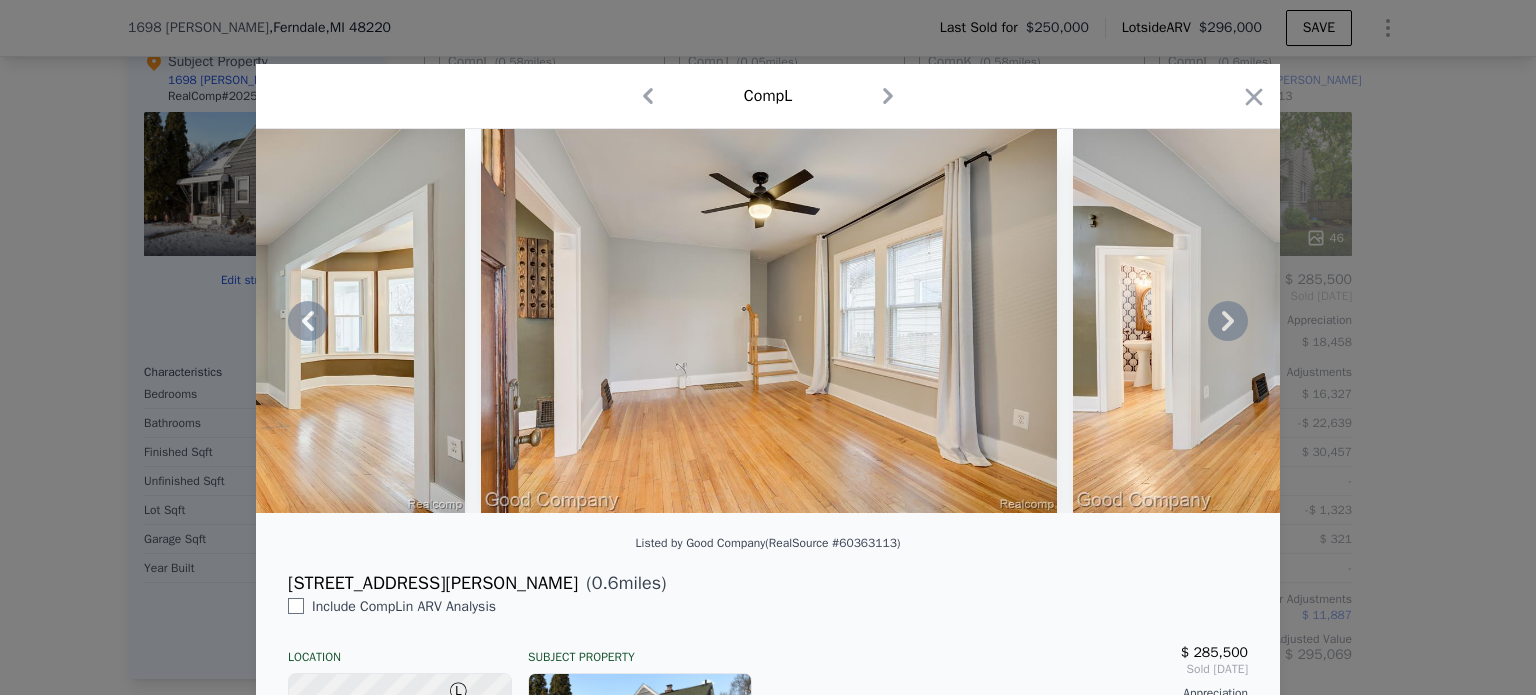 click 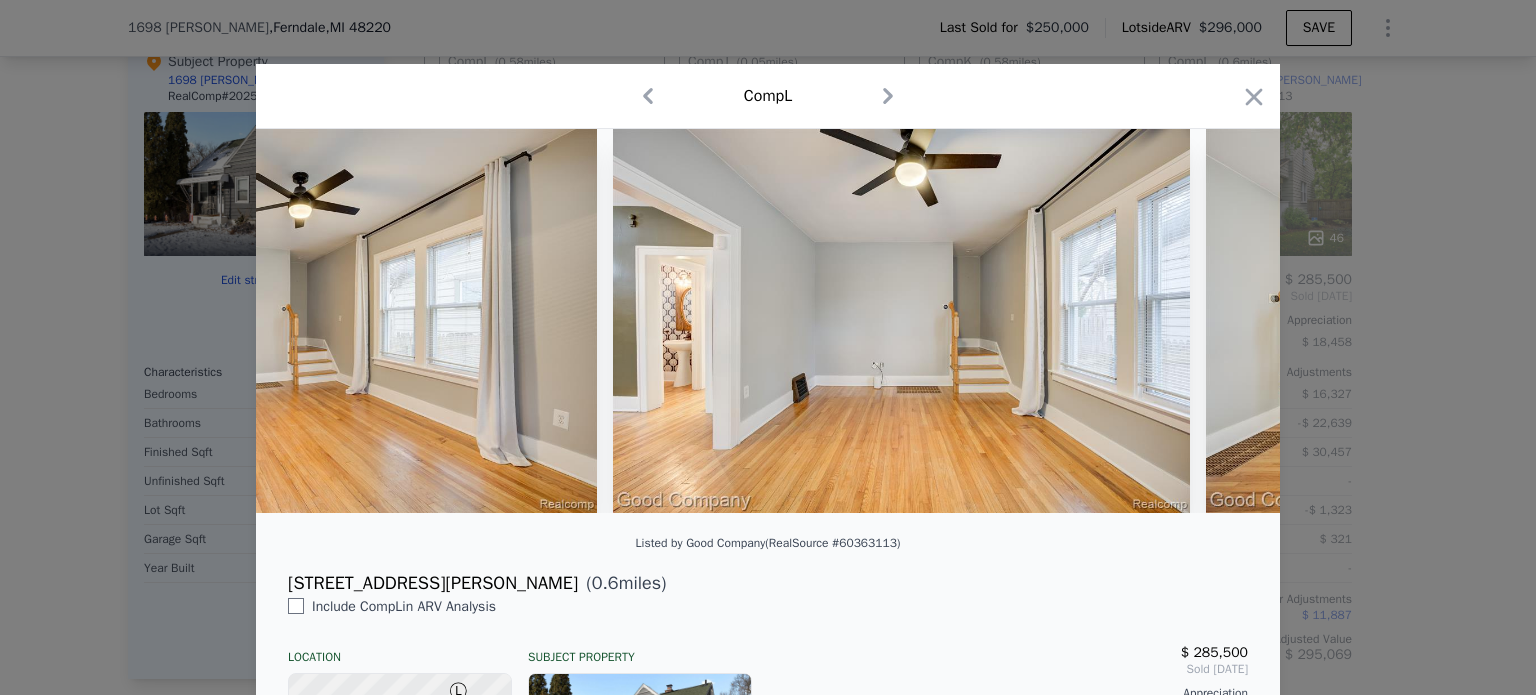 scroll, scrollTop: 0, scrollLeft: 1440, axis: horizontal 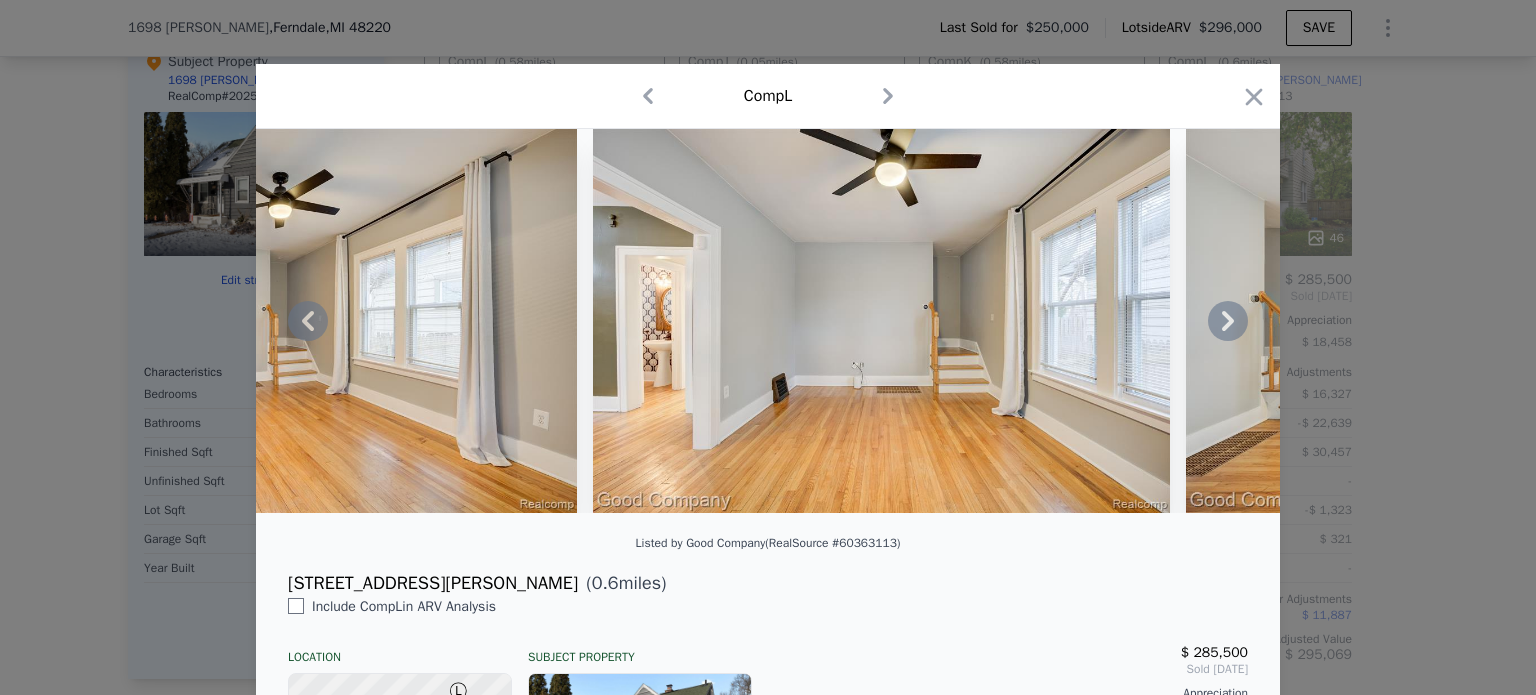 click at bounding box center (768, 321) 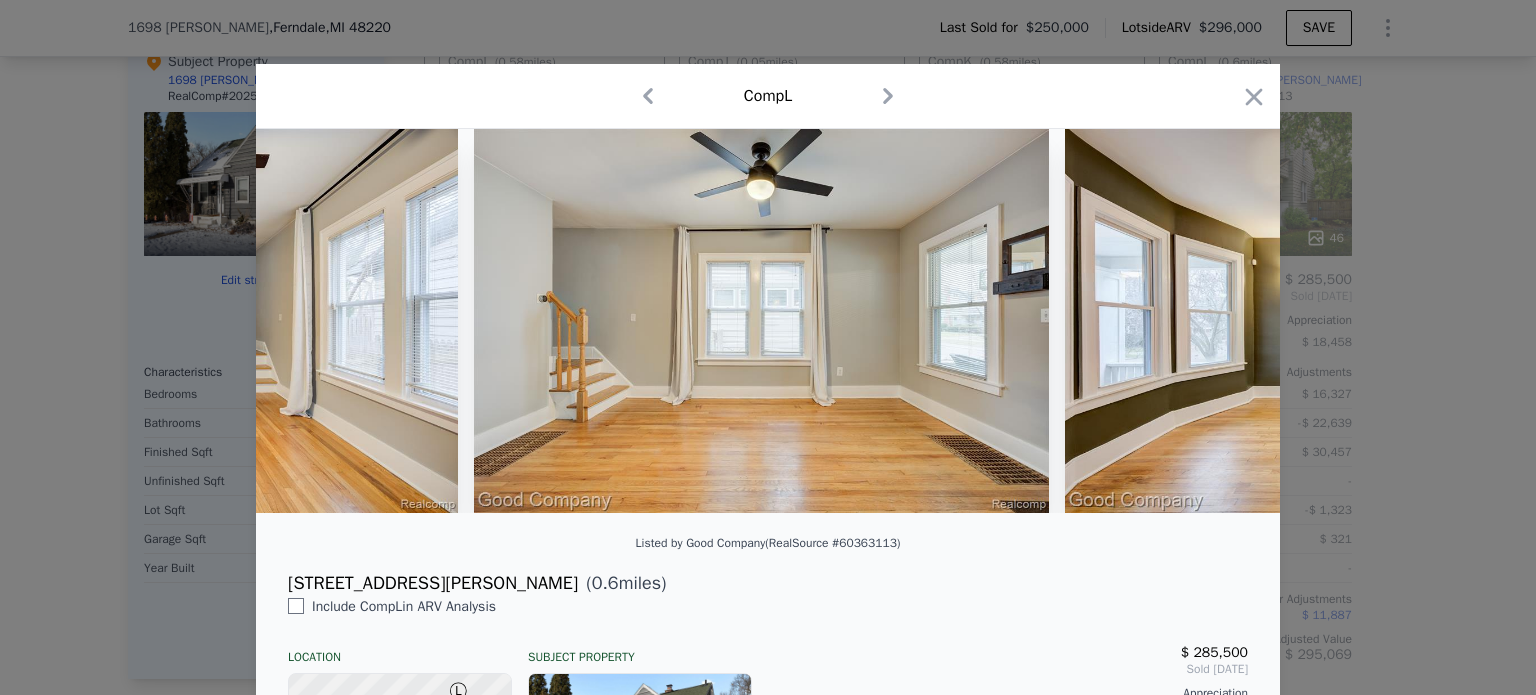 scroll, scrollTop: 0, scrollLeft: 2400, axis: horizontal 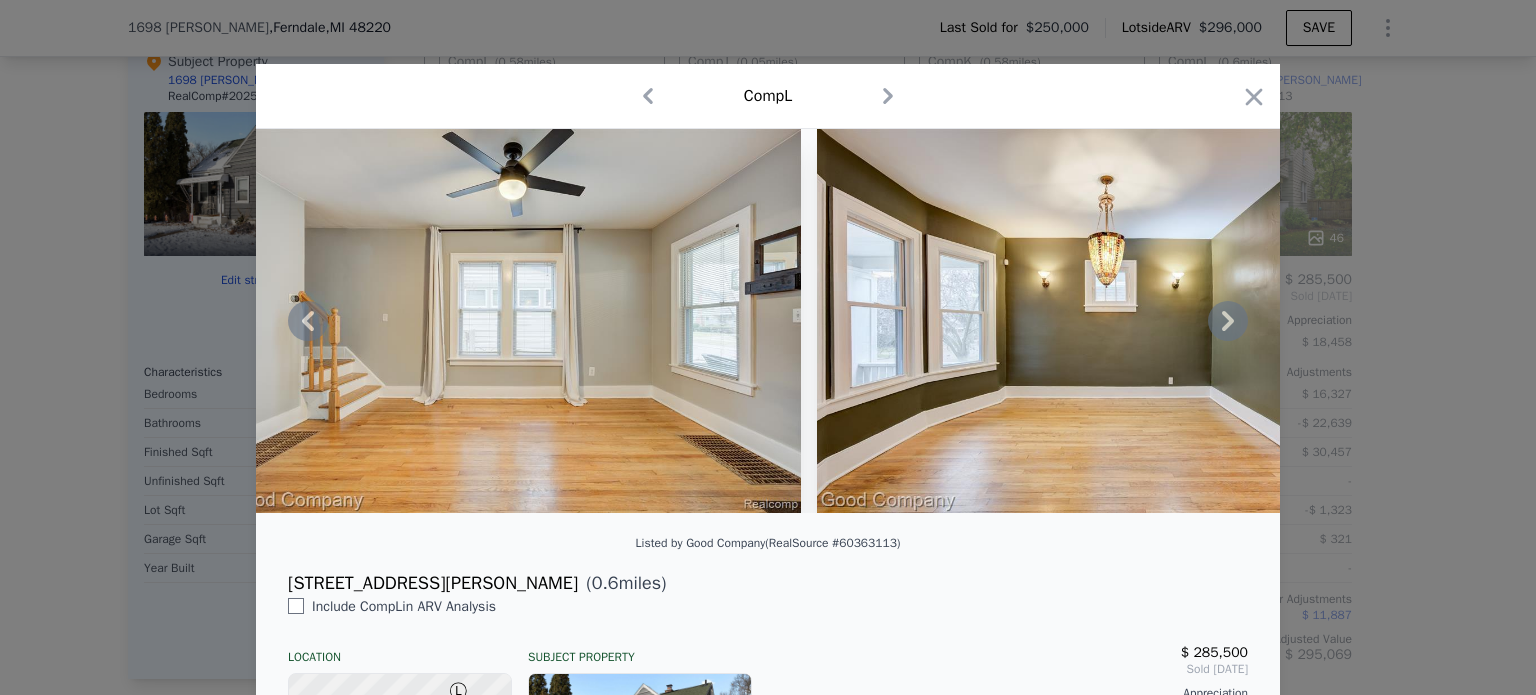 click at bounding box center (768, 321) 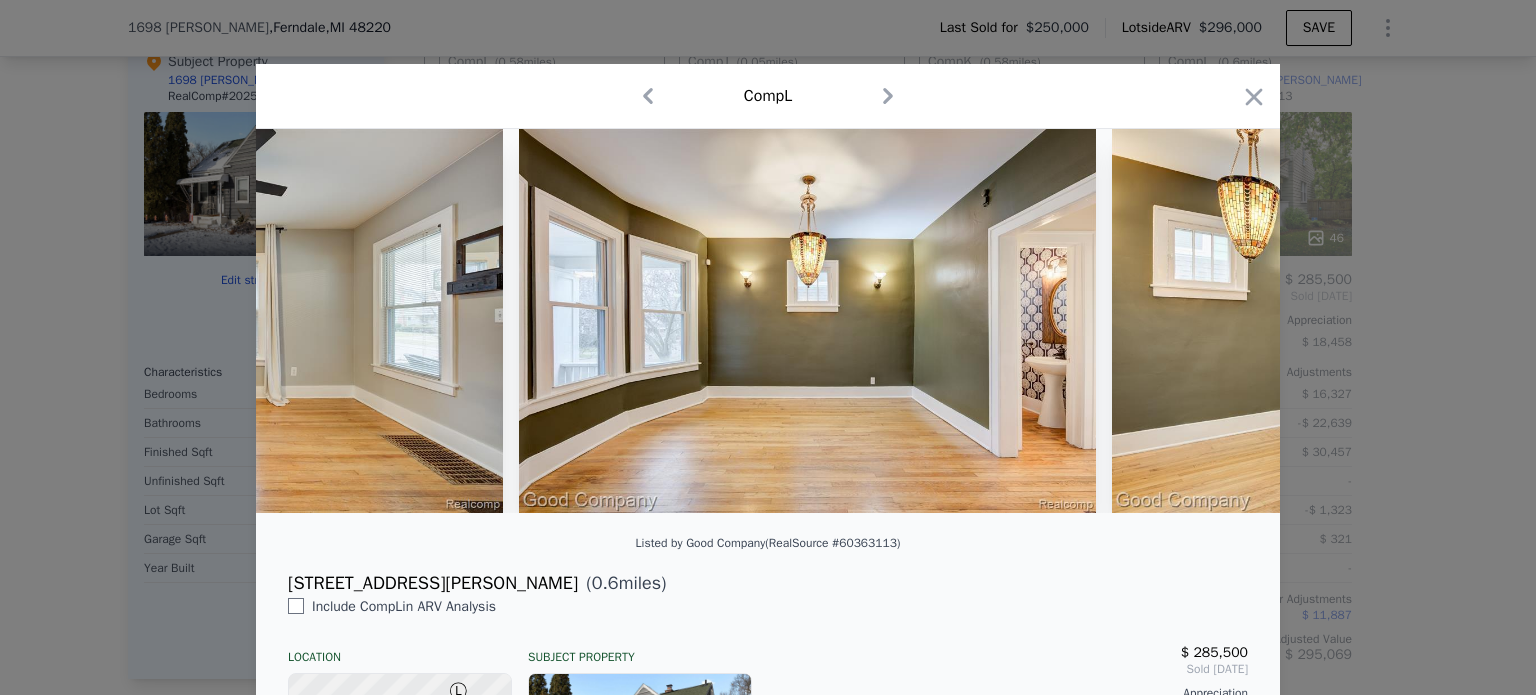 scroll, scrollTop: 0, scrollLeft: 2880, axis: horizontal 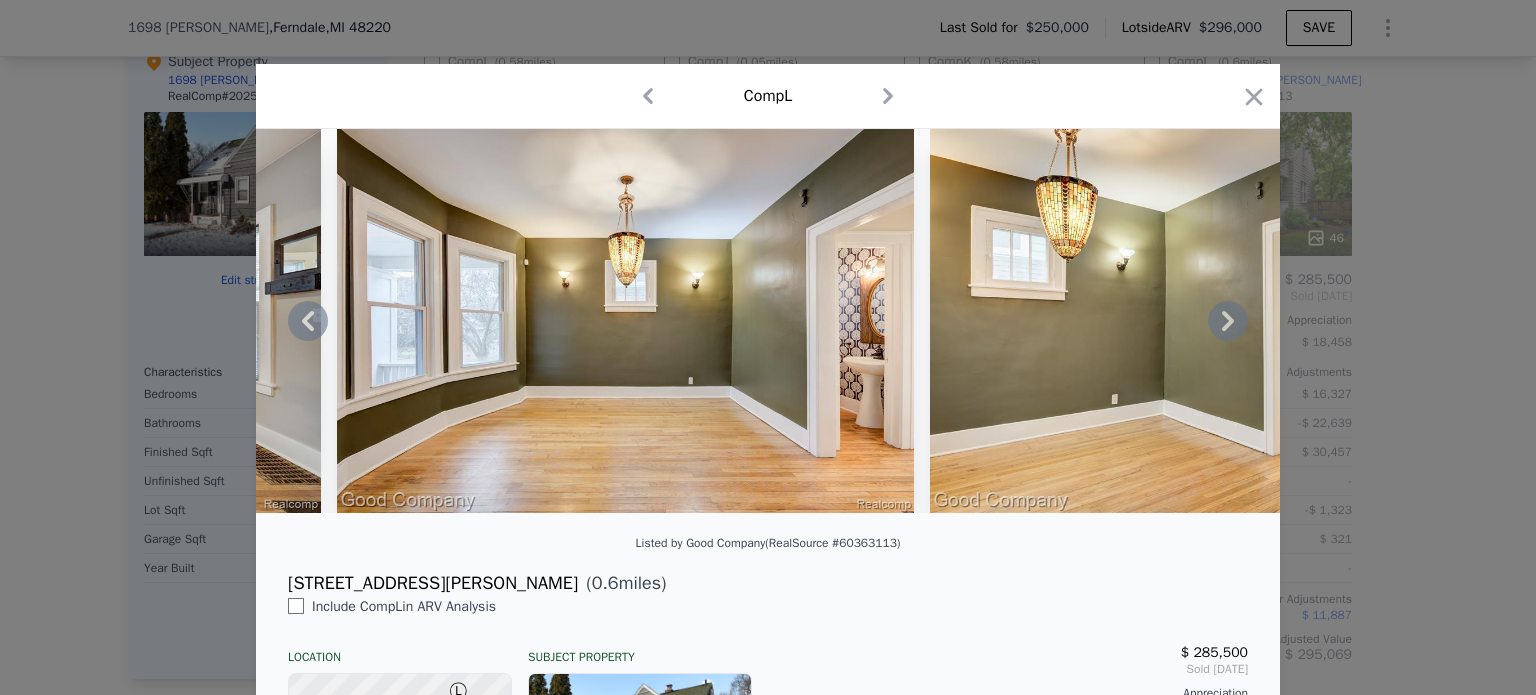 click 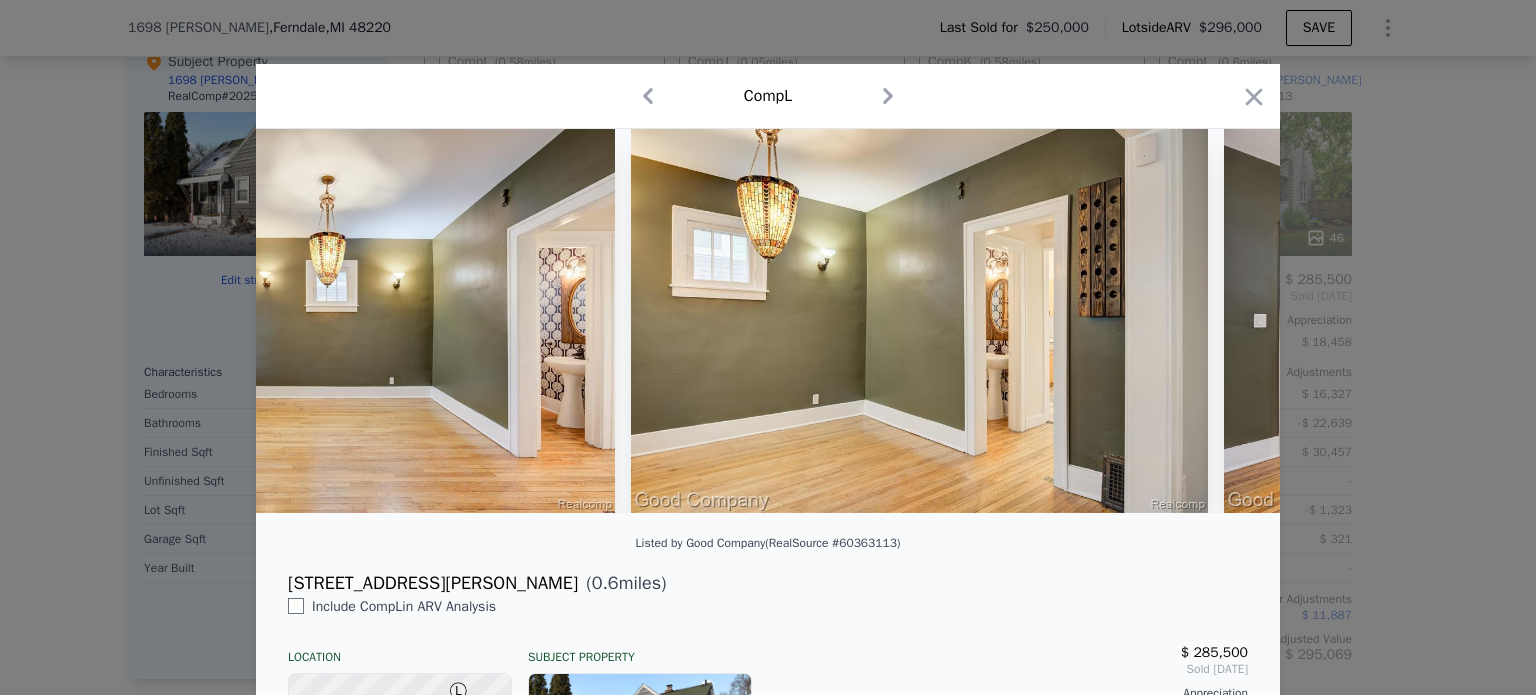scroll, scrollTop: 0, scrollLeft: 3360, axis: horizontal 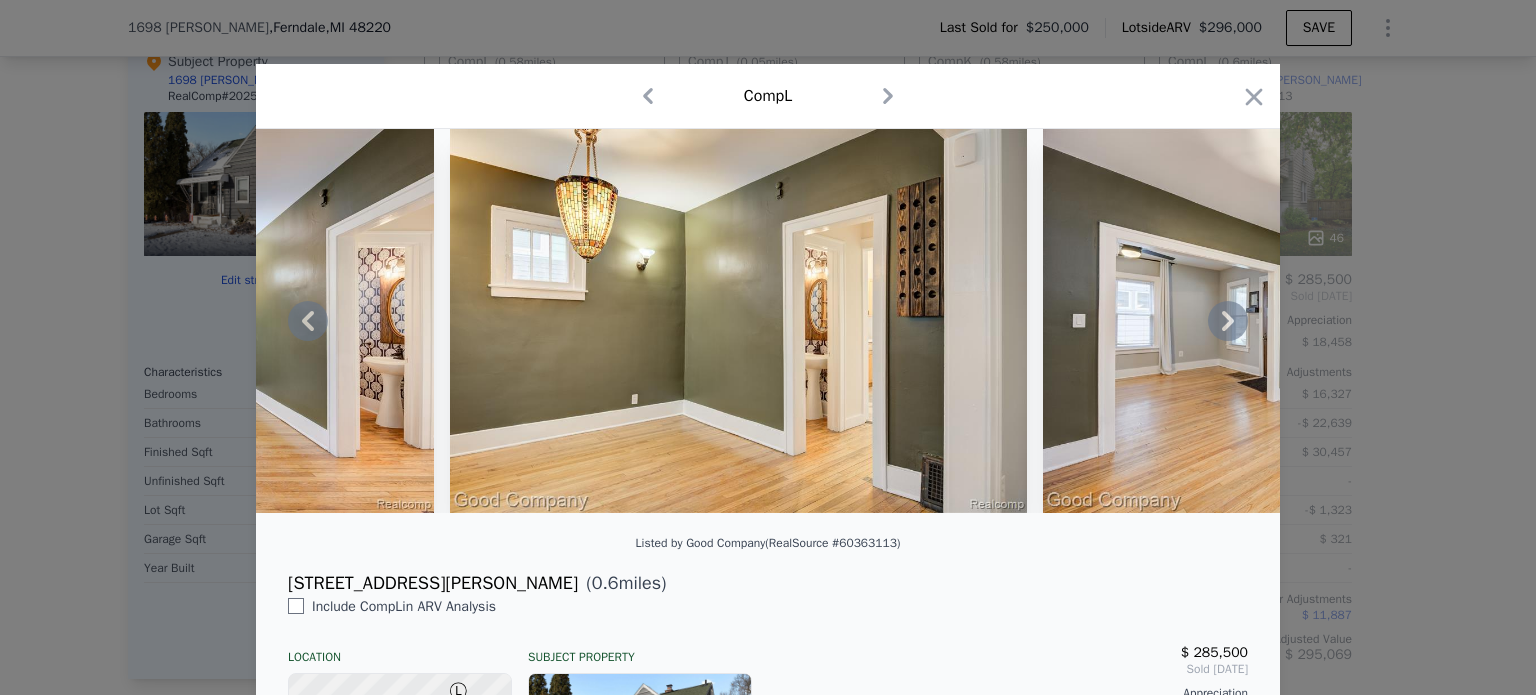 click at bounding box center (768, 321) 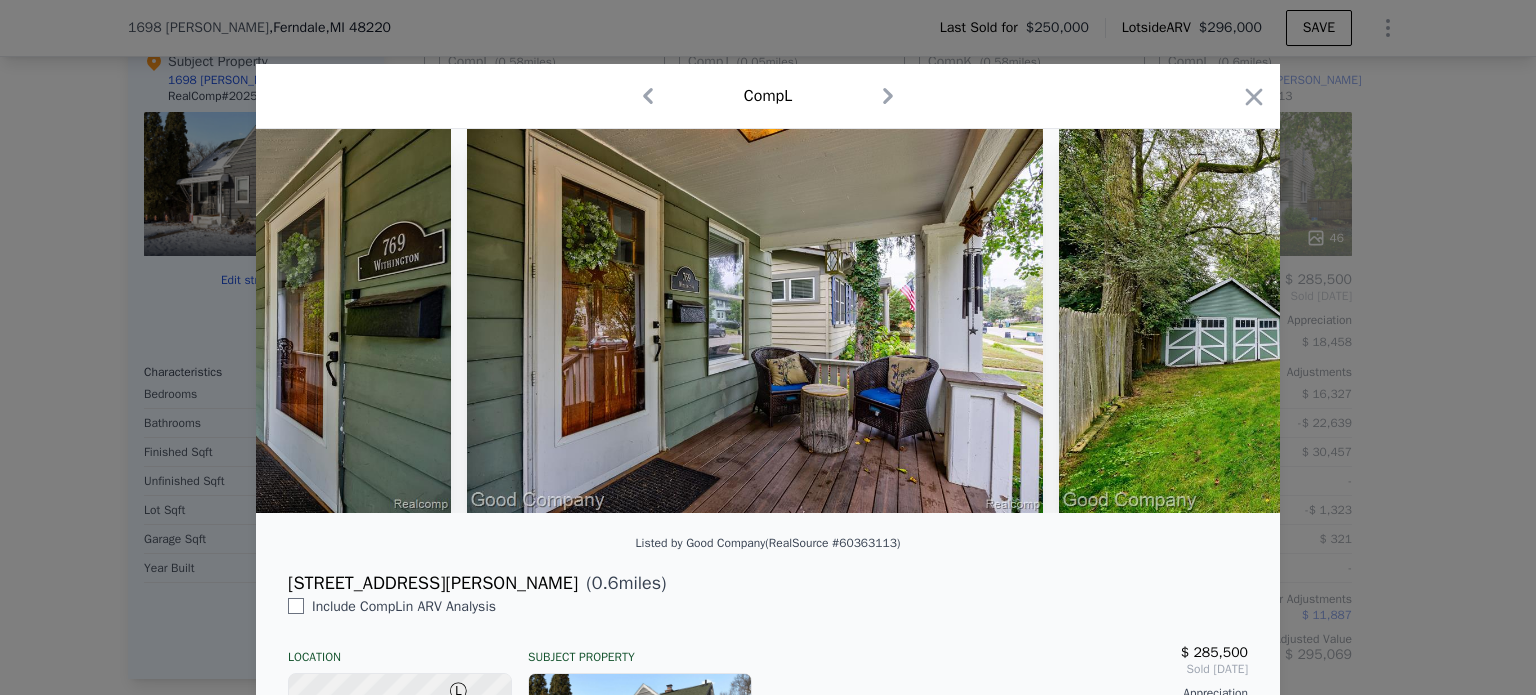 scroll, scrollTop: 0, scrollLeft: 19945, axis: horizontal 